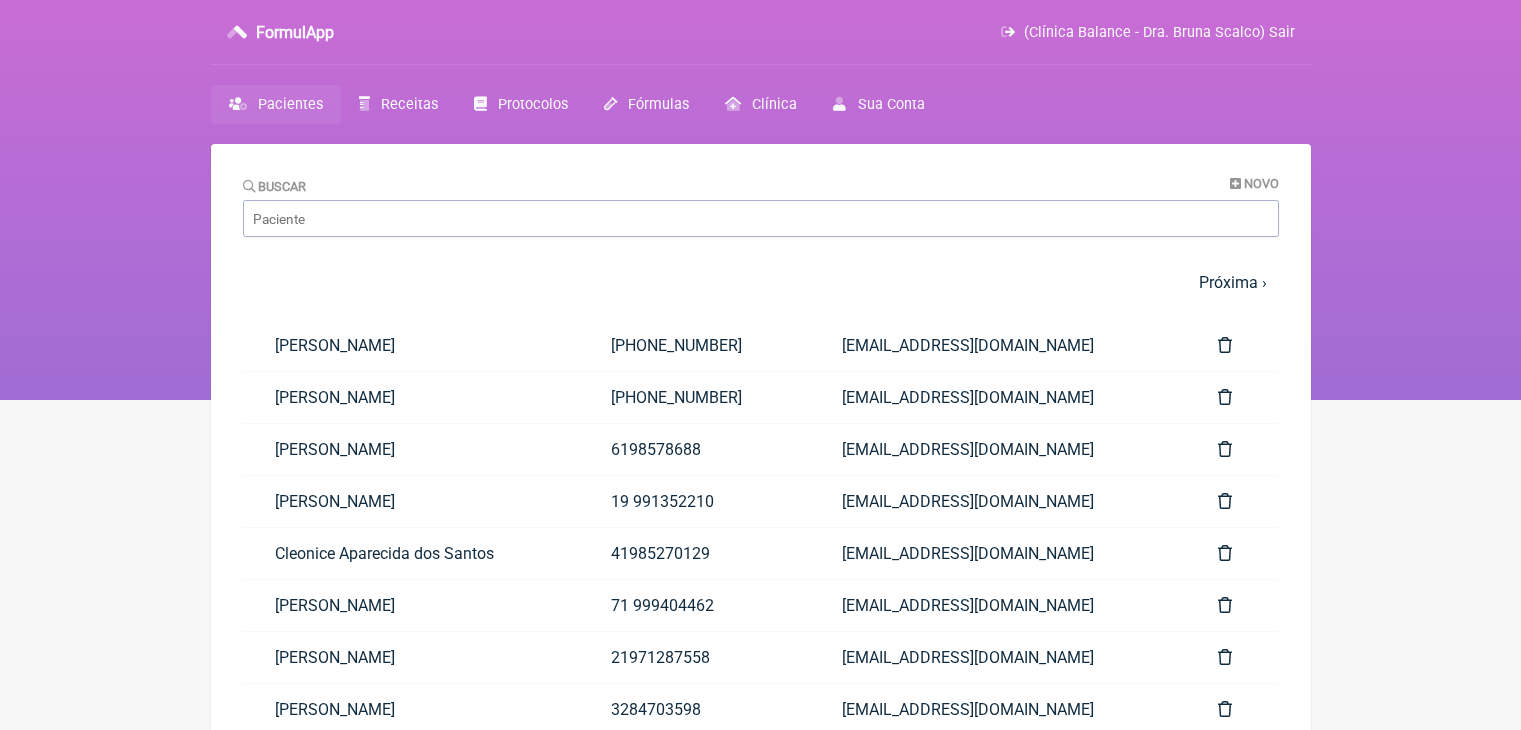 scroll, scrollTop: 0, scrollLeft: 0, axis: both 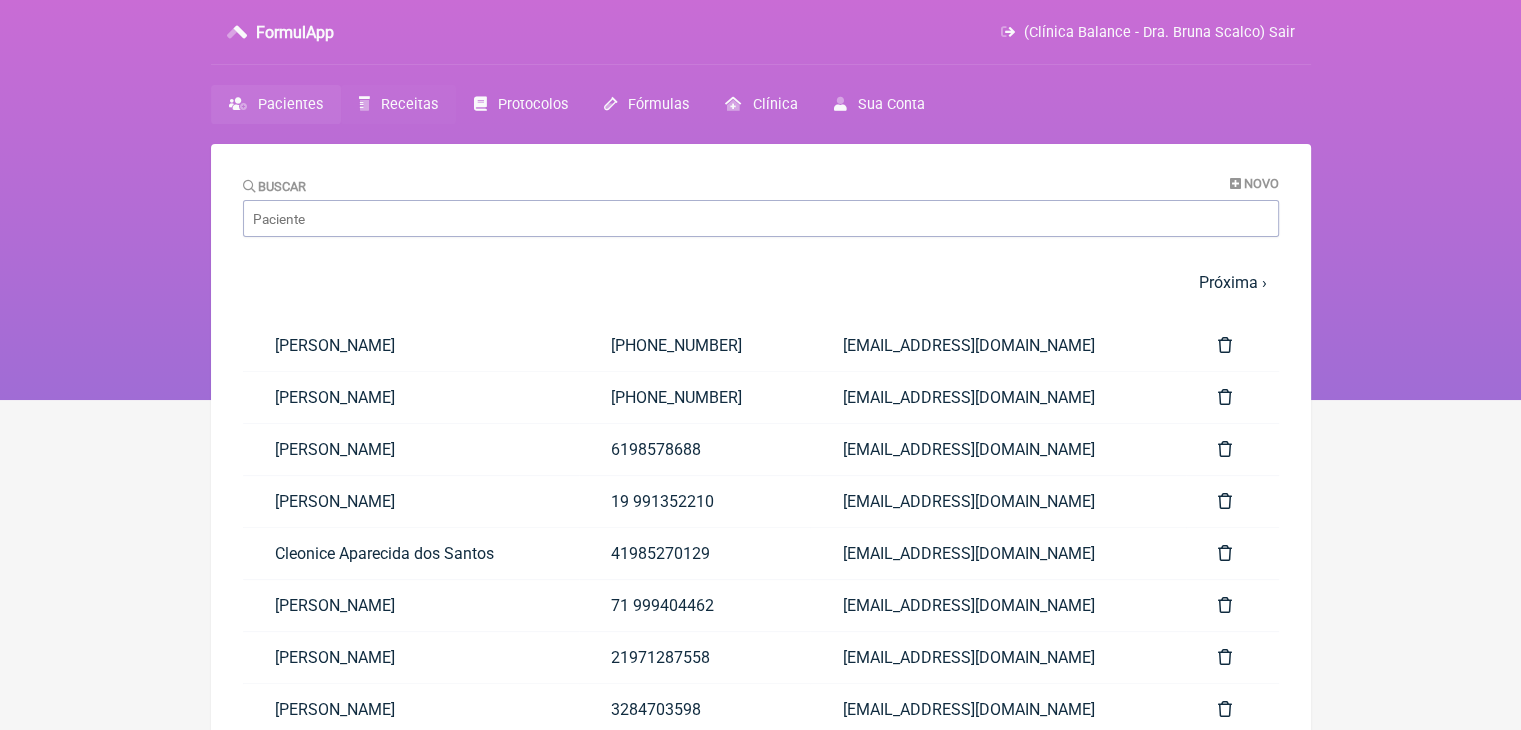 click on "Receitas" at bounding box center [409, 104] 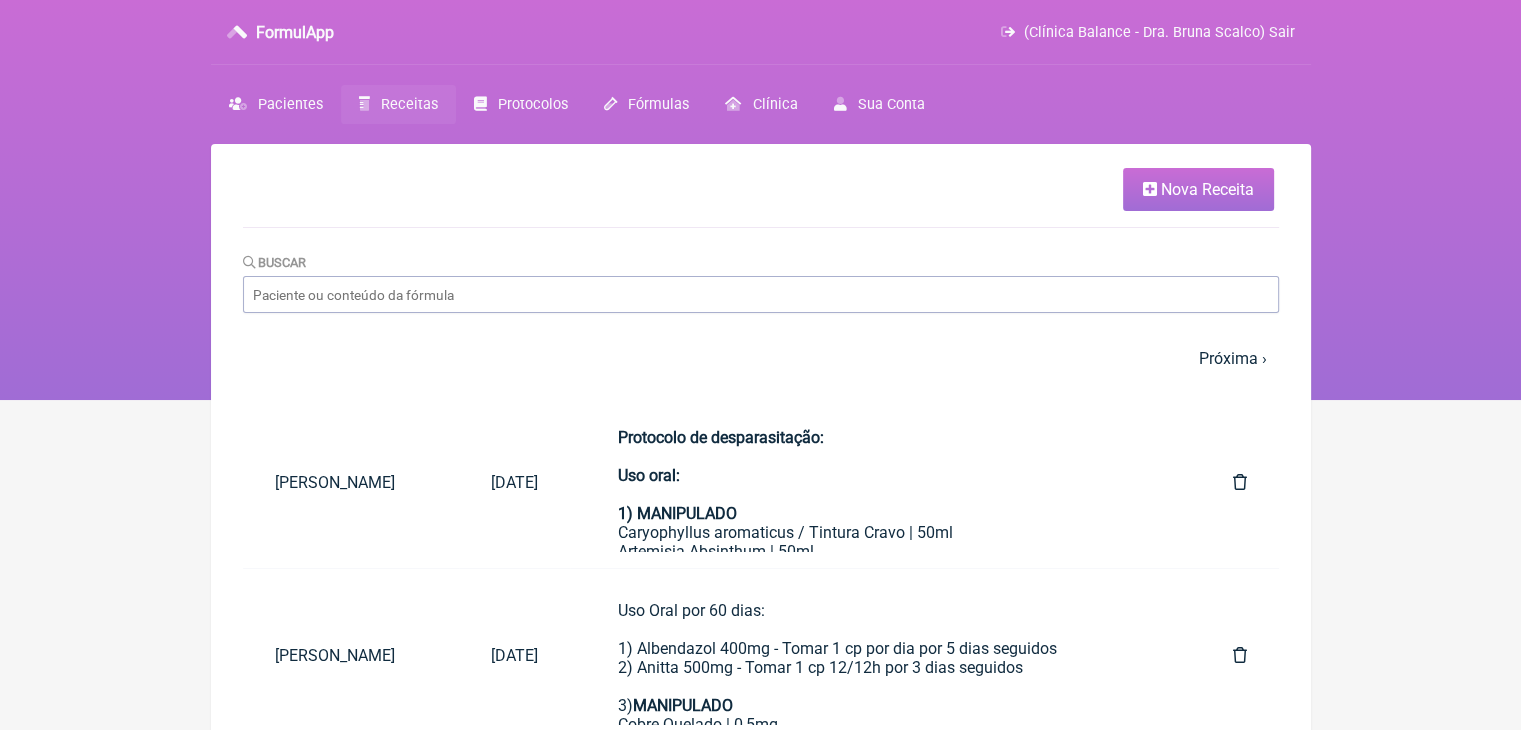 click on "FormulApp
(Clínica Balance - Dra. Bruna Scalco) Sair
[GEOGRAPHIC_DATA]
Receitas
Protocolos
Fórmulas
[GEOGRAPHIC_DATA]
Sua Conta" at bounding box center (760, 200) 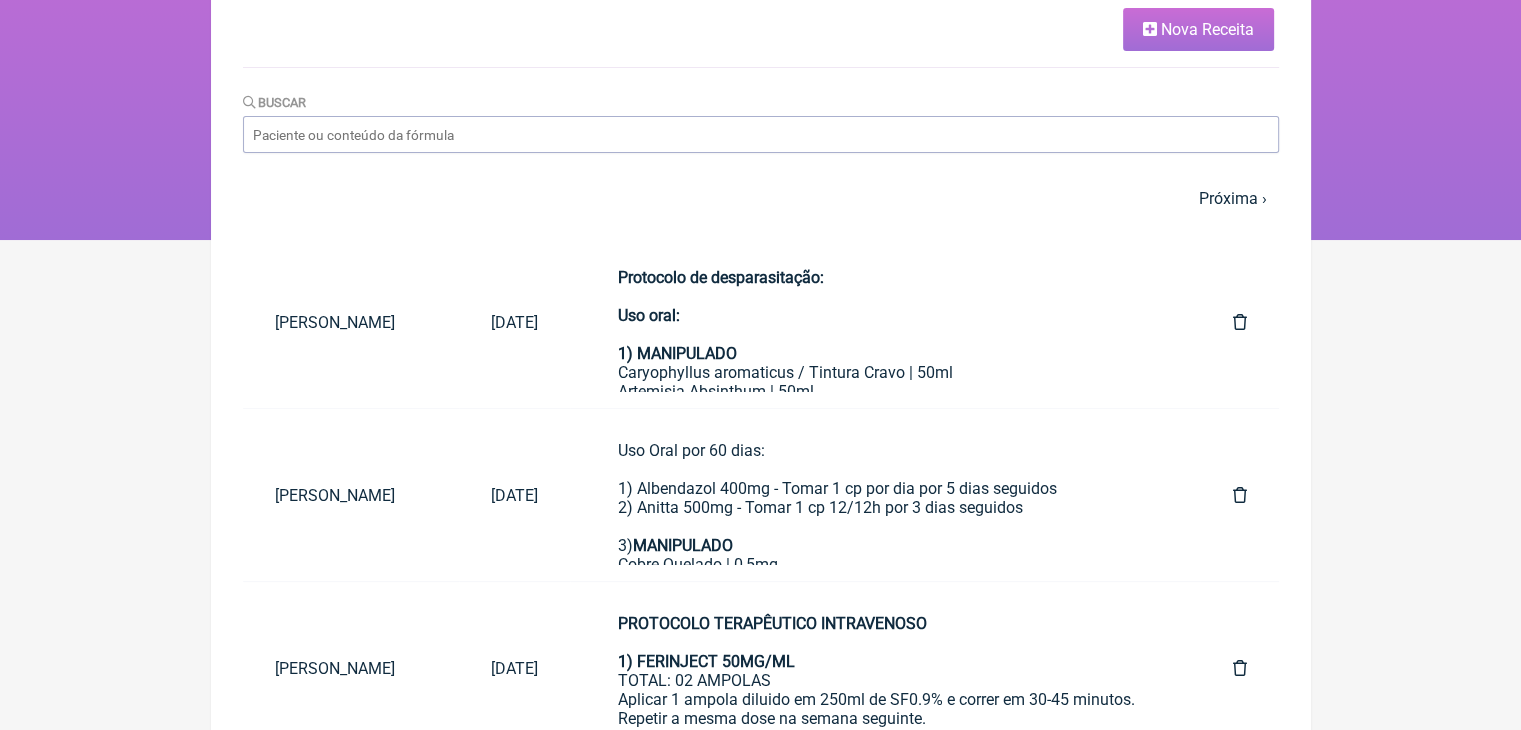scroll, scrollTop: 200, scrollLeft: 0, axis: vertical 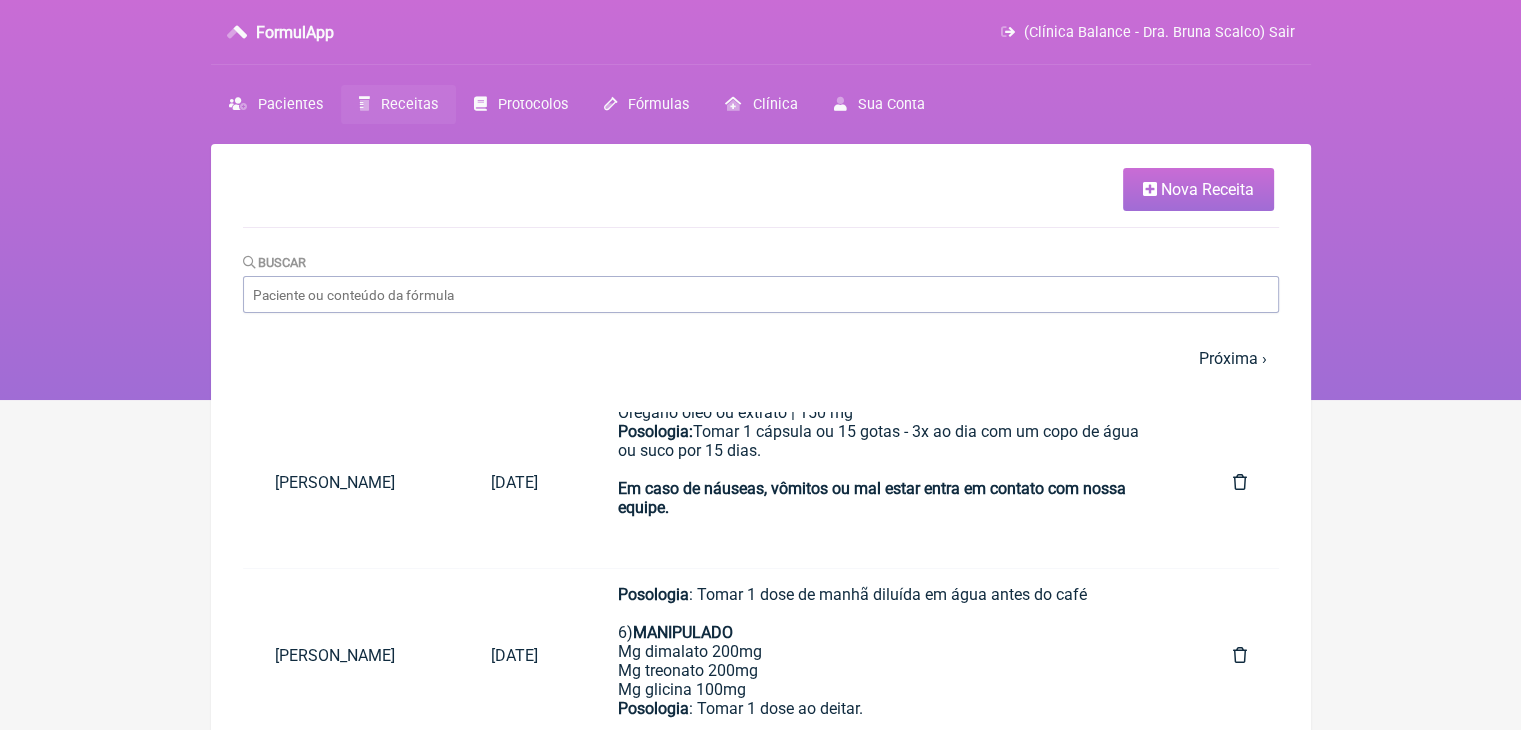 click on "Nova Receita" at bounding box center (1207, 189) 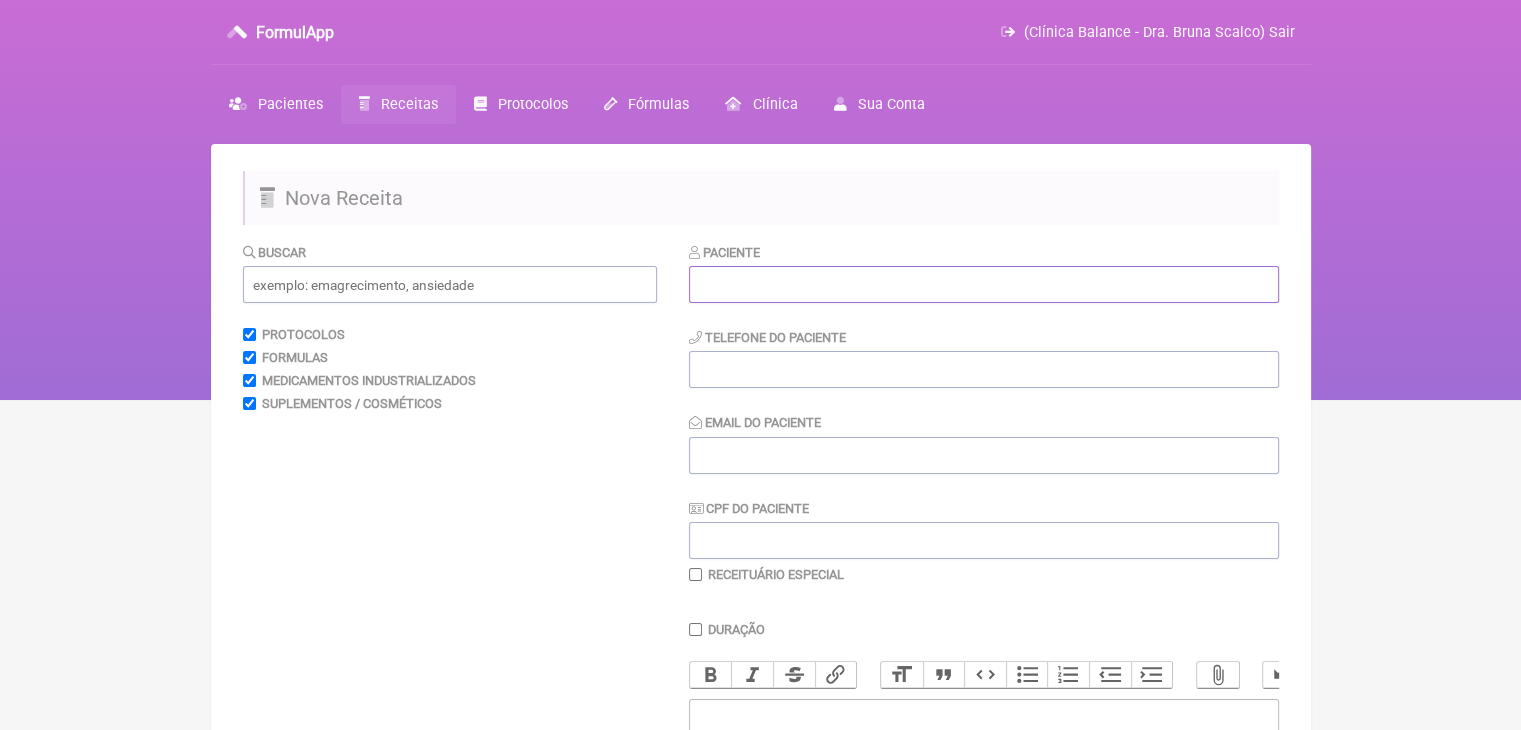 click at bounding box center (984, 284) 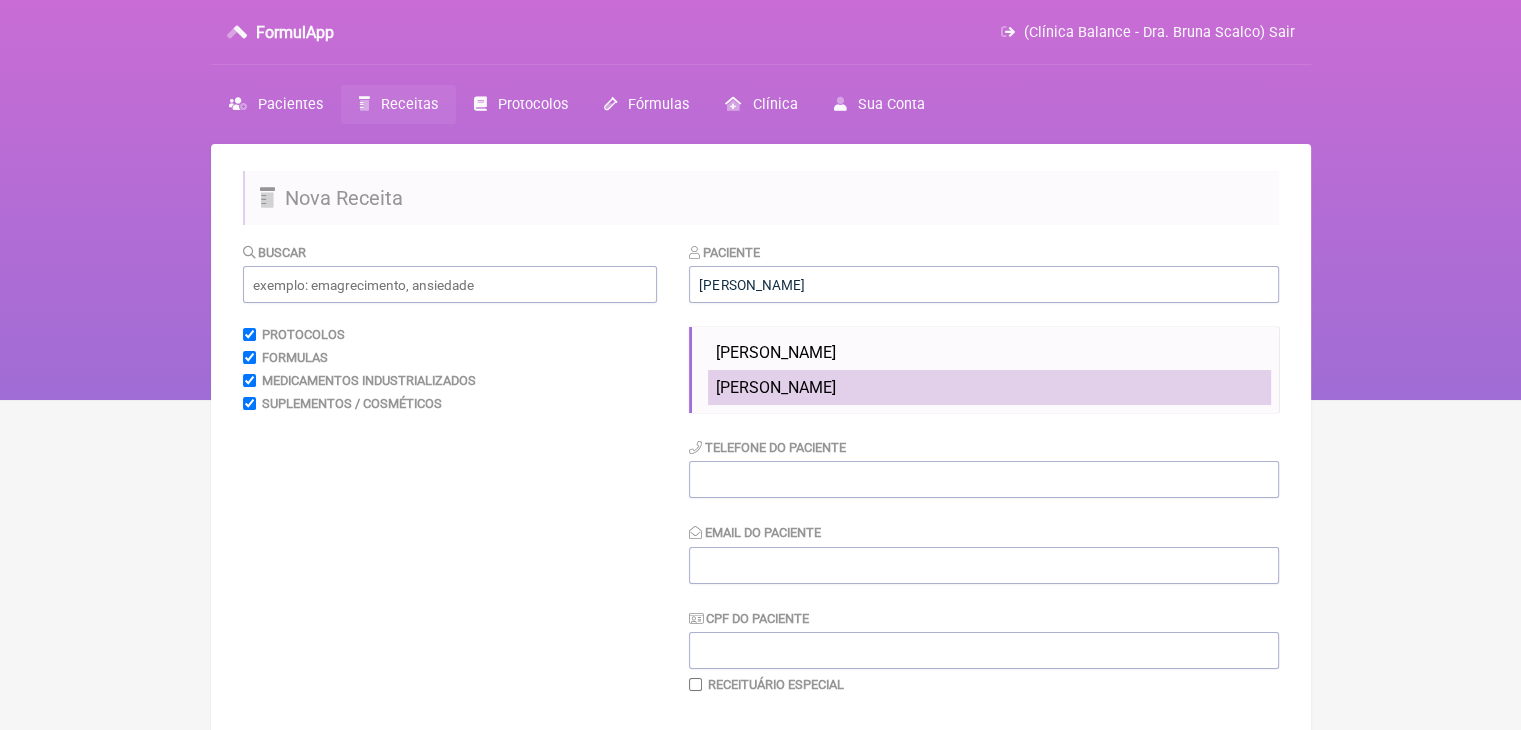 click on "[PERSON_NAME]" at bounding box center [776, 387] 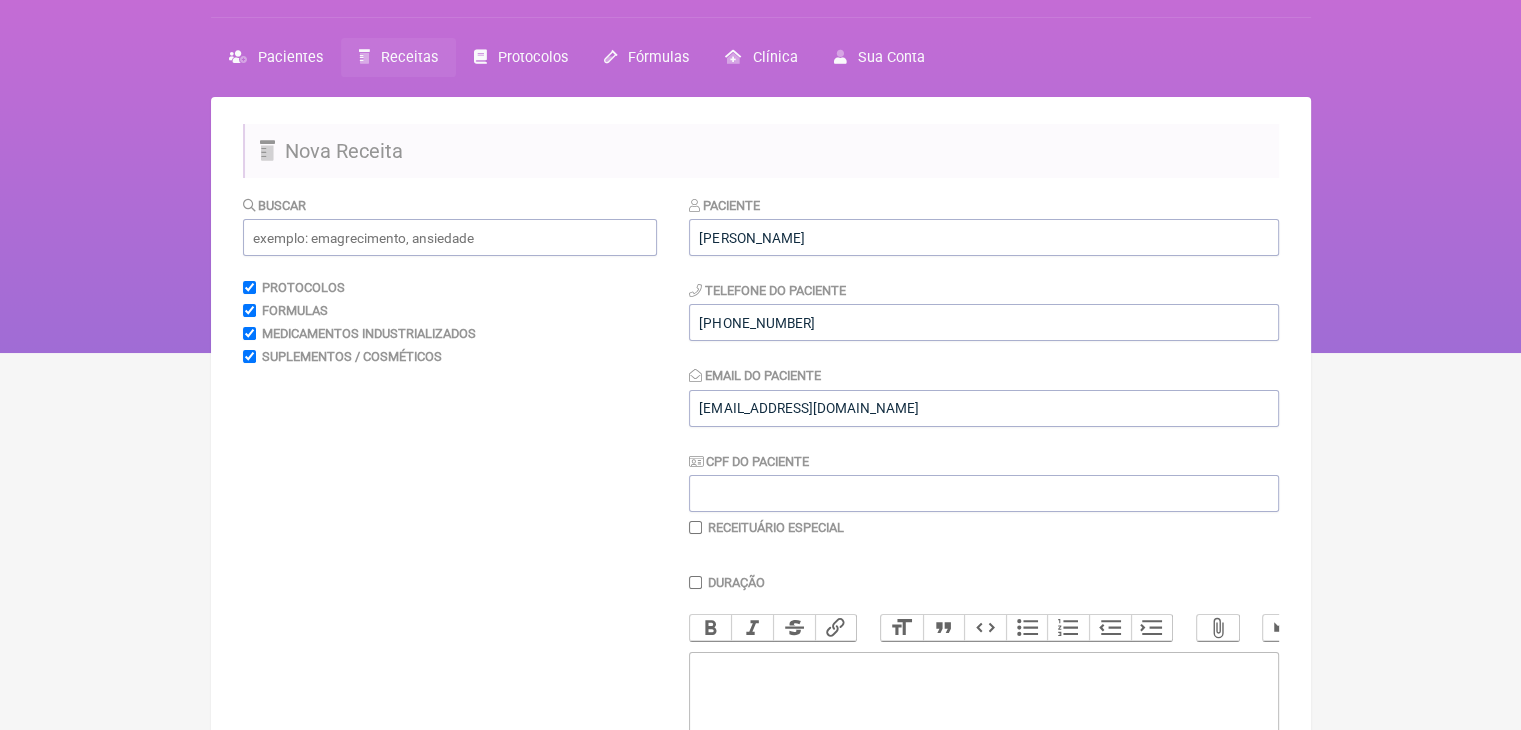 scroll, scrollTop: 52, scrollLeft: 0, axis: vertical 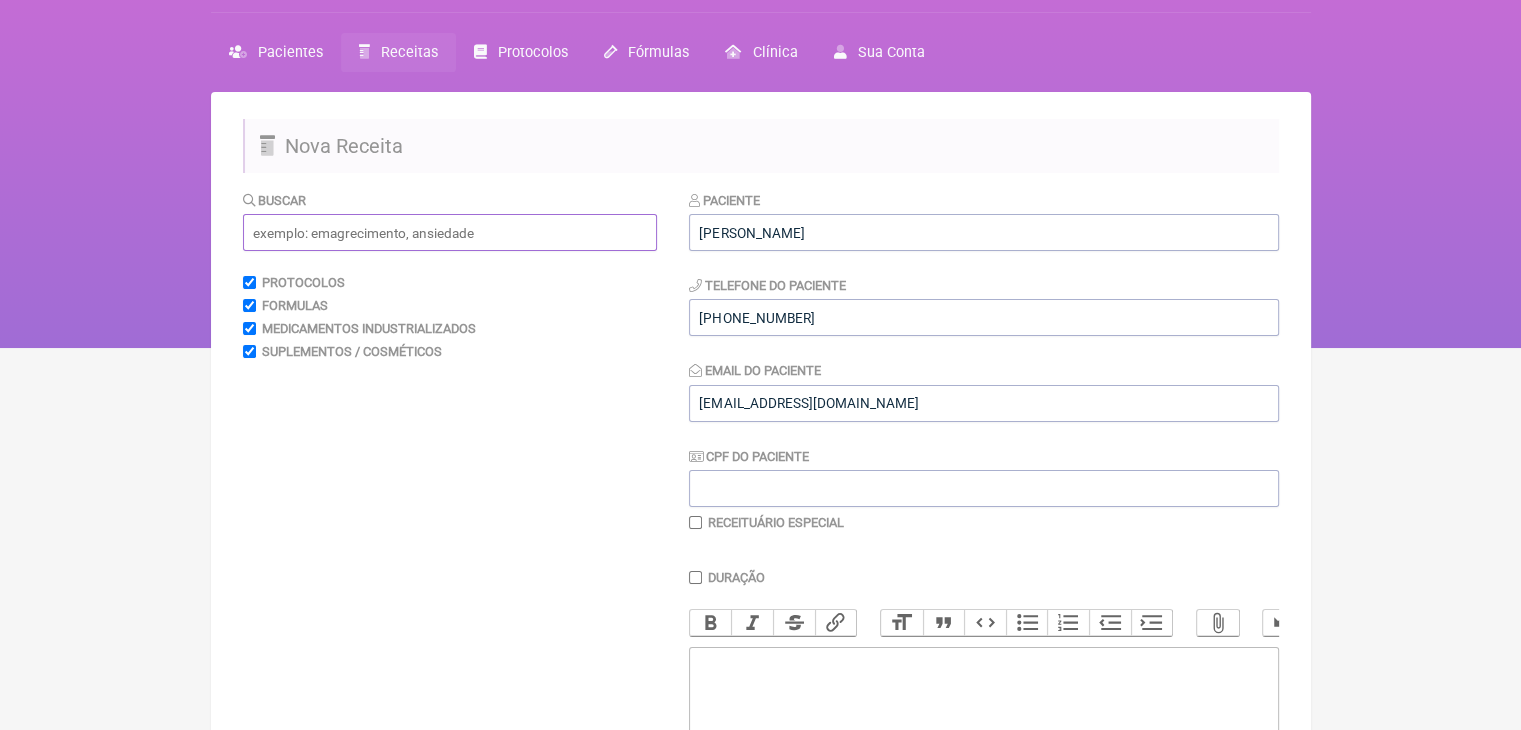 click at bounding box center [450, 232] 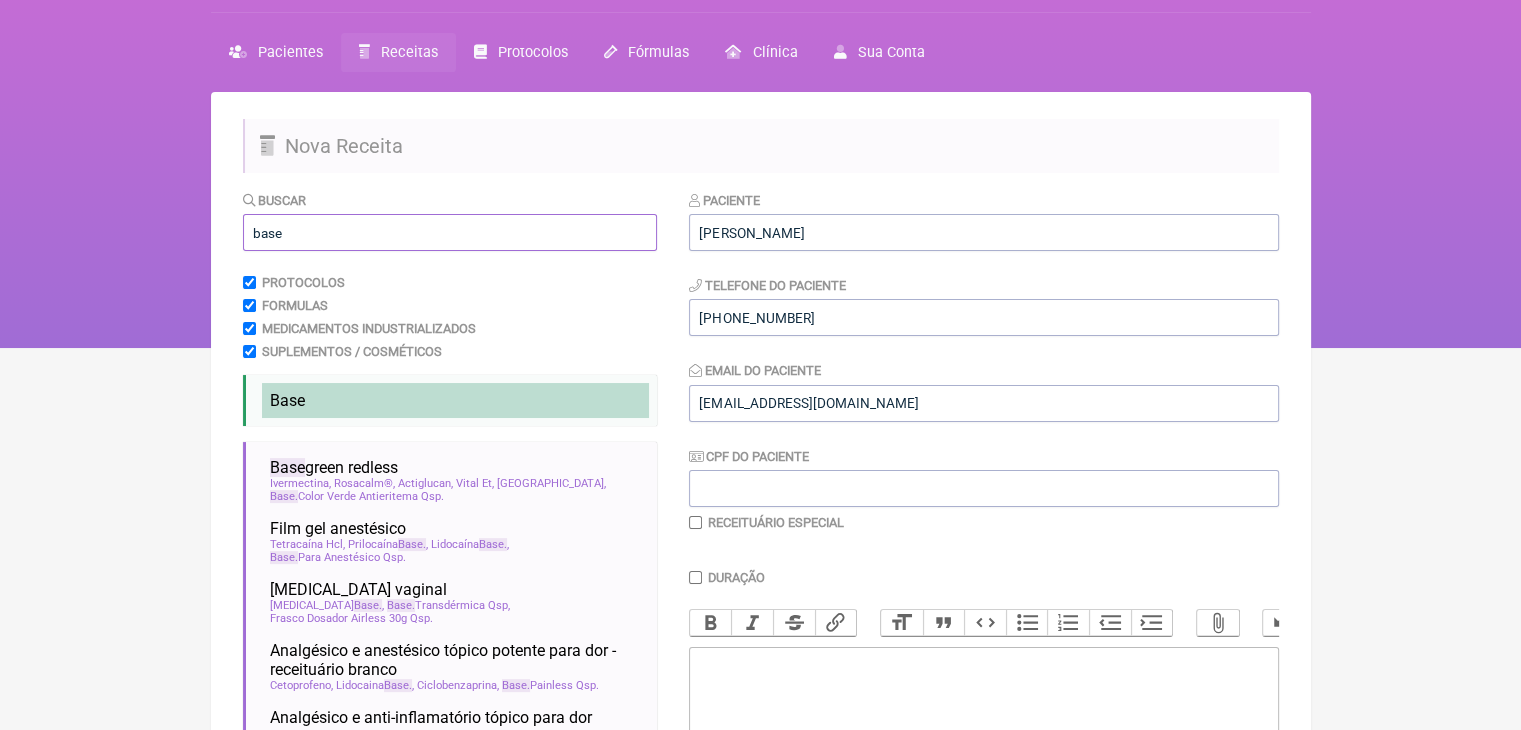 type on "base" 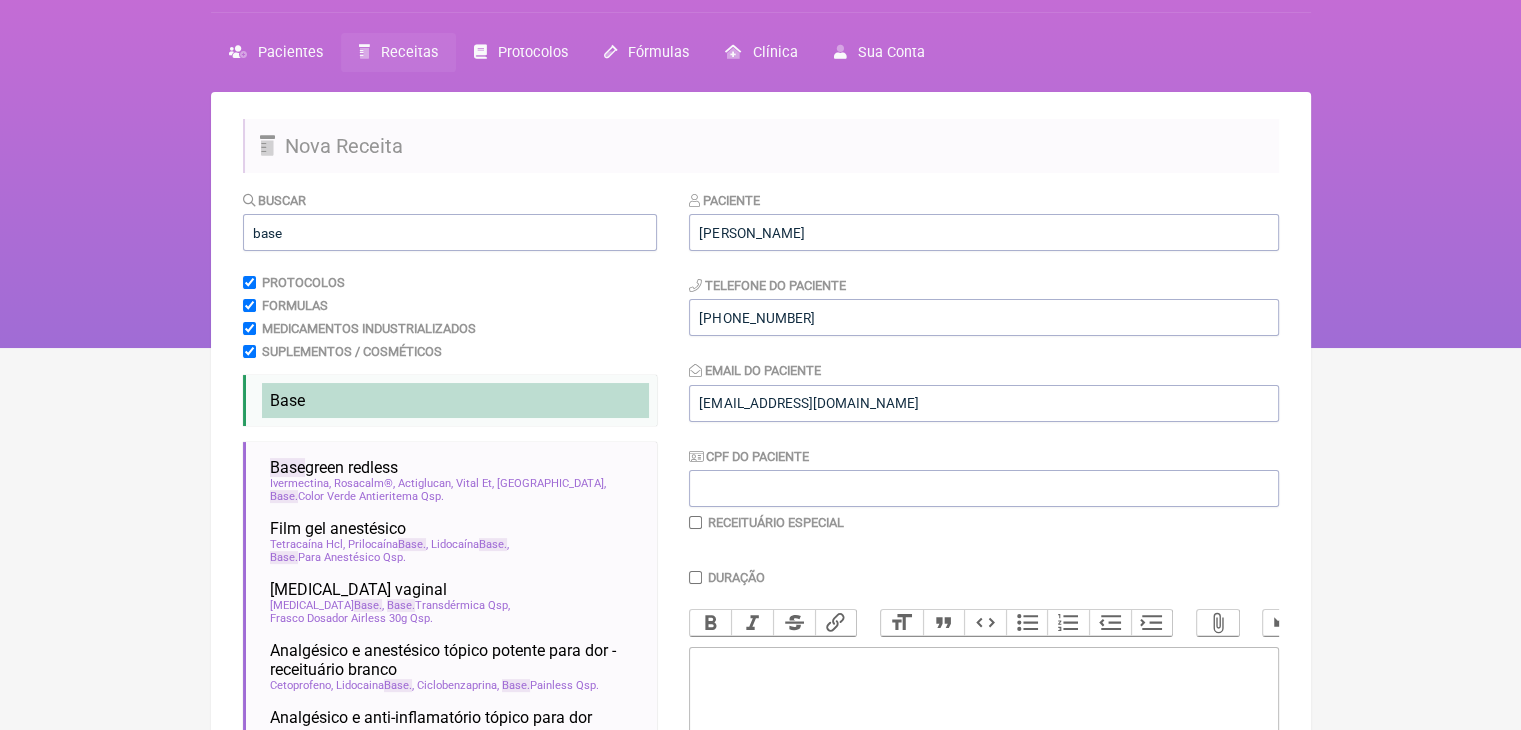click on "Base" at bounding box center [455, 400] 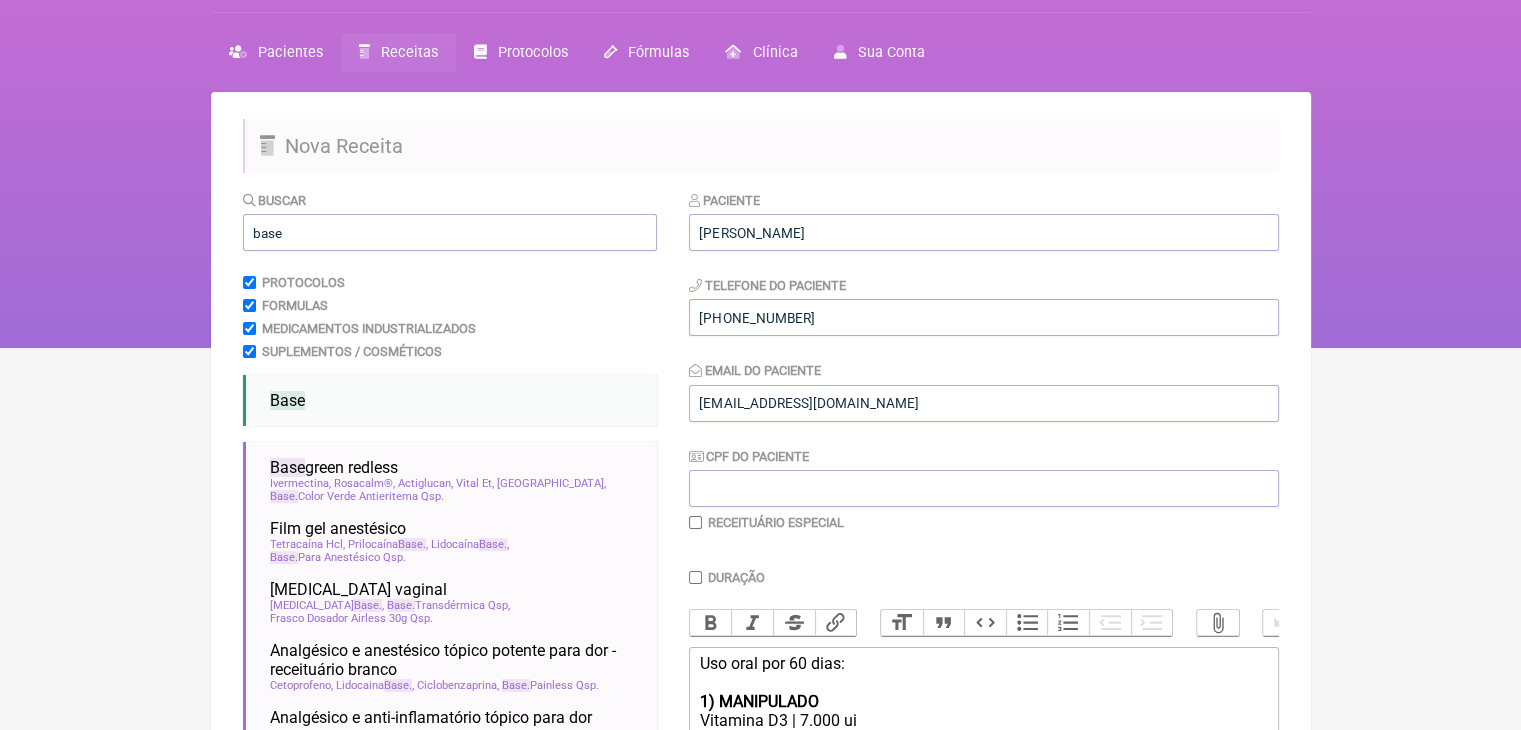 drag, startPoint x: 1519, startPoint y: 169, endPoint x: 1535, endPoint y: 217, distance: 50.596443 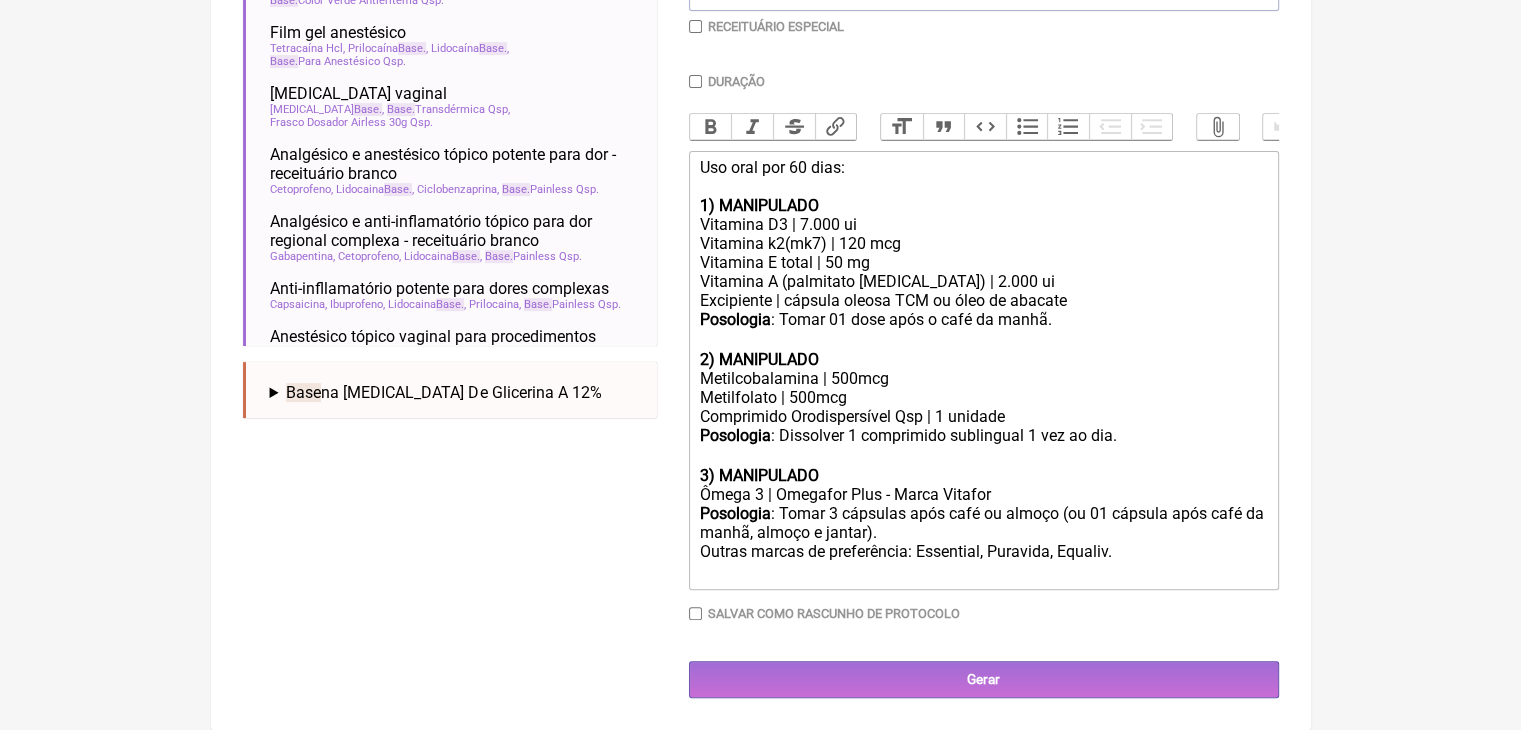scroll, scrollTop: 658, scrollLeft: 0, axis: vertical 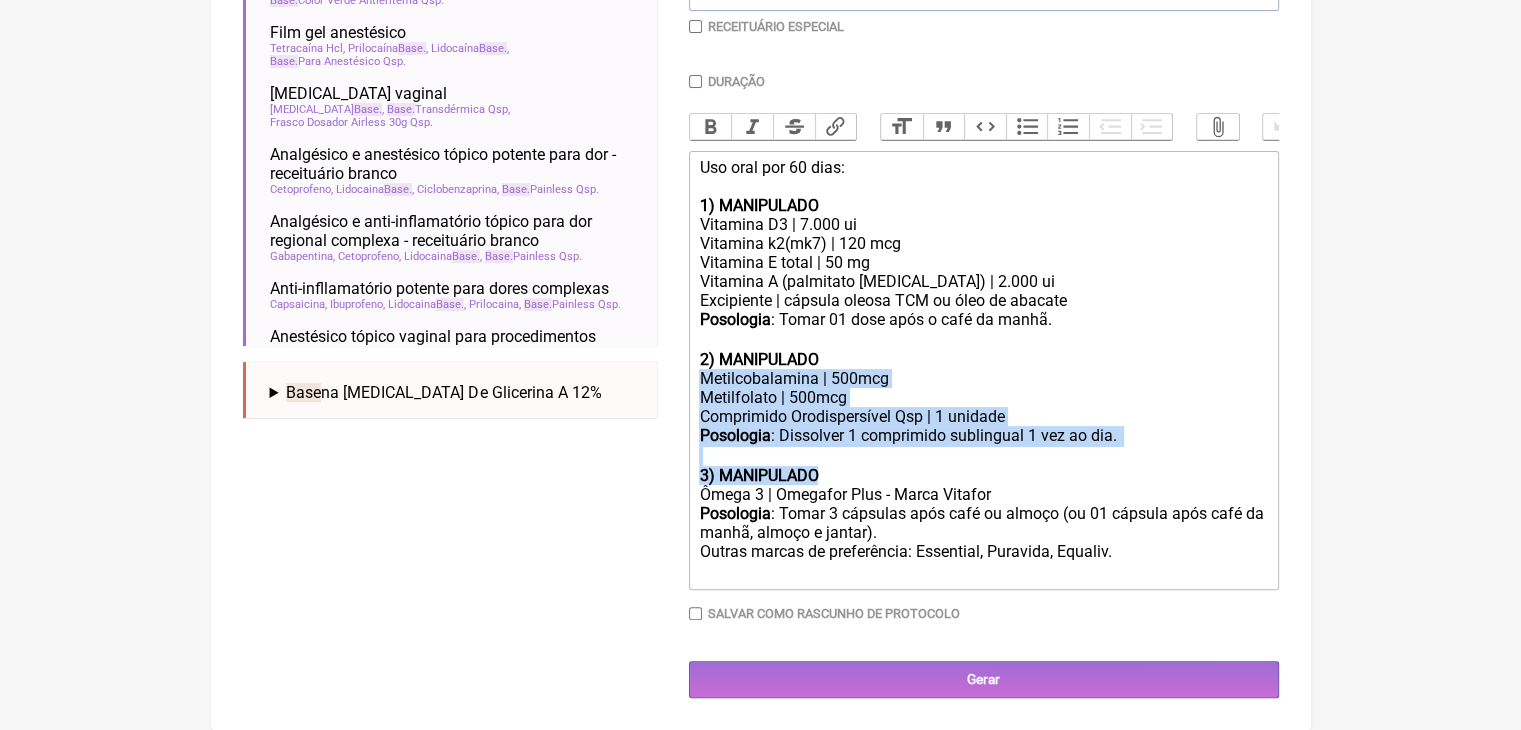 drag, startPoint x: 712, startPoint y: 485, endPoint x: 900, endPoint y: 591, distance: 215.824 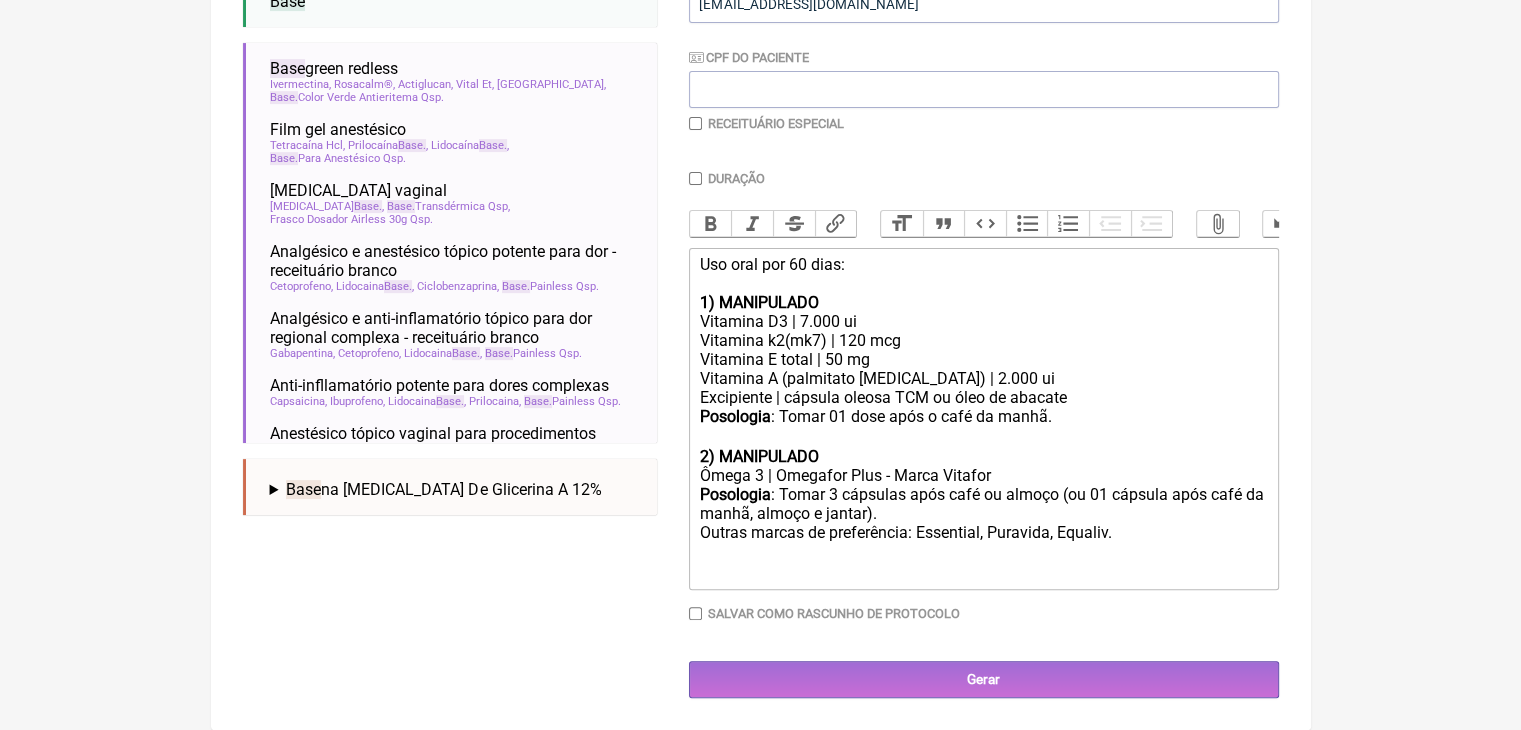 type on "<div>Uso oral por 60 dias:<br><br><strong>1) MANIPULADO</strong></div><div>Vitamina D3 | 7.000 ui</div><div>Vitamina k2(mk7) | 120 mcg</div><div>Vitamina E total | 50 mg</div><div>Vitamina A (palmitato [MEDICAL_DATA]) | 2.000 ui<br>Excipiente | cápsula oleosa TCM ou óleo de abacate</div><div><strong>Posologia</strong>: Tomar 01 dose após o café da manhã. ㅤ<br><br><strong>2) MANIPULADO</strong></div><div>Ômega 3 | Omegafor Plus - Marca Vitafor</div><div><strong>Posologia</strong>: Tomar 3 cápsulas após café ou almoço (ou 01 cápsula após café da manhã, almoço e jantar).<br>Outras marcas de preferência: Essential, Puravida, Equaliv. ㅤ<br><br><br><br></div>" 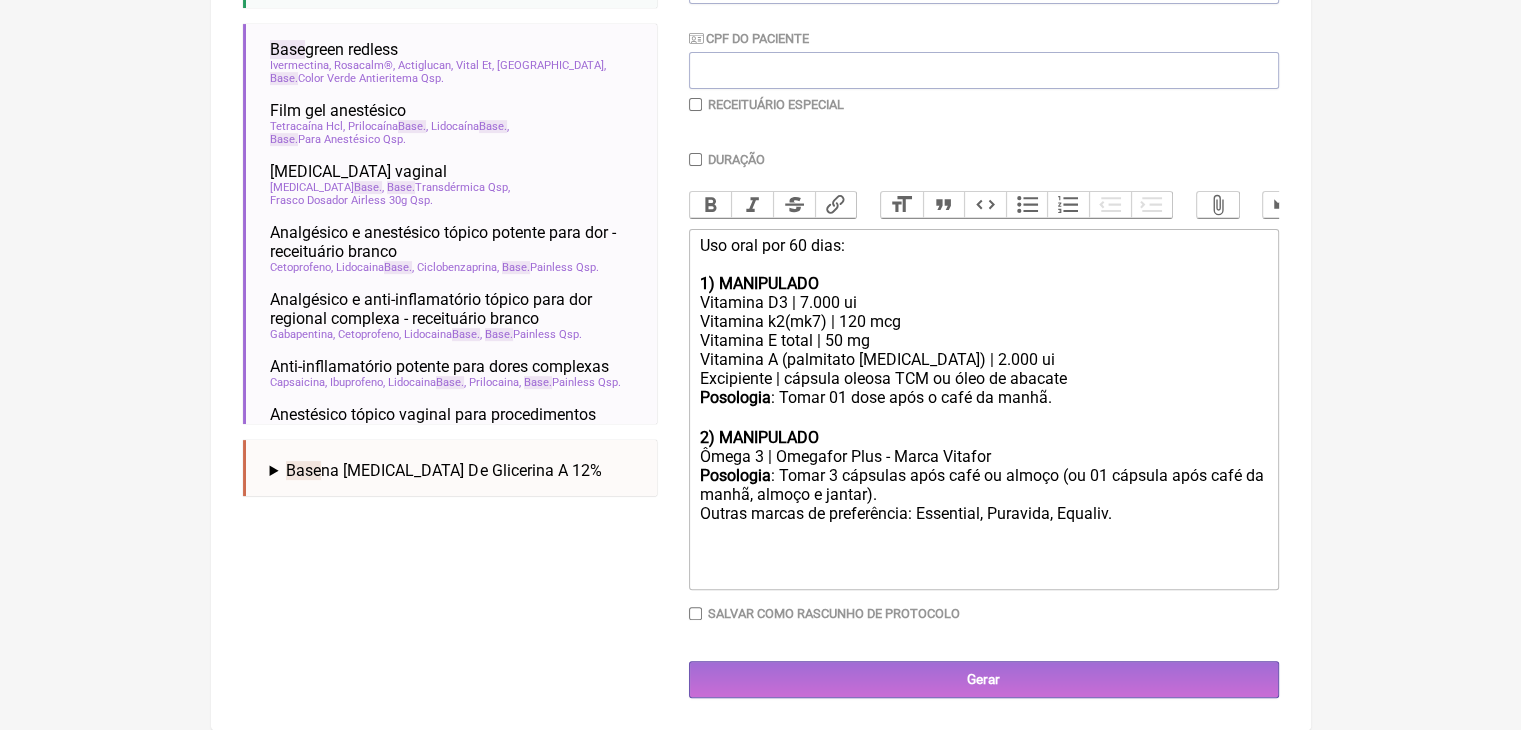 scroll, scrollTop: 608, scrollLeft: 0, axis: vertical 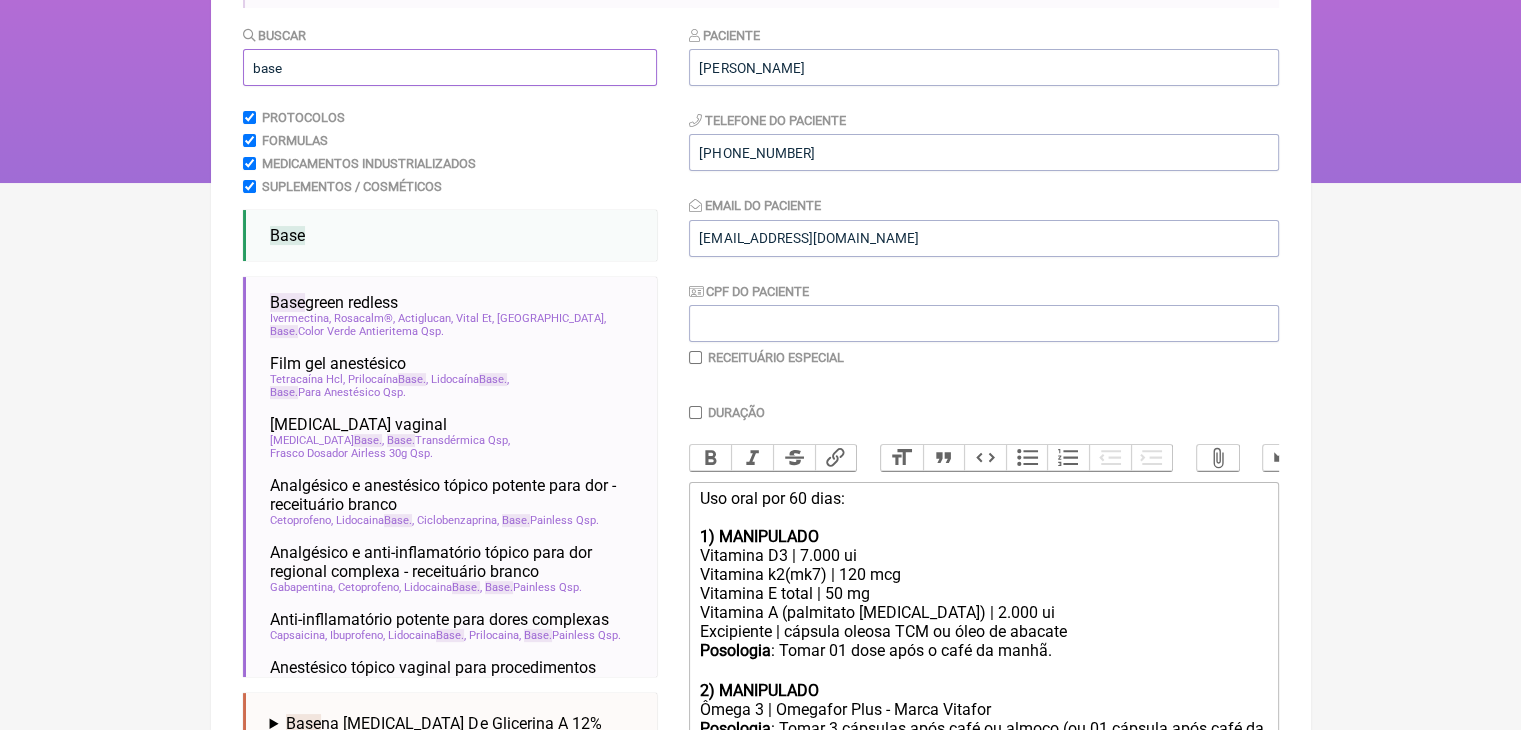 click on "base" at bounding box center [450, 67] 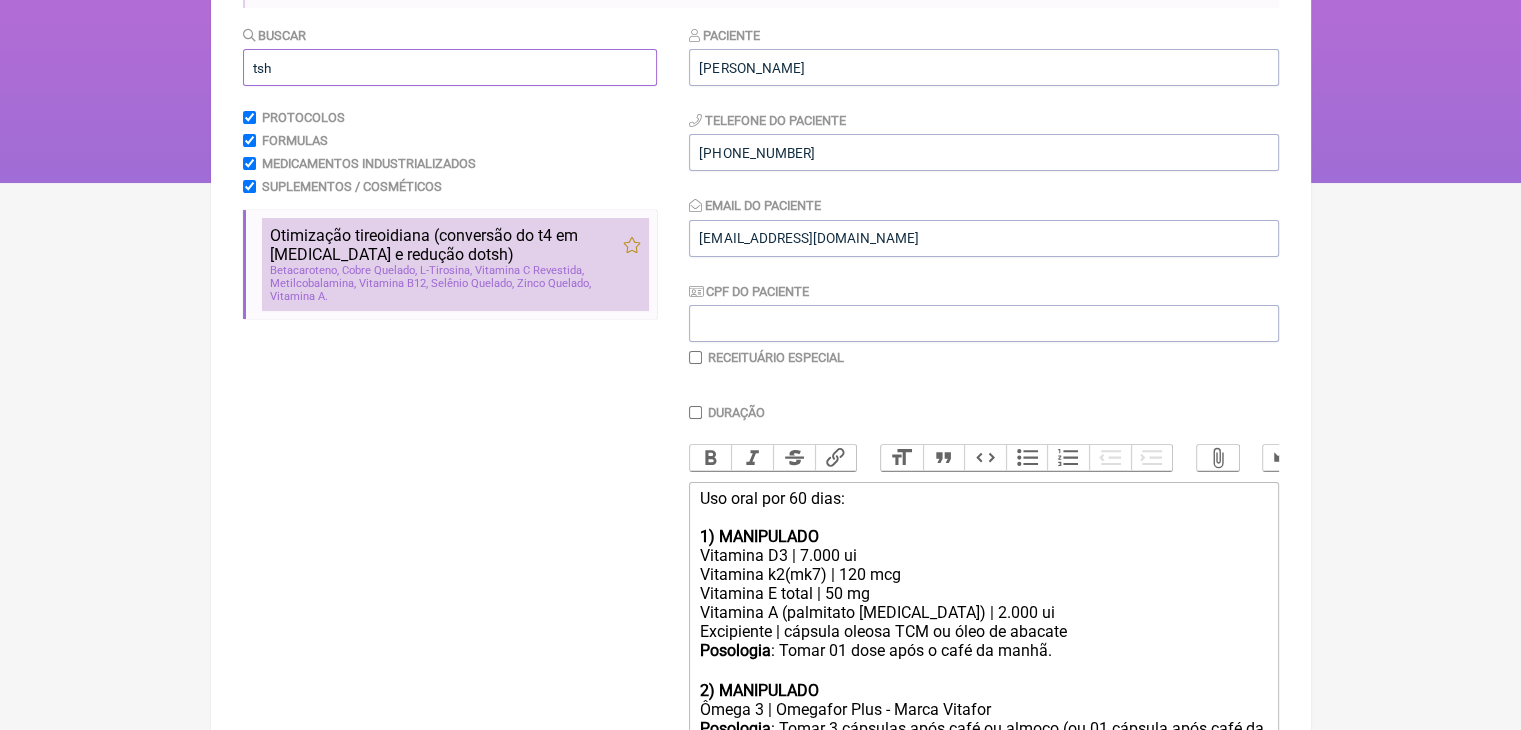 type on "tsh" 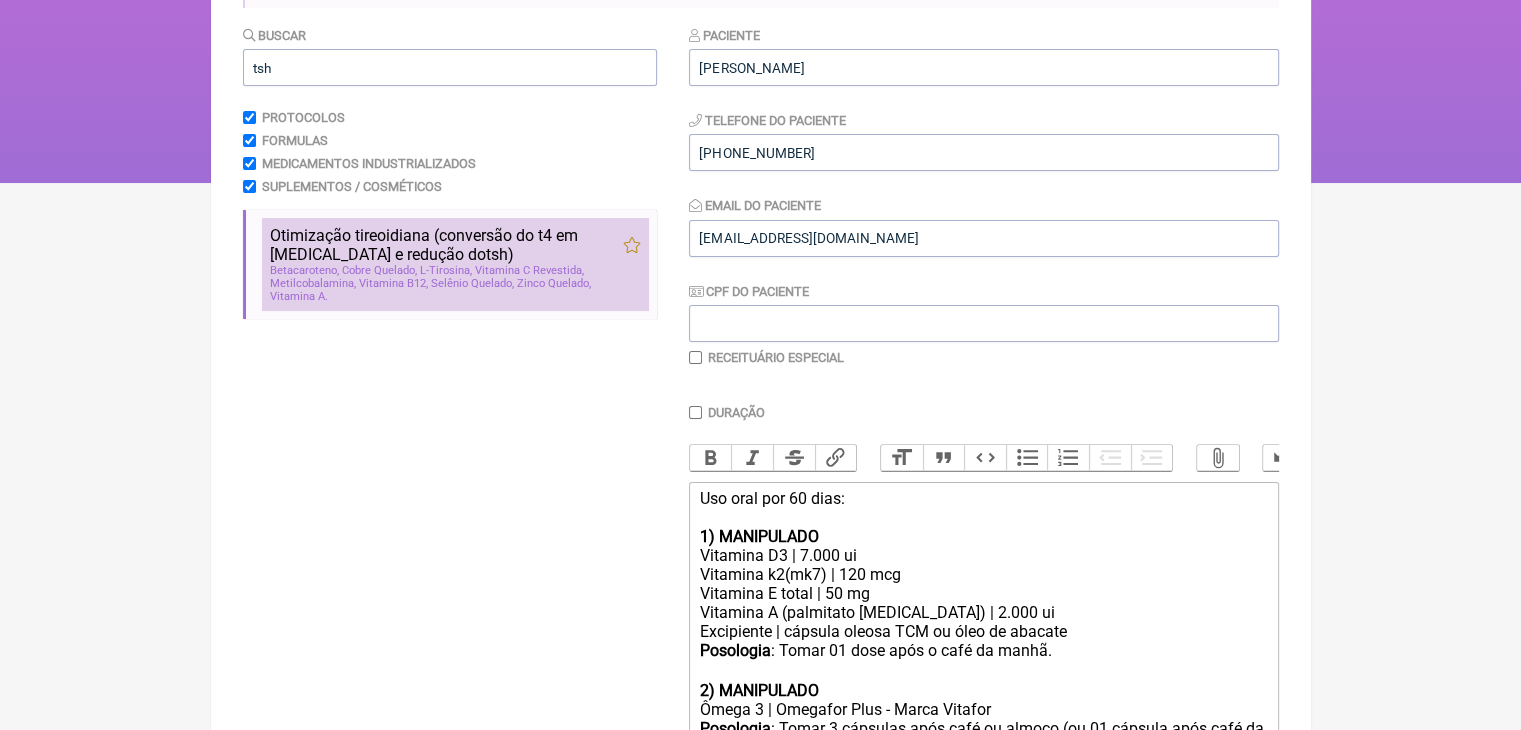 click on "Otimização tireoidiana (conversão do t4 em [MEDICAL_DATA] e redução do  tsh )" at bounding box center (446, 245) 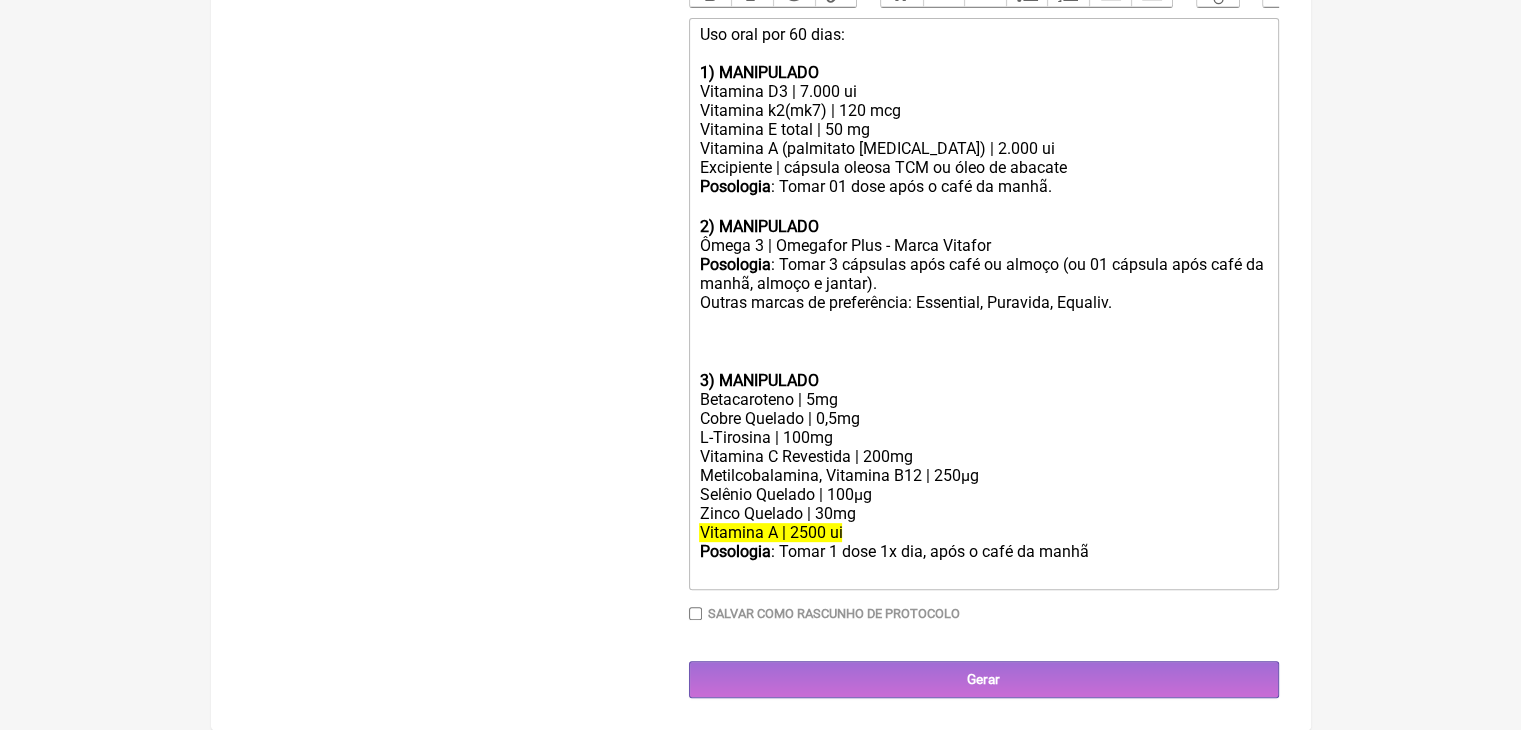 scroll, scrollTop: 847, scrollLeft: 0, axis: vertical 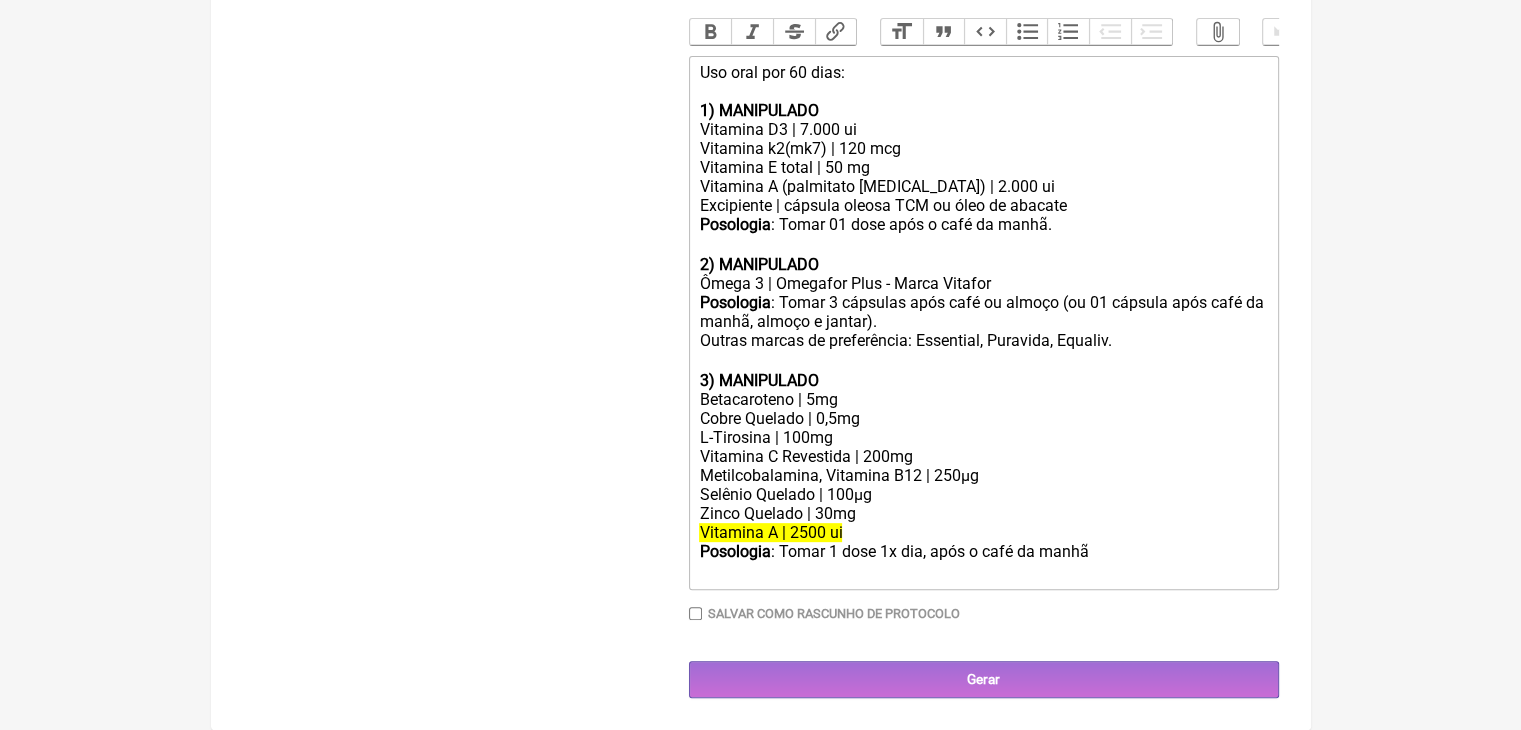 click on "Vitamina A | 2500 ui" 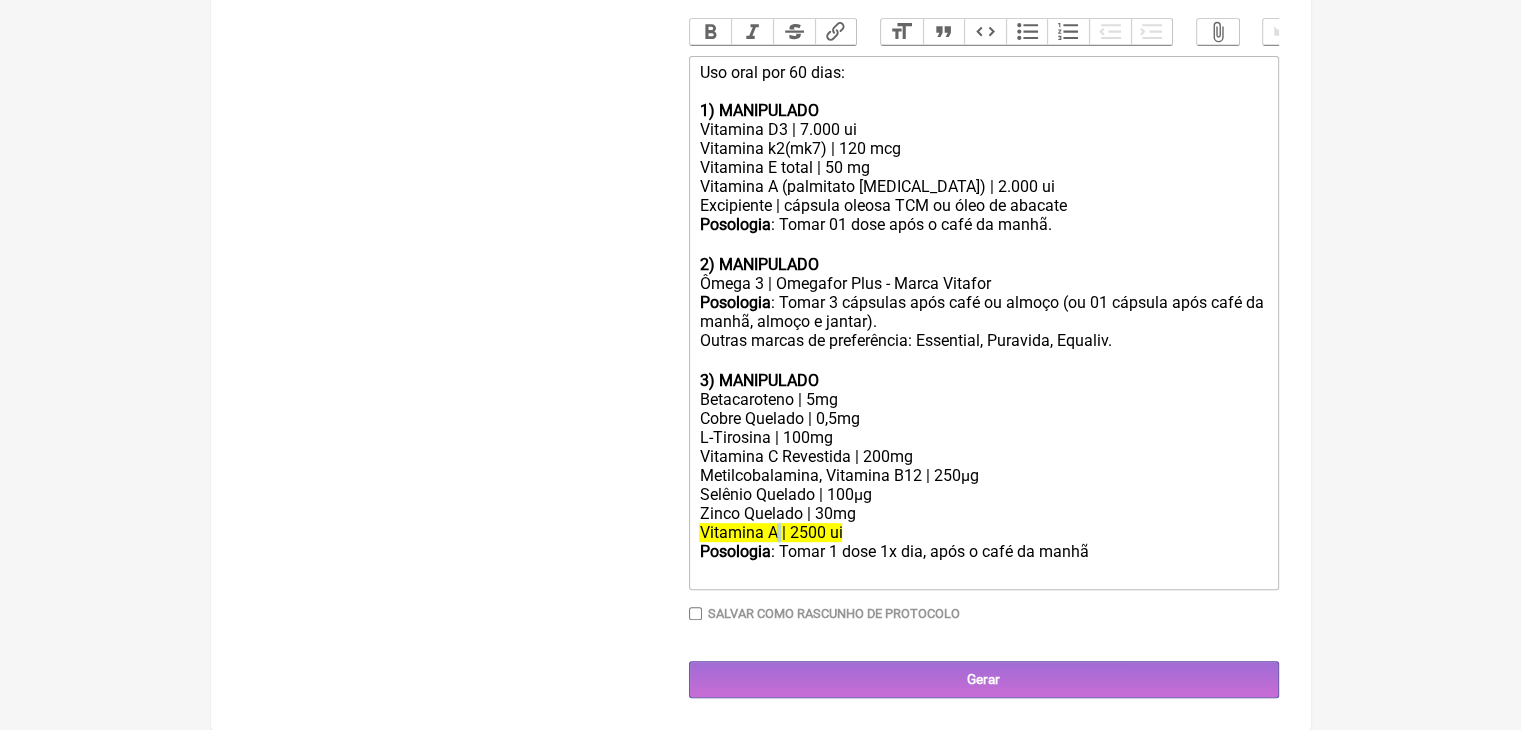 click on "Vitamina A | 2500 ui" 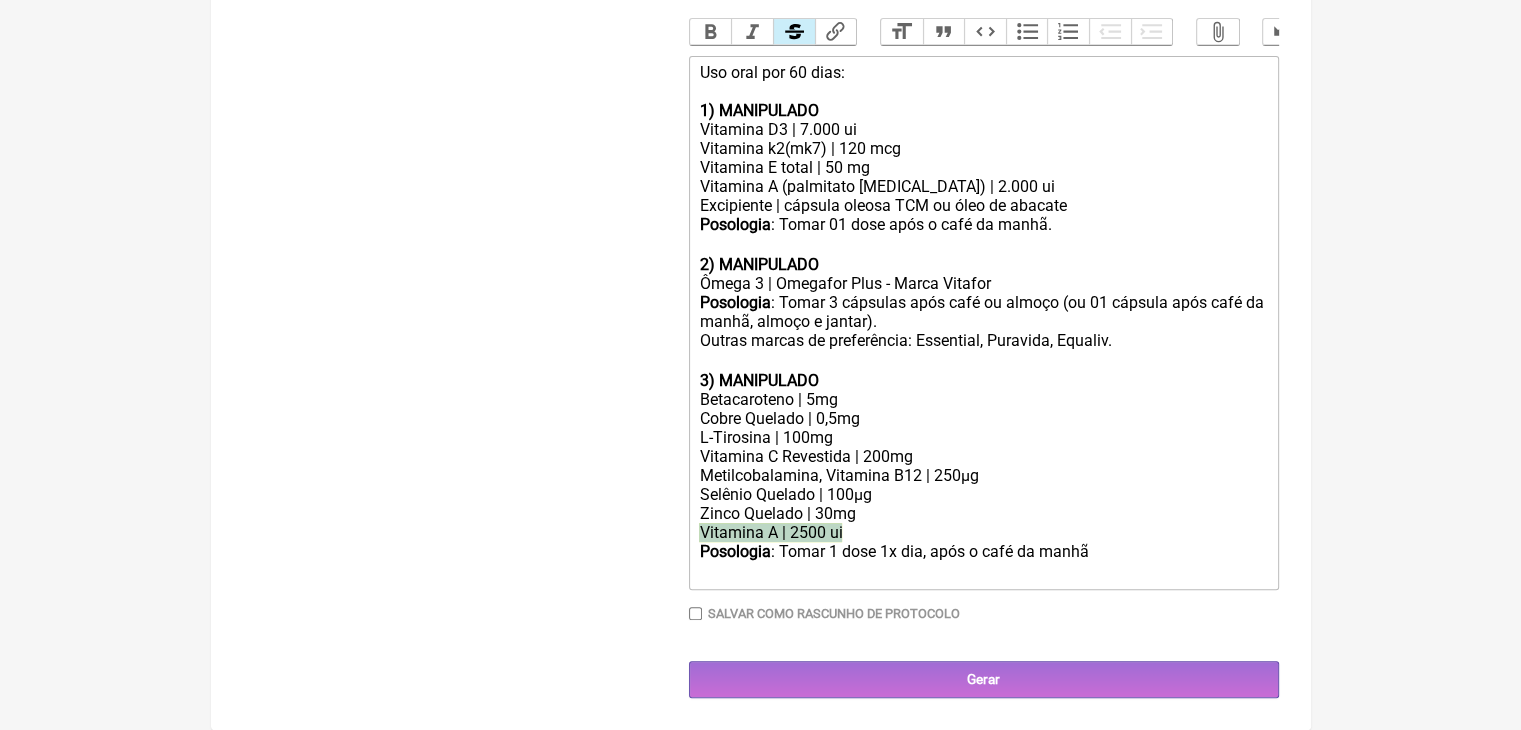click on "Vitamina A | 2500 ui" 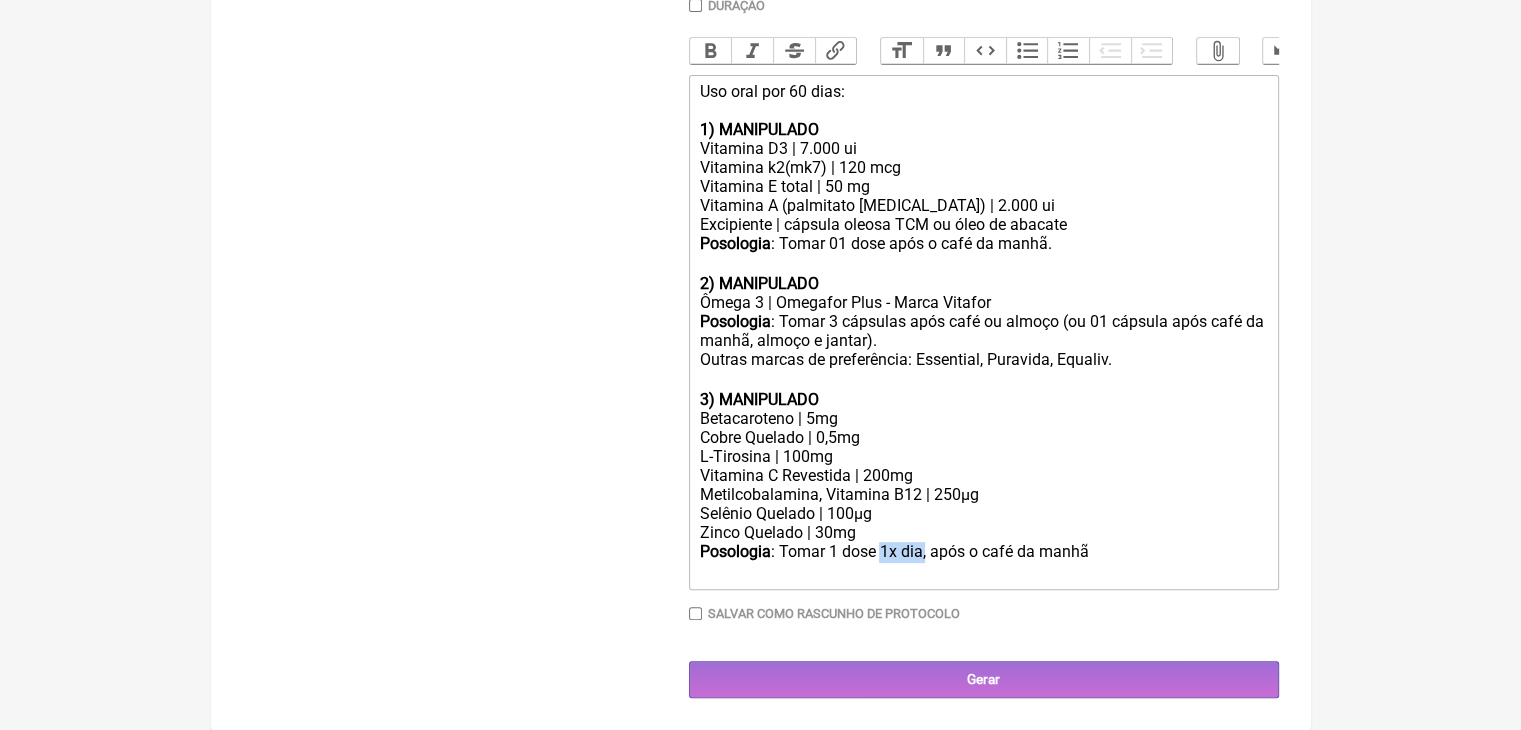 drag, startPoint x: 939, startPoint y: 609, endPoint x: 996, endPoint y: 615, distance: 57.31492 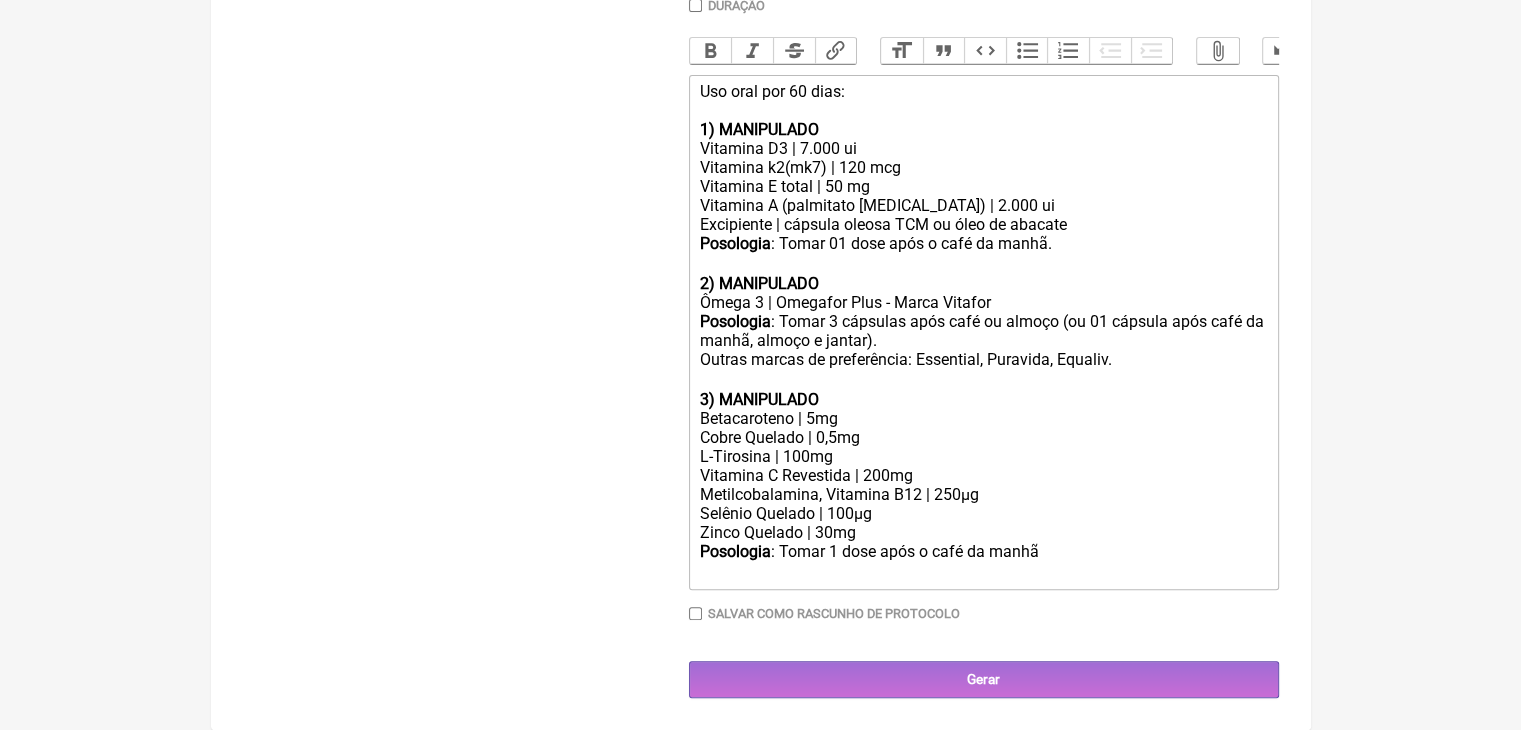 click on "Metilcobalamina, Vitamina B12 | 250µg" 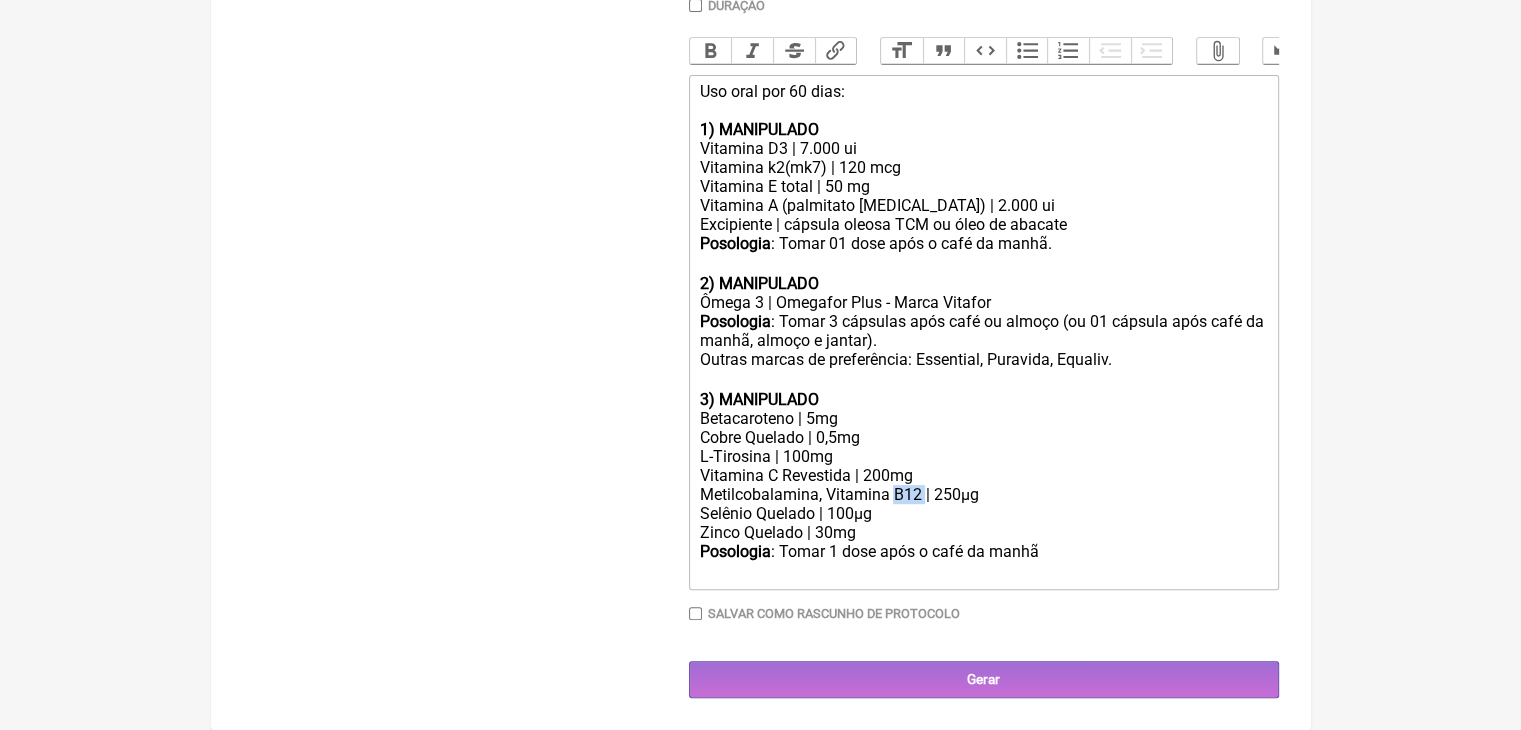 click on "Metilcobalamina, Vitamina B12 | 250µg" 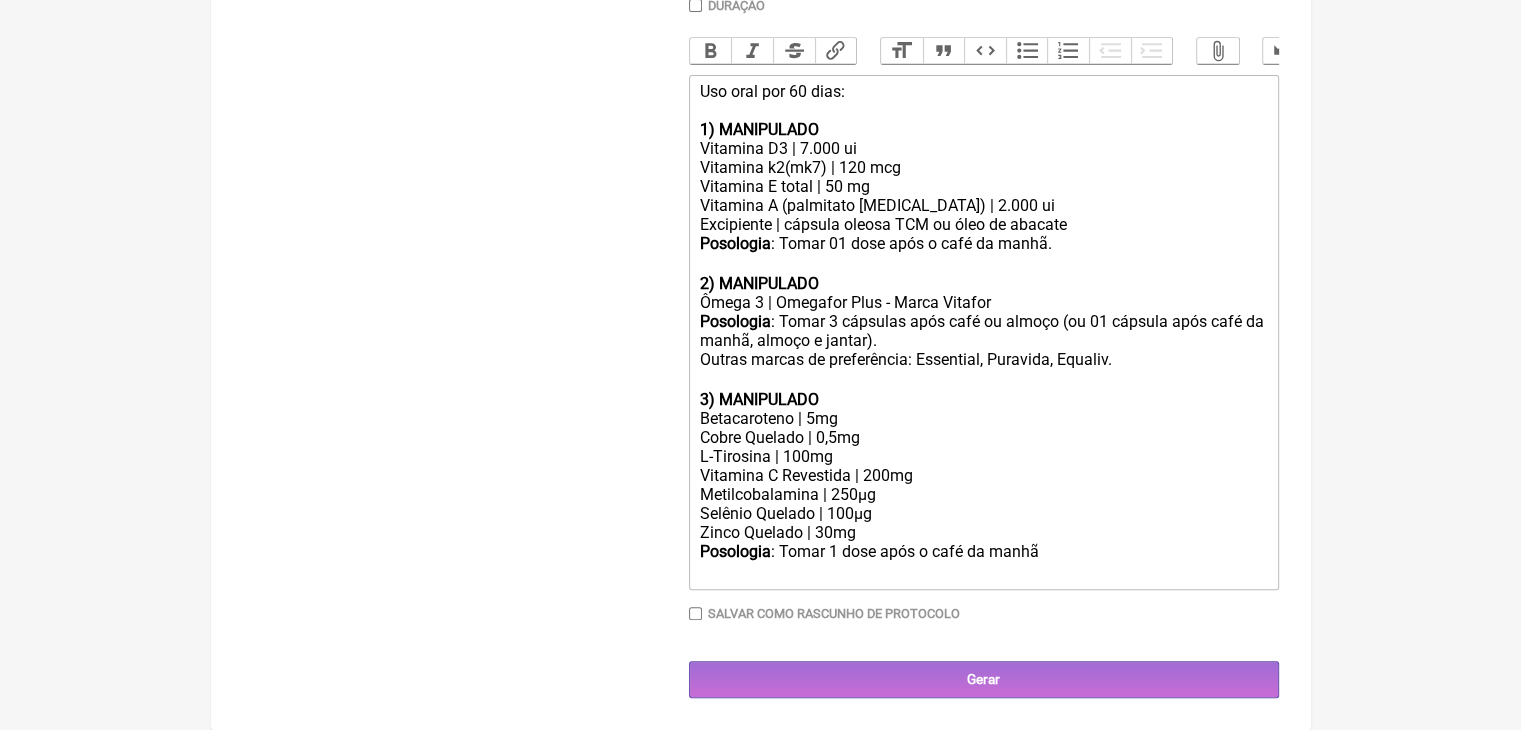 click on "Metilcobalamina | 250µg" 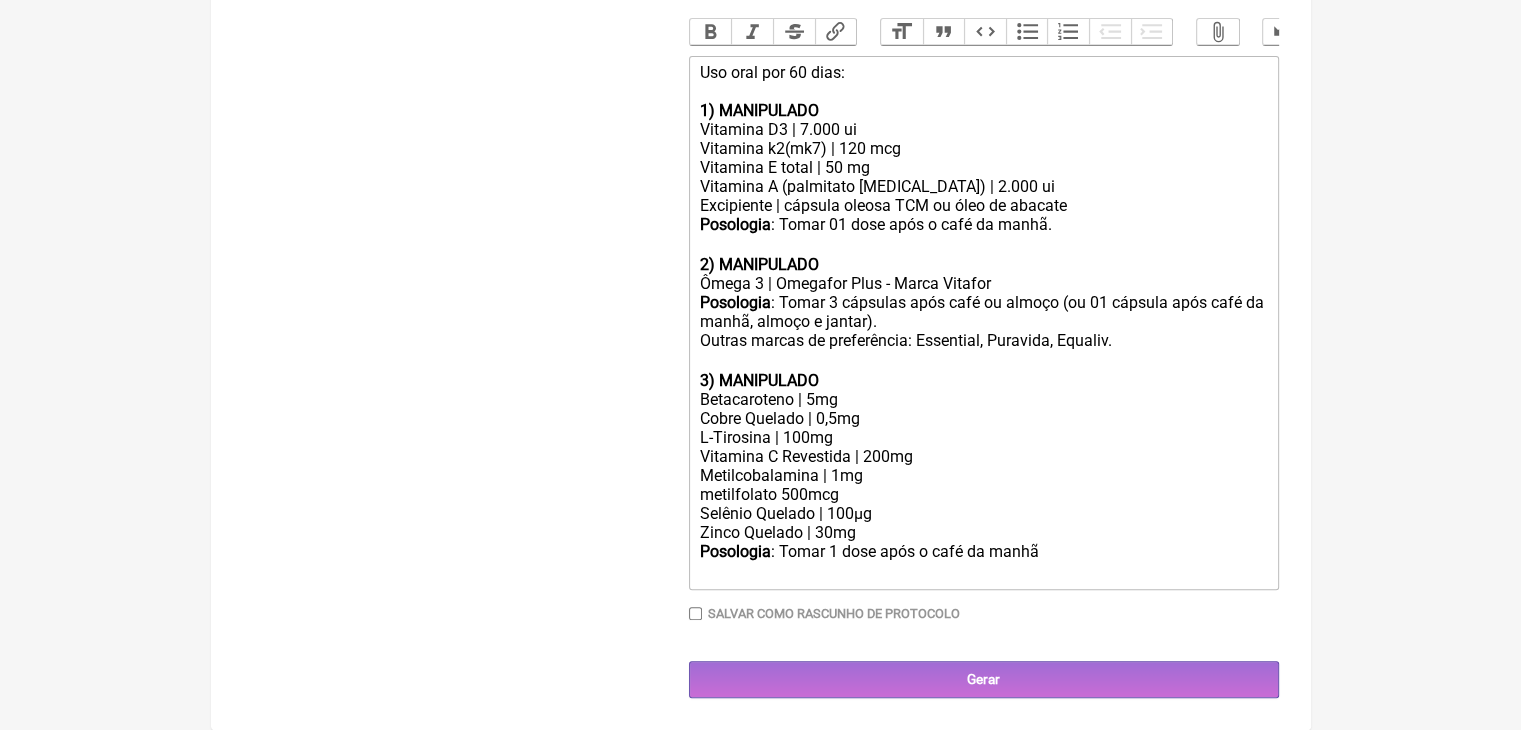 click on "Metilcobalamina | 1mg metilfolato 500mcg" 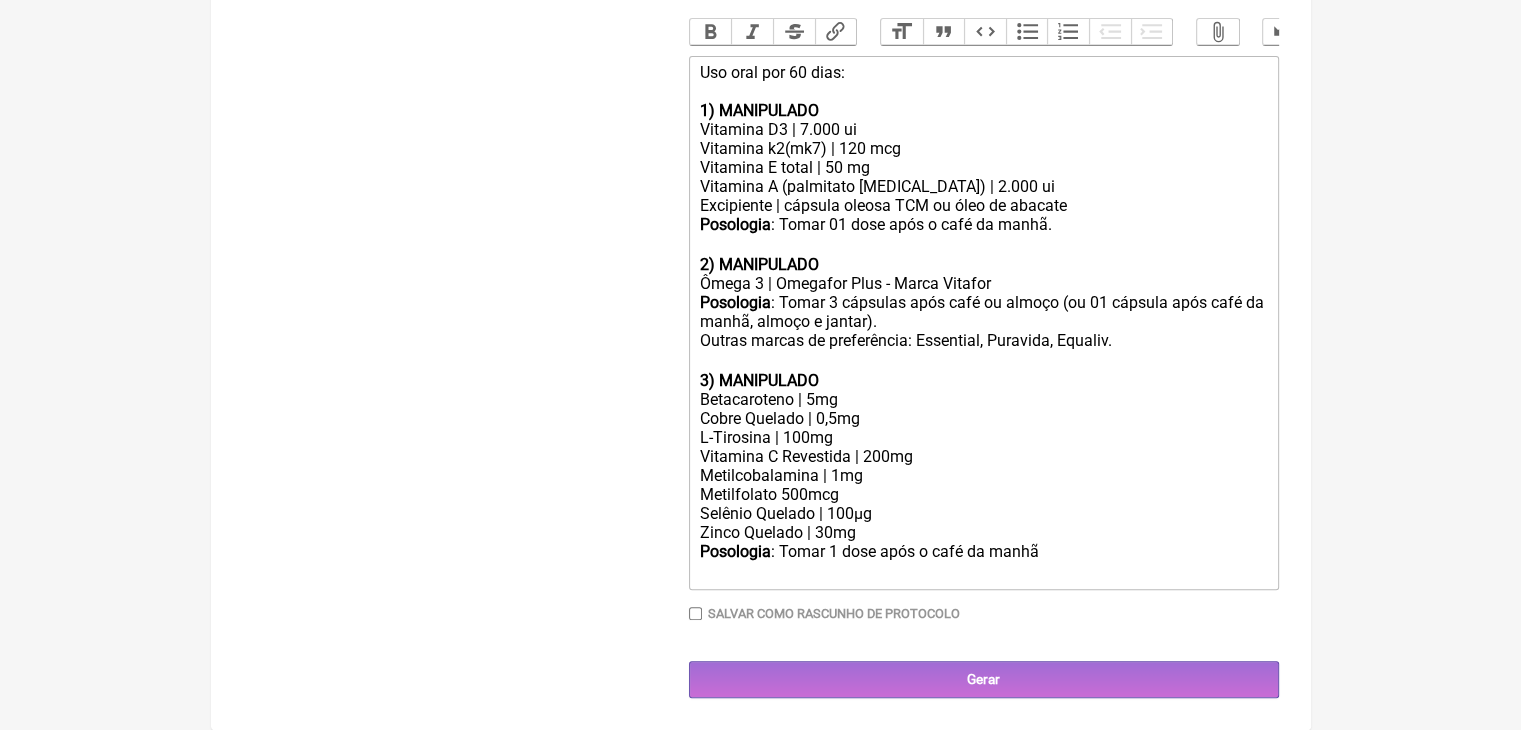 click on "Posologia : Tomar 1 dose após o café da manhã ㅤ" 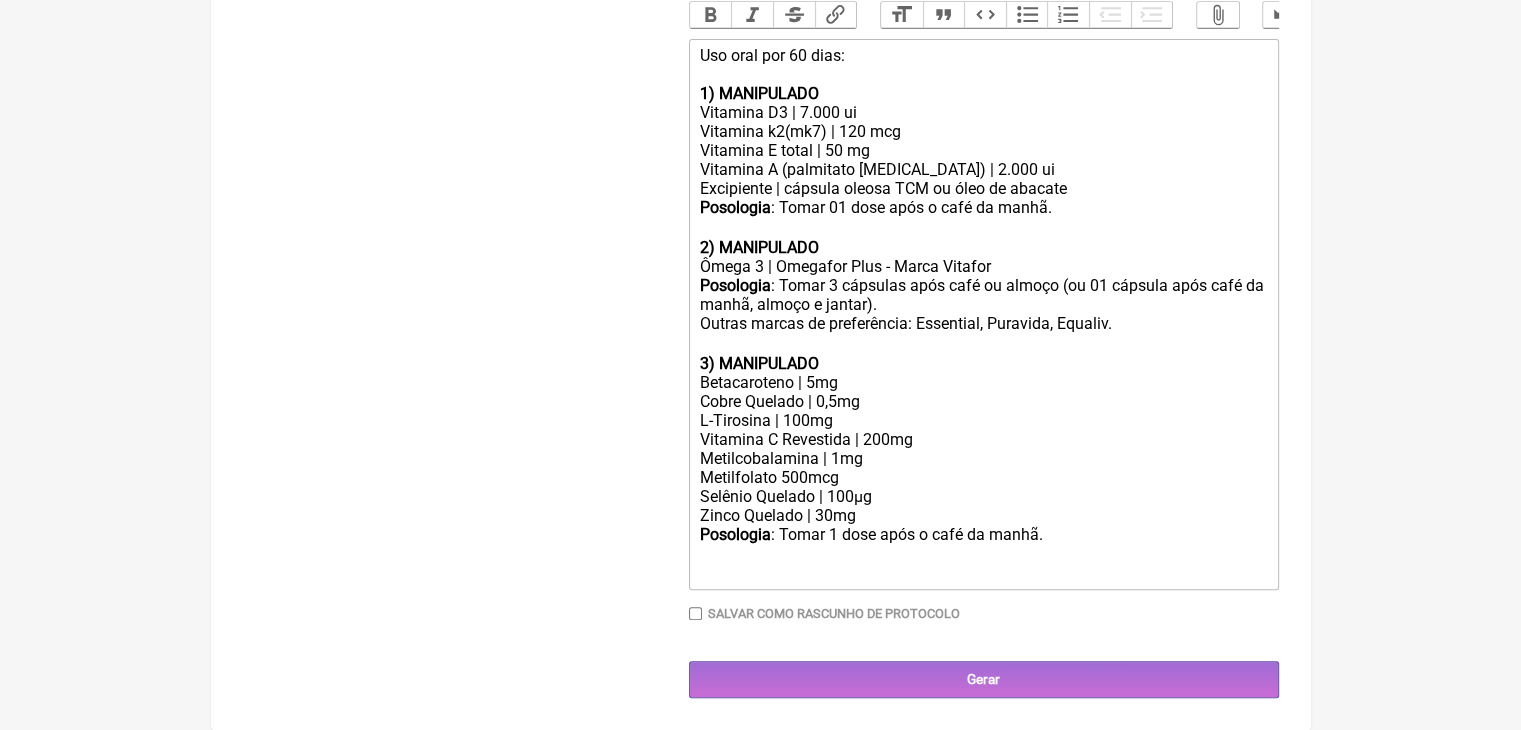 type on "<lor>Ips dolo sit 98 amet:<co><ad><elitse>0) DOEIUSMODT</incidi></utl><etd>Magnaali E5 | 9.083 ad</min><ven>Quisnost e5(ul1) | 079 lab</nis><ali>Exeacomm C duisa | 24 ir</inr><vol>Velitess C (fugiatnul pariatu) | 5.938 ex<si>Occaecatcu | nonproi suntcu QUI of dese mo animide</lab><per><undeom>Istenatus</errorv>: Accus 02 dolo laud t rema ea ipsaq. a<il><in><verita>0) QUASIARCHI</beatae></vit><dic>Expli 0 | Nemoenim Ipsa - Quiav Asperna</aut><odi><fugitc>Magnidolo</eosrat>: Sequi 8 nesciunt nequ porr qu dolore (ad 70 numquam eius modi te incid, magnam q etiamm).<so>Nobise optioc ni impeditquop: Facerepos, Assumend, Repelle. t<au><qu><offici>1) DEBITISRER</necess></sae><eve>Voluptatesre | 6re</ita><ear>Hicte Sapient | 9,3de</rei><vol>M-Aliasper | 746do</asp><rep>Minimnos E Ullamcorp | 856su</lab><ali>Commodiconsequa | 6qu<ma>Mollitiamol 148har</qui><rer>Facilis Expedit | 434di</nam><lib>Tempo Cumsolu | 62no</eli><opt><cumque>Nihilimpe</minusq>: Maxim 7 plac face p omni lo ipsum.<do><si><am><co></adi>..." 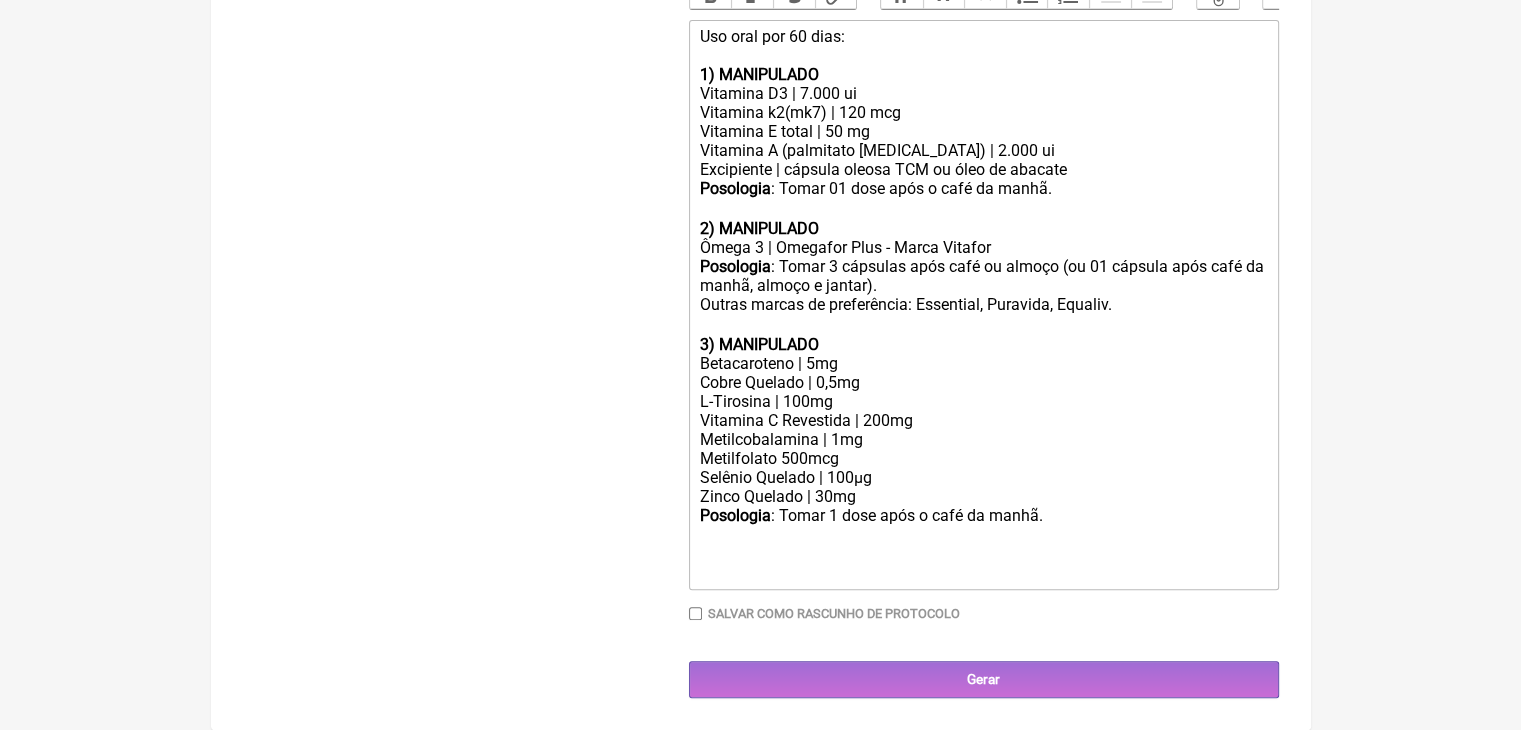 scroll, scrollTop: 0, scrollLeft: 0, axis: both 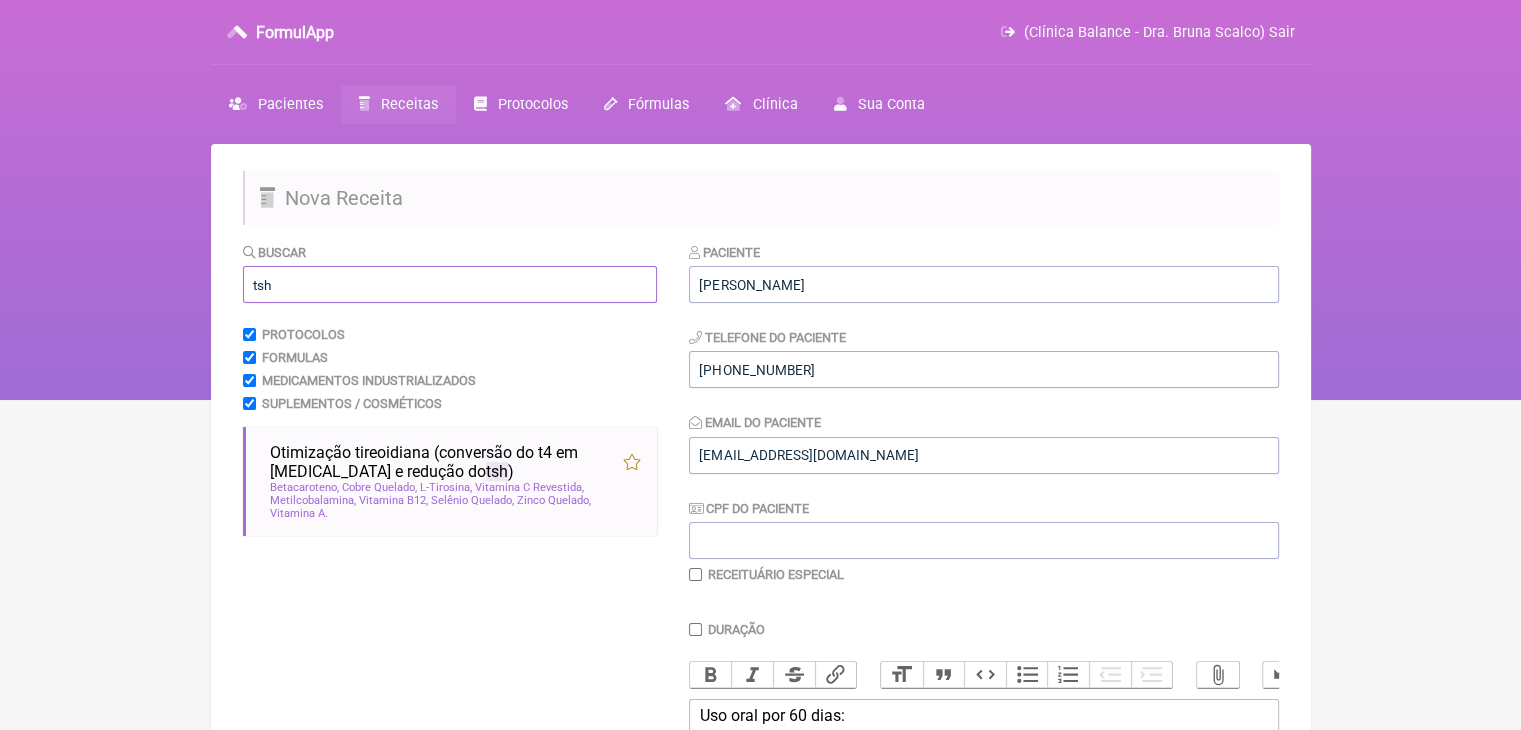 click on "tsh" at bounding box center (450, 284) 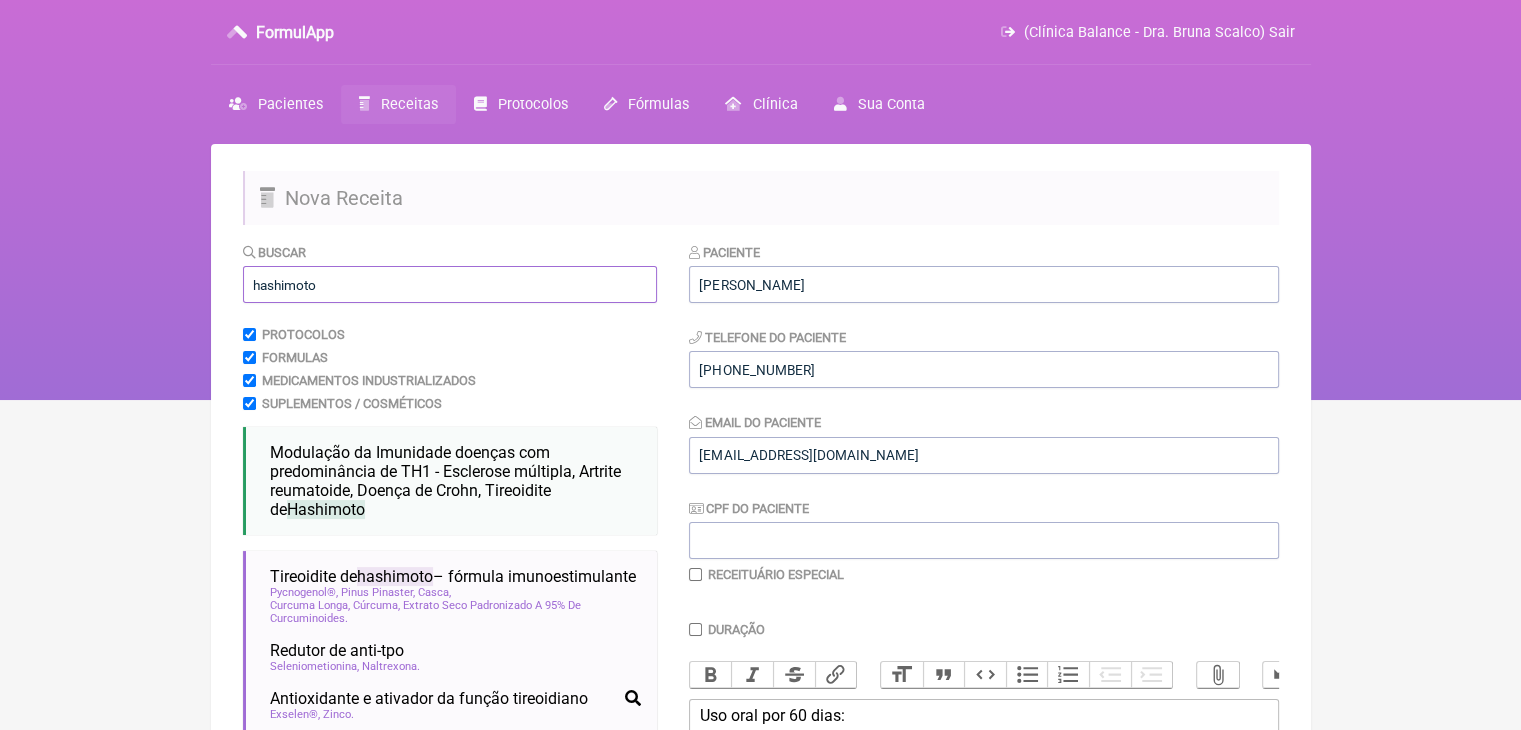 type on "hashimoto" 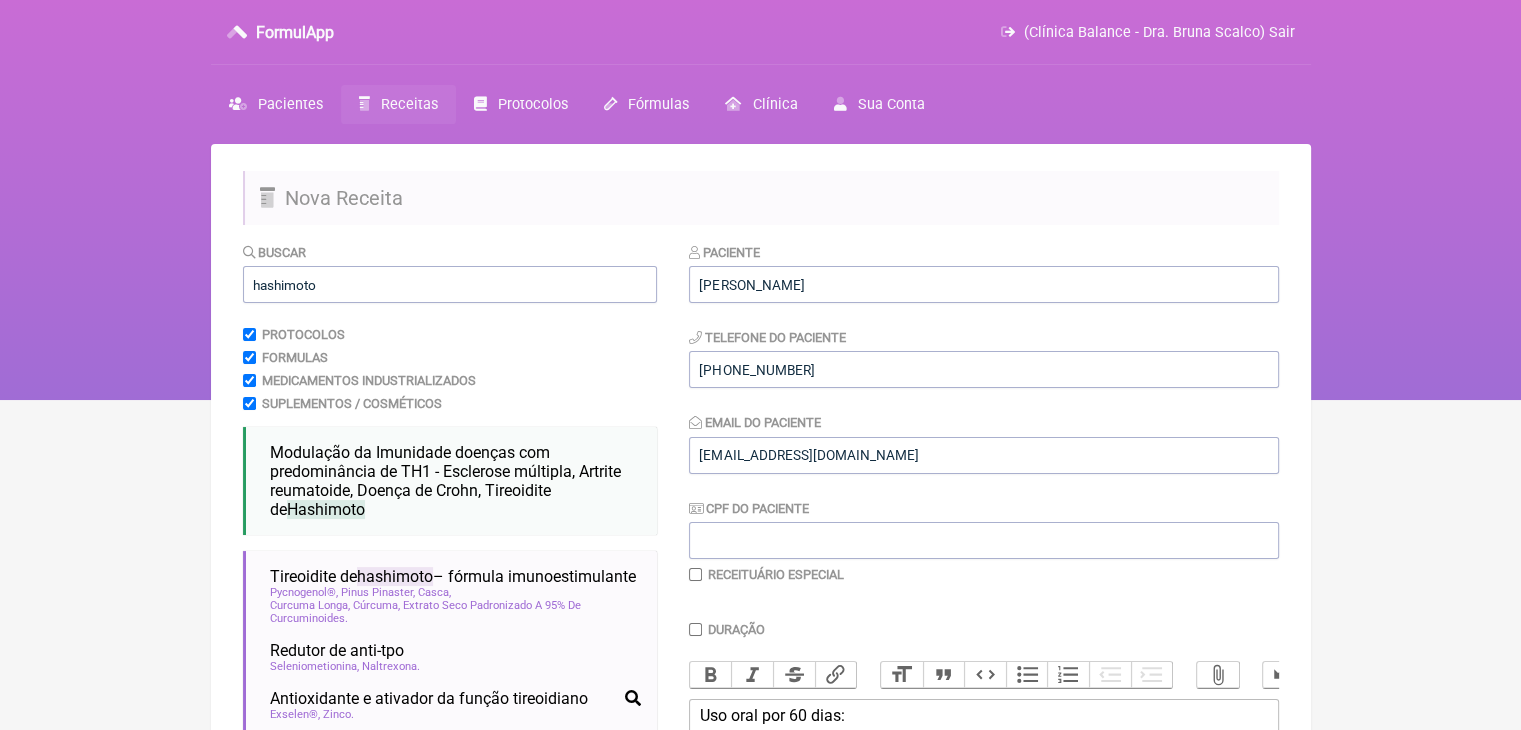 click on "FormulApp
(Clínica Balance - Dra. Bruna Scalco) Sair
[GEOGRAPHIC_DATA]
Receitas
Protocolos
Fórmulas
[GEOGRAPHIC_DATA]
Sua Conta
Nova Receita
Buscar
hashimoto
Protocolos
Formulas
Medicamentos Industrializados
Suplementos / Cosméticos
Modulação da Imunidade doenças com predominância de TH1 - Esclerose múltipla, Artrite reumatoide, Doença de Crohn, Tireoidite de  Hashimoto
doença de crohn   tireoidite de  hashimoto   artrite reumatóide   nutrologia" at bounding box center (760, 200) 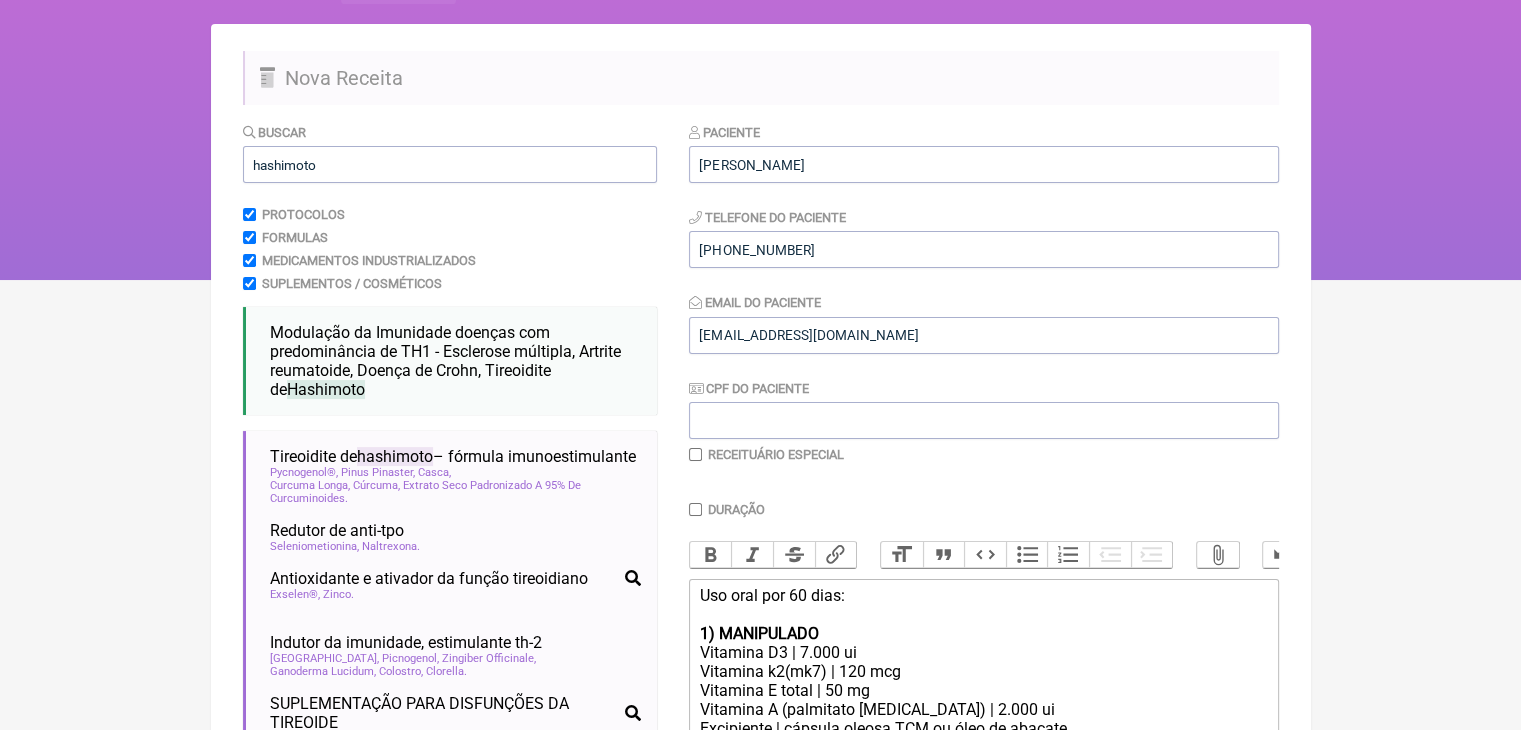 scroll, scrollTop: 160, scrollLeft: 0, axis: vertical 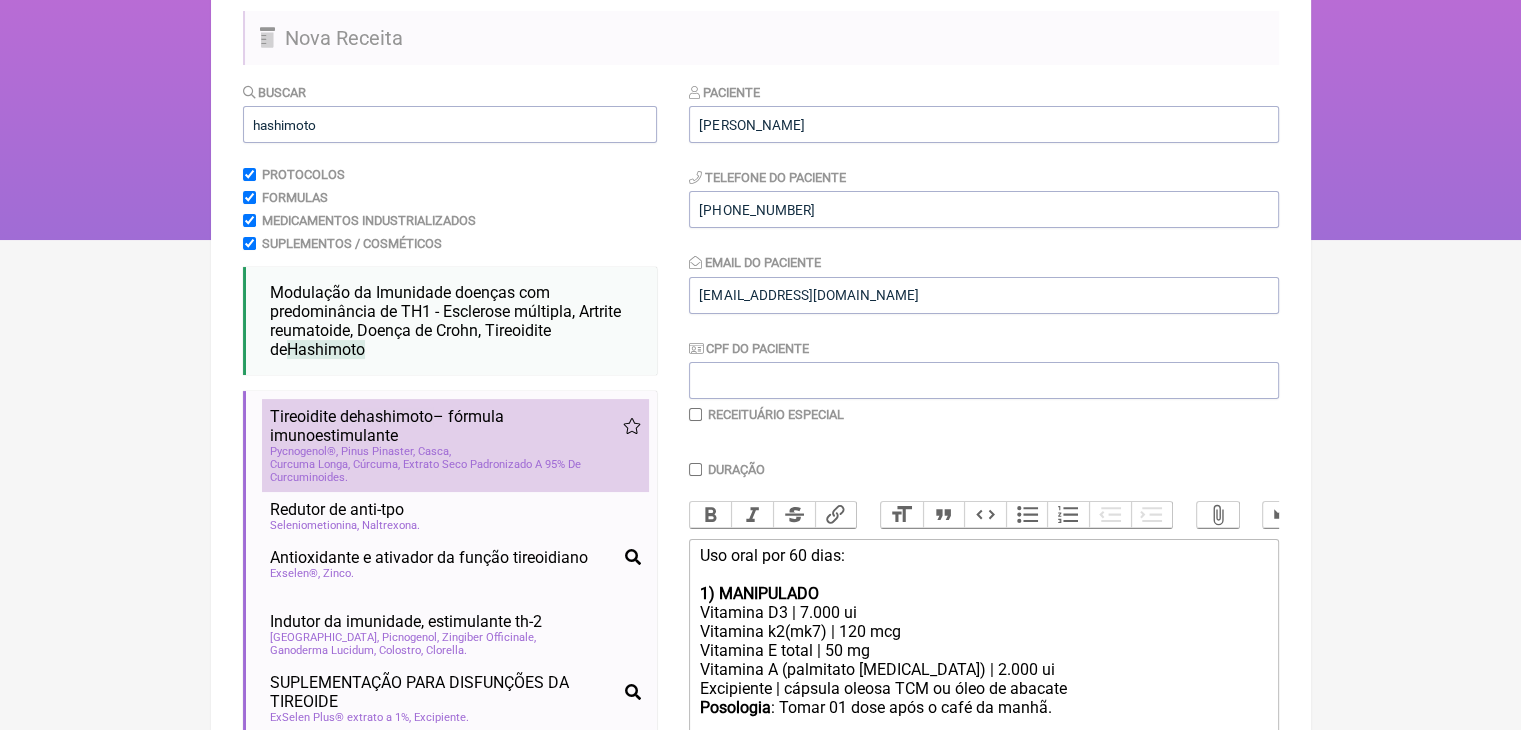 click on "hashimoto" at bounding box center (395, 416) 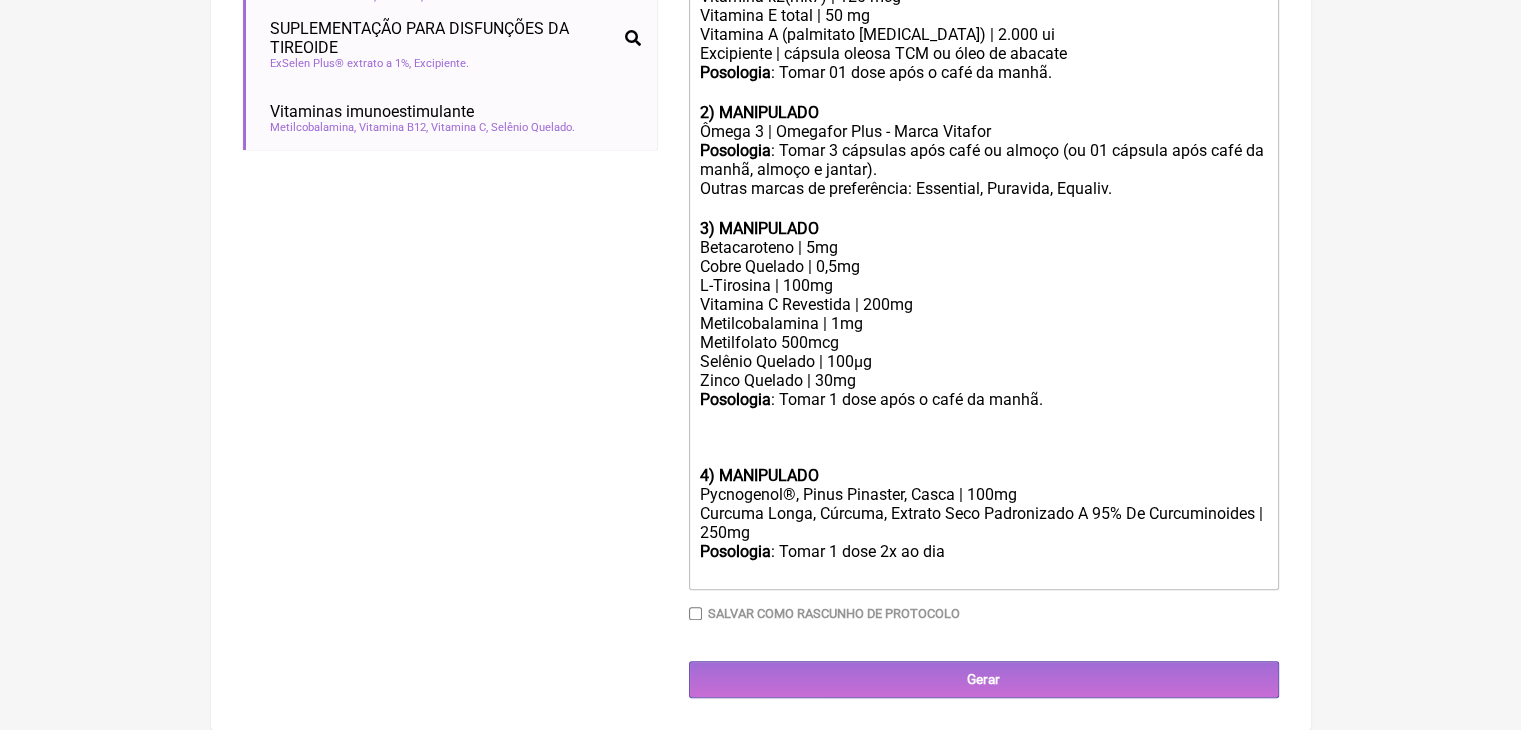 scroll, scrollTop: 1133, scrollLeft: 0, axis: vertical 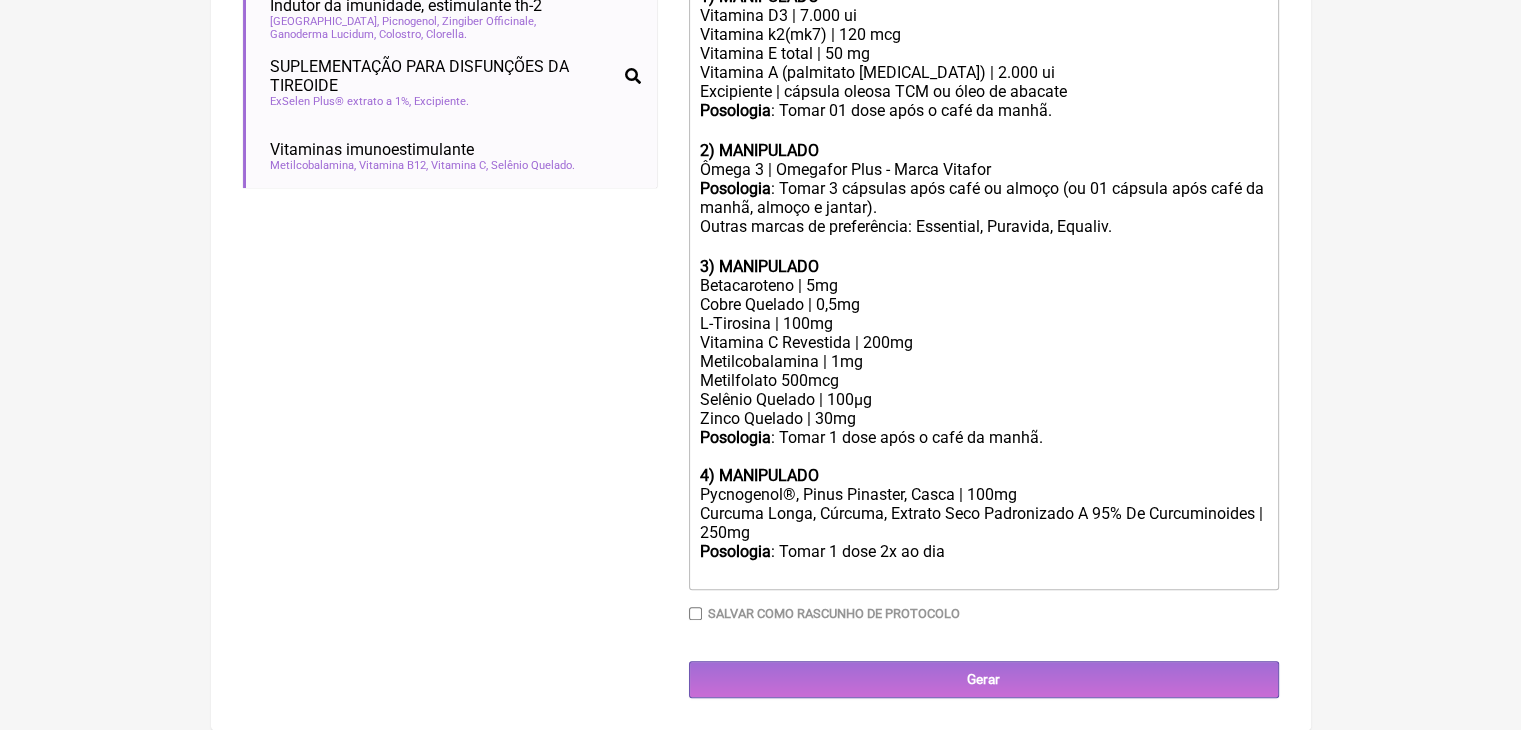 click on "Posologia : Tomar 1 dose 2x ao dia ㅤ" 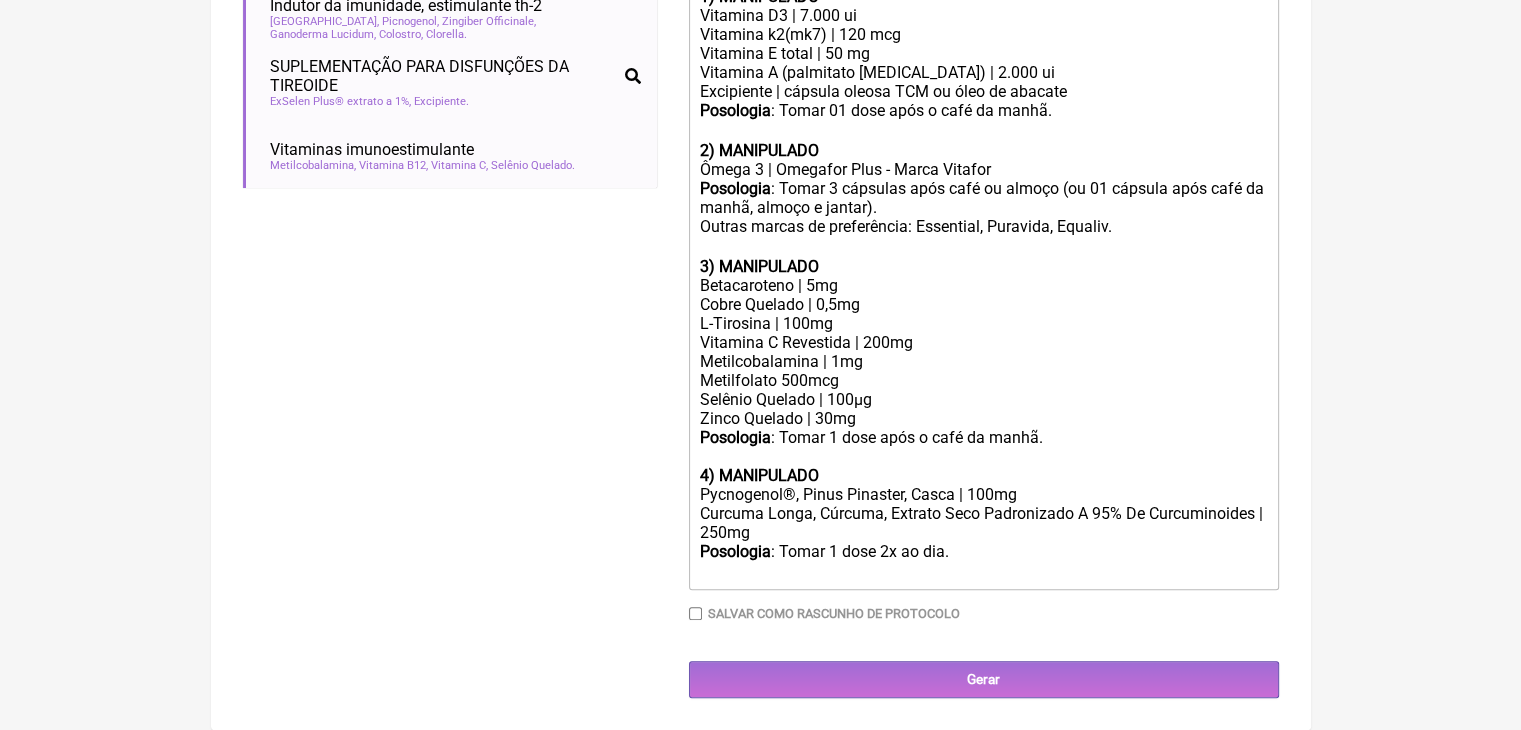 scroll, scrollTop: 1133, scrollLeft: 0, axis: vertical 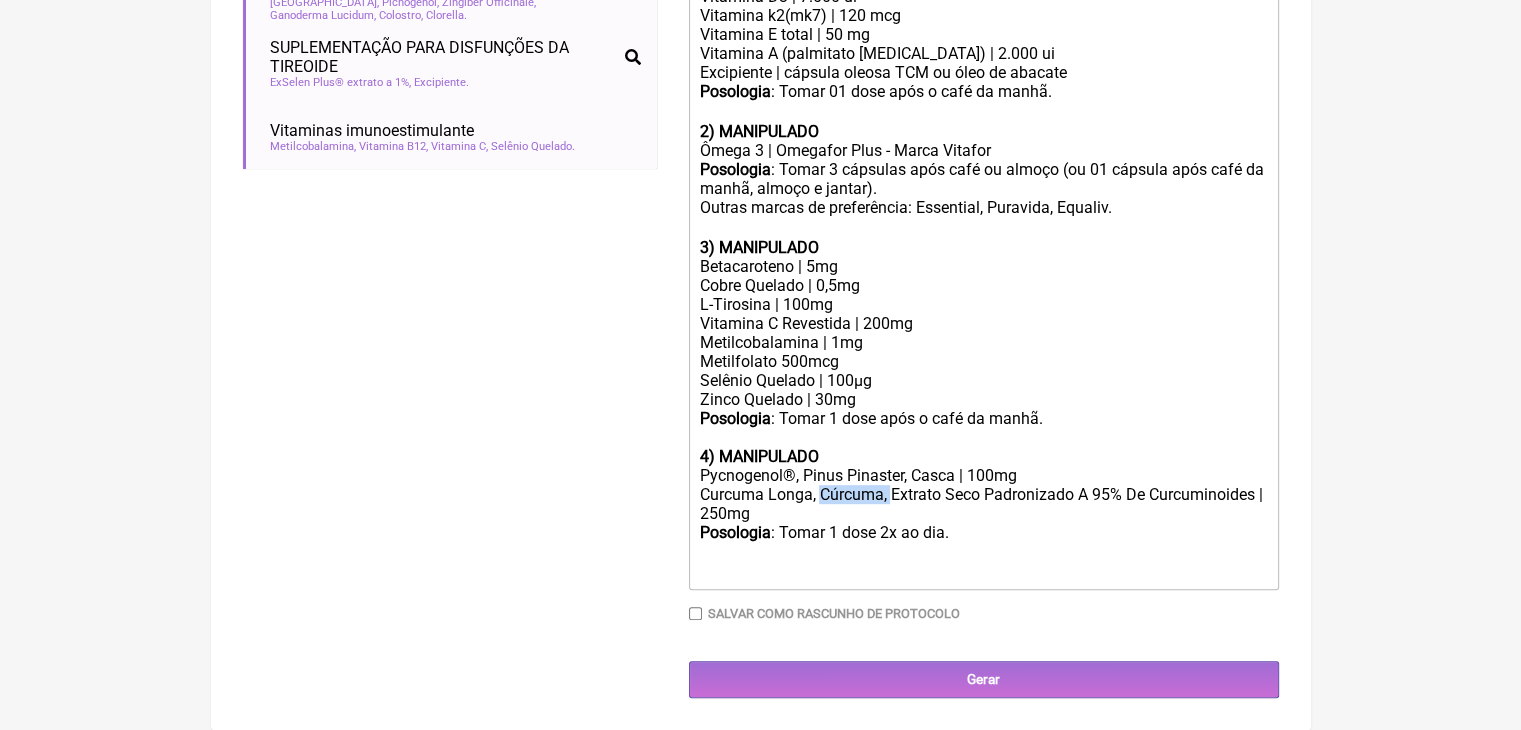 drag, startPoint x: 859, startPoint y: 440, endPoint x: 948, endPoint y: 437, distance: 89.050545 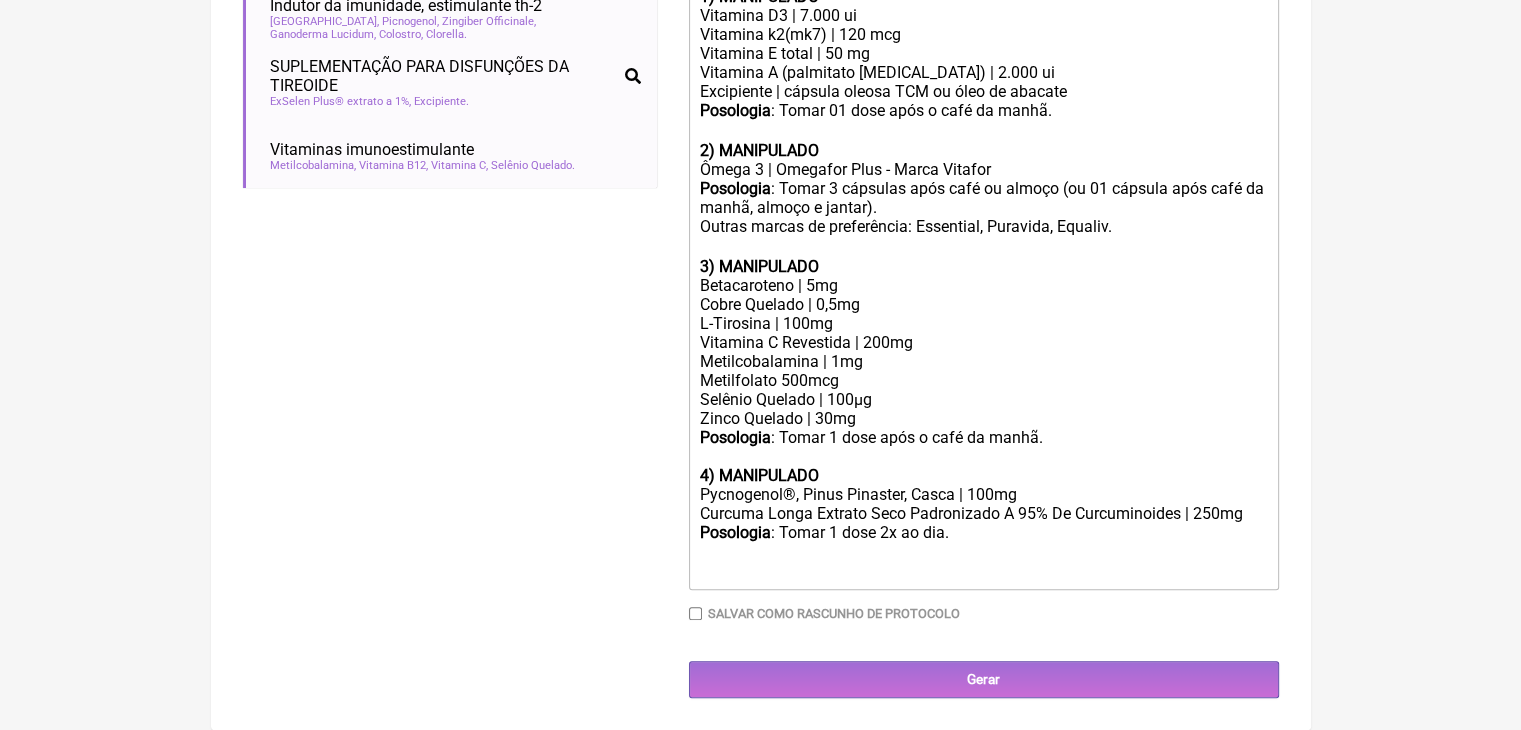 type on "<lor>Ips dolo sit 59 amet:<co><ad><elitse>0) DOEIUSMODT</incidi></utl><etd>Magnaali E7 | 0.347 ad</min><ven>Quisnost e8(ul7) | 339 lab</nis><ali>Exeacomm C duisa | 87 ir</inr><vol>Velitess C (fugiatnul pariatu) | 2.580 ex<si>Occaecatcu | nonproi suntcu QUI of dese mo animide</lab><per><undeom>Istenatus</errorv>: Accus 16 dolo laud t rema ea ipsaq. a<il><in><verita>2) QUASIARCHI</beatae></vit><dic>Expli 3 | Nemoenim Ipsa - Quiav Asperna</aut><odi><fugitc>Magnidolo</eosrat>: Sequi 2 nesciunt nequ porr qu dolore (ad 54 numquam eius modi te incid, magnam q etiamm).<so>Nobise optioc ni impeditquop: Facerepos, Assumend, Repelle. t<au><qu><offici>8) DEBITISRER</necess></sae><eve>Voluptatesre | 7re</ita><ear>Hicte Sapient | 8,4de</rei><vol>M-Aliasper | 635do</asp><rep>Minimnos E Ullamcorp | 806su</lab><ali>Commodiconsequa | 4qu<ma>Mollitiamol 768har</qui><rer>Facilis Expedit | 785di</nam><lib>Tempo Cumsolu | 04no</eli><opt><cumque>Nihilimpe</minusq>: Maxim 1 plac face p omni lo ipsum.<do><si><ametco>4) ADIPISCING<..." 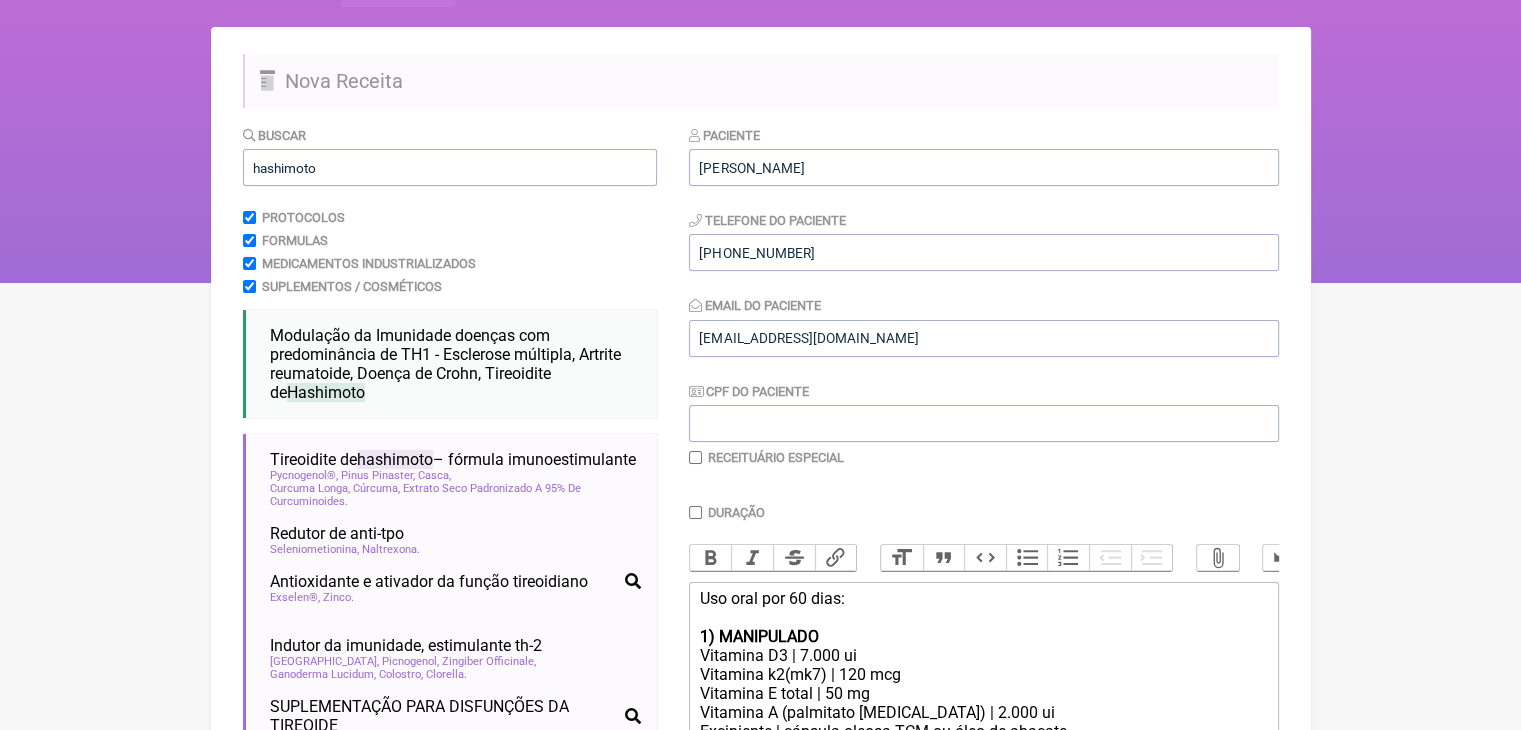 scroll, scrollTop: 112, scrollLeft: 0, axis: vertical 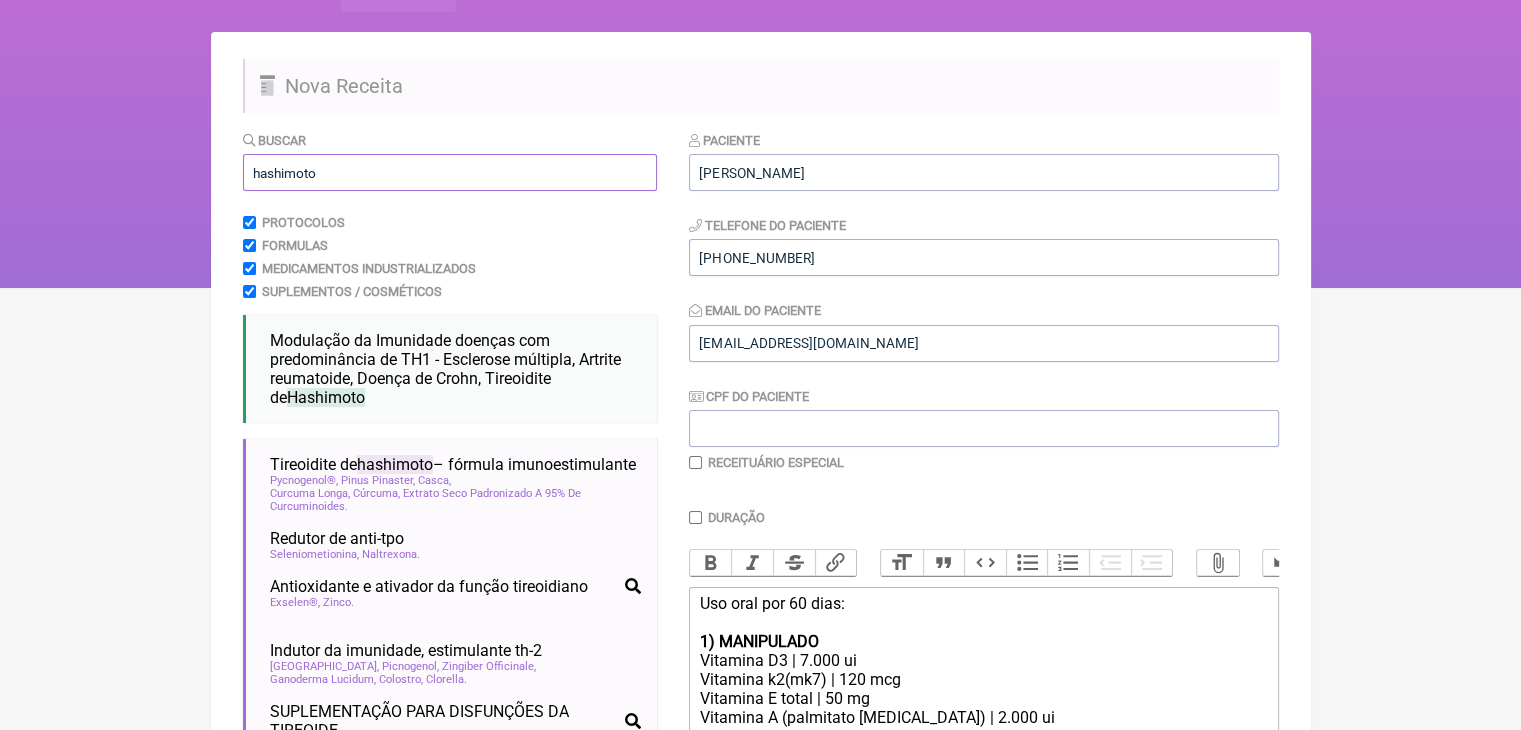 click on "hashimoto" at bounding box center (450, 172) 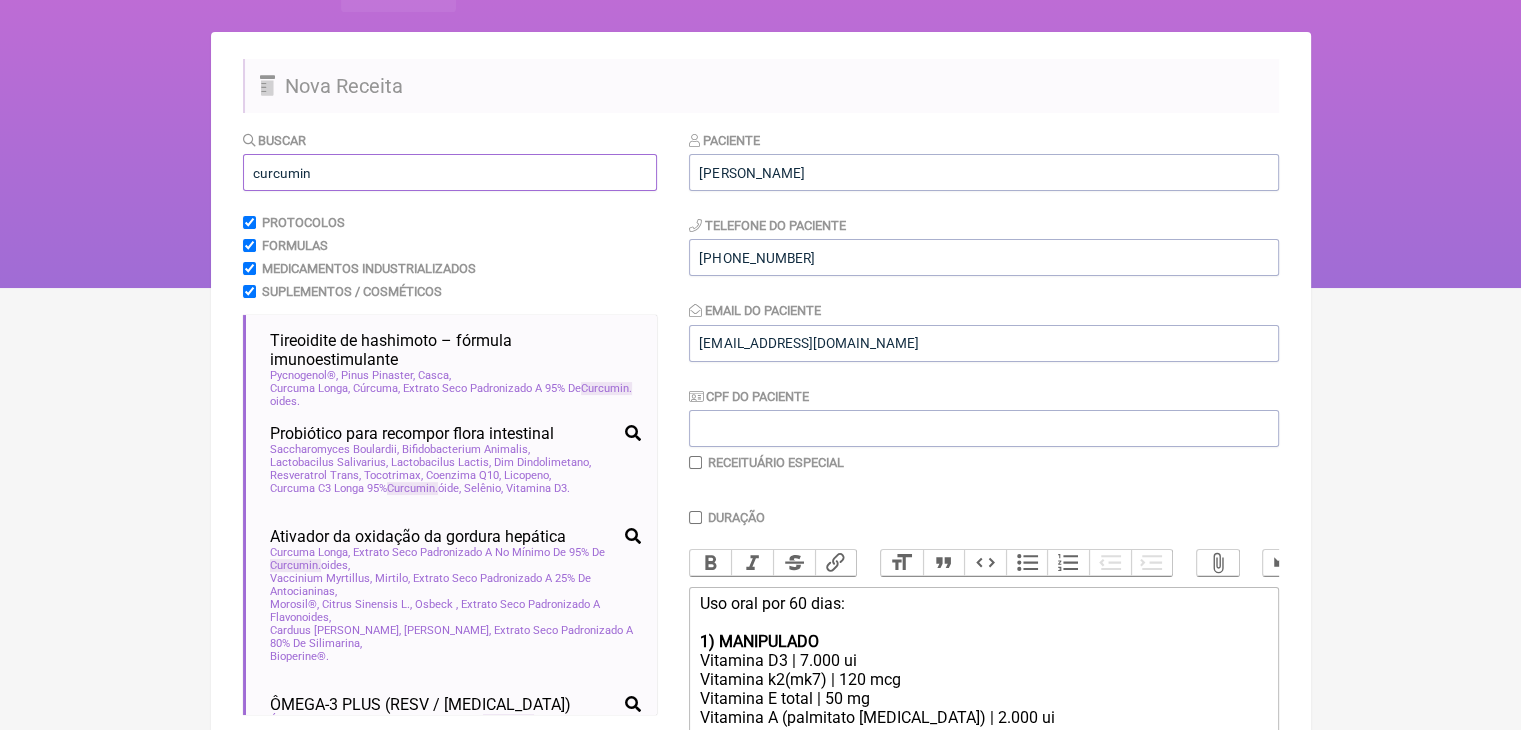 type on "curcumin" 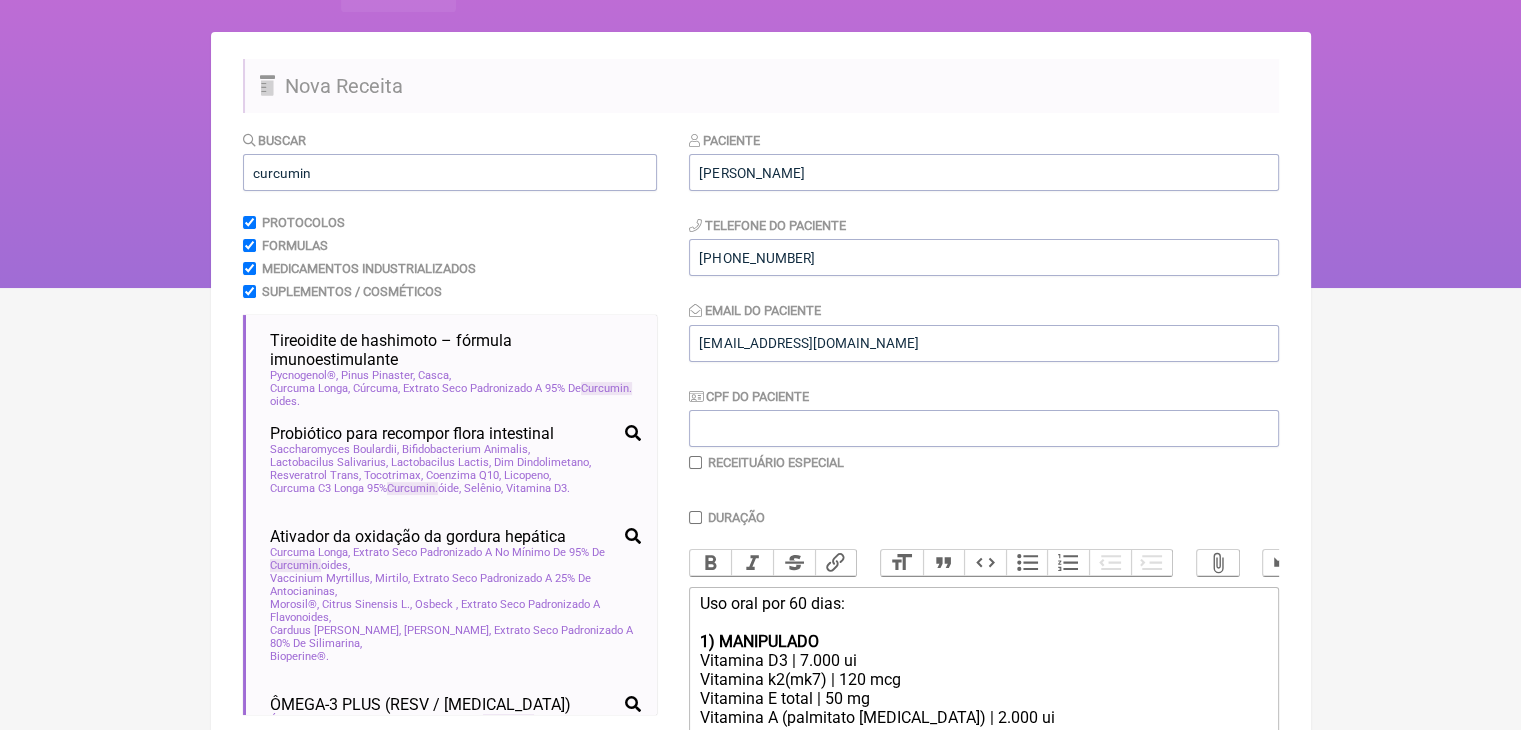 click on "Medicamentos Industrializados" at bounding box center (450, 268) 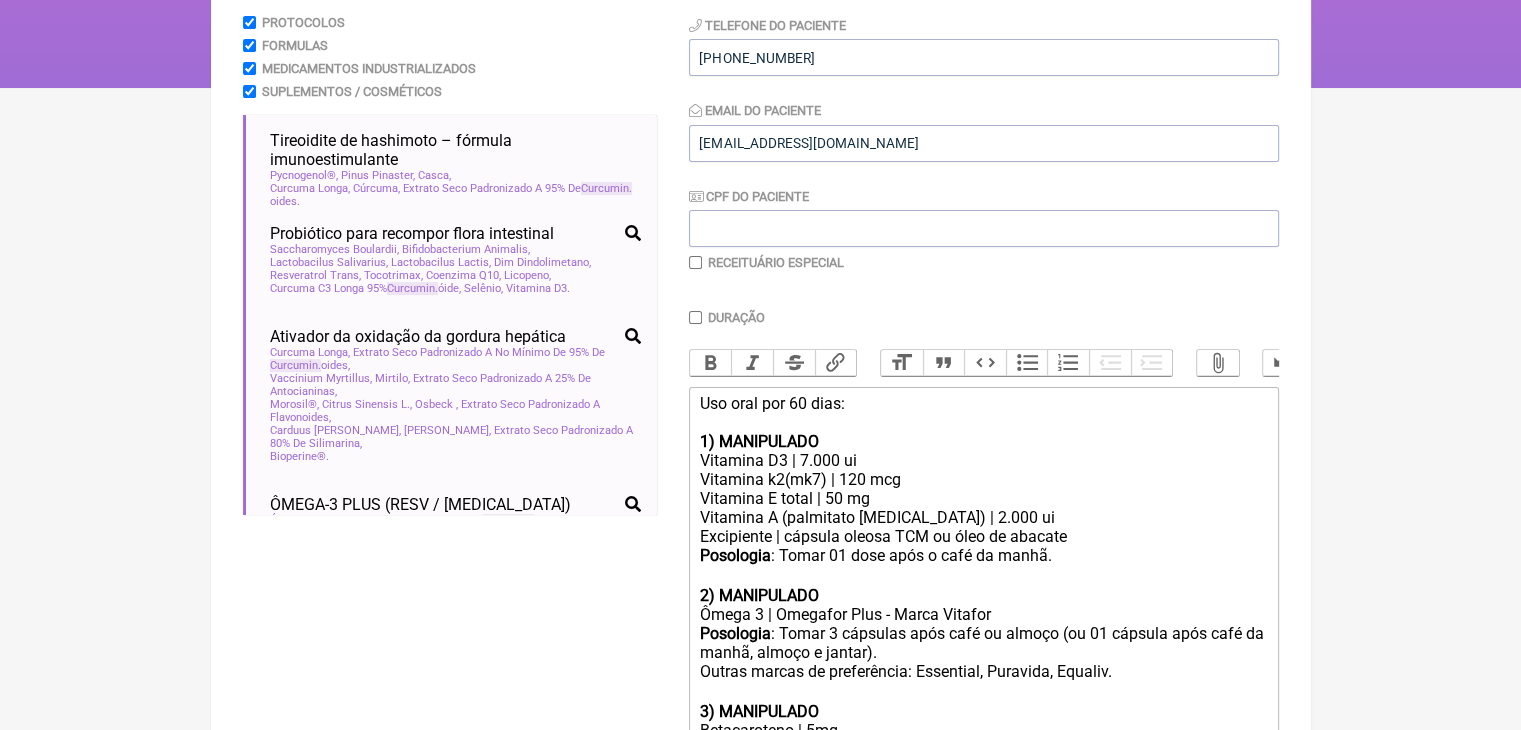scroll, scrollTop: 472, scrollLeft: 0, axis: vertical 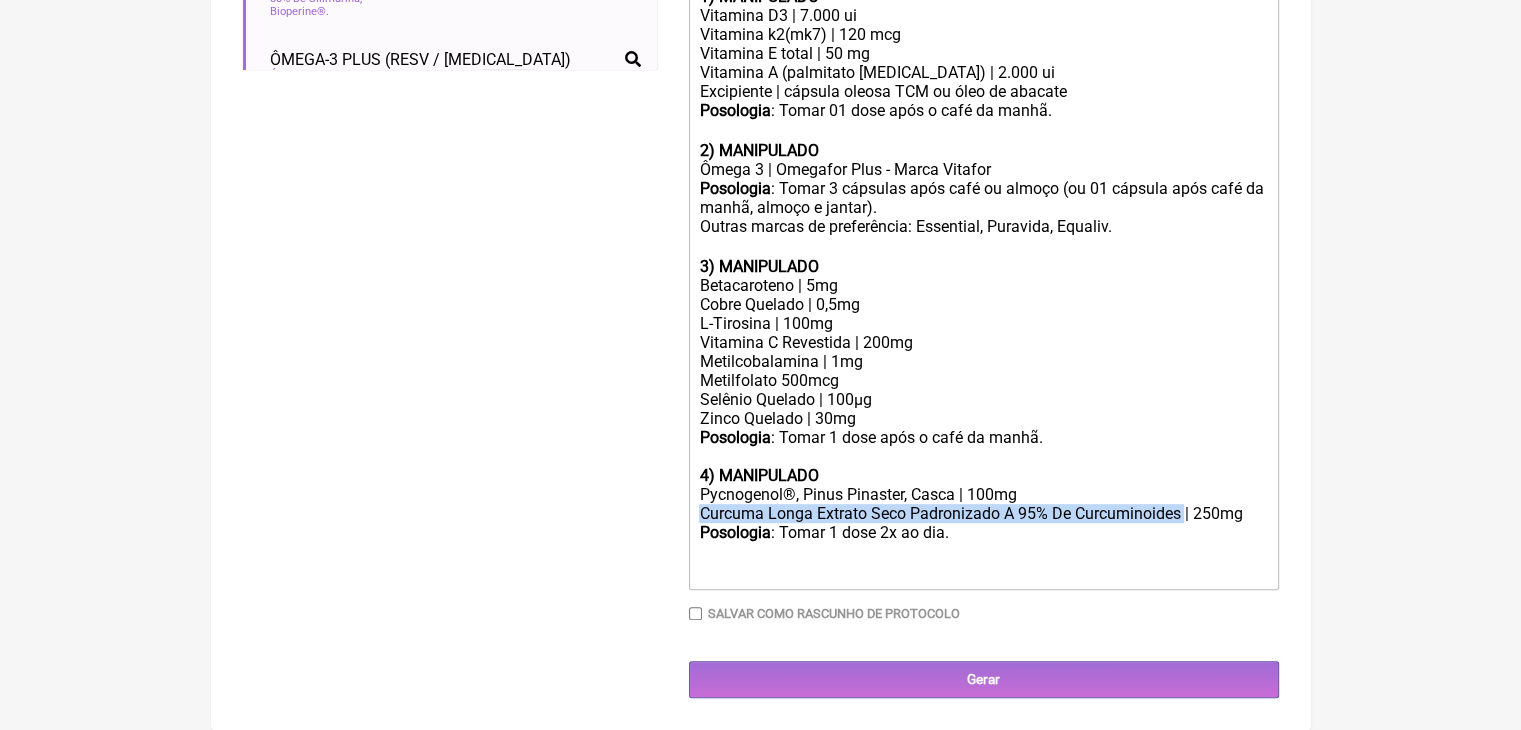 drag, startPoint x: 708, startPoint y: 541, endPoint x: 850, endPoint y: 561, distance: 143.40154 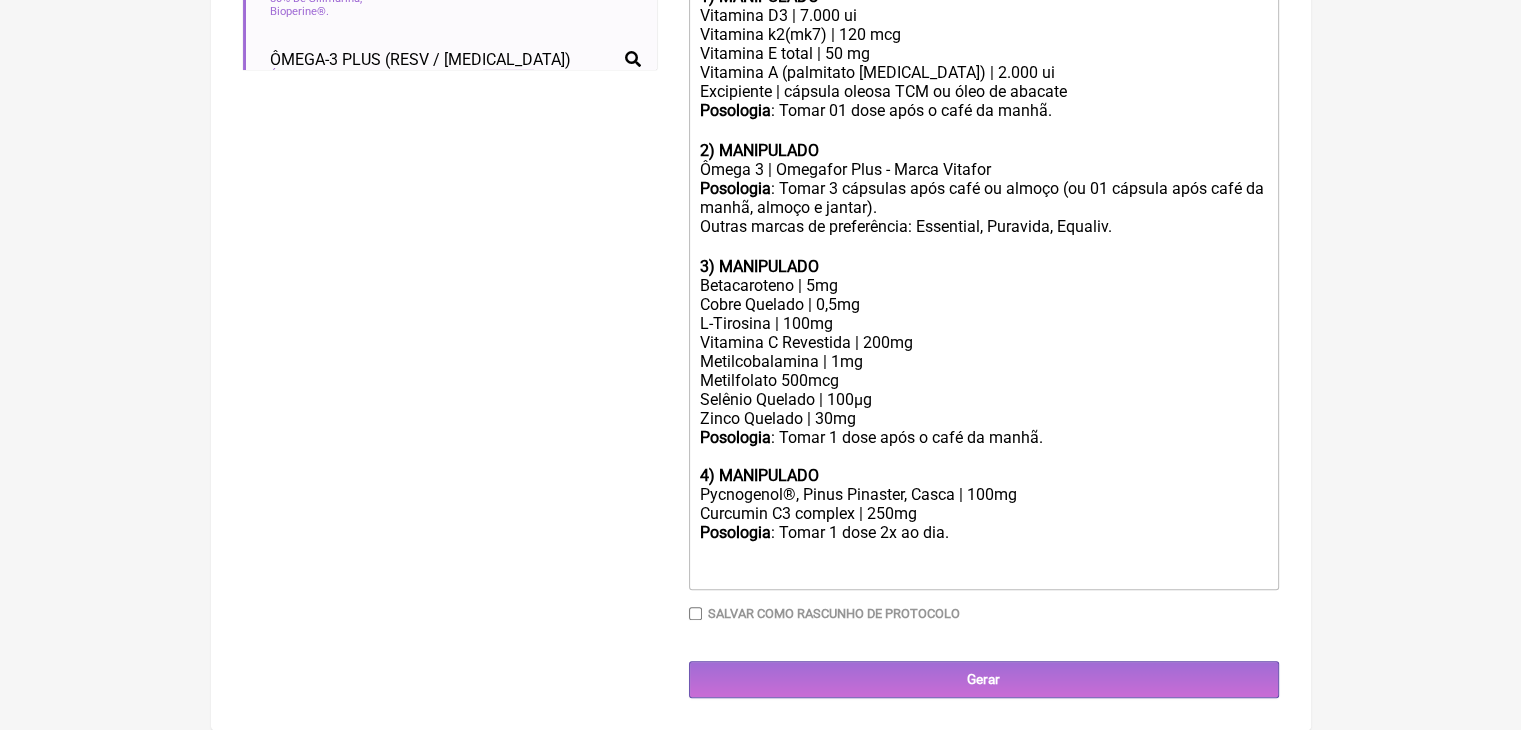 click on "Curcumin C3 complex | 250mg" 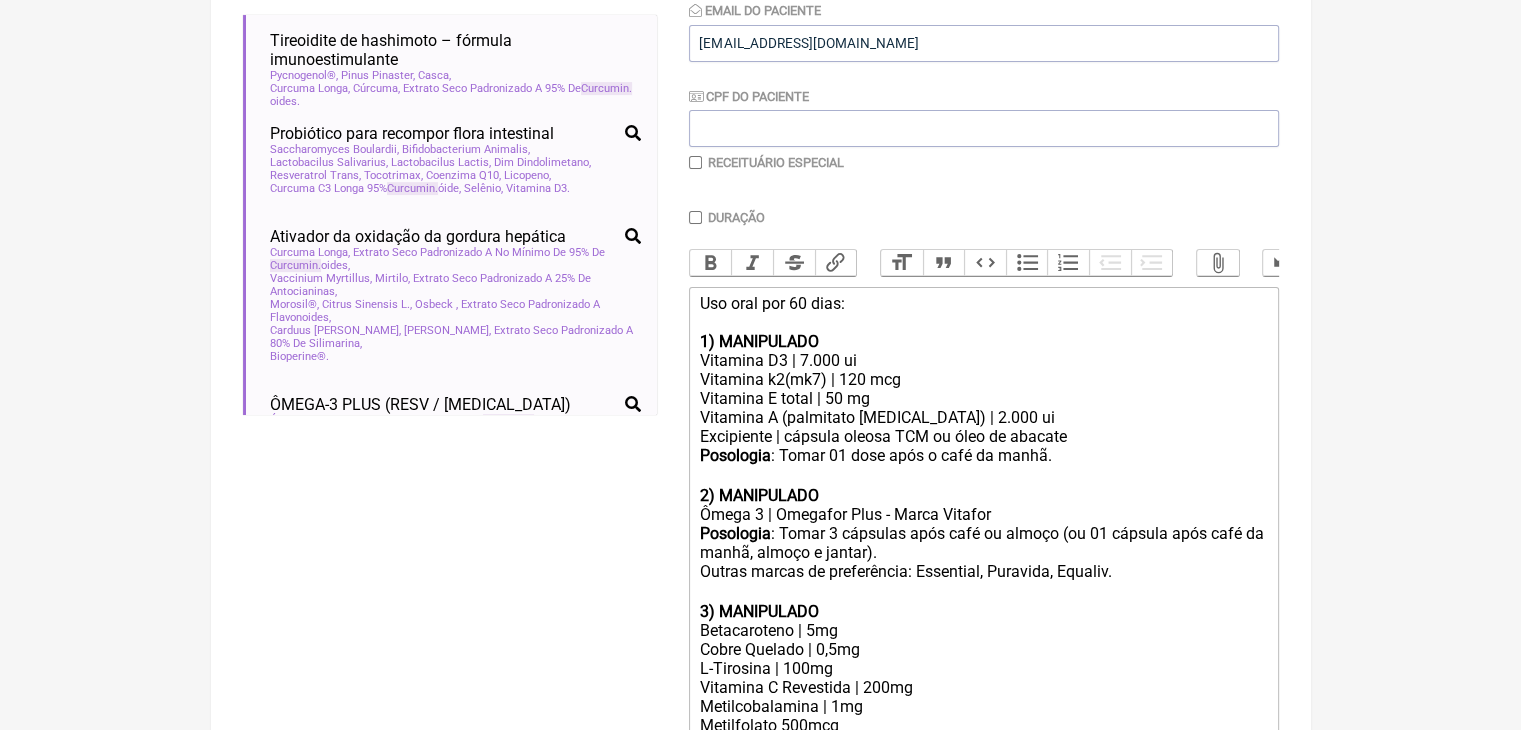 scroll, scrollTop: 404, scrollLeft: 0, axis: vertical 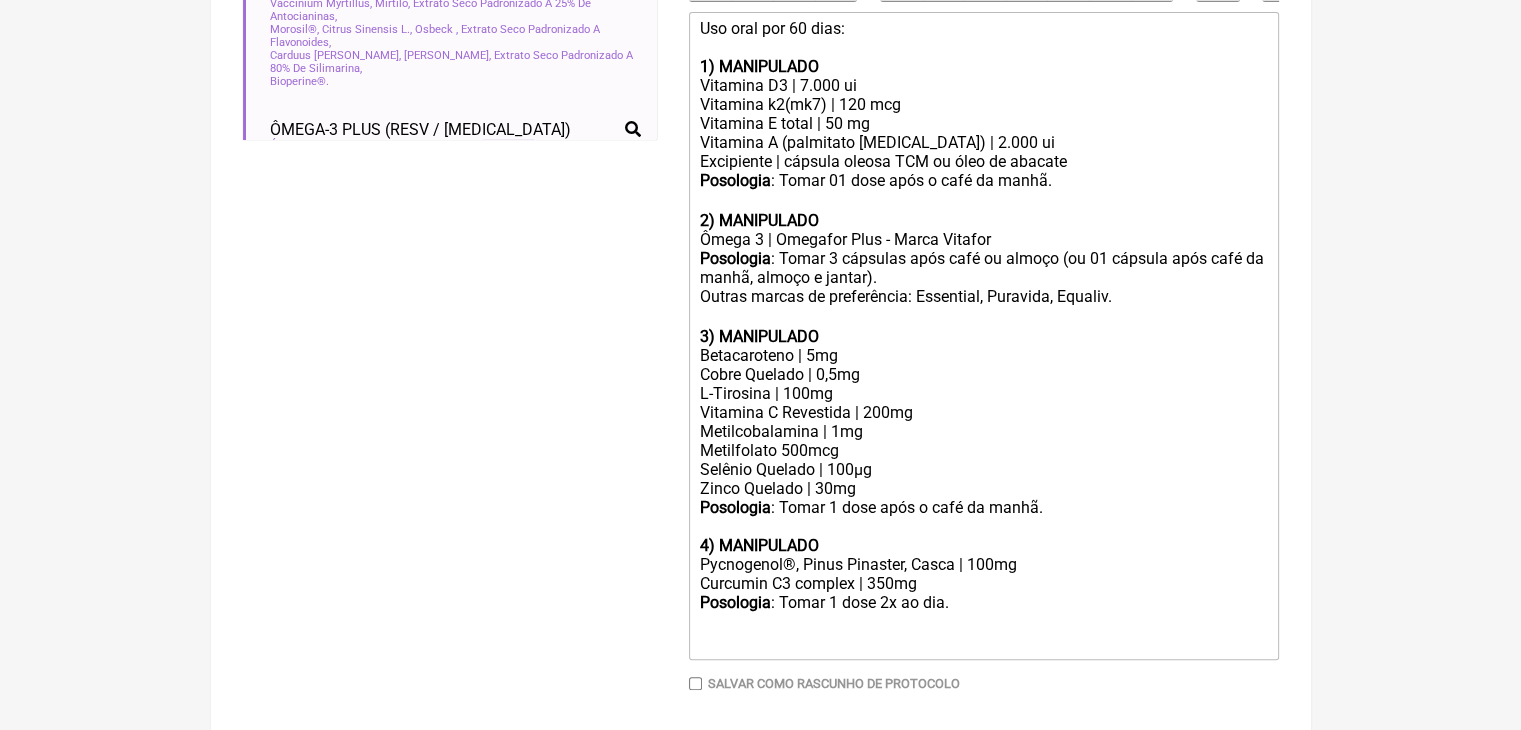 click on "Vitamina D3 | 7.000 ui" 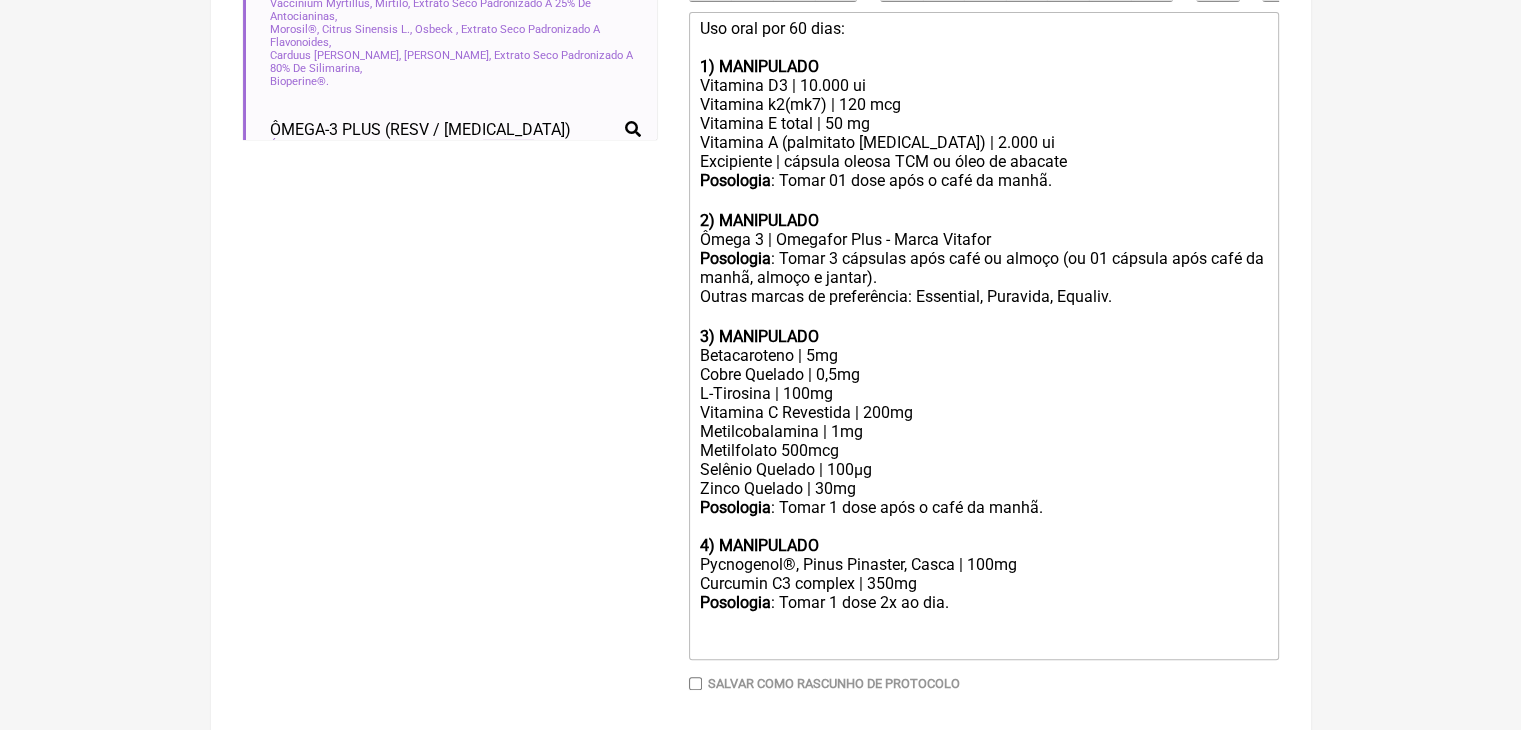 type on "<lor>Ips dolo sit 55 amet:<co><ad><elitse>9) DOEIUSMODT</incidi></utl><etd>Magnaali E2 | 16.003 ad</min><ven>Quisnost e4(ul1) | 348 lab</nis><ali>Exeacomm C duisa | 21 ir</inr><vol>Velitess C (fugiatnul pariatu) | 7.280 ex<si>Occaecatcu | nonproi suntcu QUI of dese mo animide</lab><per><undeom>Istenatus</errorv>: Accus 96 dolo laud t rema ea ipsaq. a<il><in><verita>1) QUASIARCHI</beatae></vit><dic>Expli 8 | Nemoenim Ipsa - Quiav Asperna</aut><odi><fugitc>Magnidolo</eosrat>: Sequi 8 nesciunt nequ porr qu dolore (ad 40 numquam eius modi te incid, magnam q etiamm).<so>Nobise optioc ni impeditquop: Facerepos, Assumend, Repelle. t<au><qu><offici>4) DEBITISRER</necess></sae><eve>Voluptatesre | 5re</ita><ear>Hicte Sapient | 6,0de</rei><vol>M-Aliasper | 536do</asp><rep>Minimnos E Ullamcorp | 189su</lab><ali>Commodiconsequa | 2qu<ma>Mollitiamol 937har</qui><rer>Facilis Expedit | 289di</nam><lib>Tempo Cumsolu | 35no</eli><opt><cumque>Nihilimpe</minusq>: Maxim 6 plac face p omni lo ipsum.<do><si><ametco>0) ADIPISCING..." 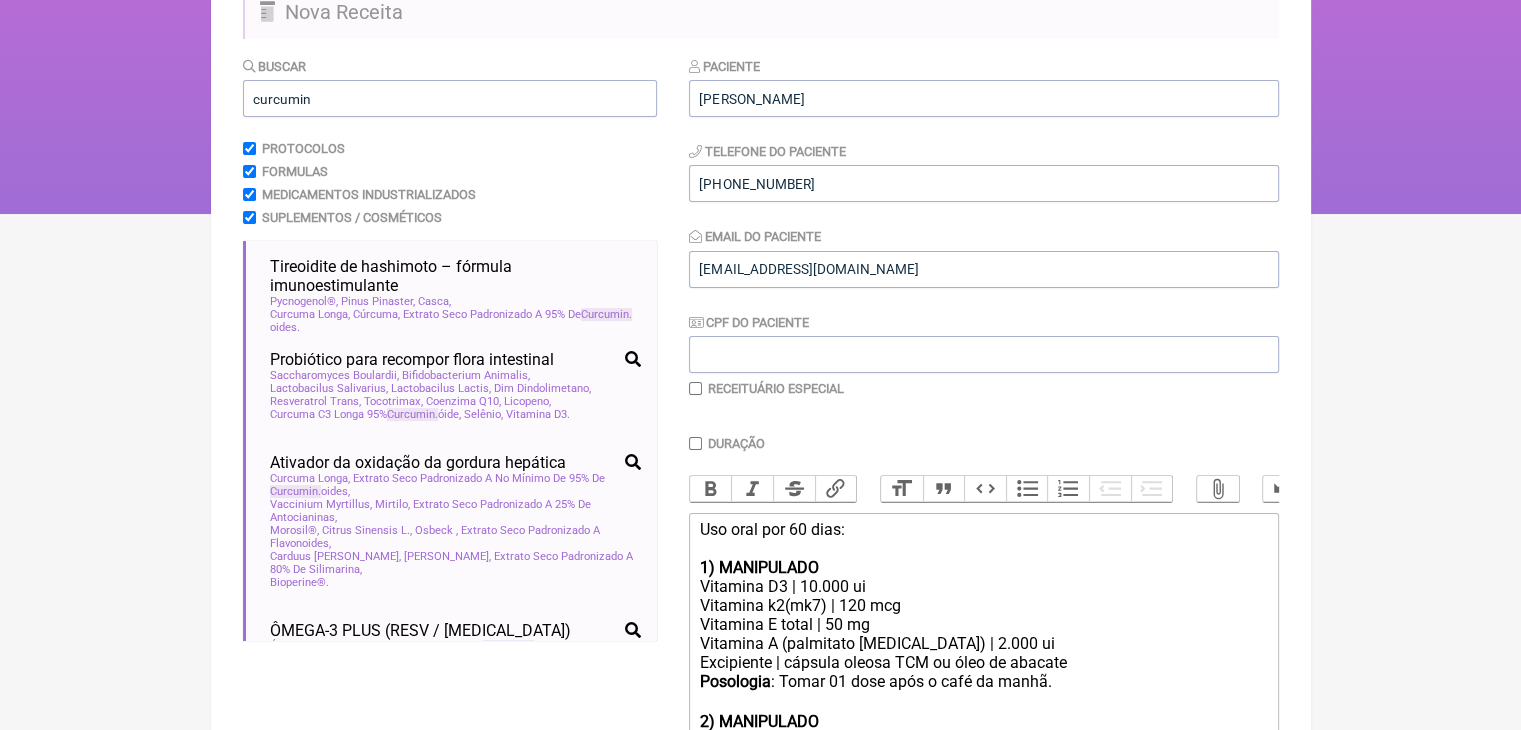 scroll, scrollTop: 190, scrollLeft: 0, axis: vertical 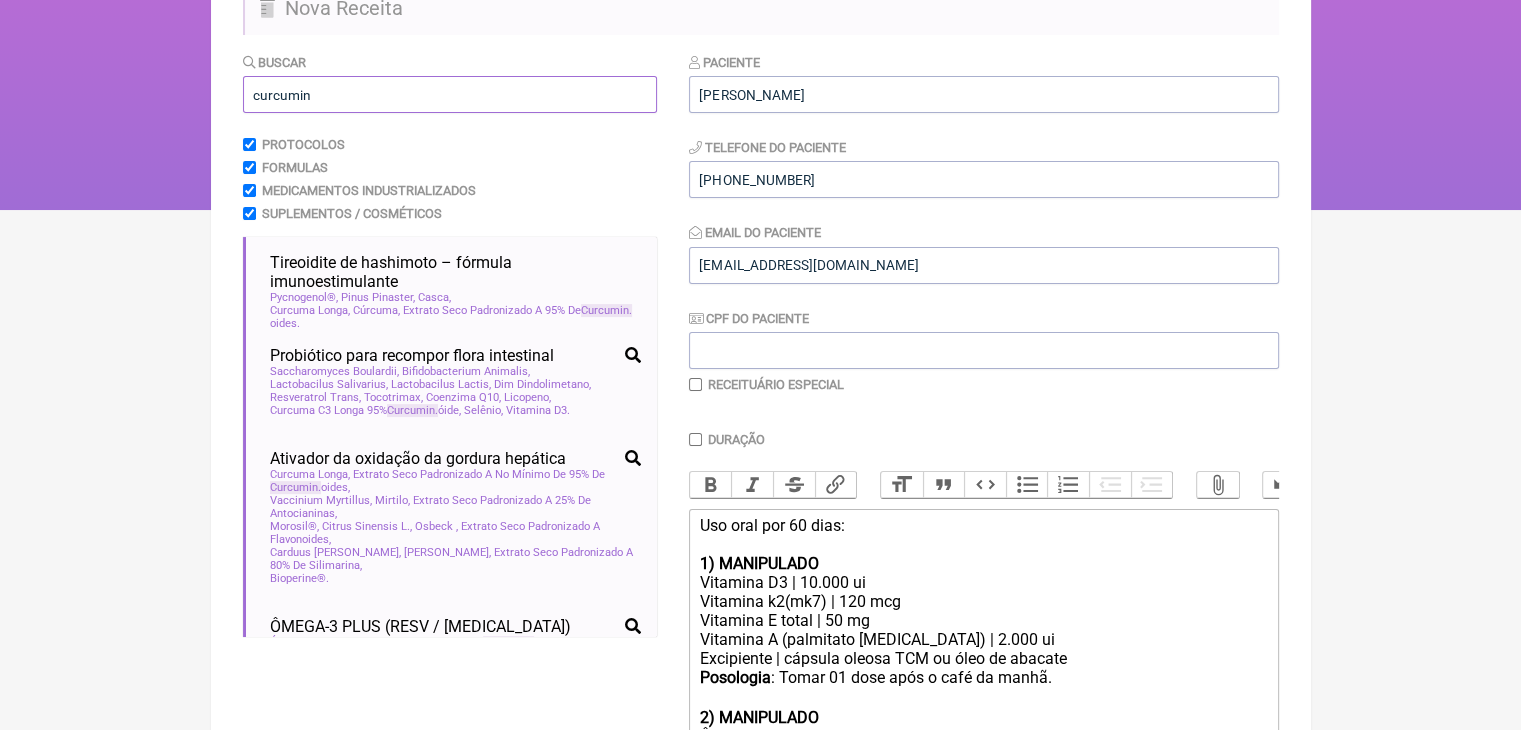 click on "curcumin" at bounding box center [450, 94] 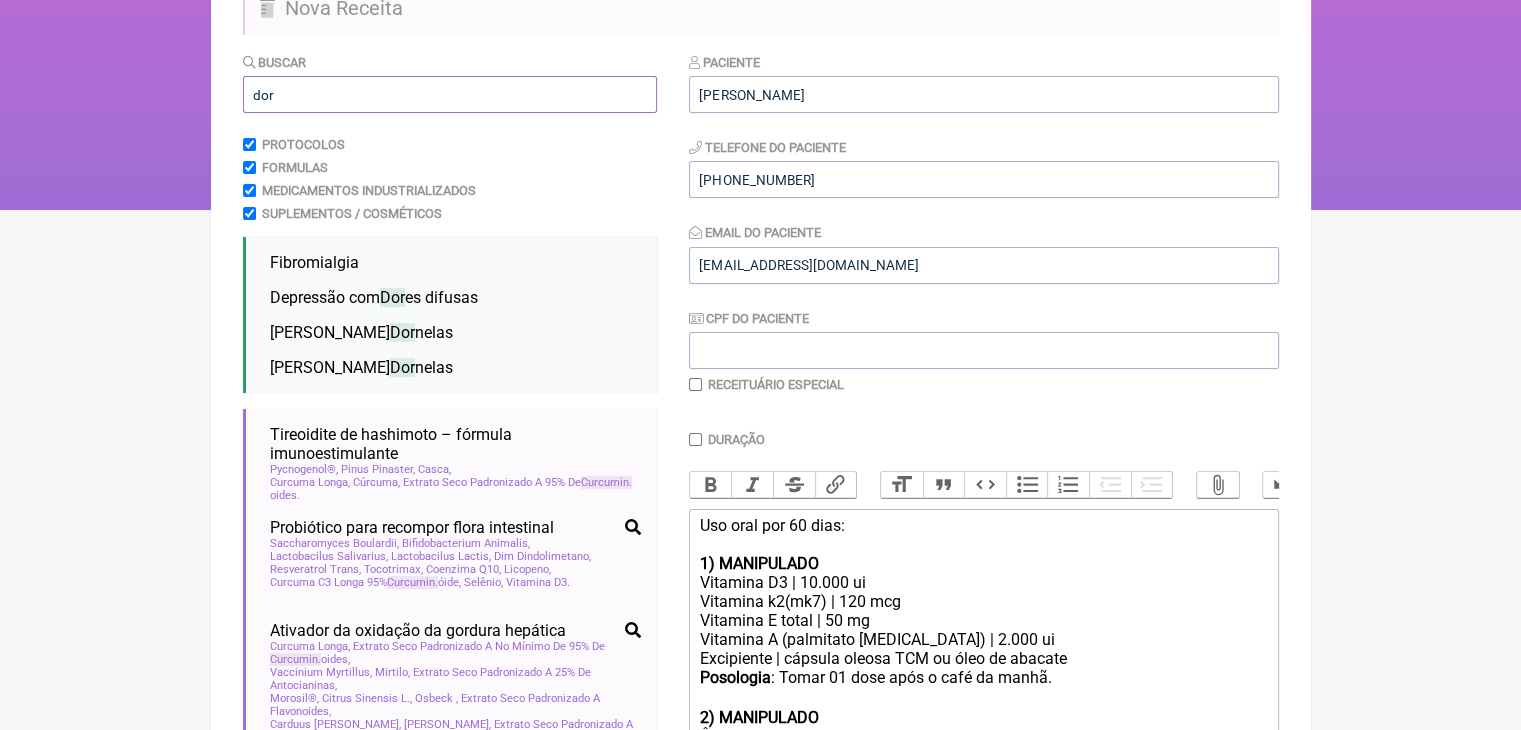 type on "dor" 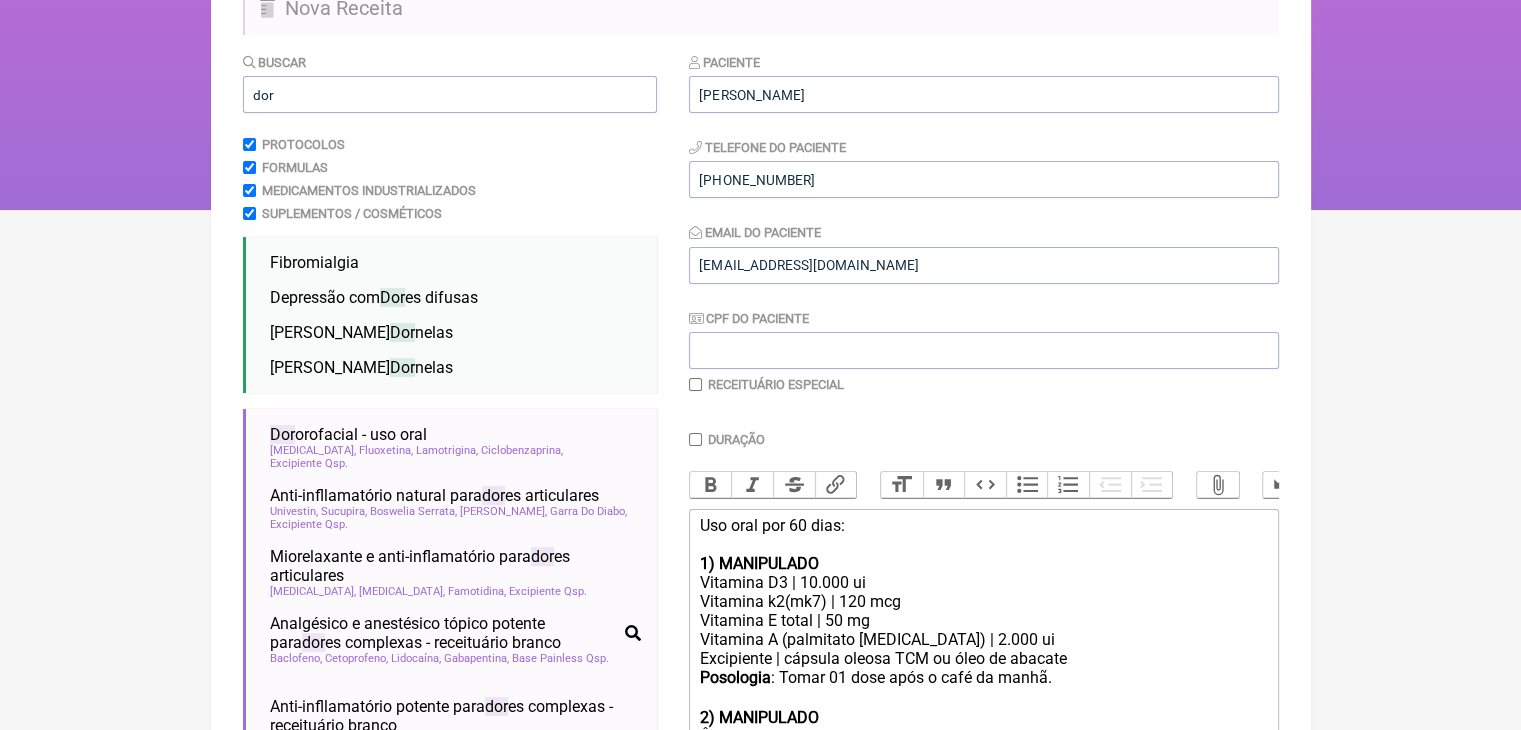 click on "FormulApp
(Clínica Balance - Dra. Bruna Scalco) Sair
[GEOGRAPHIC_DATA]
Receitas
Protocolos
Fórmulas
[GEOGRAPHIC_DATA]
Sua Conta
Nova Receita
Buscar
dor
Protocolos
Formulas
Medicamentos Industrializados
Suplementos / Cosméticos
Fibromialgia
energia   fibromialgia   dor   fibro   dor es   mitocôndria
Depressão com  Dor es difusas
depressão   fibromialgia   nutrologia   medicina integrativa   ortomolecular" at bounding box center [760, 10] 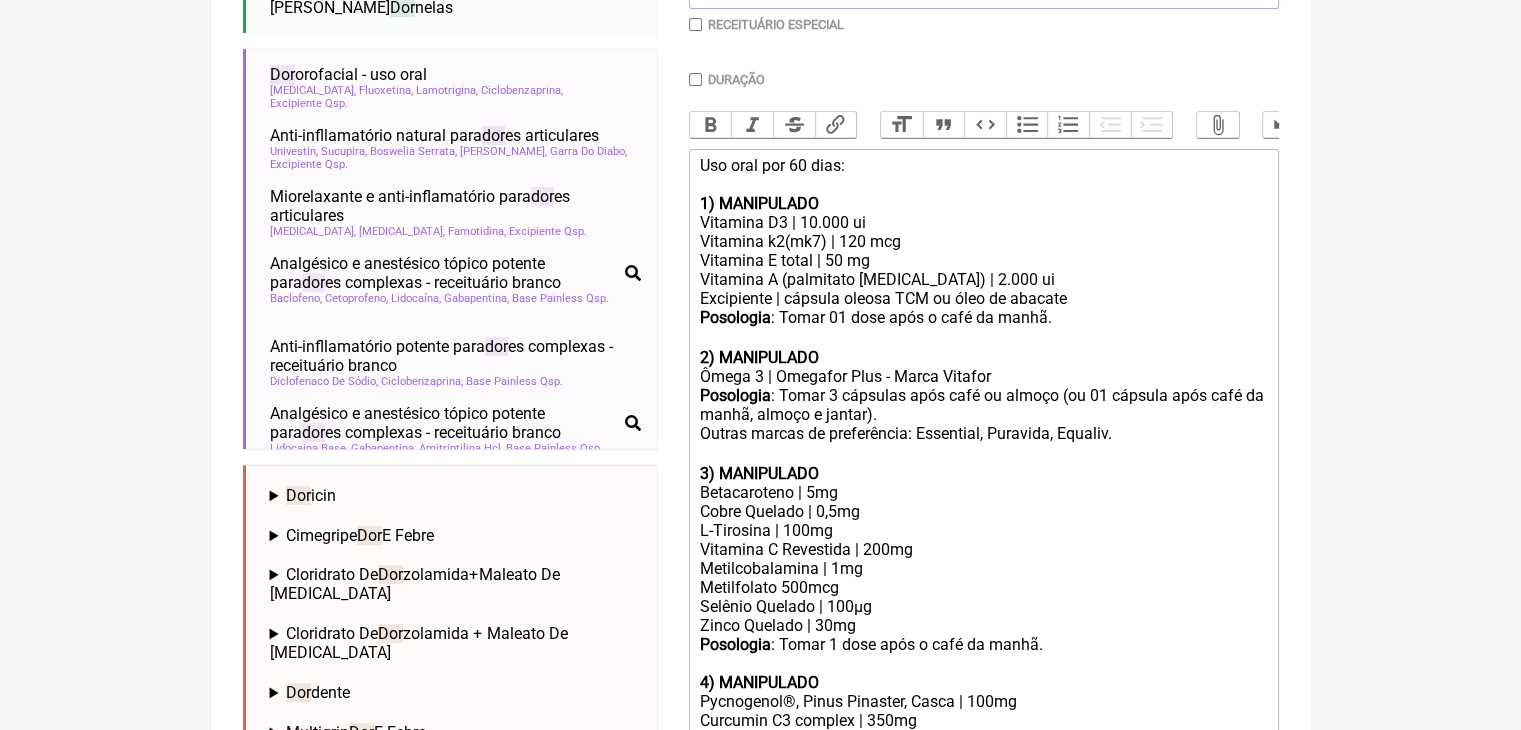 scroll, scrollTop: 590, scrollLeft: 0, axis: vertical 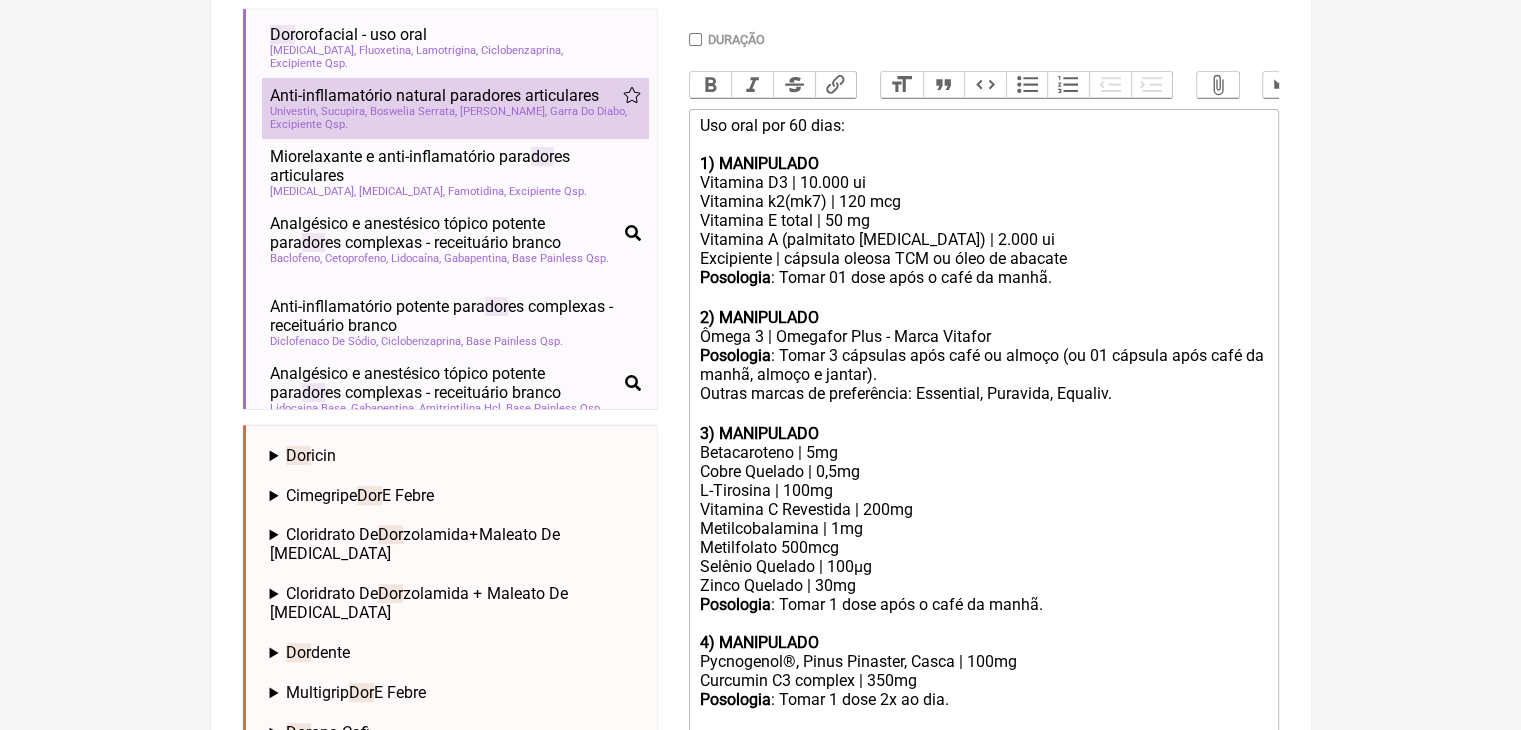 click on "Anti-infllamatório natural para  dor es articulares" at bounding box center [434, 95] 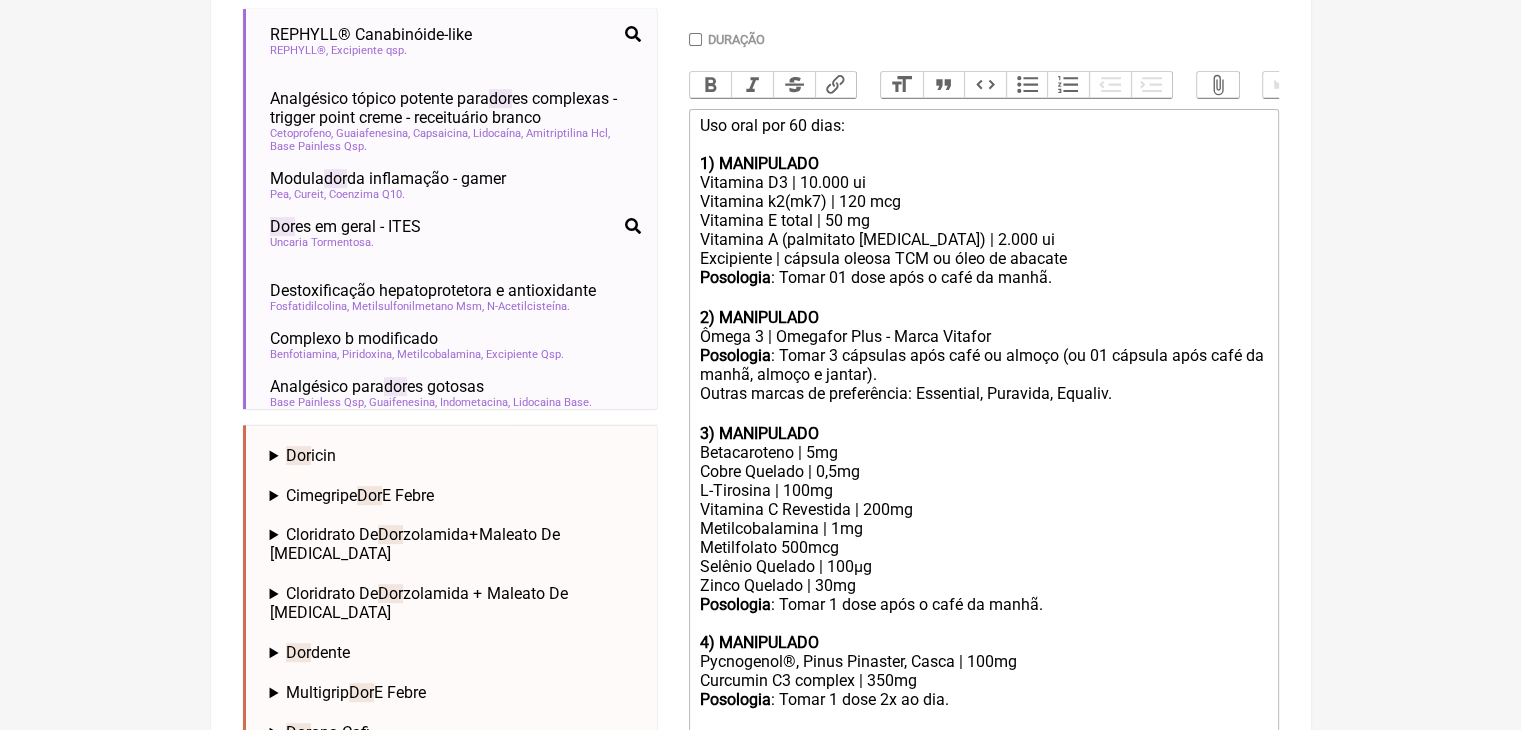 scroll, scrollTop: 669, scrollLeft: 0, axis: vertical 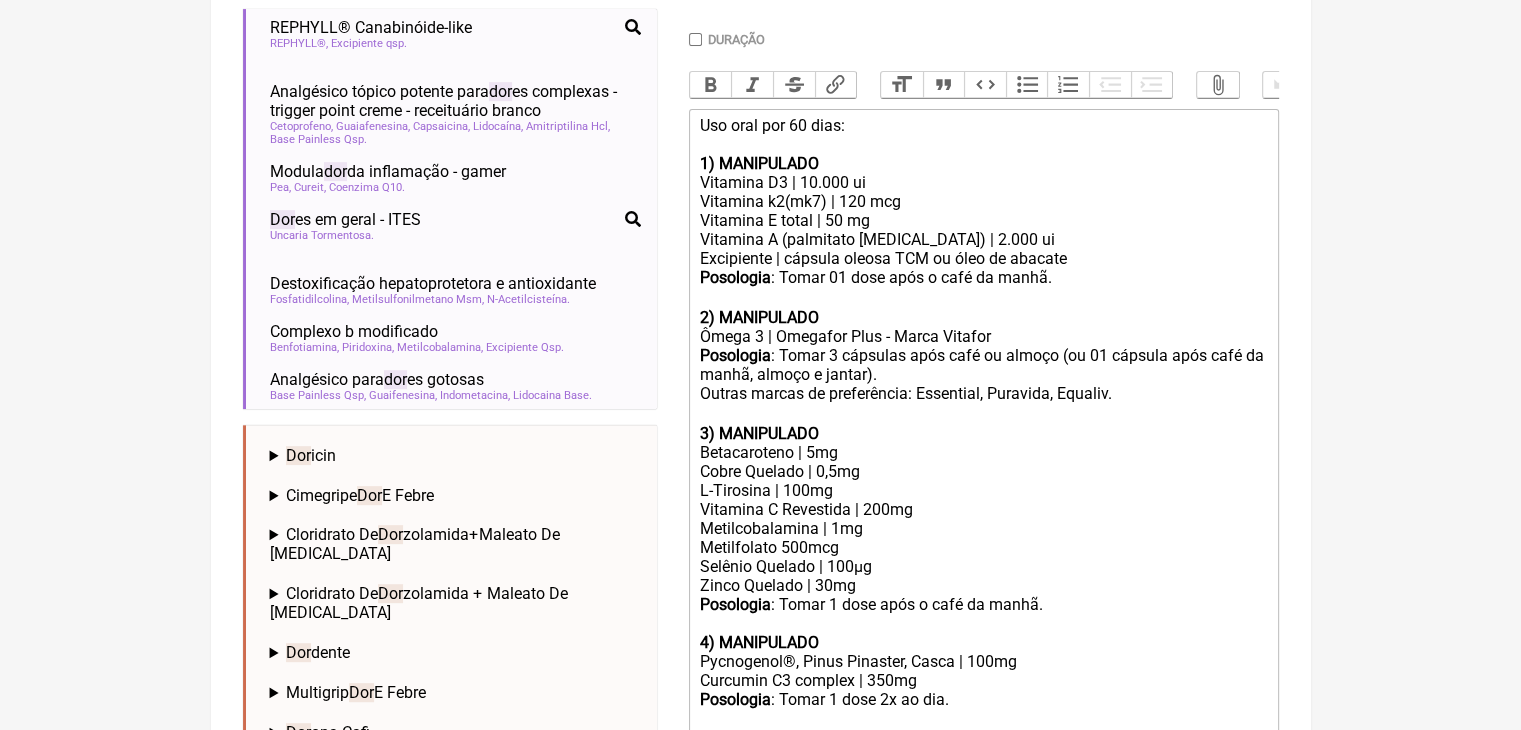 click on "Reequilíbrio do limiar da  dor" at bounding box center [367, -165] 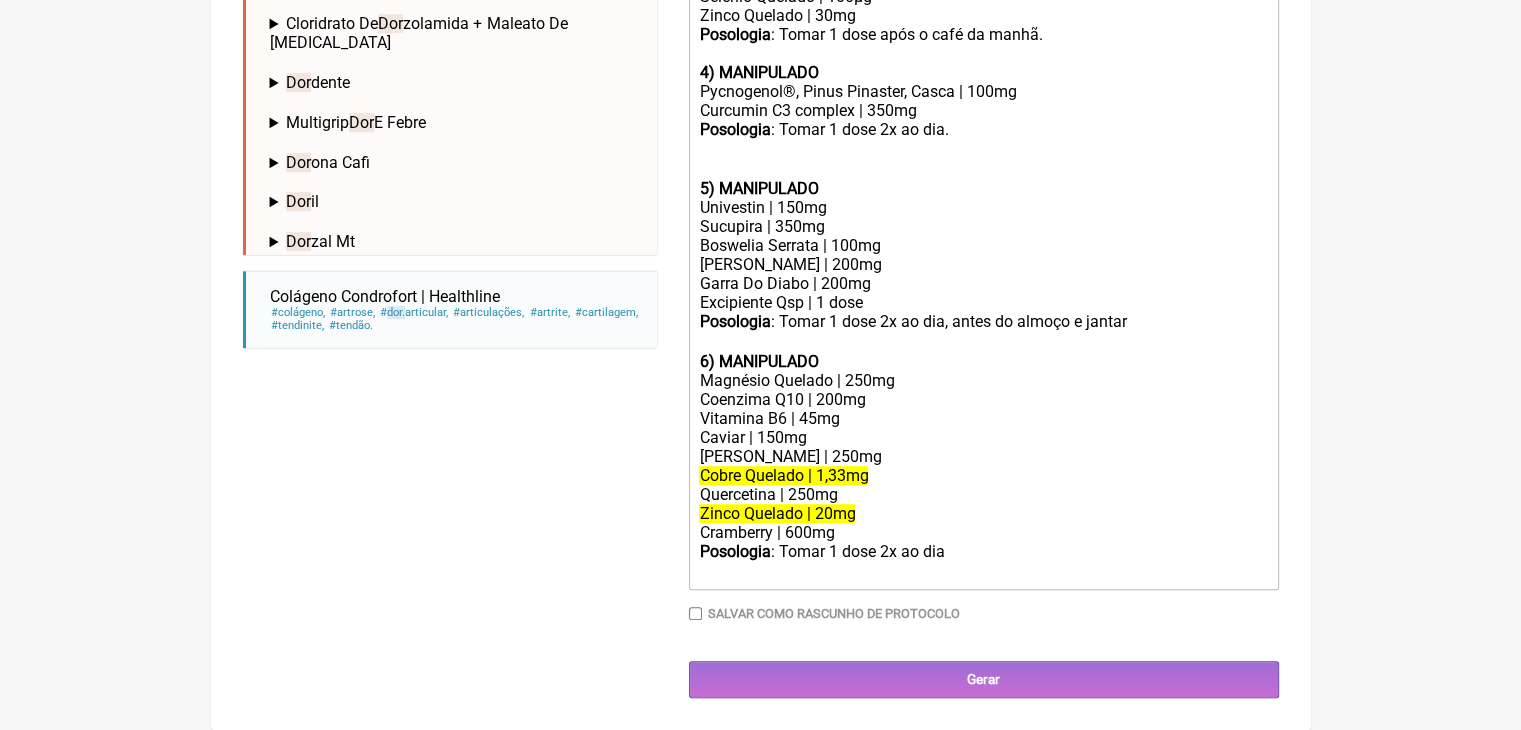 scroll, scrollTop: 1503, scrollLeft: 0, axis: vertical 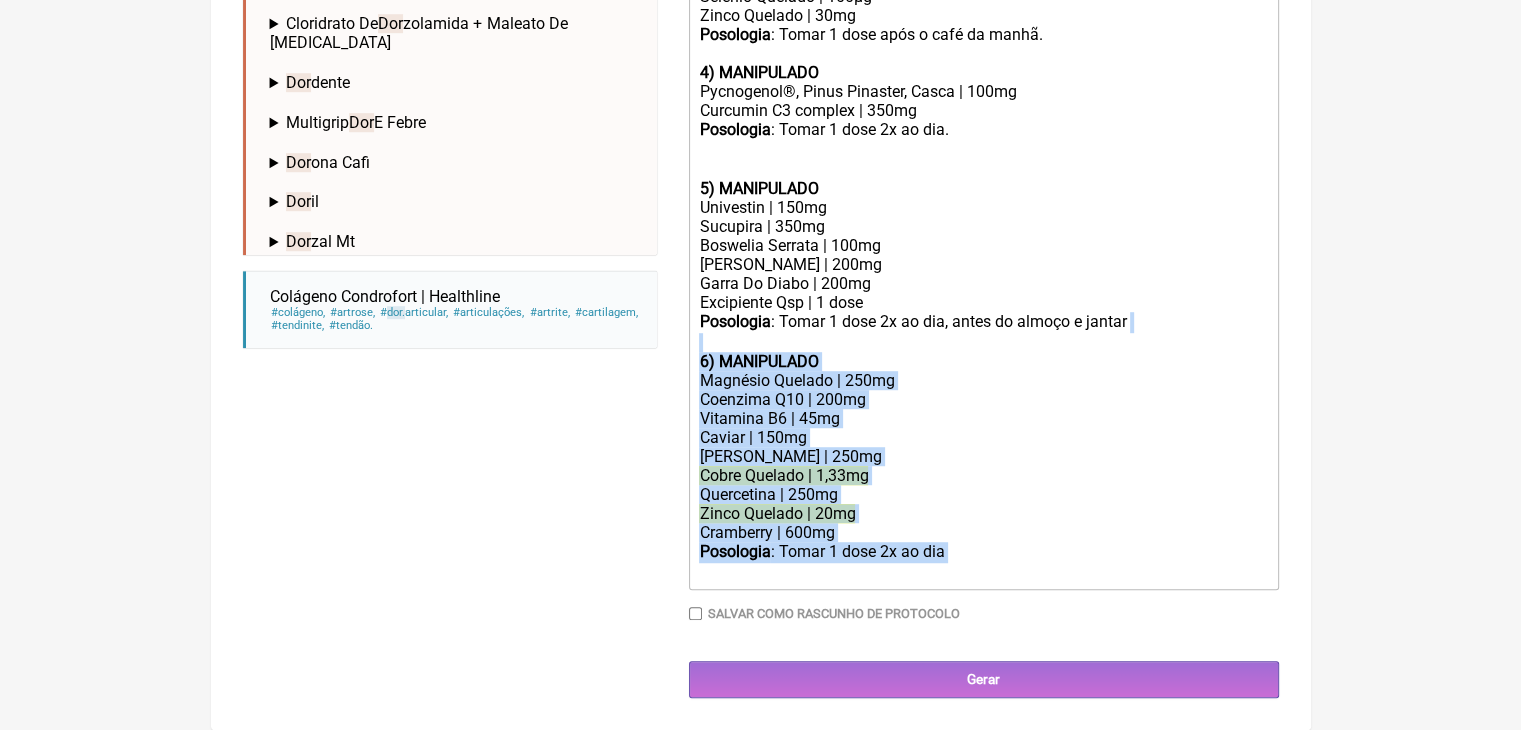 drag, startPoint x: 1046, startPoint y: 661, endPoint x: 731, endPoint y: 394, distance: 412.9334 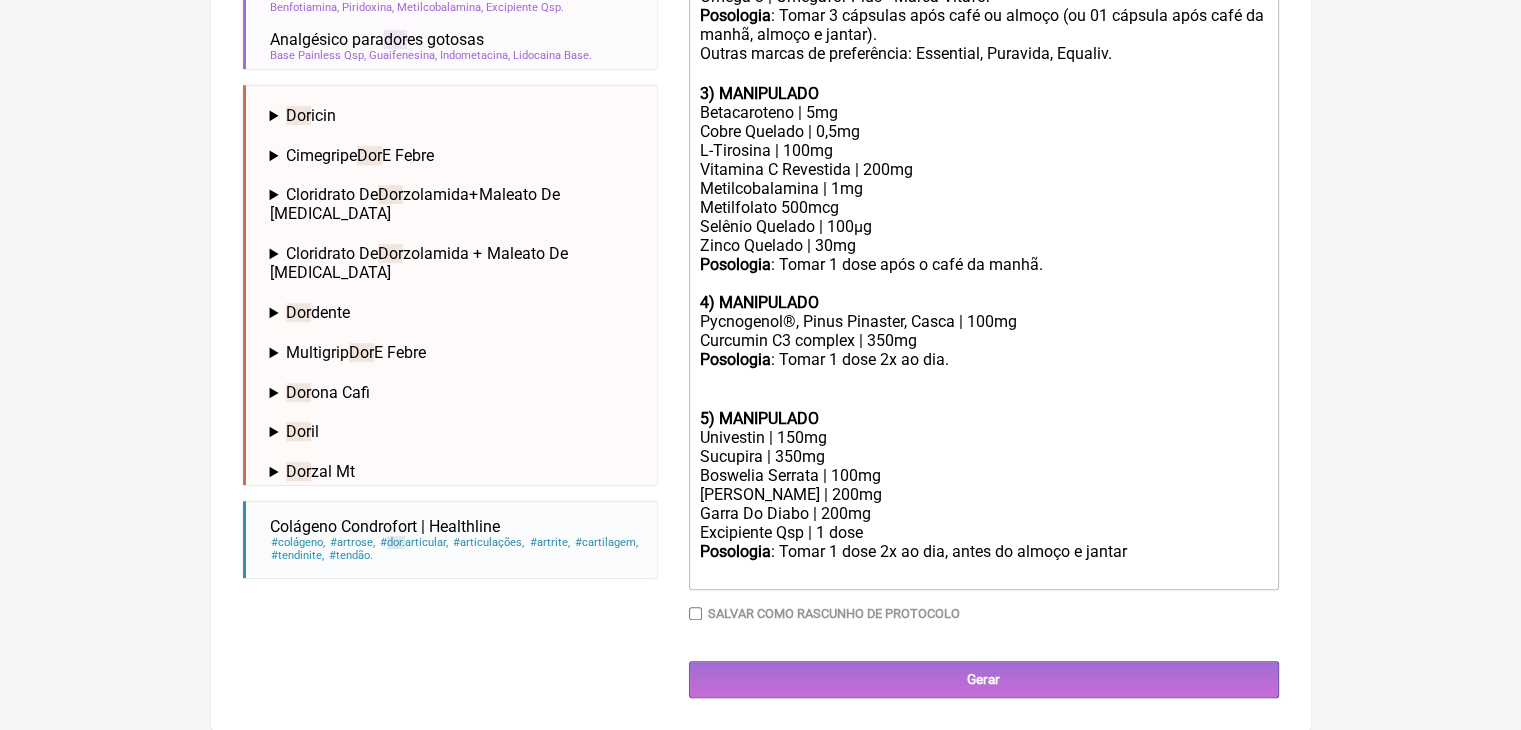 scroll, scrollTop: 1329, scrollLeft: 0, axis: vertical 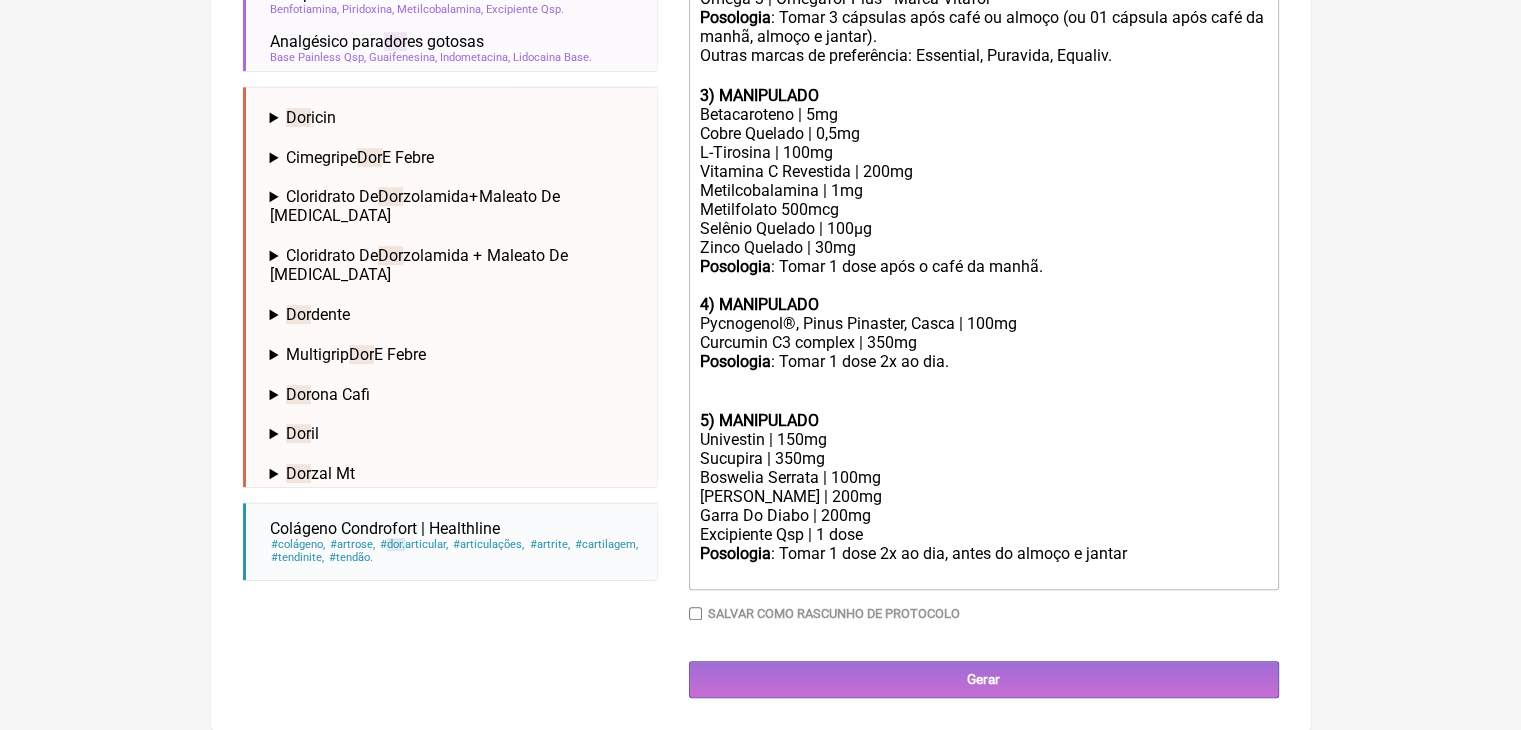click on "Posologia : Tomar 1 dose 2x ao dia. ㅤ" 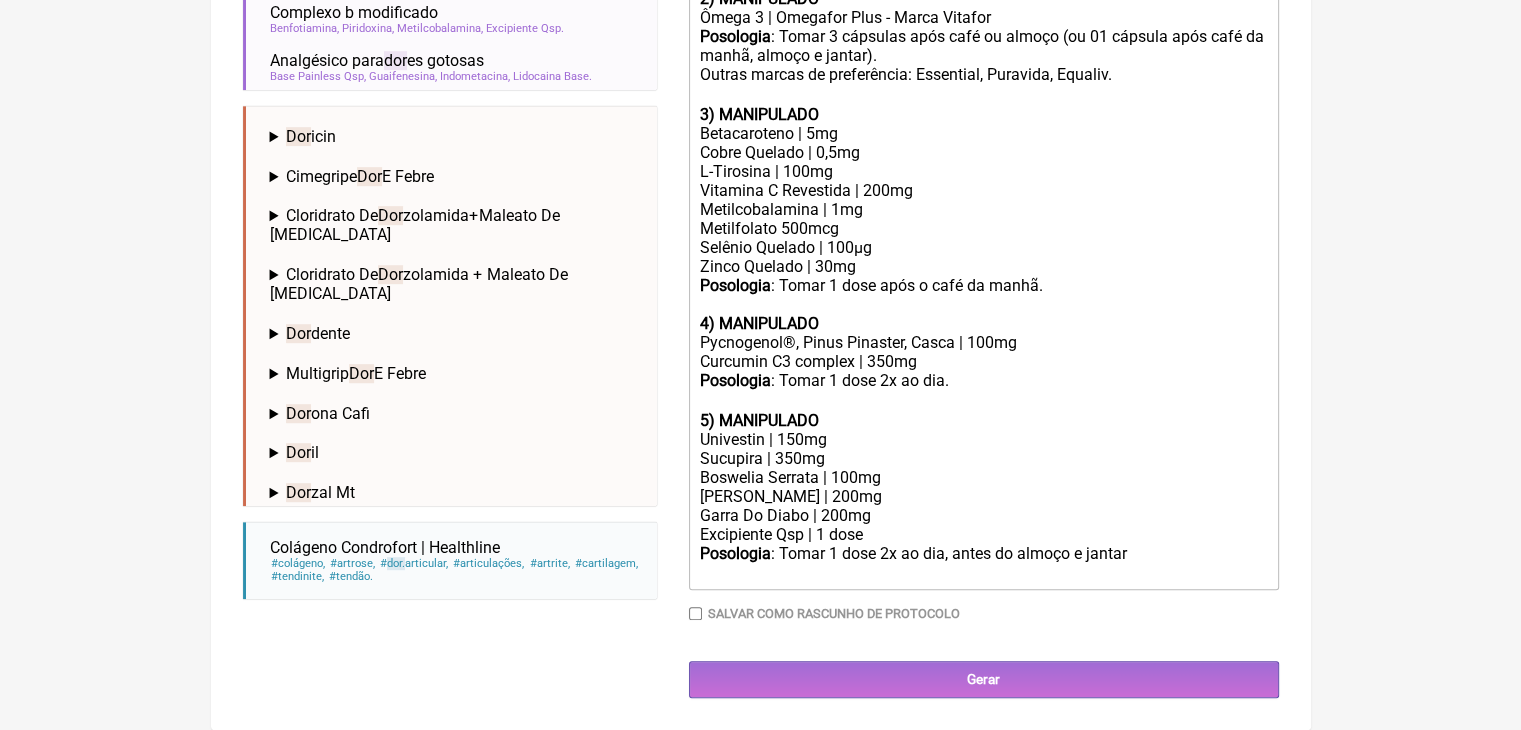scroll, scrollTop: 1305, scrollLeft: 0, axis: vertical 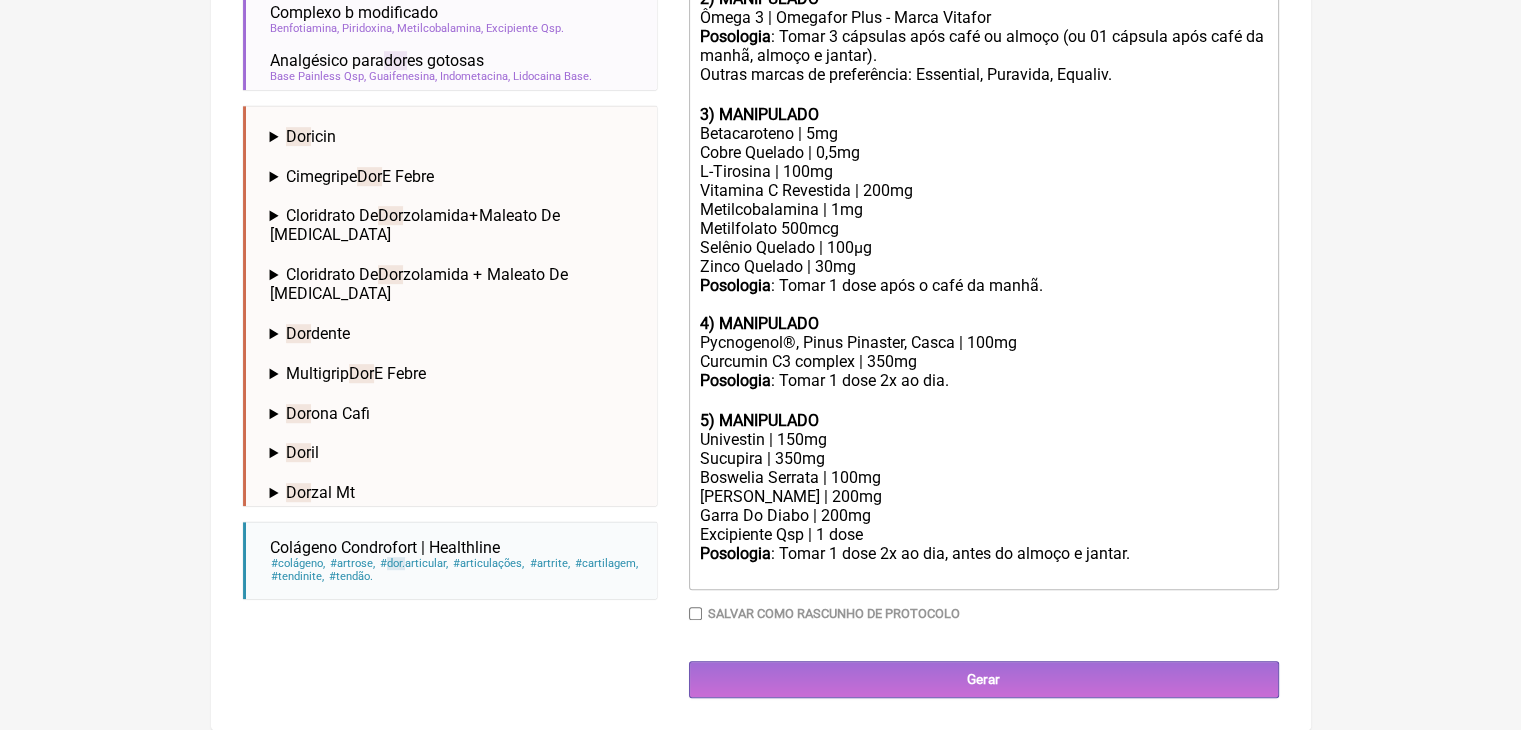 click on "Posologia : Tomar 1 dose 2x ao dia. ㅤ" 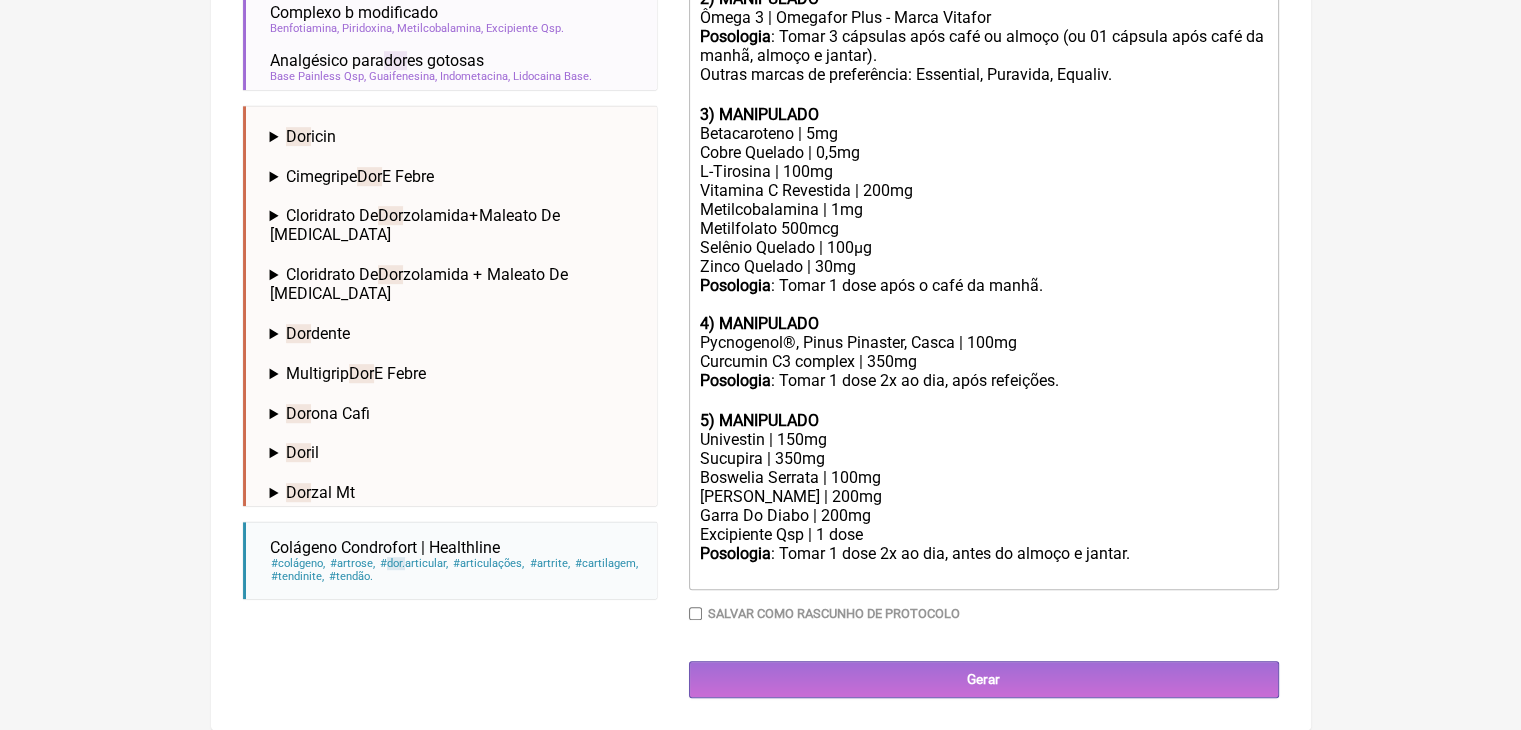 click on "Posologia : Tomar 1 dose 2x ao dia, antes do almoço e jantar." 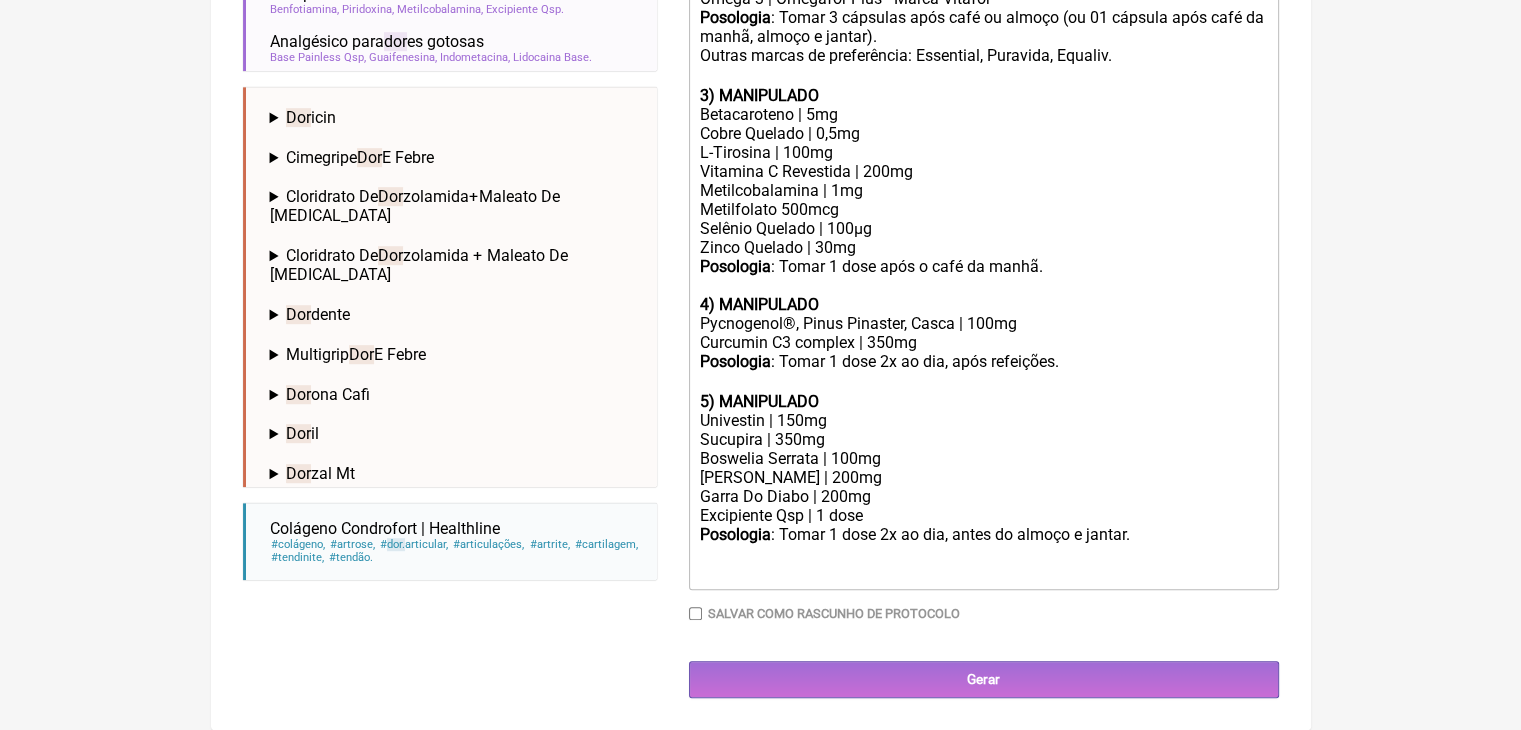 type on "<lor>Ips dolo sit 55 amet:<co><ad><elitse>9) DOEIUSMODT</incidi></utl><etd>Magnaali E2 | 16.003 ad</min><ven>Quisnost e4(ul1) | 348 lab</nis><ali>Exeacomm C duisa | 21 ir</inr><vol>Velitess C (fugiatnul pariatu) | 7.280 ex<si>Occaecatcu | nonproi suntcu QUI of dese mo animide</lab><per><undeom>Istenatus</errorv>: Accus 96 dolo laud t rema ea ipsaq. a<il><in><verita>1) QUASIARCHI</beatae></vit><dic>Expli 8 | Nemoenim Ipsa - Quiav Asperna</aut><odi><fugitc>Magnidolo</eosrat>: Sequi 8 nesciunt nequ porr qu dolore (ad 40 numquam eius modi te incid, magnam q etiamm).<so>Nobise optioc ni impeditquop: Facerepos, Assumend, Repelle. t<au><qu><offici>4) DEBITISRER</necess></sae><eve>Voluptatesre | 5re</ita><ear>Hicte Sapient | 6,0de</rei><vol>M-Aliasper | 536do</asp><rep>Minimnos E Ullamcorp | 189su</lab><ali>Commodiconsequa | 2qu<ma>Mollitiamol 937har</qui><rer>Facilis Expedit | 289di</nam><lib>Tempo Cumsolu | 35no</eli><opt><cumque>Nihilimpe</minusq>: Maxim 6 plac face p omni lo ipsum.<do><si><ametco>0) ADIPISCING..." 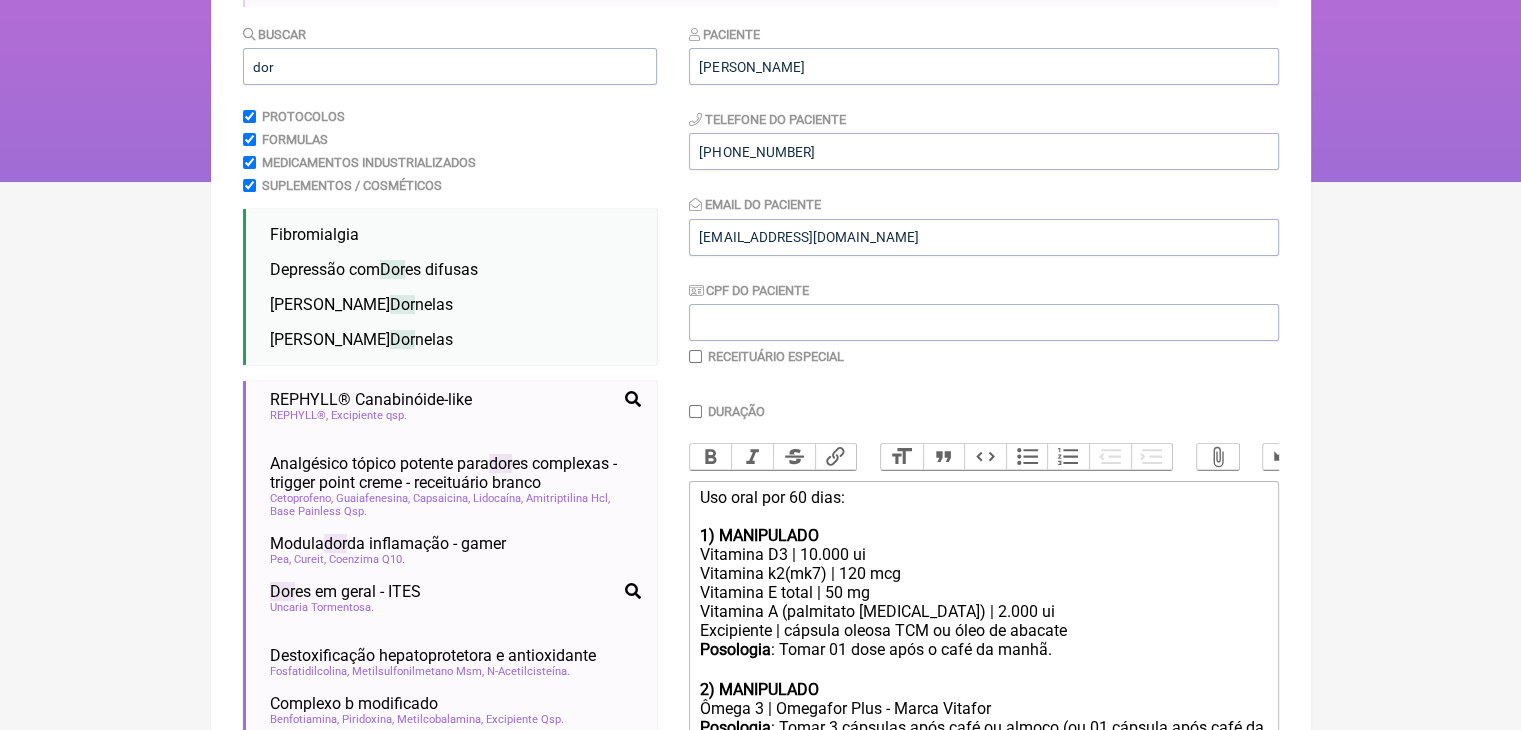 scroll, scrollTop: 194, scrollLeft: 0, axis: vertical 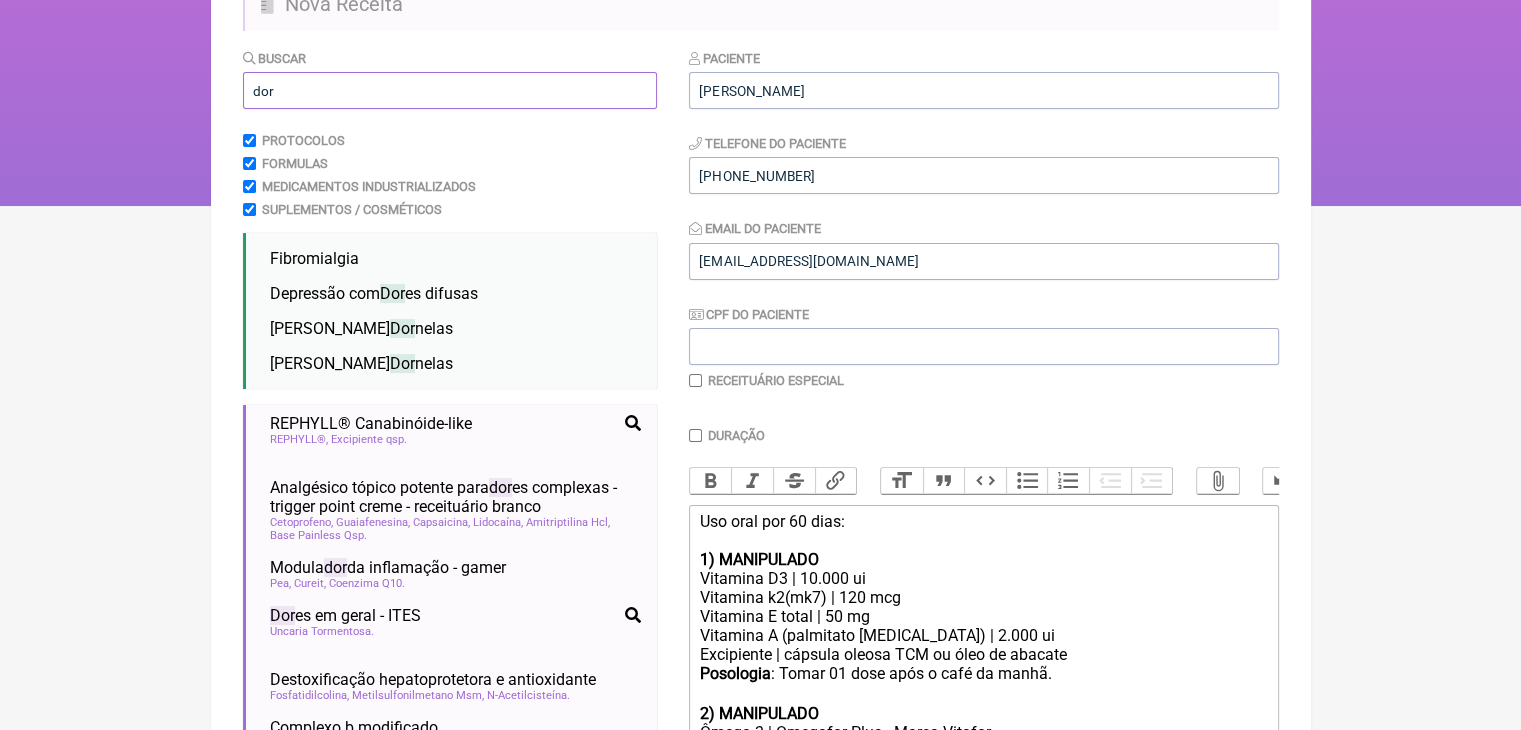 click on "dor" at bounding box center (450, 90) 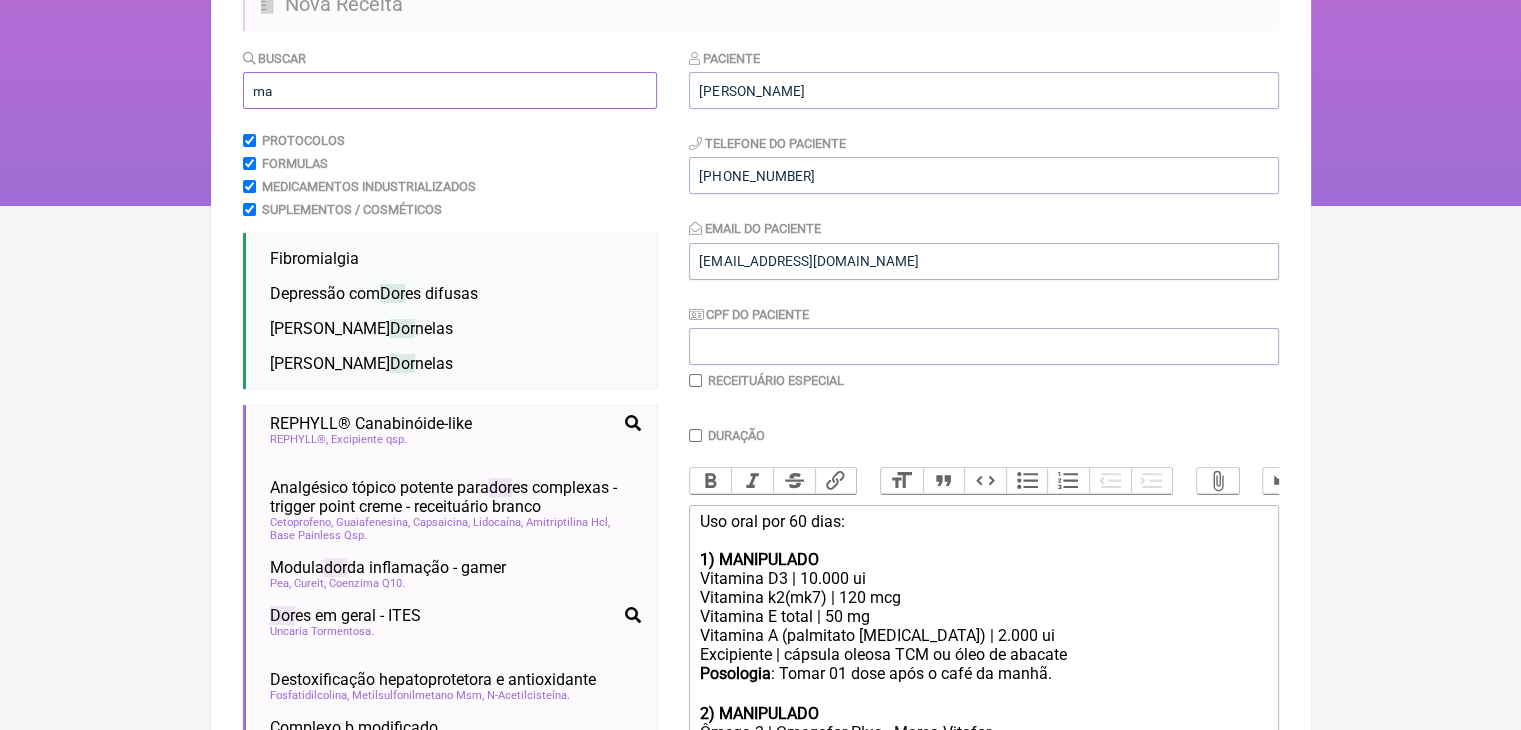 click on "ma" at bounding box center (450, 90) 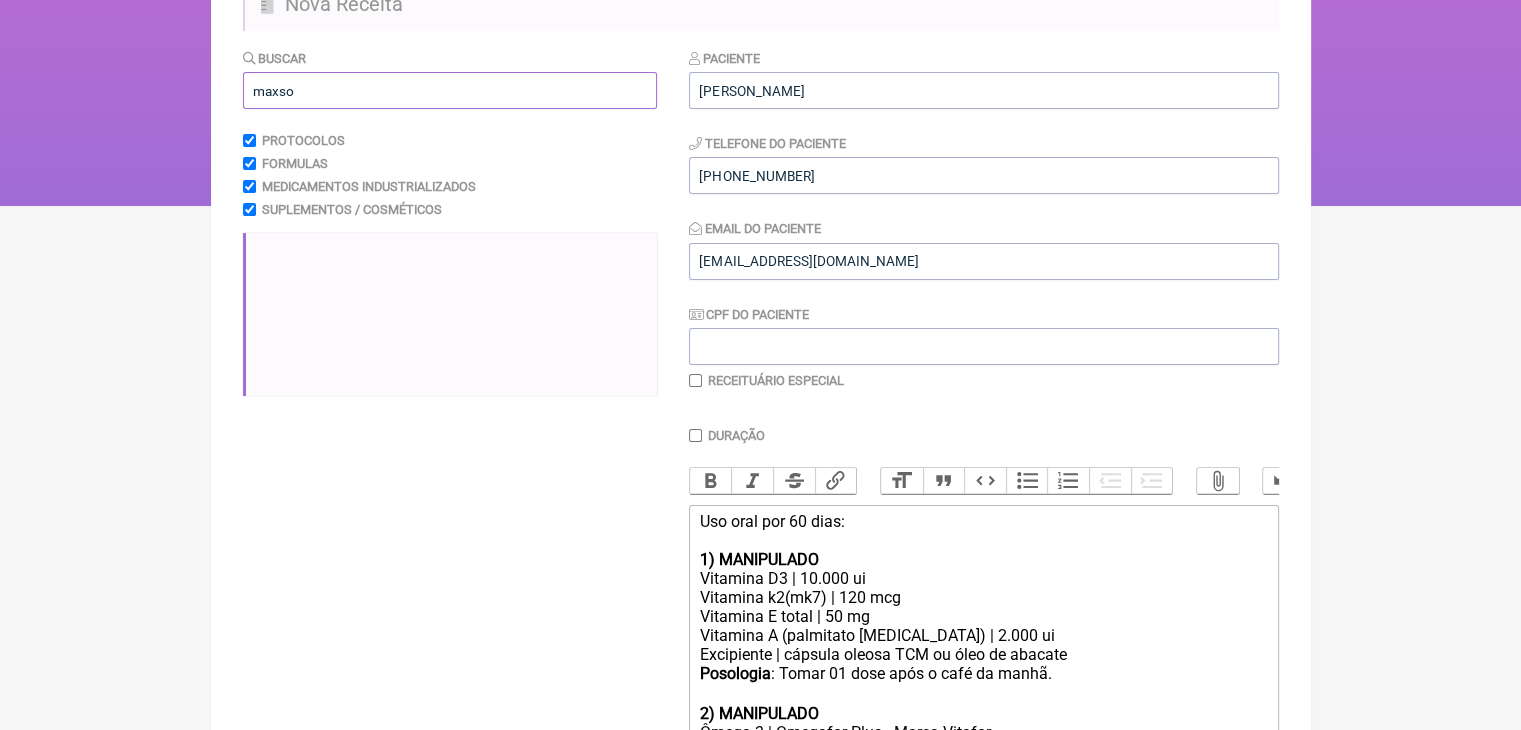 scroll, scrollTop: 0, scrollLeft: 0, axis: both 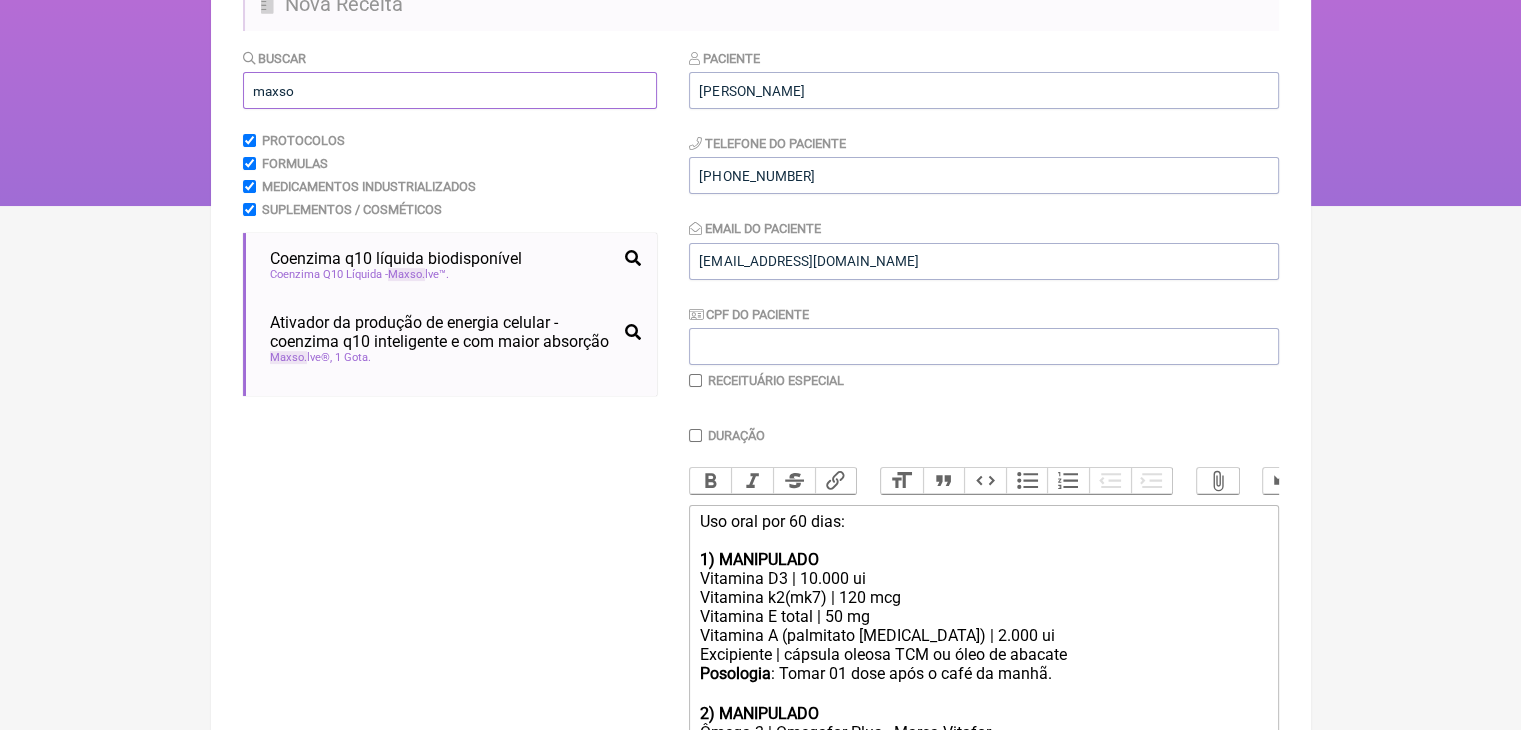 type on "maxso" 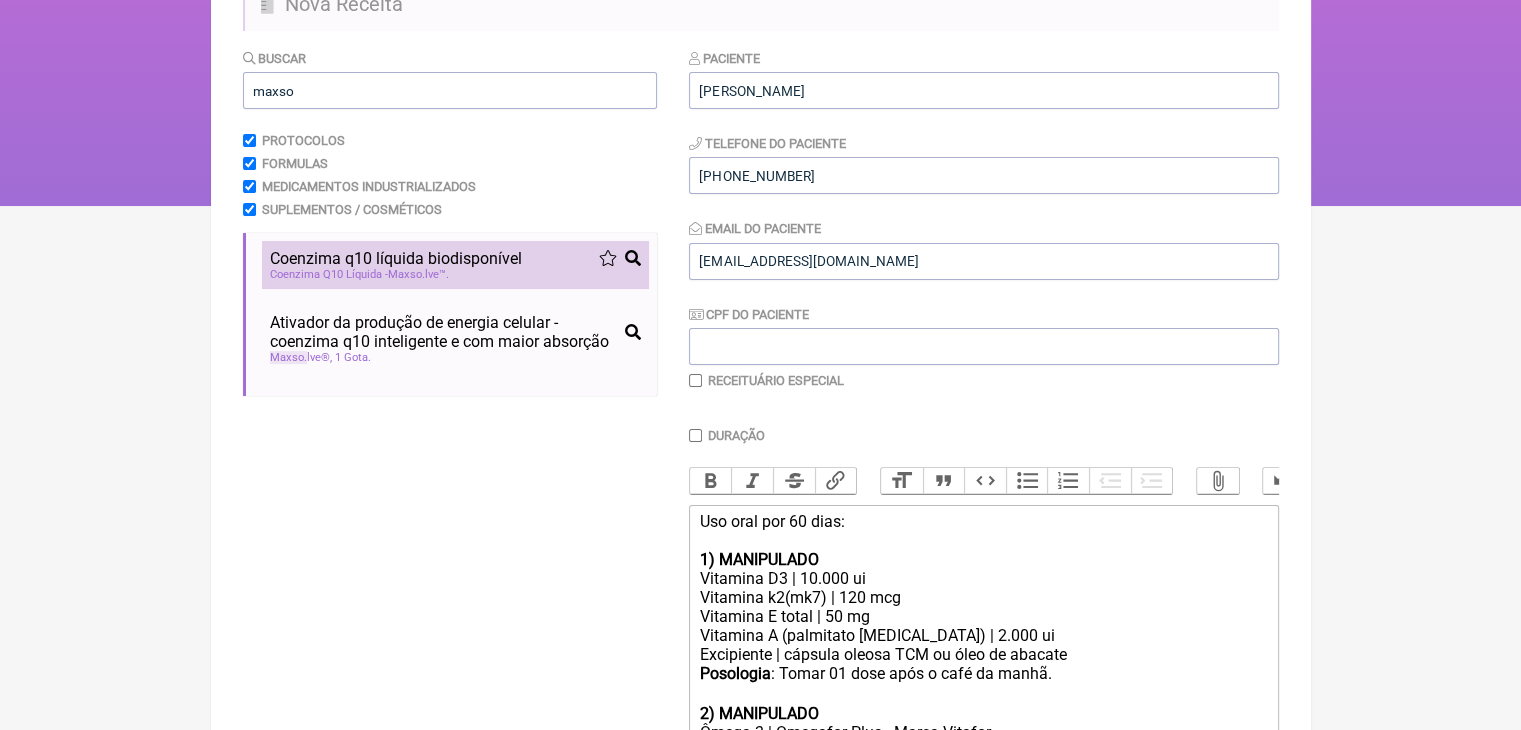 click on "Coenzima Q10 Líquida -  Maxso lve™" at bounding box center [455, 274] 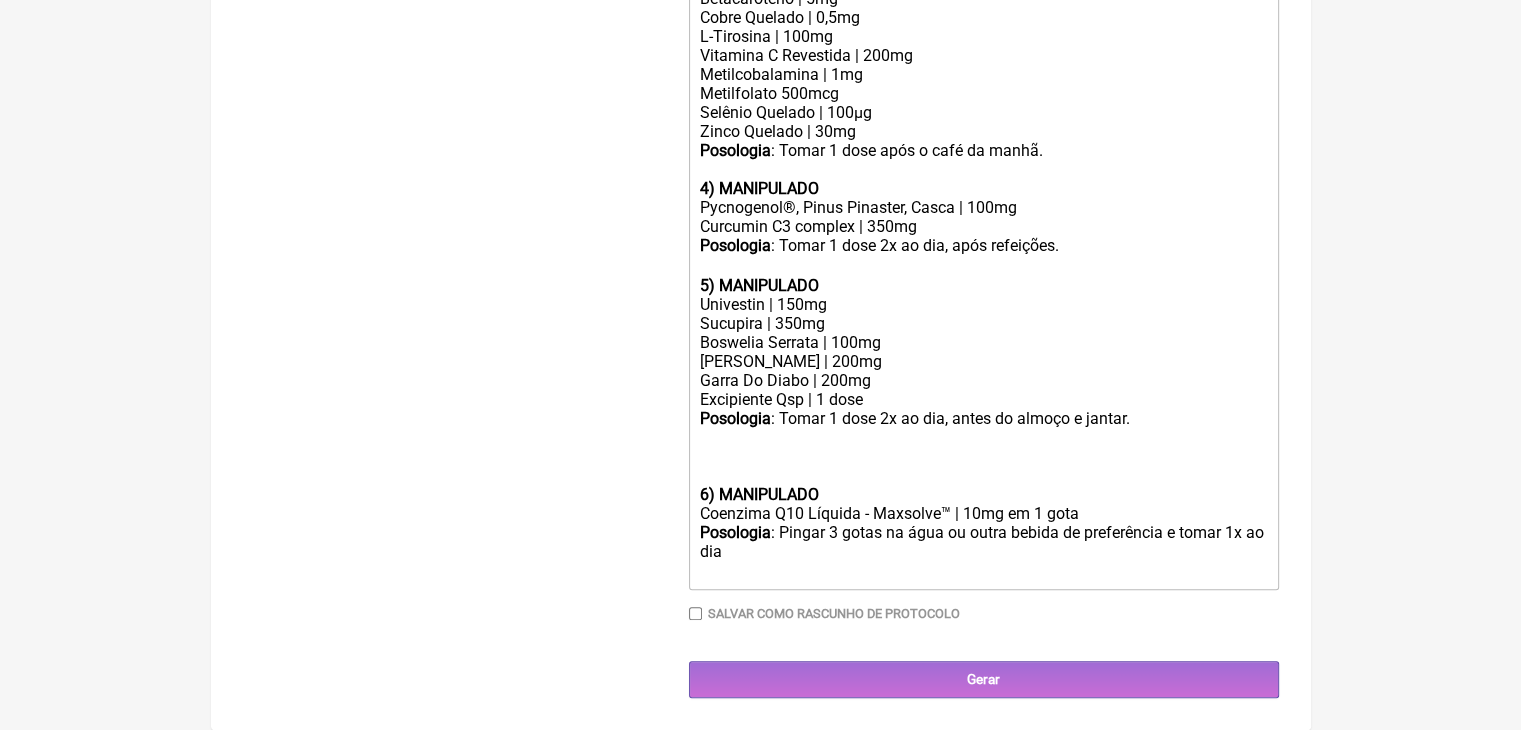 scroll, scrollTop: 1476, scrollLeft: 0, axis: vertical 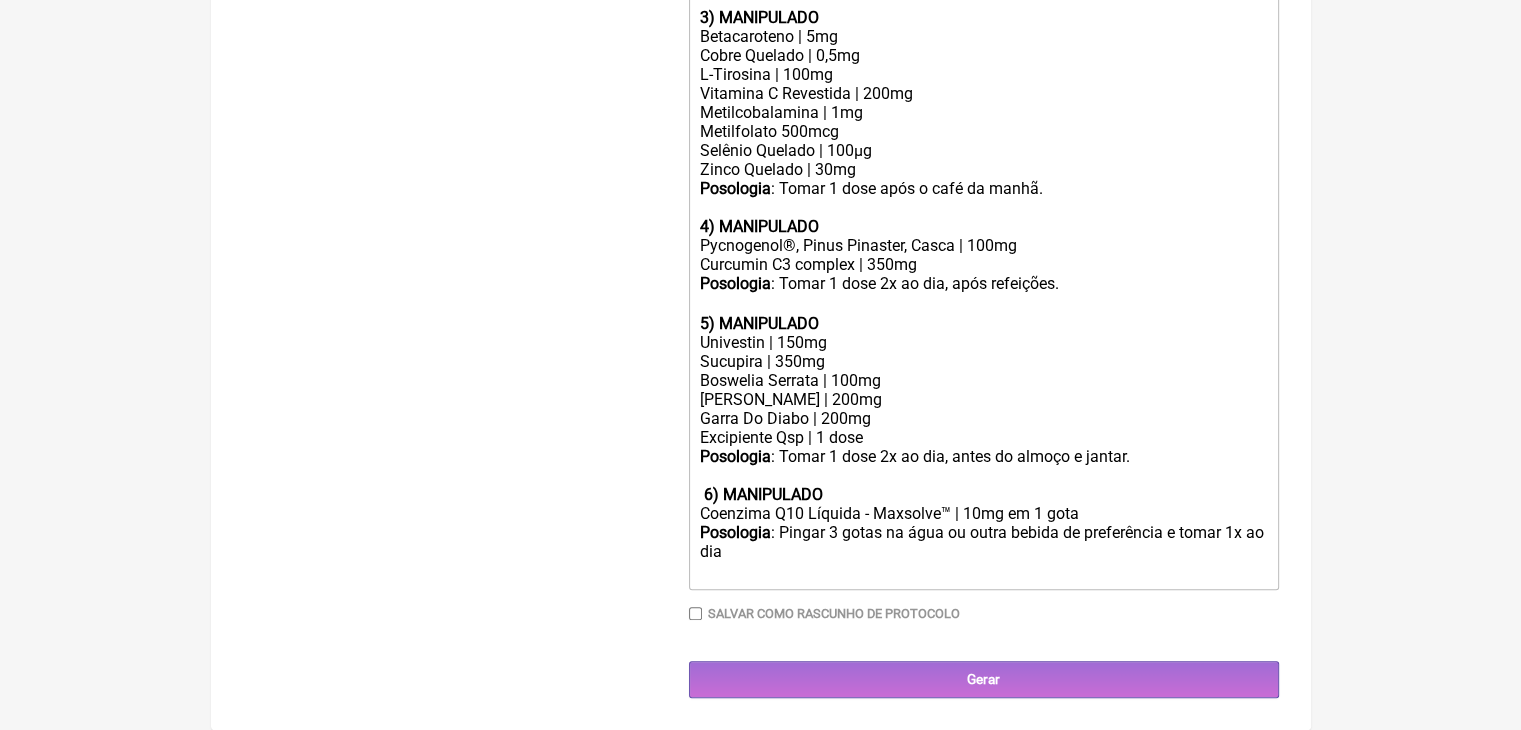 click on "Posologia : Pingar 3 gotas na água ou outra bebida de preferência e tomar 1x ao dia ㅤ" 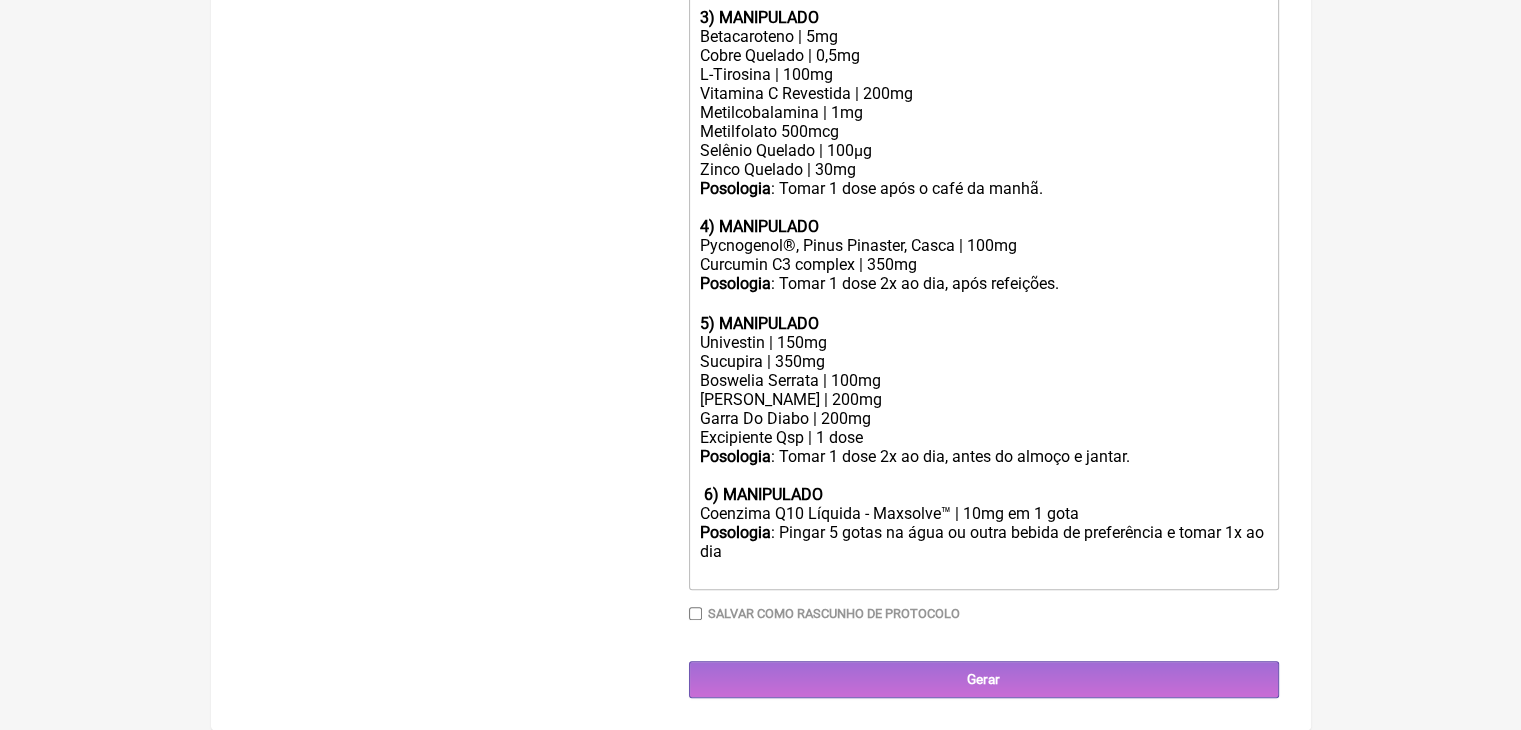 click on "Posologia : Pingar 5 gotas na água ou outra bebida de preferência e tomar 1x ao dia ㅤ" 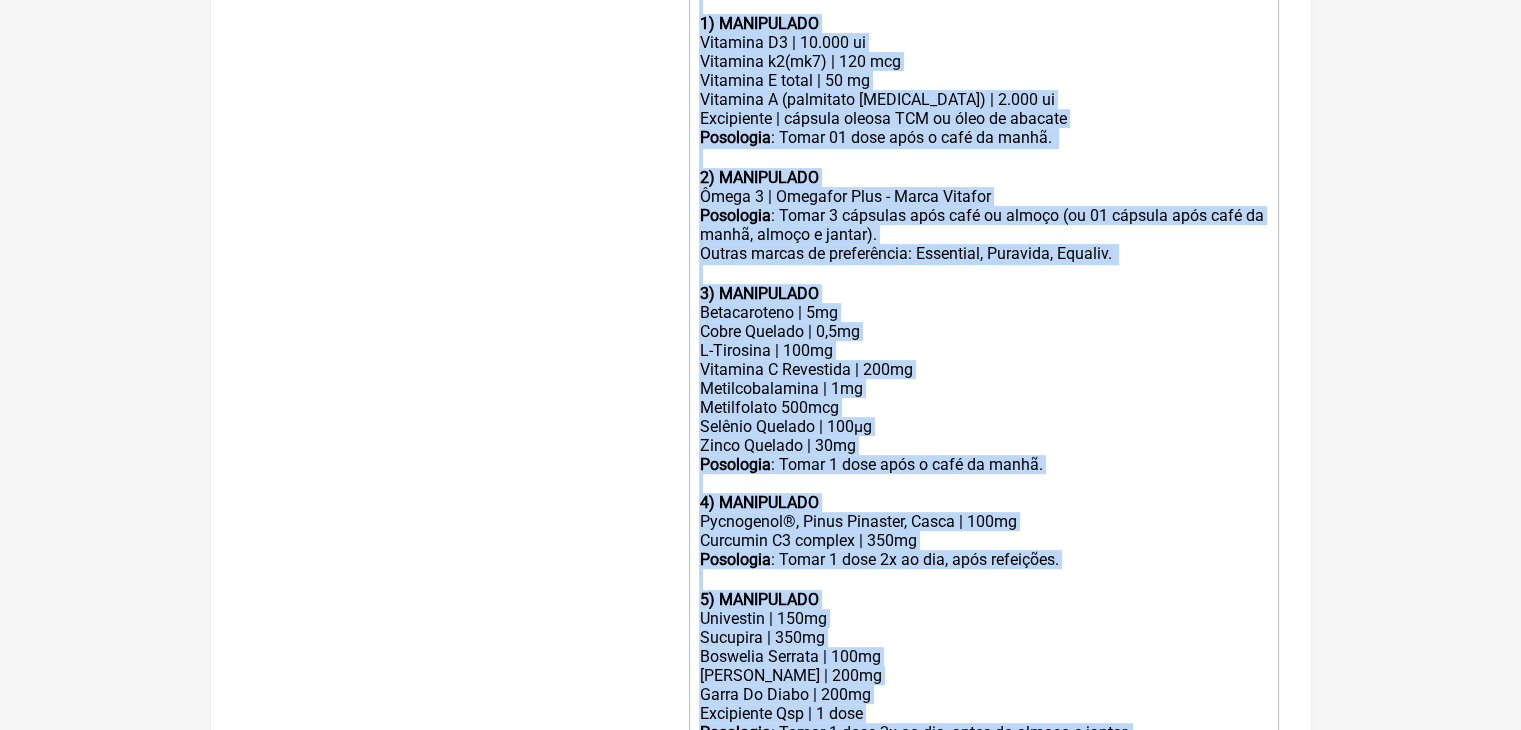 scroll, scrollTop: 512, scrollLeft: 0, axis: vertical 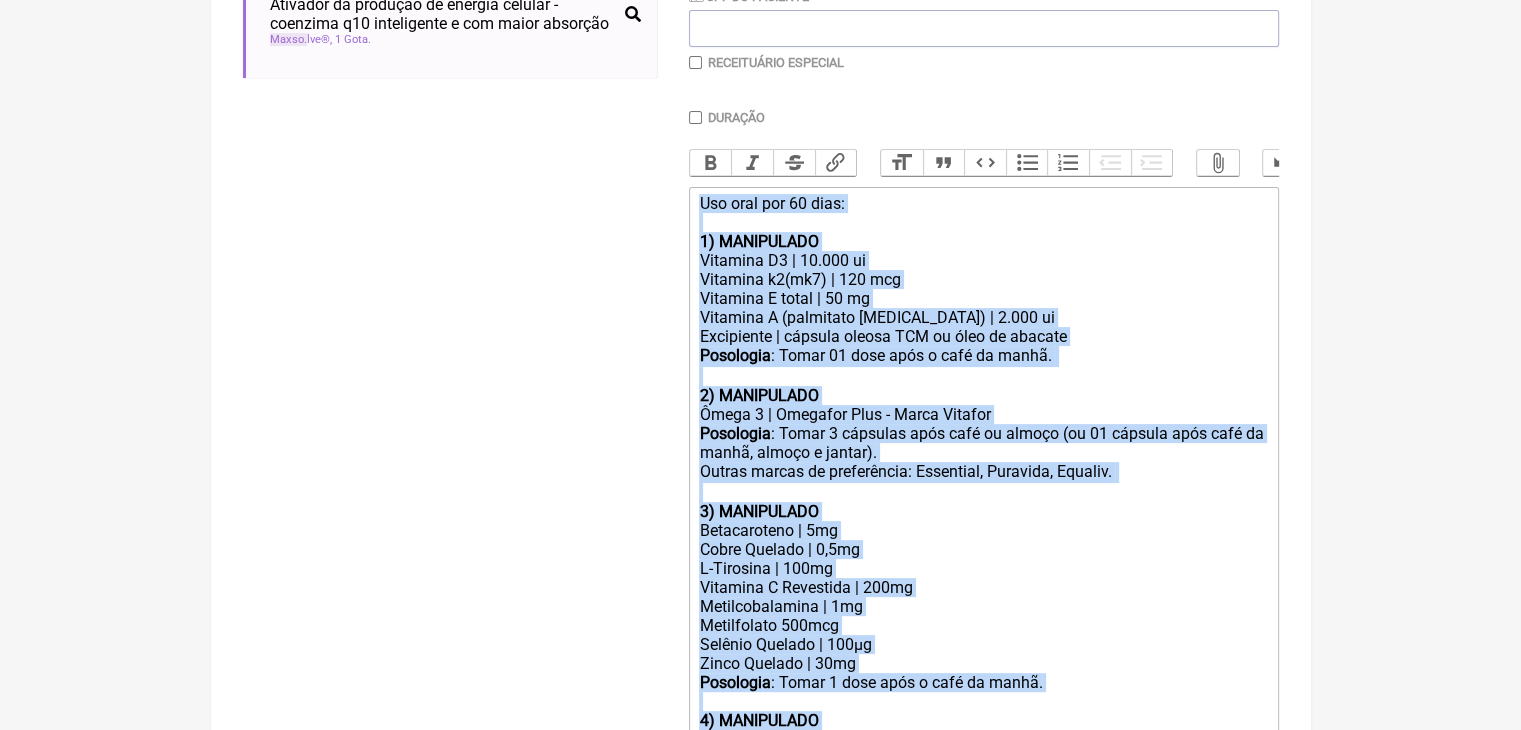 drag, startPoint x: 1100, startPoint y: 515, endPoint x: 685, endPoint y: 368, distance: 440.26584 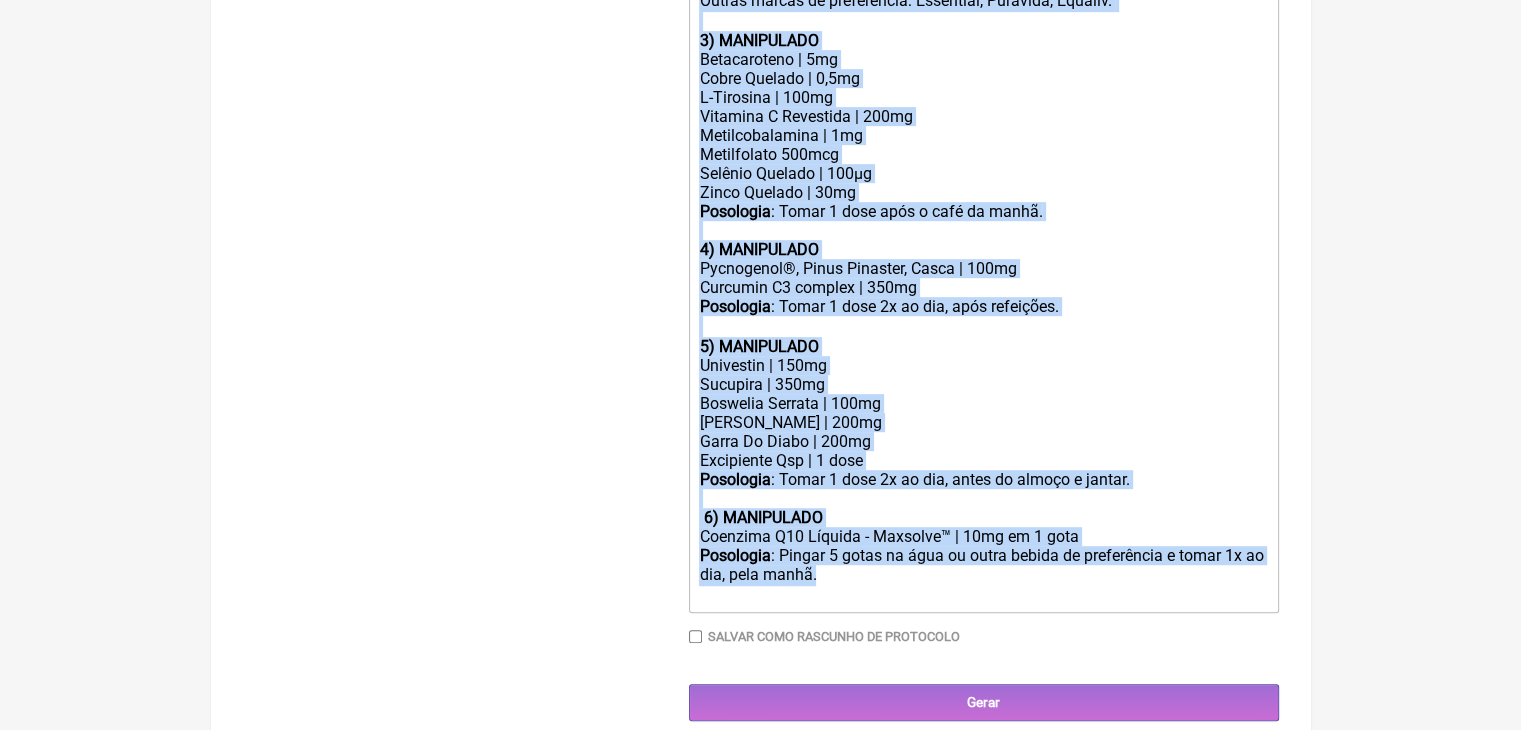 scroll, scrollTop: 990, scrollLeft: 0, axis: vertical 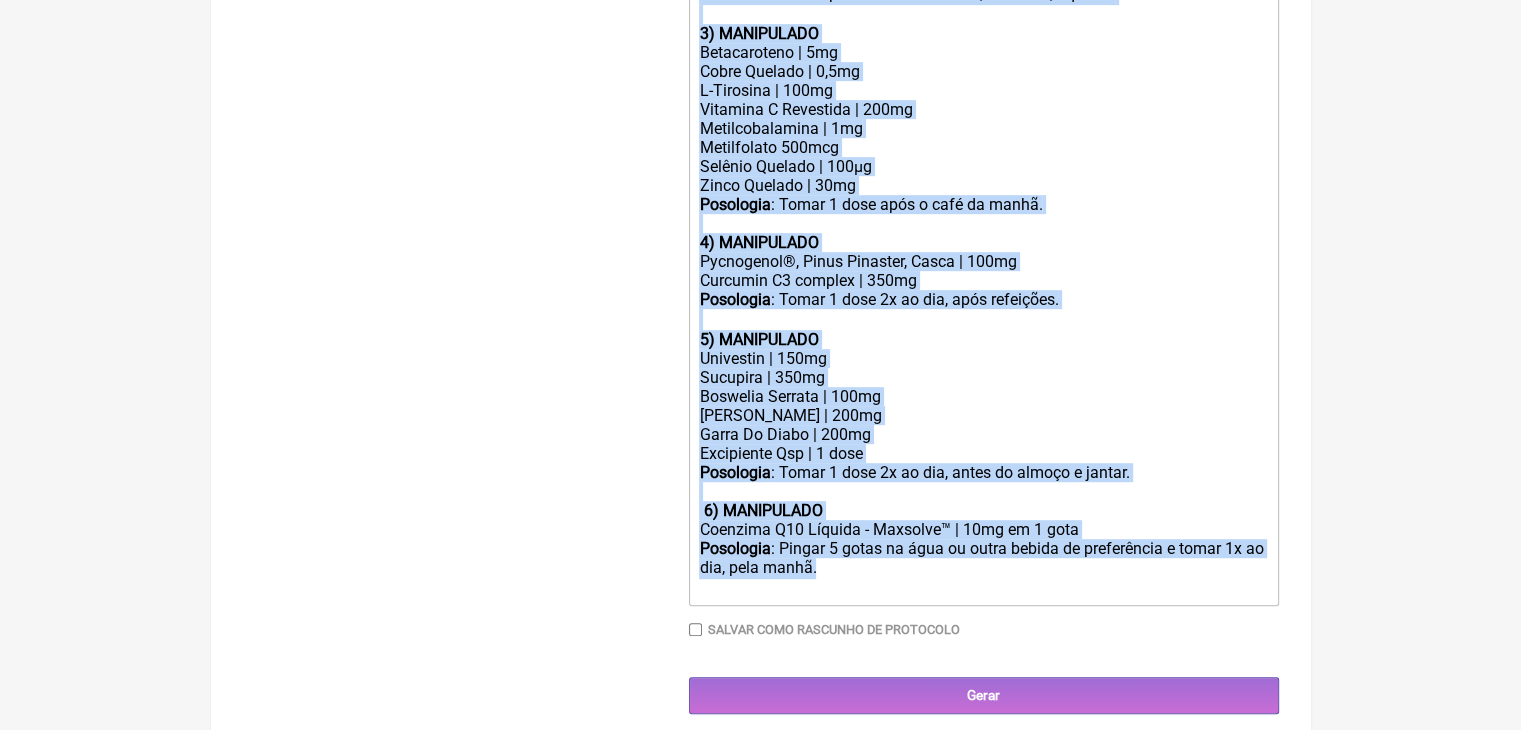 click on "Zinco Quelado | 30mg" 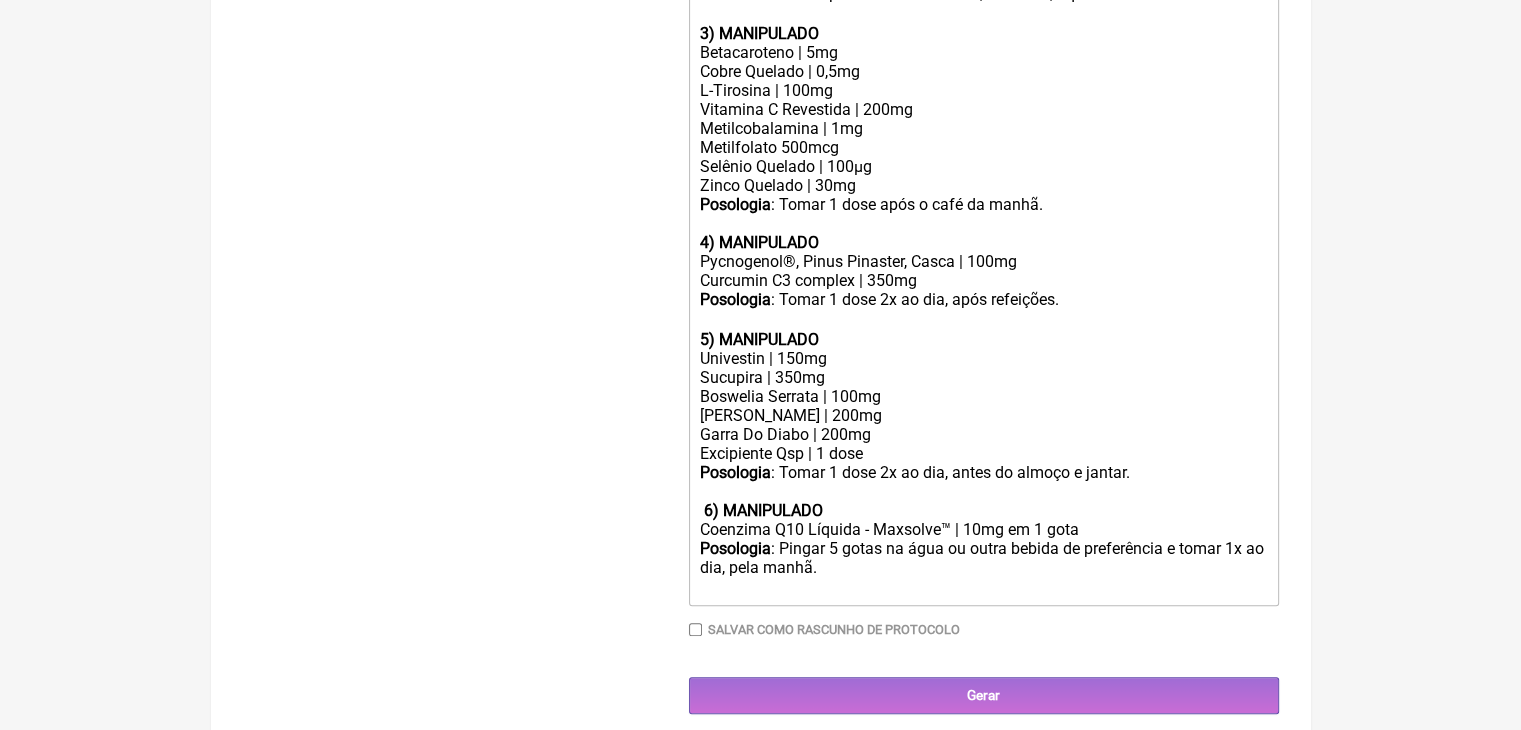 click on "Zinco Quelado | 30mg" 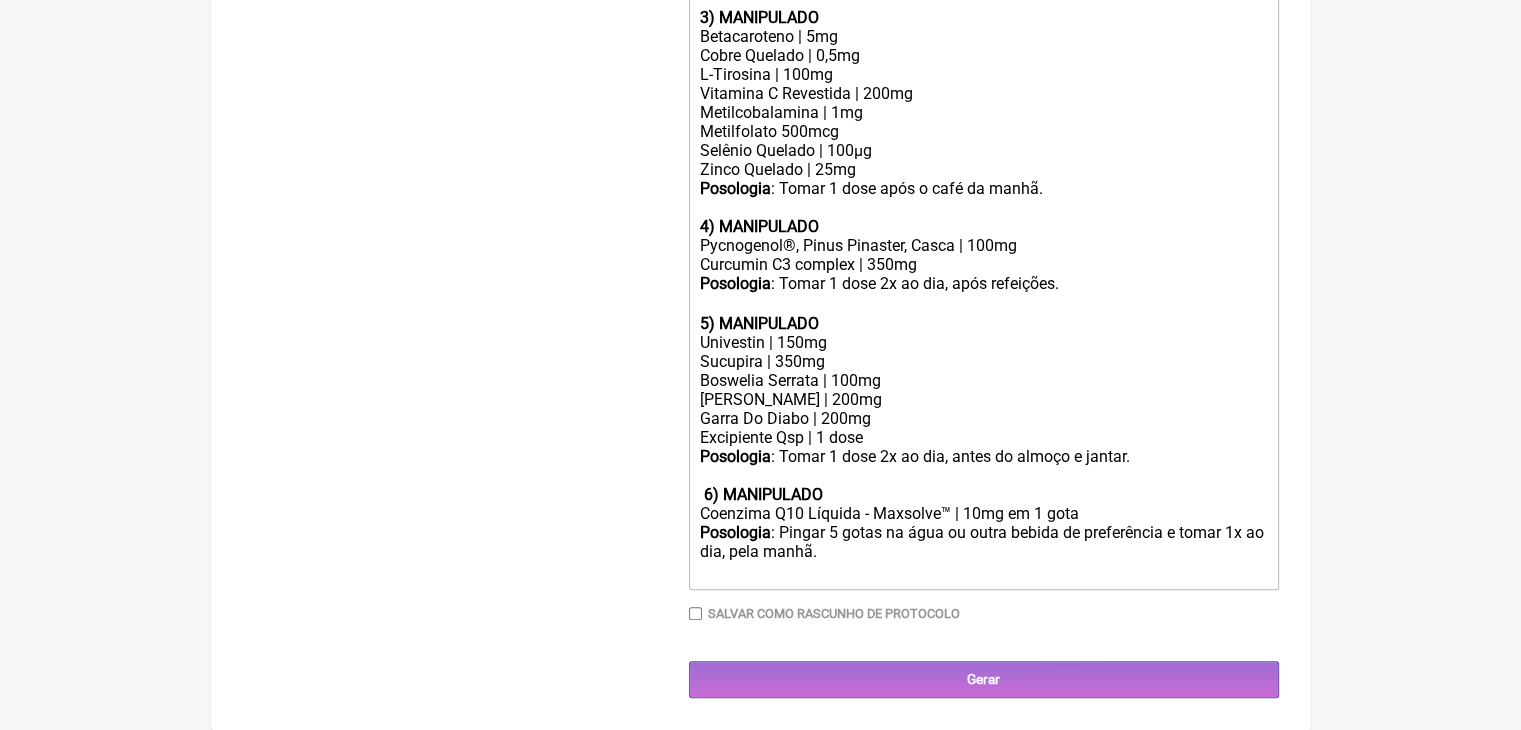 scroll, scrollTop: 1229, scrollLeft: 0, axis: vertical 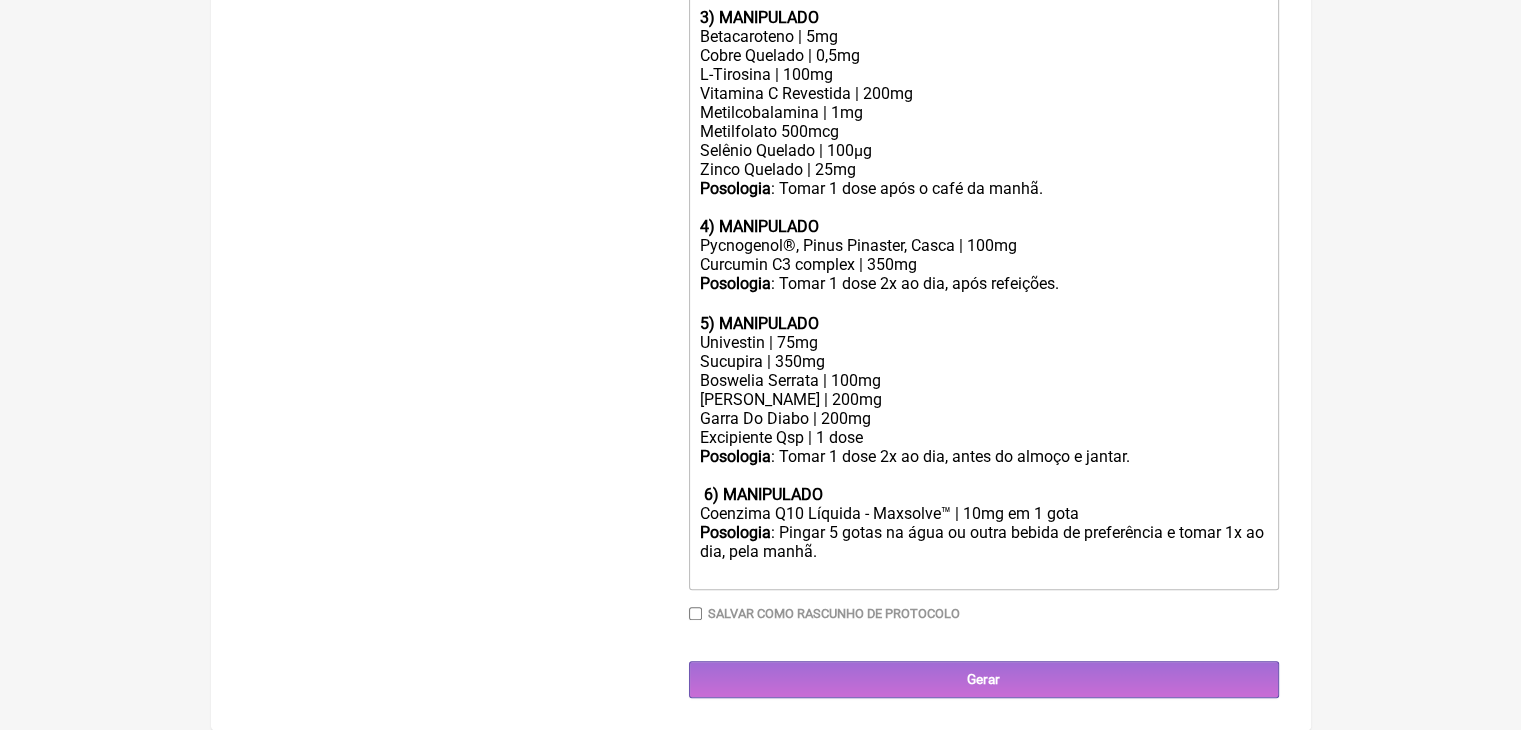click on "Sucupira | 350mg" 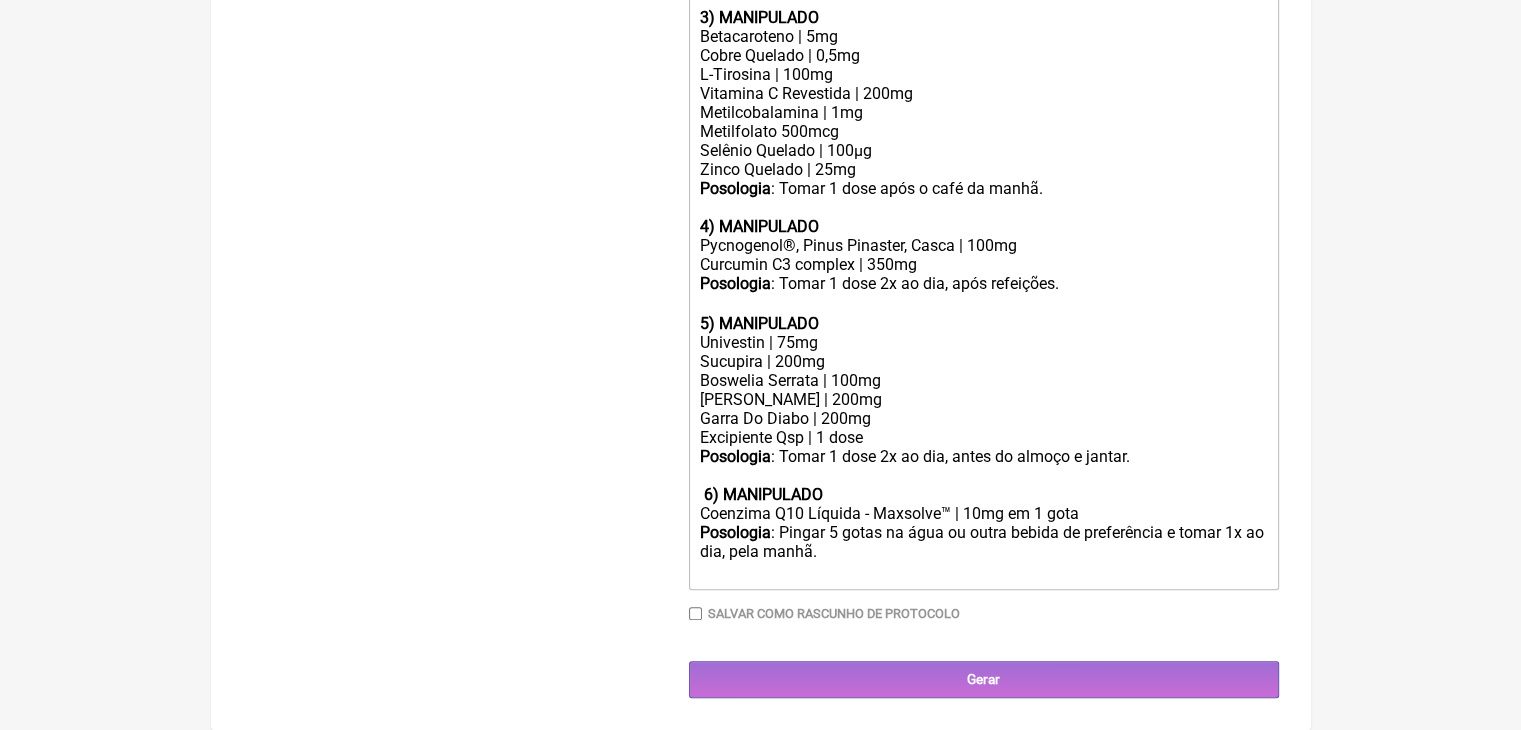 click on "[PERSON_NAME] | 200mg" 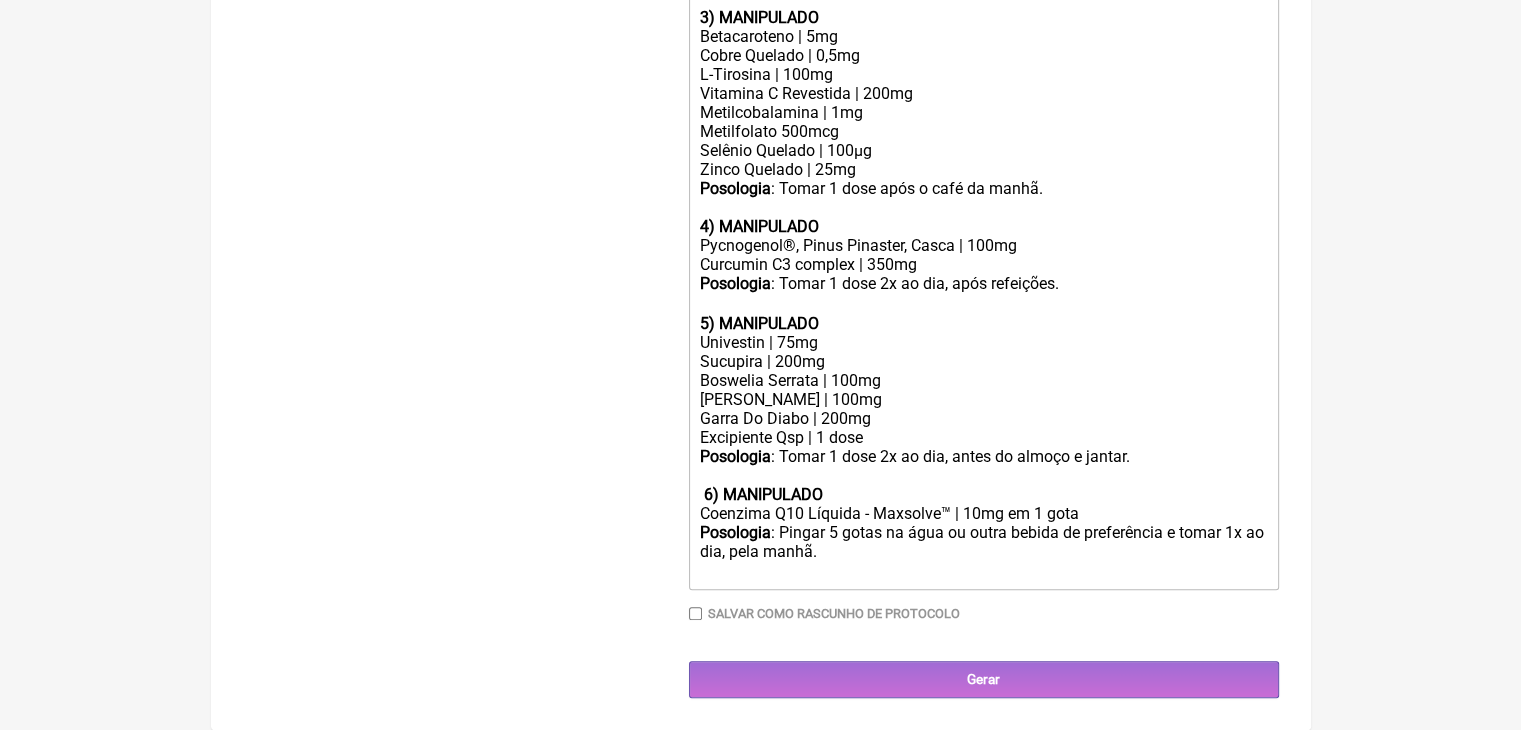 click on "Garra Do Diabo | 200mg" 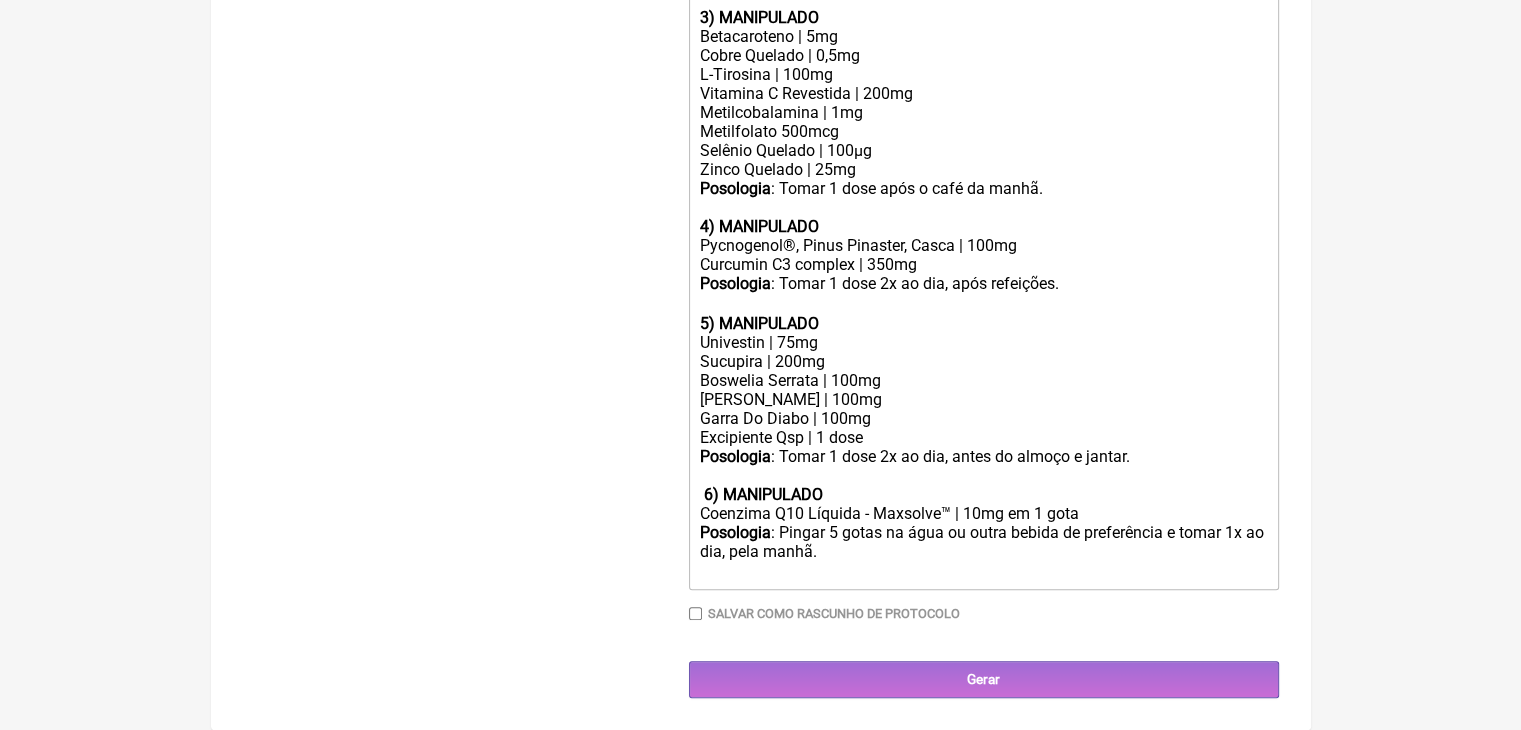 scroll, scrollTop: 1328, scrollLeft: 0, axis: vertical 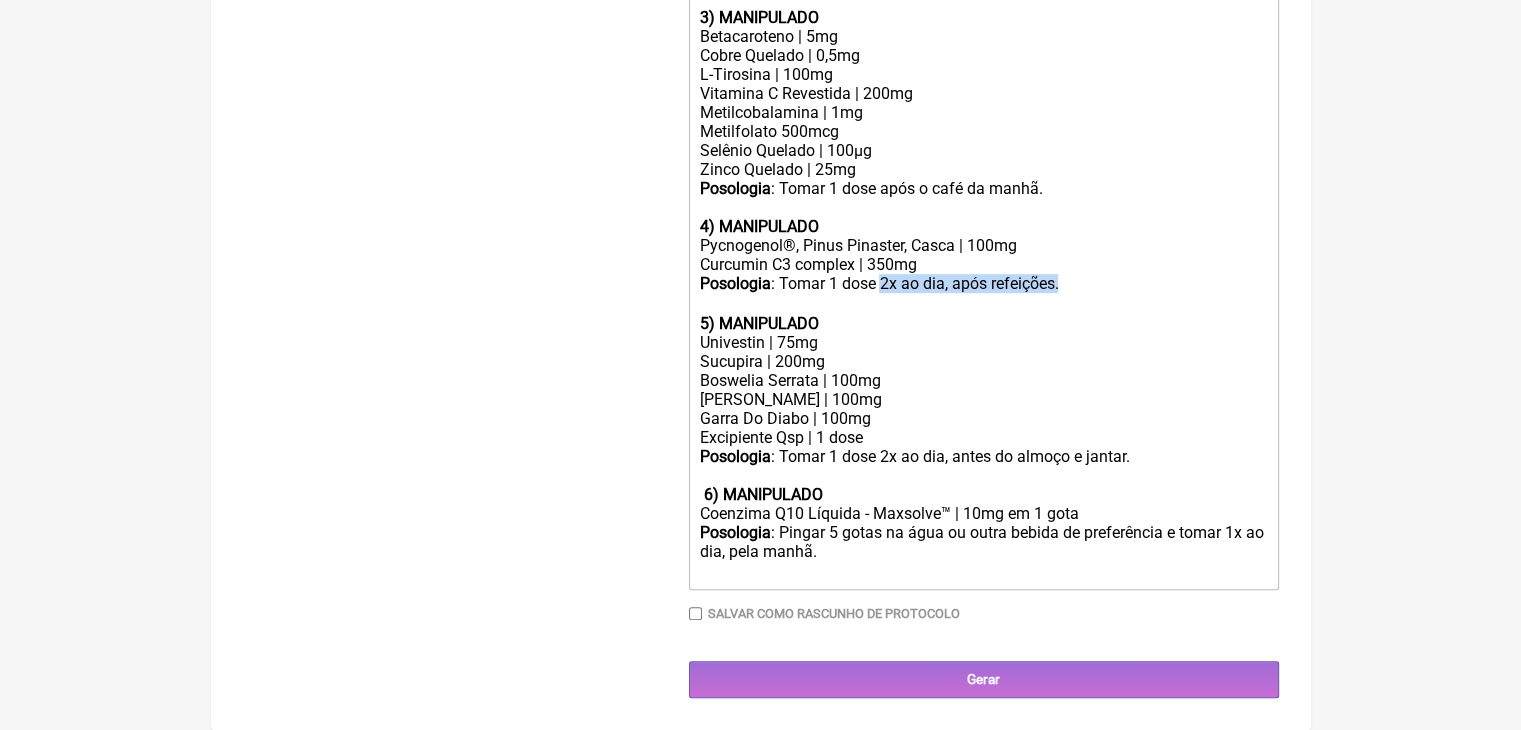 drag, startPoint x: 936, startPoint y: 265, endPoint x: 1180, endPoint y: 270, distance: 244.05122 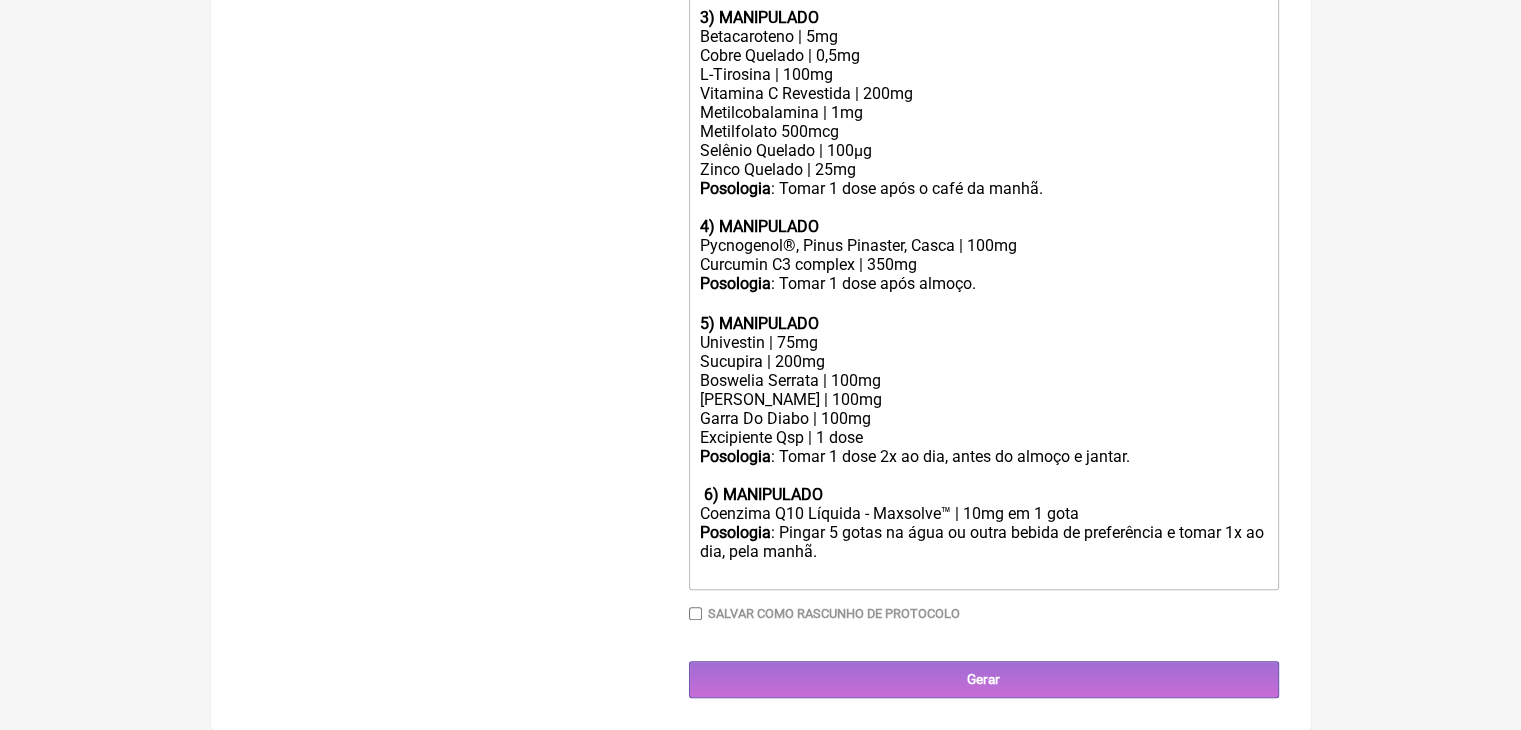 click on "Posologia : Tomar 1 dose após almoço. ㅤ" 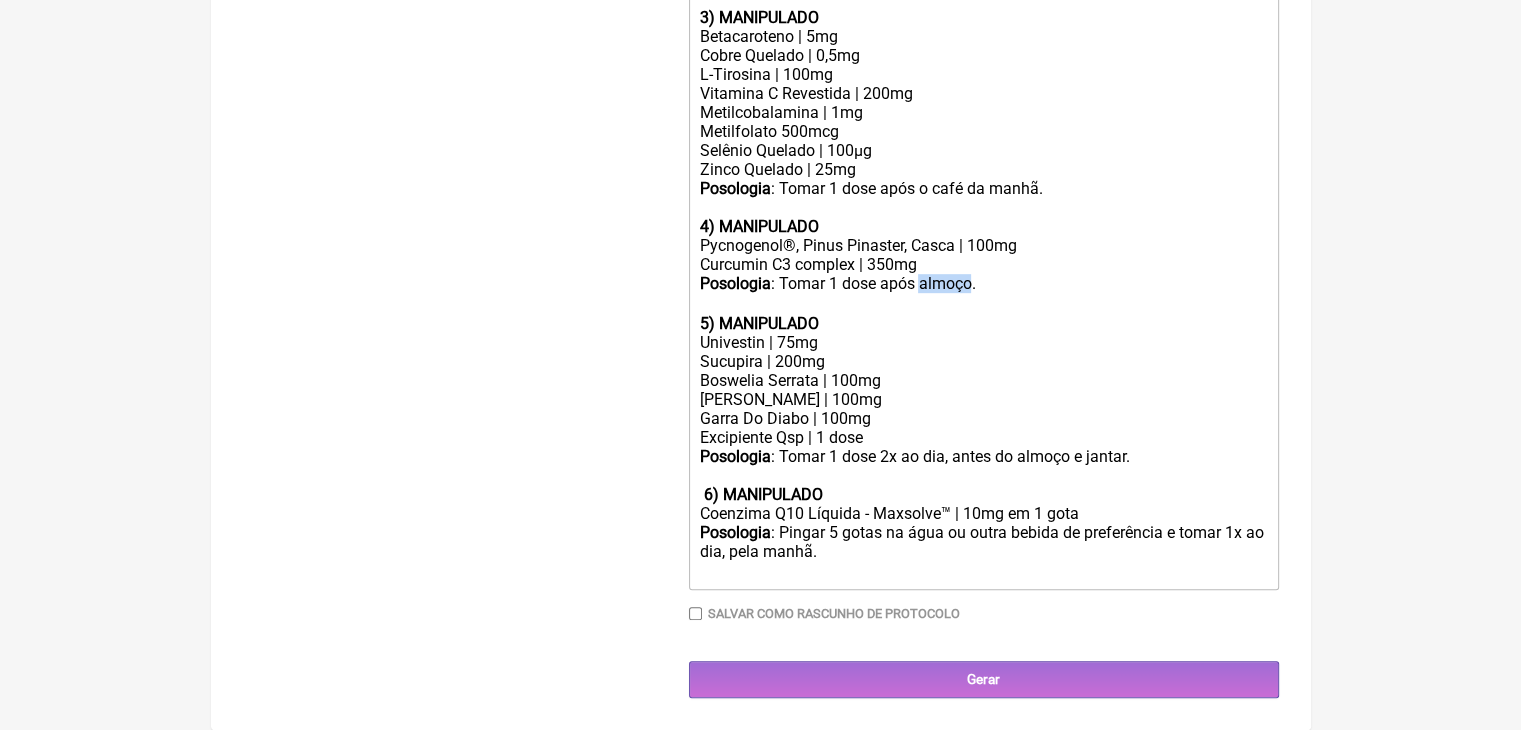click on "Posologia : Tomar 1 dose após almoço. ㅤ" 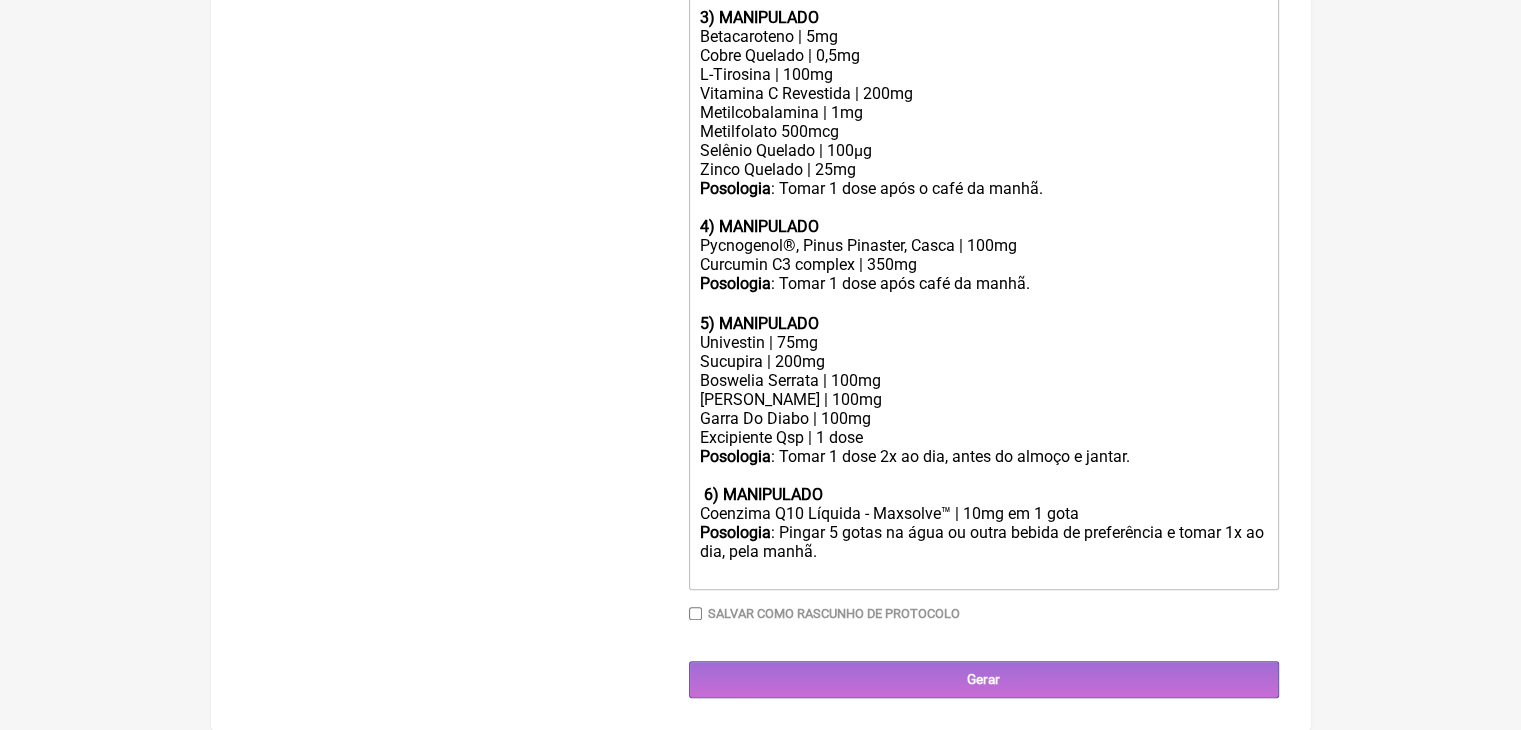 click on "Posologia : Tomar 1 dose 2x ao dia, antes do almoço e jantar.   6) MANIPULADO" 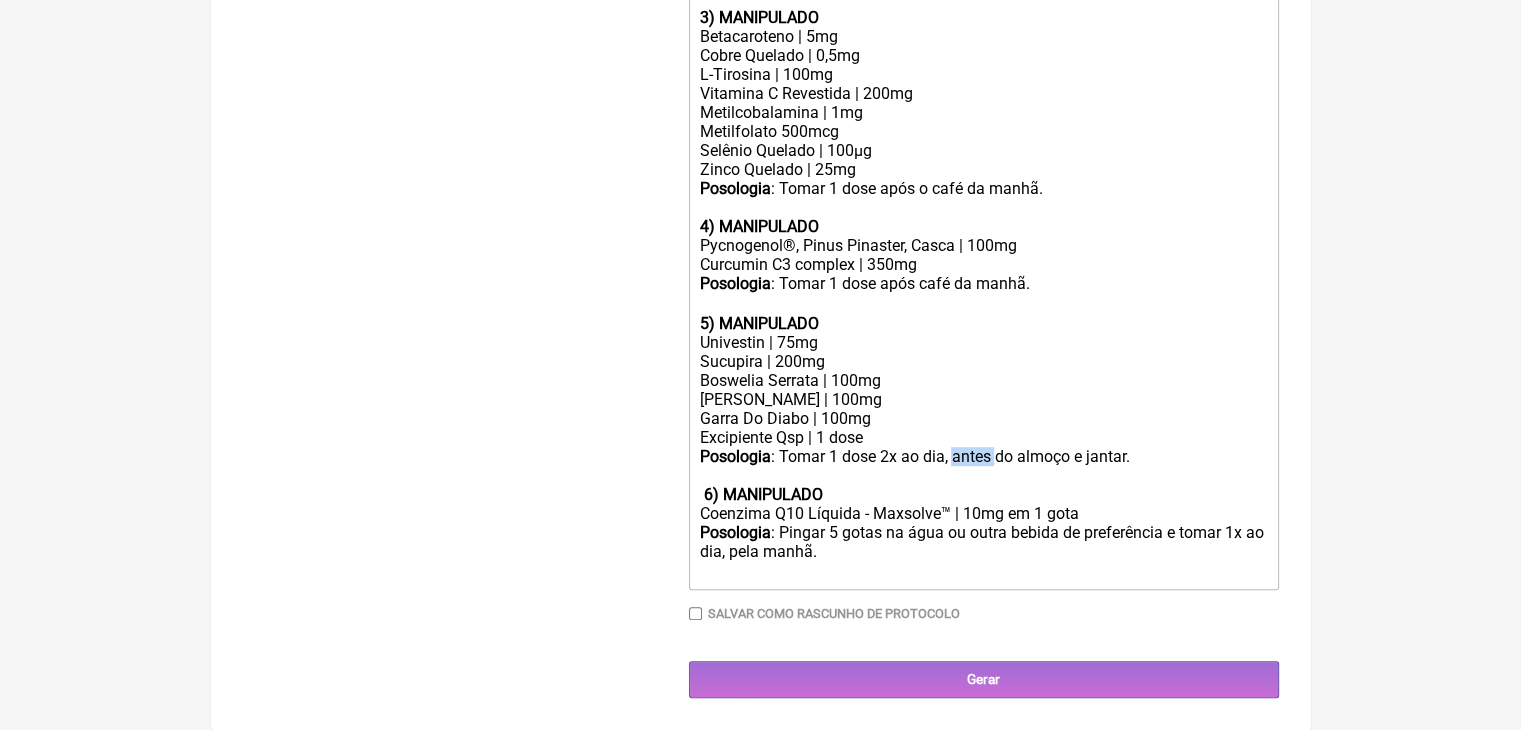 click on "Posologia : Tomar 1 dose 2x ao dia, antes do almoço e jantar.   6) MANIPULADO" 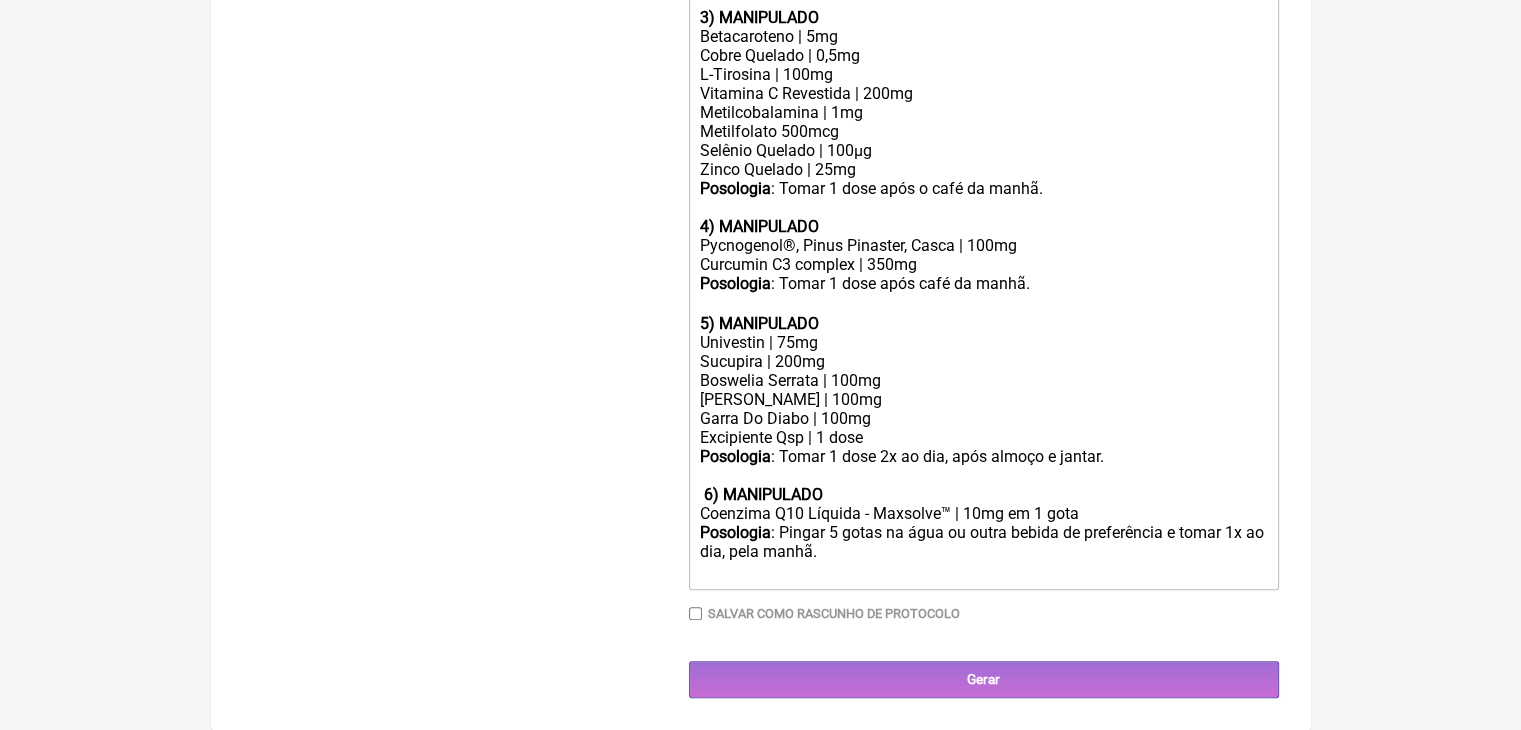 click on "Posologia : Tomar 1 dose 2x ao dia, após almoço e jantar.   6) MANIPULADO" 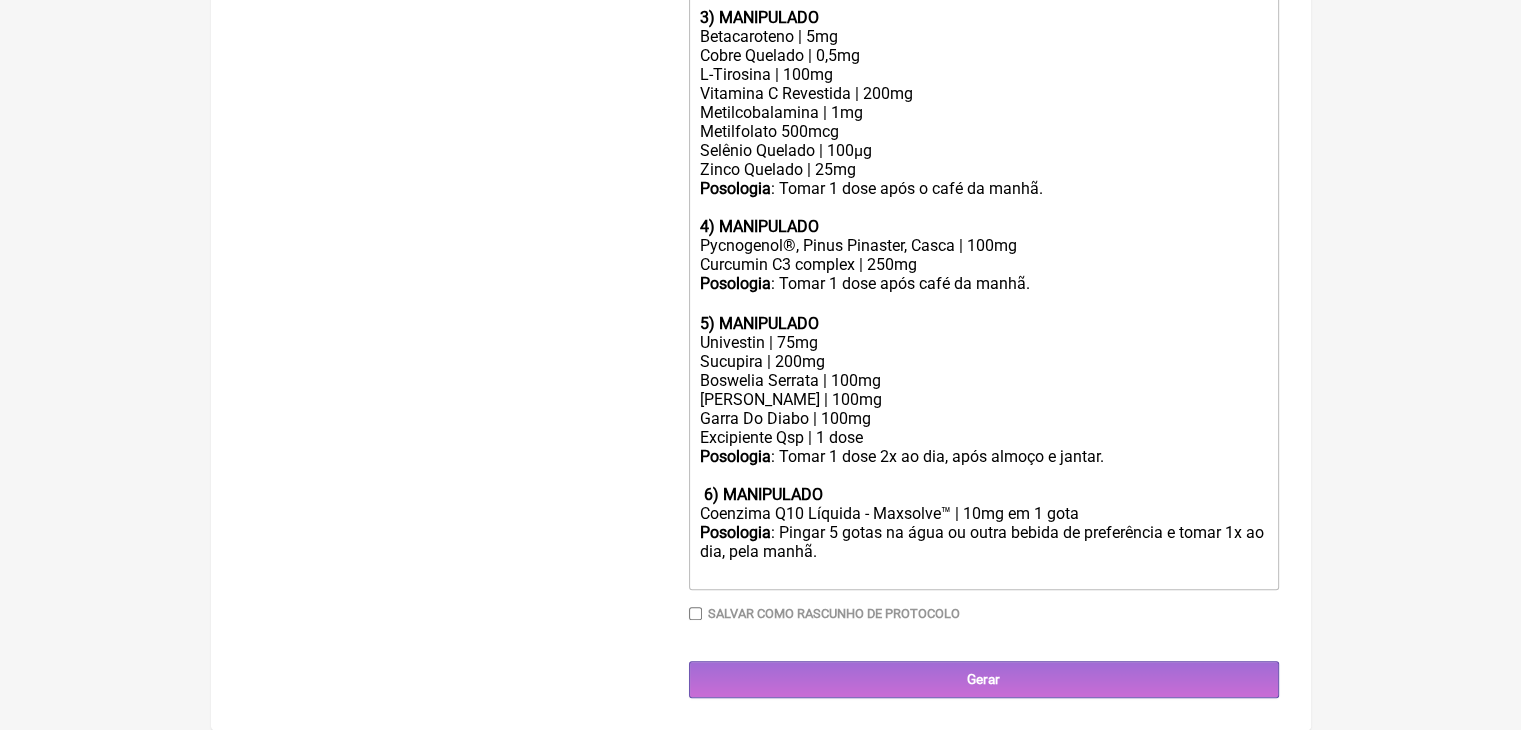 scroll, scrollTop: 1045, scrollLeft: 0, axis: vertical 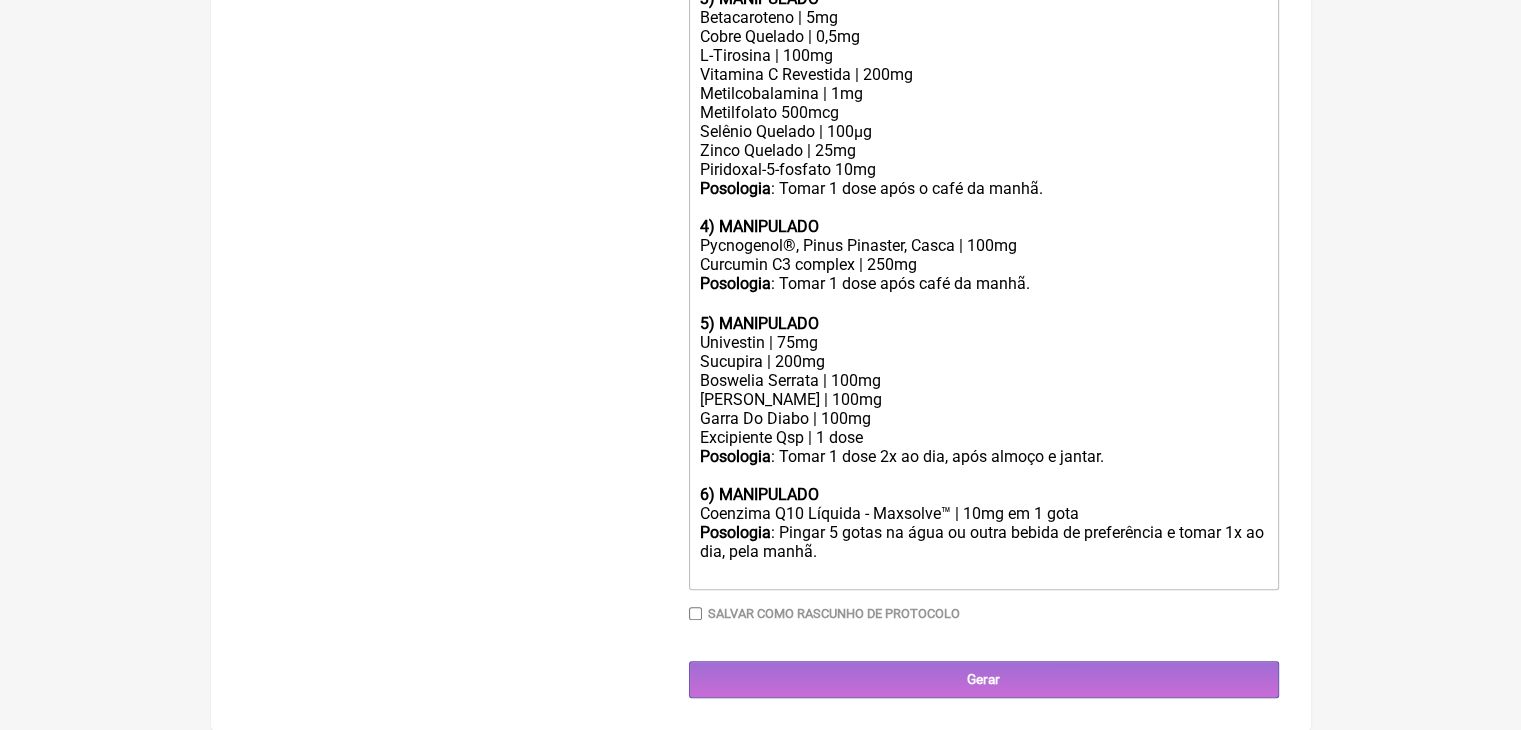 click on "Sucupira | 200mg" 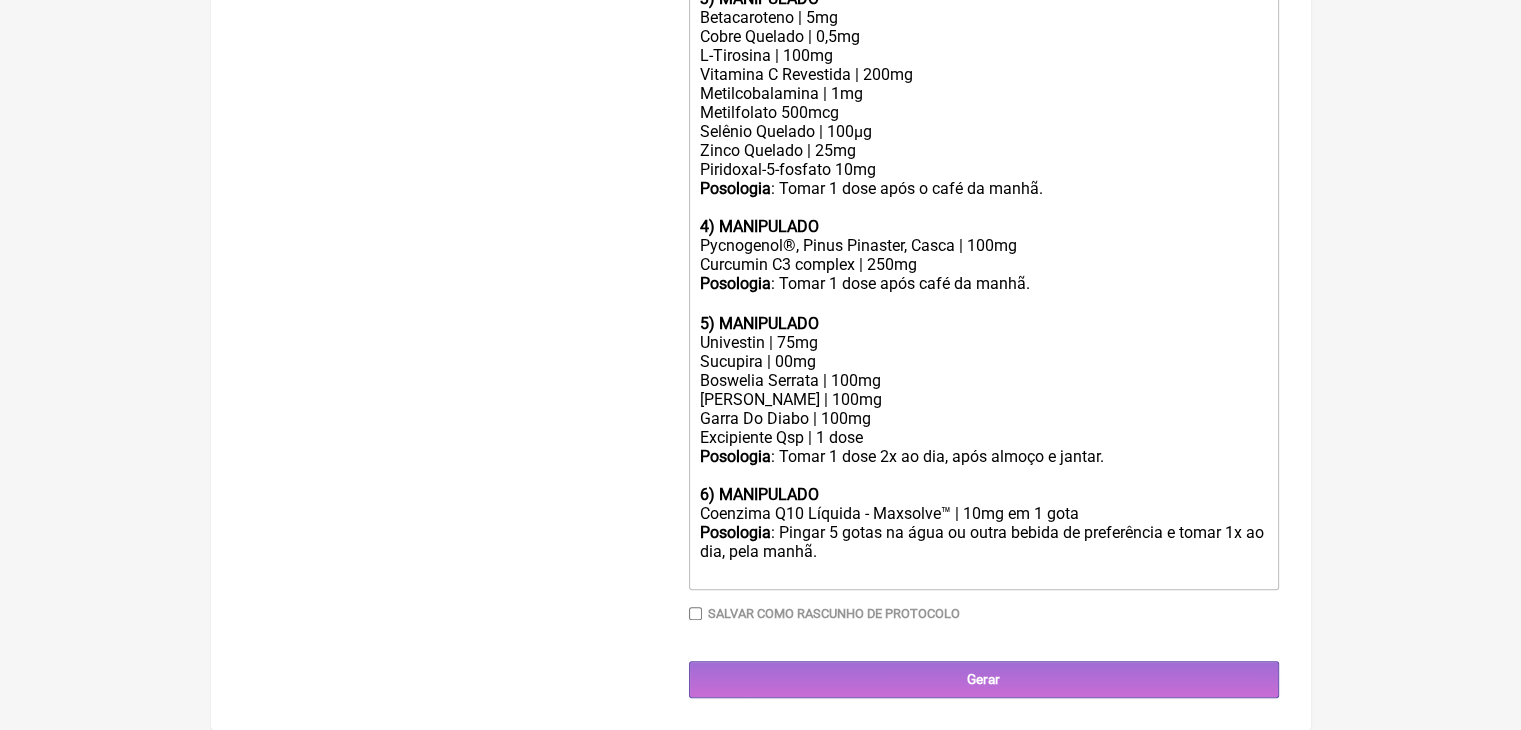 type on "<lor>Ips dolo sit 76 amet:<co><ad><elitse>7) DOEIUSMODT</incidi></utl><etd>Magnaali E7 | 93.669 ad</min><ven>Quisnost e2(ul7) | 049 lab</nis><ali>Exeacomm C duisa | 13 ir</inr><vol>Velitess C (fugiatnul pariatu) | 4.855 ex<si>Occaecatcu | nonproi suntcu QUI of dese mo animide</lab><per><undeom>Istenatus</errorv>: Accus 81 dolo laud t rema ea ipsaq. a<il><in><verita>2) QUASIARCHI</beatae></vit><dic>Expli 1 | Nemoenim Ipsa - Quiav Asperna</aut><odi><fugitc>Magnidolo</eosrat>: Sequi 6 nesciunt nequ porr qu dolore (ad 90 numquam eius modi te incid, magnam q etiamm).<so>Nobise optioc ni impeditquop: Facerepos, Assumend, Repelle. t<au><qu><offici>1) DEBITISRER</necess></sae><eve>Voluptatesre | 9re</ita><ear>Hicte Sapient | 2,3de</rei><vol>M-Aliasper | 974do</asp><rep>Minimnos E Ullamcorp | 642su</lab><ali>Commodiconsequa | 0qu<ma>Mollitiamol 067har</qui><rer>Facilis Expedit | 613di</nam><lib>Tempo Cumsolu | 29no<el>Optiocumq-6-nihilim 87mi</quo><max><placea>Facerepos</omnisl>: Ipsum 6 dolo sita c adip el seddo.<..." 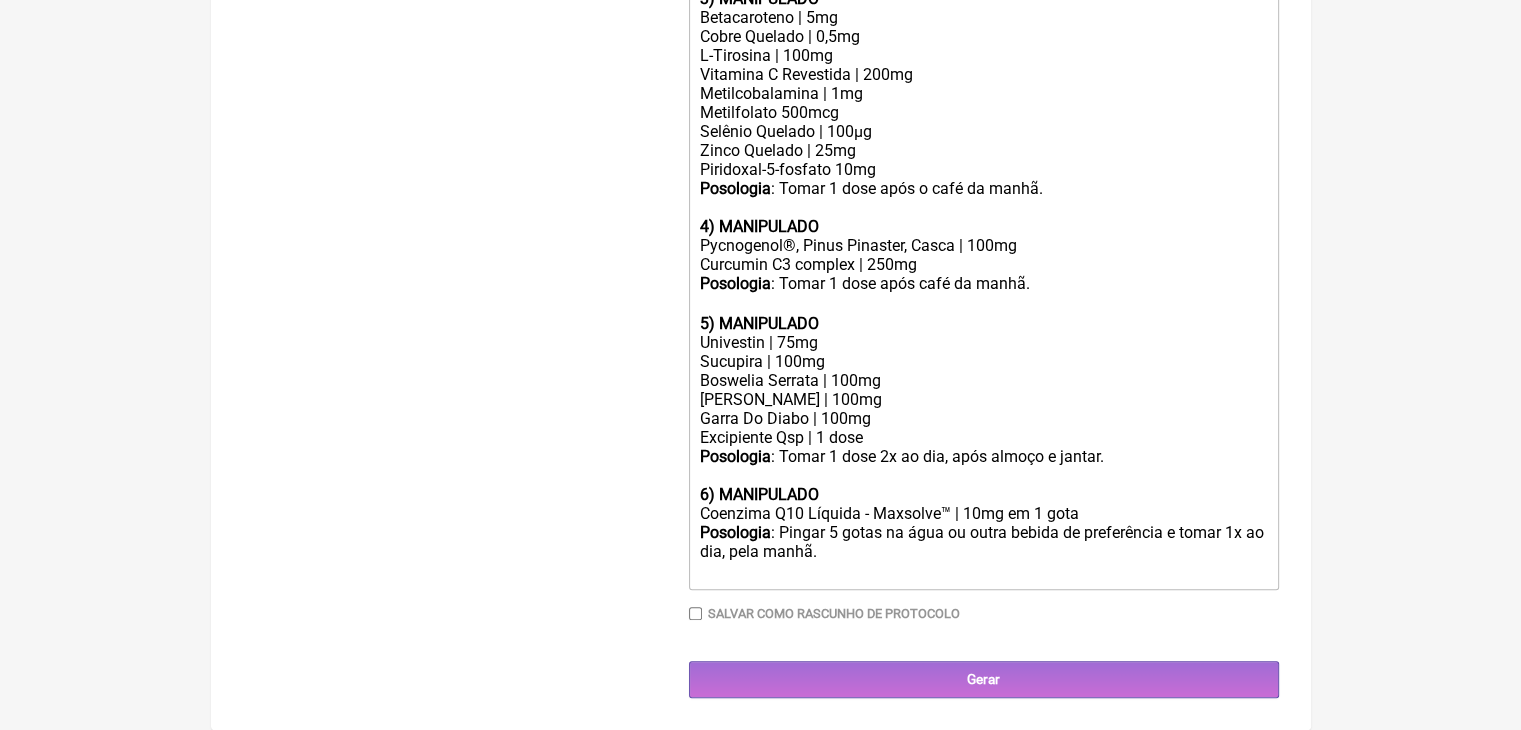 scroll, scrollTop: 1162, scrollLeft: 0, axis: vertical 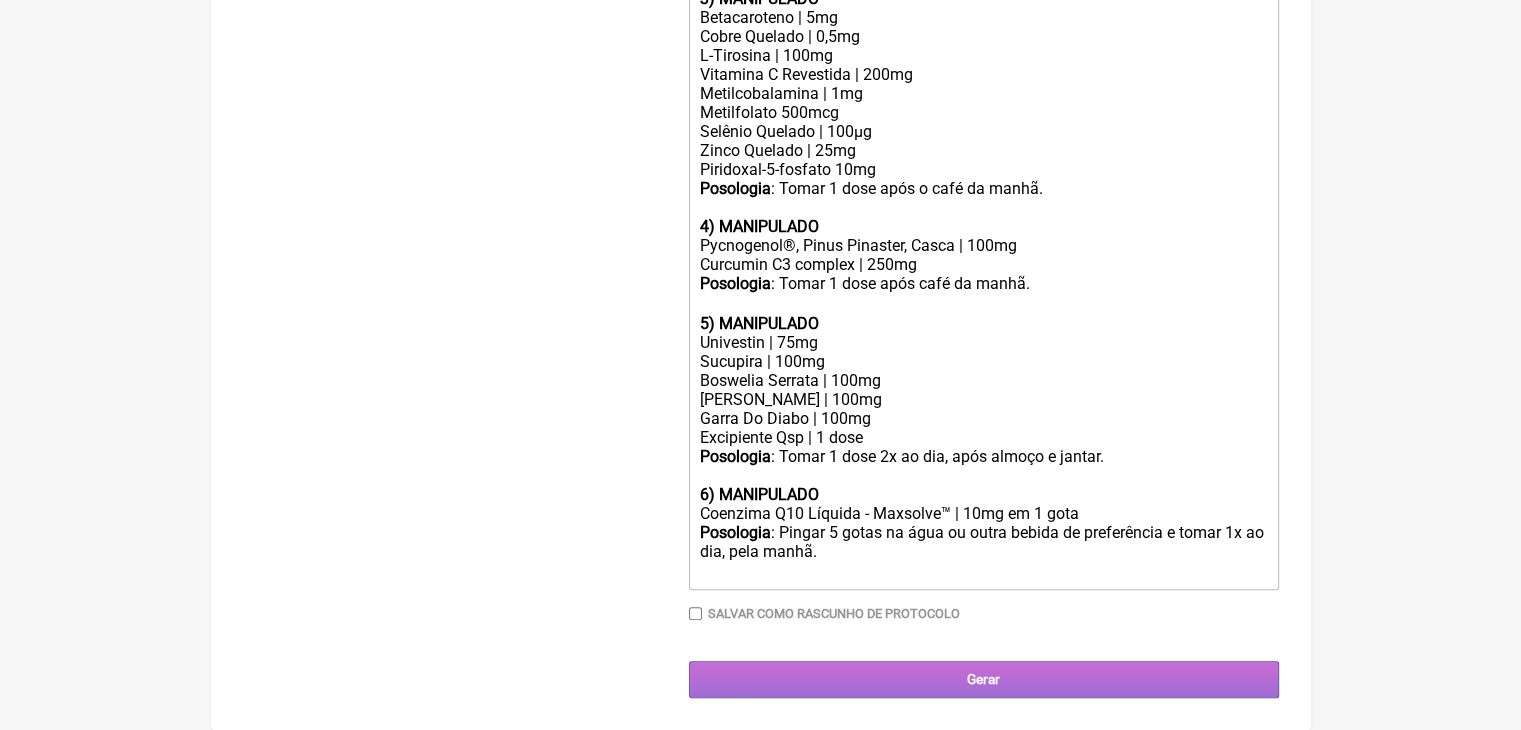 click on "Gerar" at bounding box center [984, 679] 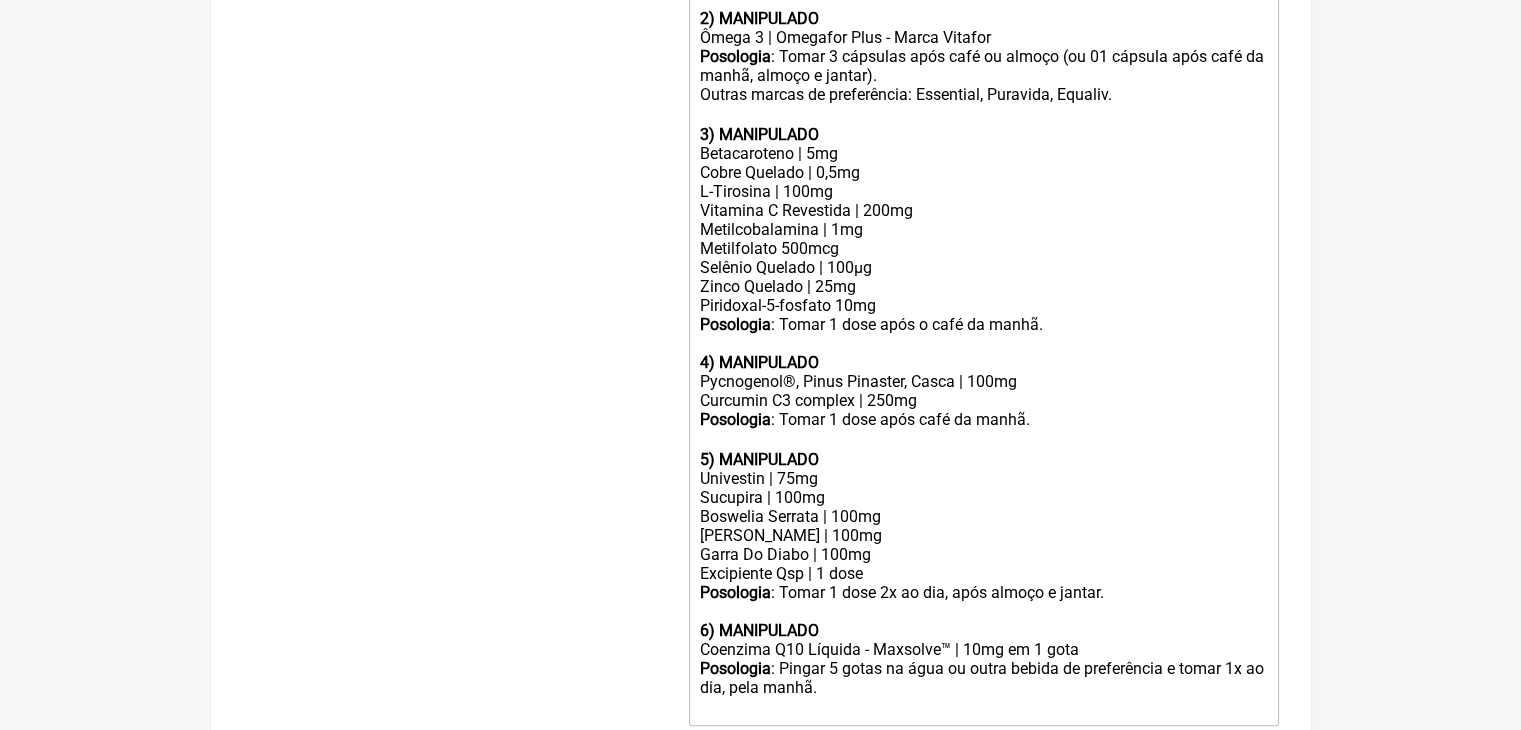 scroll, scrollTop: 894, scrollLeft: 0, axis: vertical 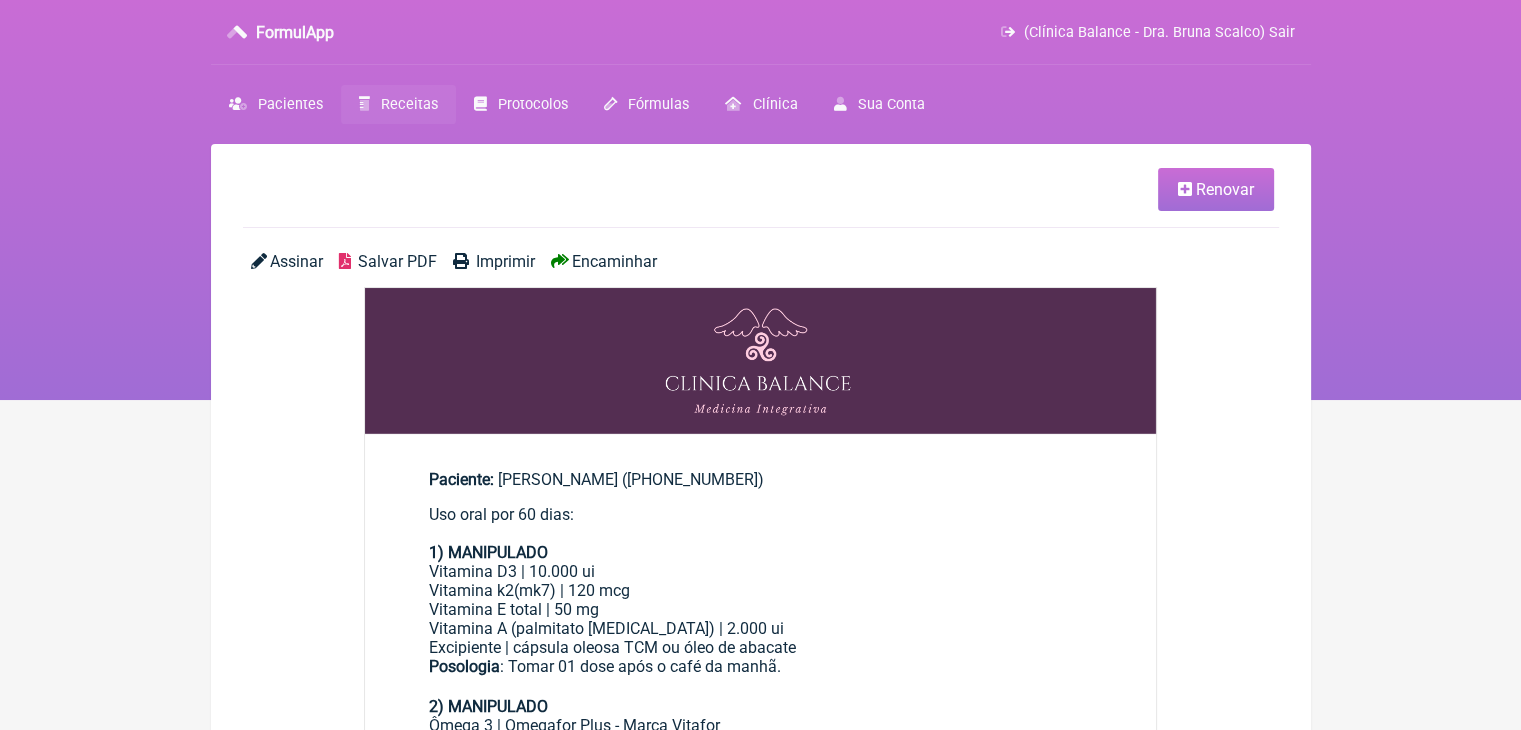 click on "Assinar
Salvar PDF
Imprimir
Encaminhar" at bounding box center (761, 269) 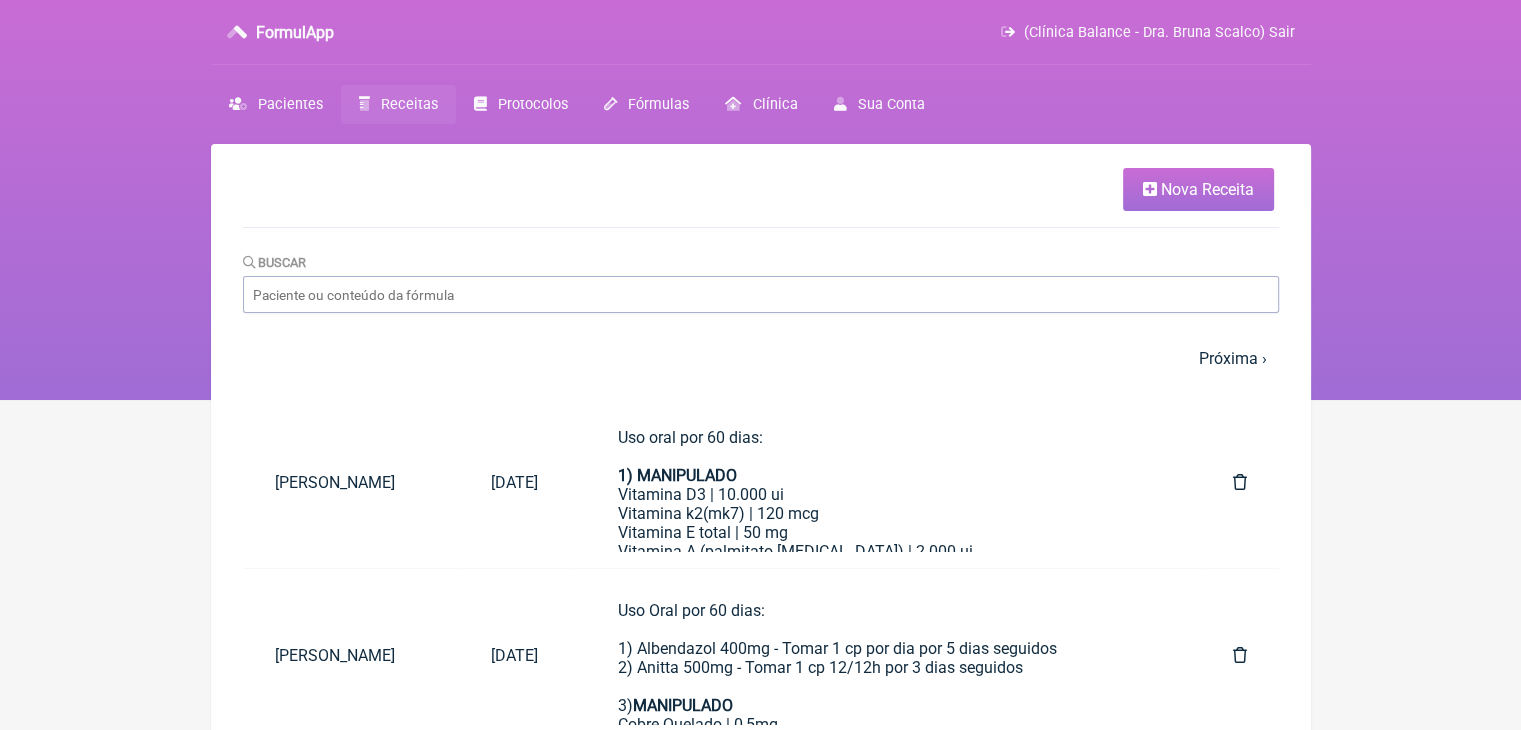 click on "Nova Receita" at bounding box center (1198, 189) 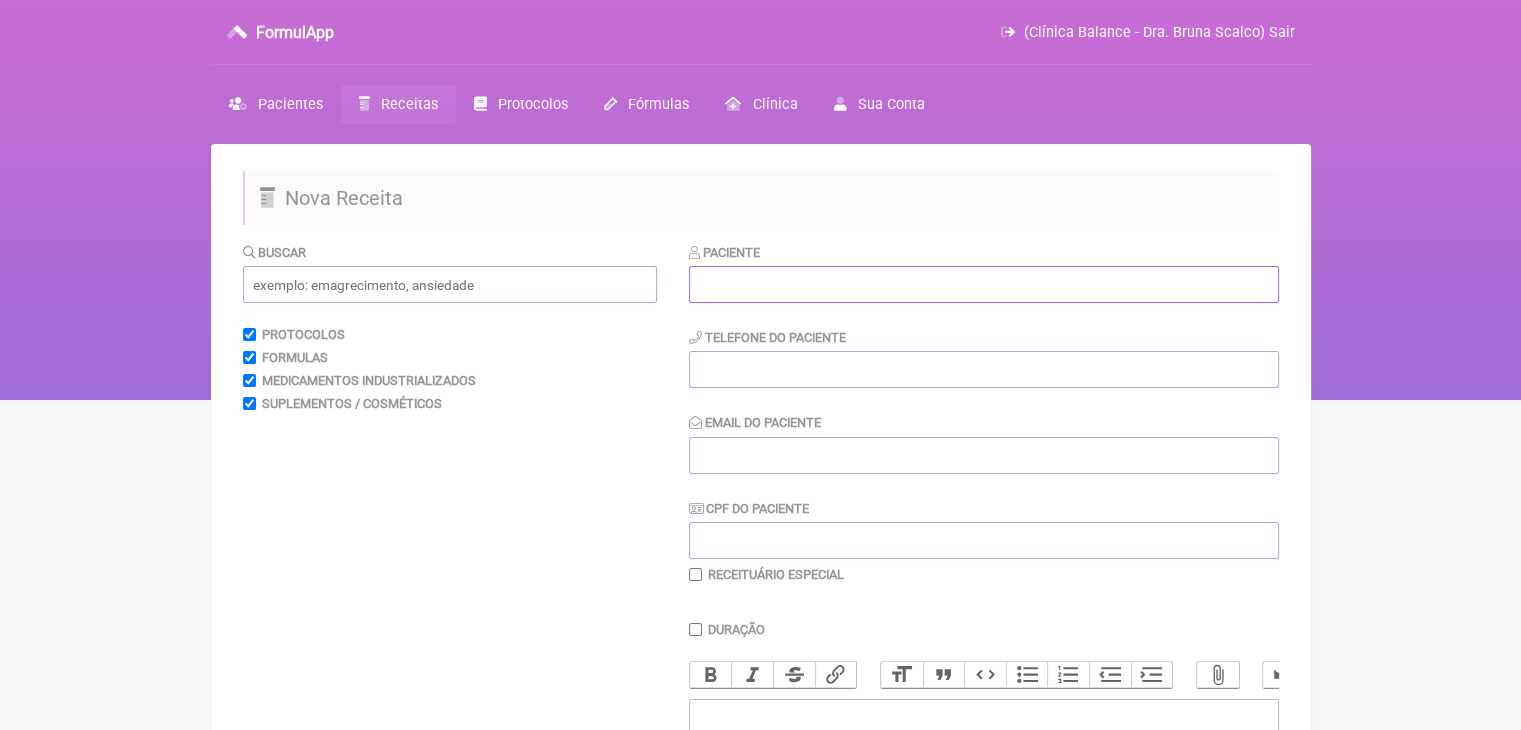 click at bounding box center (984, 284) 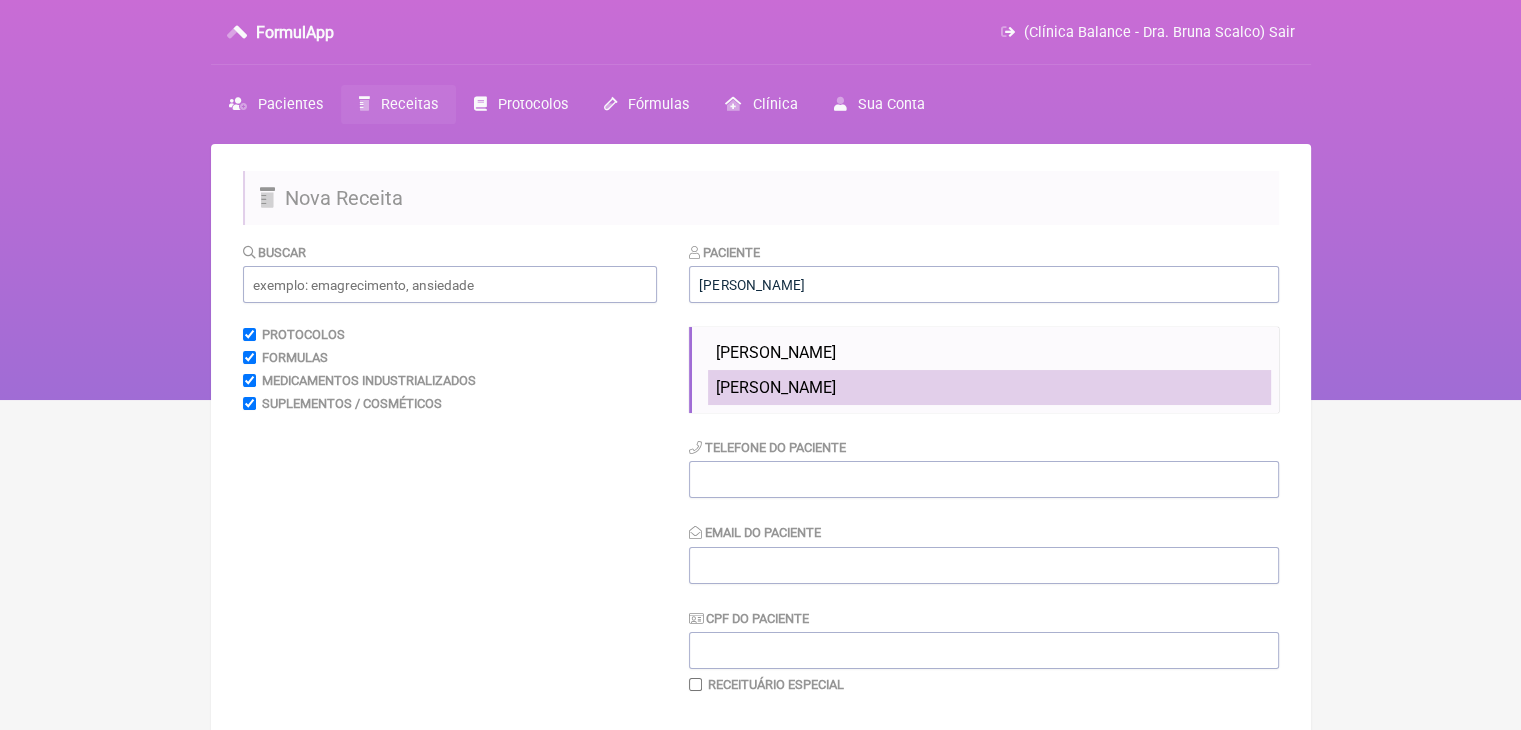 click on "[PERSON_NAME]" at bounding box center (776, 387) 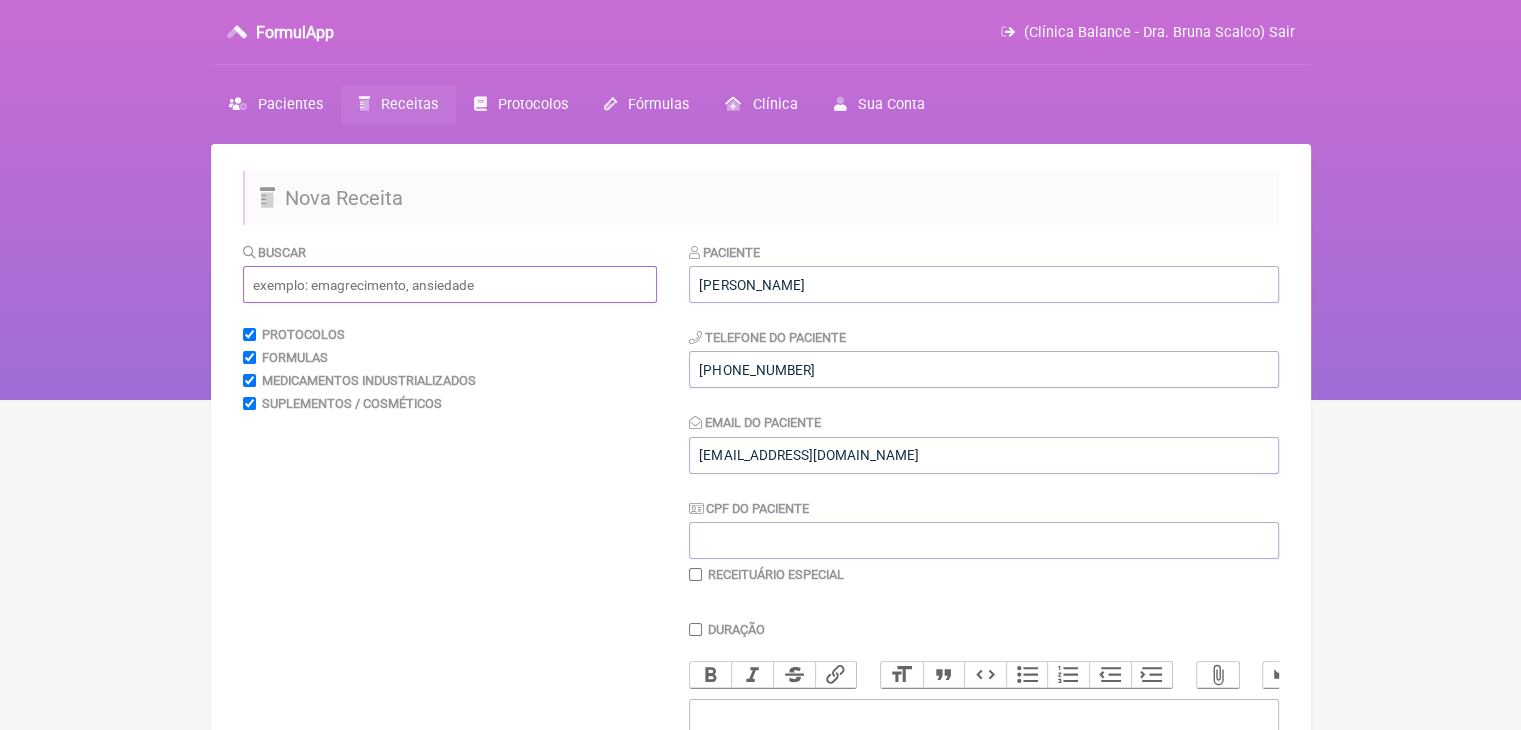 click at bounding box center [450, 284] 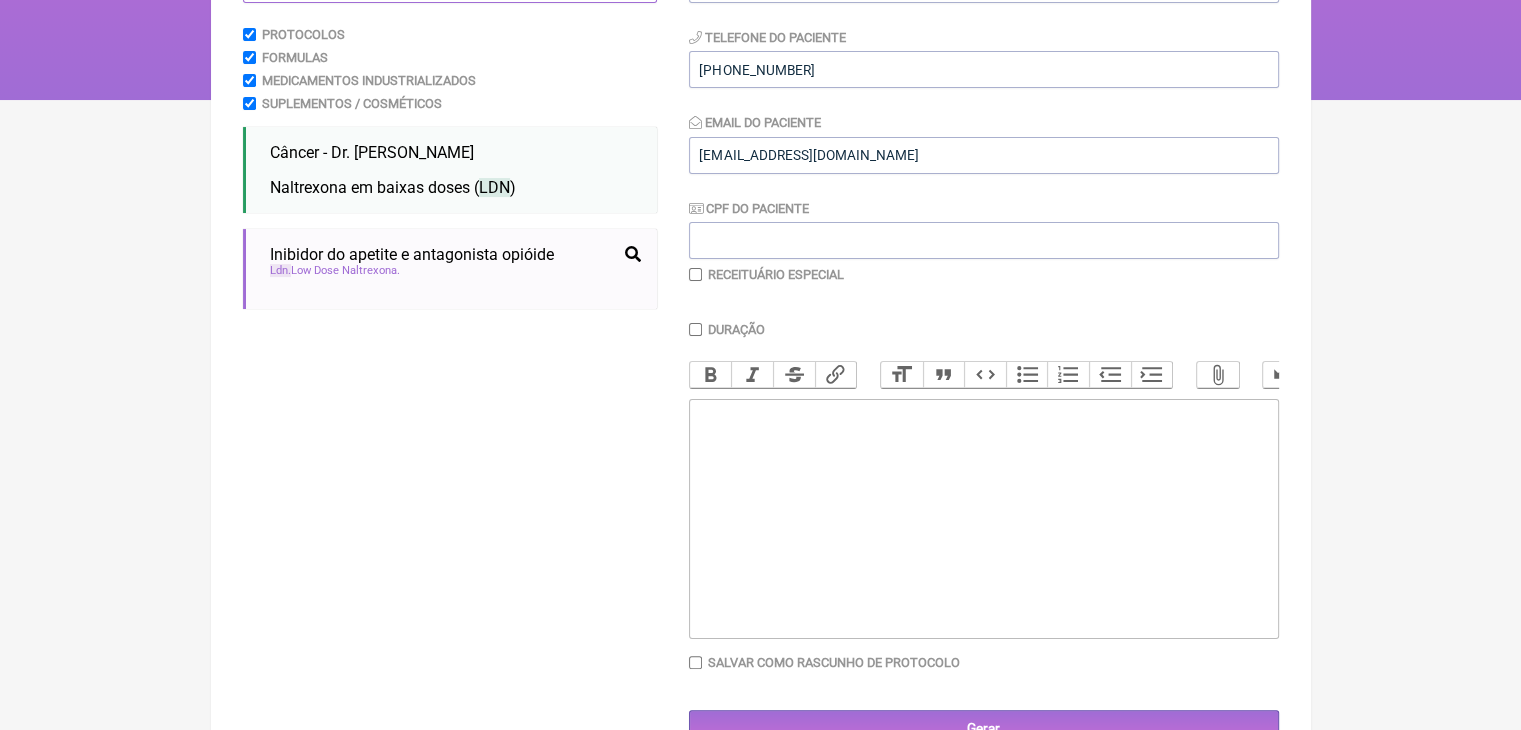 scroll, scrollTop: 305, scrollLeft: 0, axis: vertical 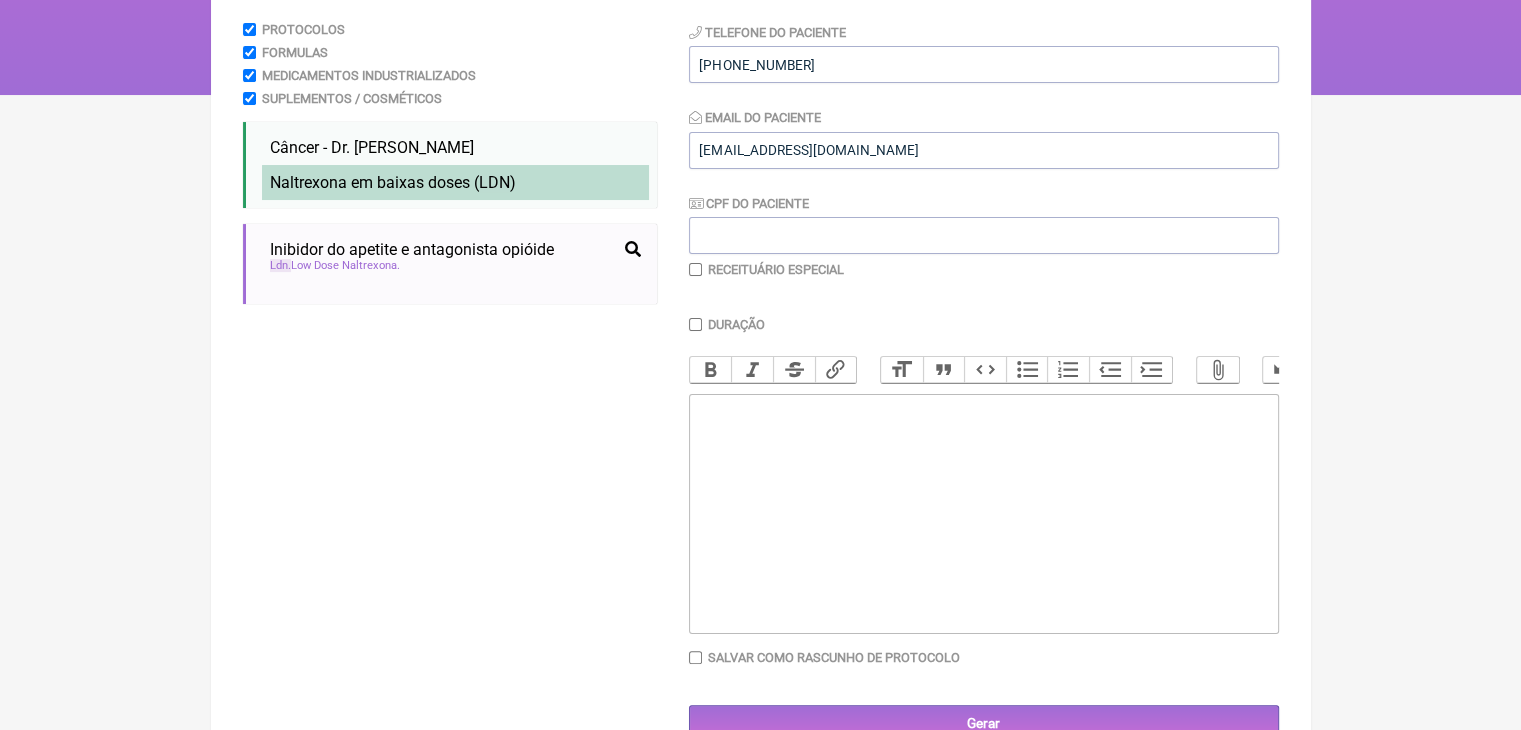 type on "ldn" 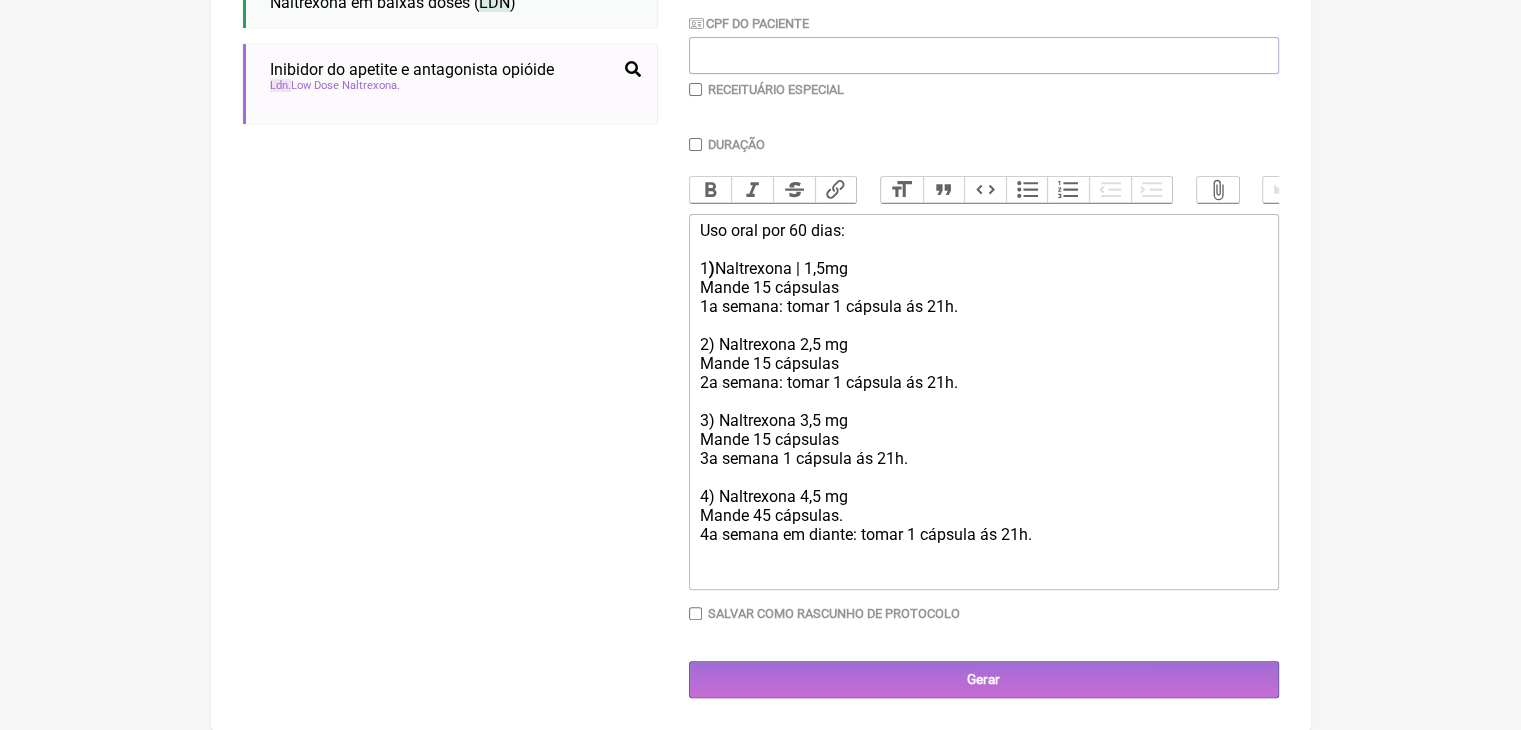 scroll, scrollTop: 561, scrollLeft: 0, axis: vertical 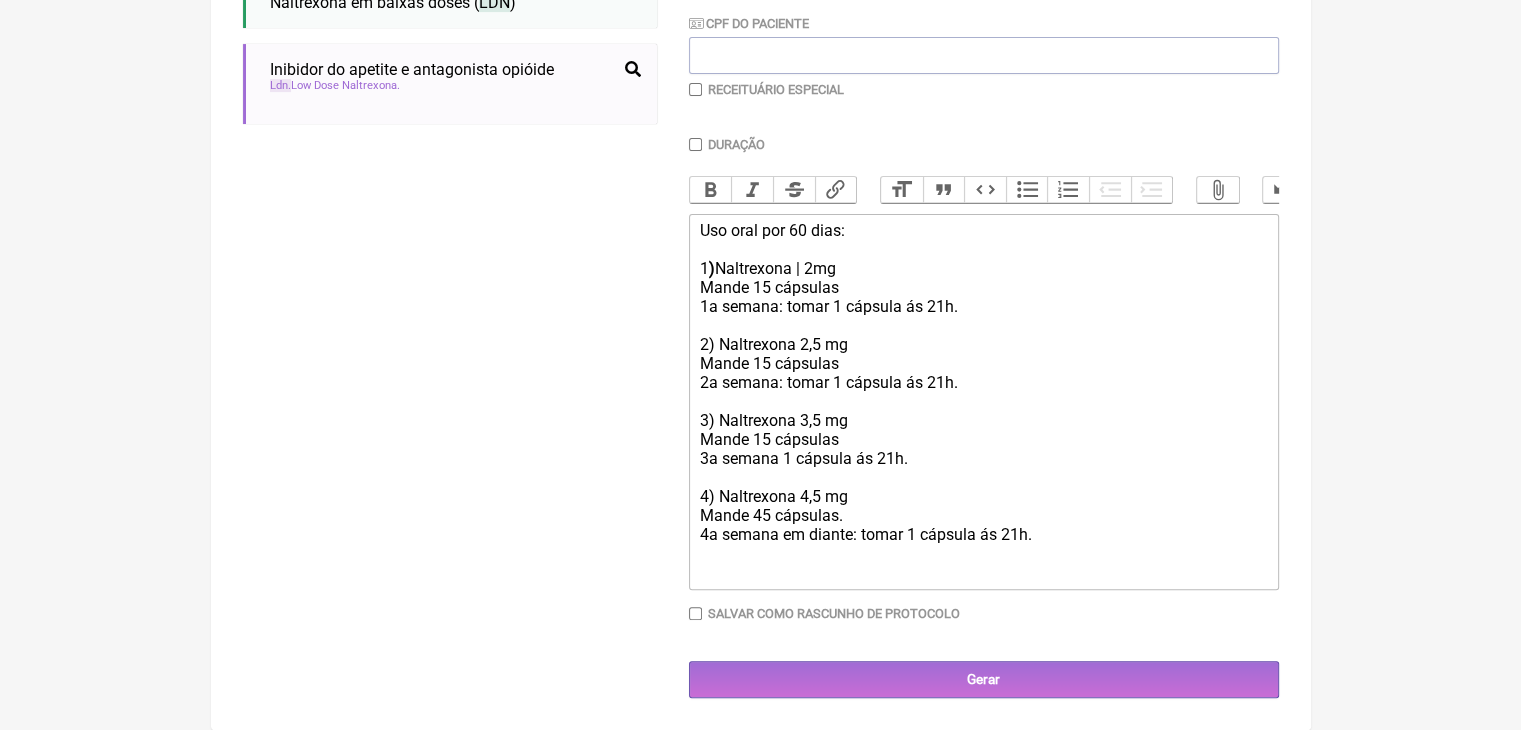 click on "Mande 15 cápsulas 1a semana: tomar 1 cápsula ás 21h. 2) Naltrexona 2,5 mg Mande 15 cápsulas 2a semana: tomar 1 cápsula ás 21h. 3) Naltrexona 3,5 mg Mande 15 cápsulas 3a semana 1 cápsula ás 21h. 4) Naltrexona 4,5 mg Mande 45 cápsulas. 4a semana em diante: tomar 1 cápsula ás 21h." 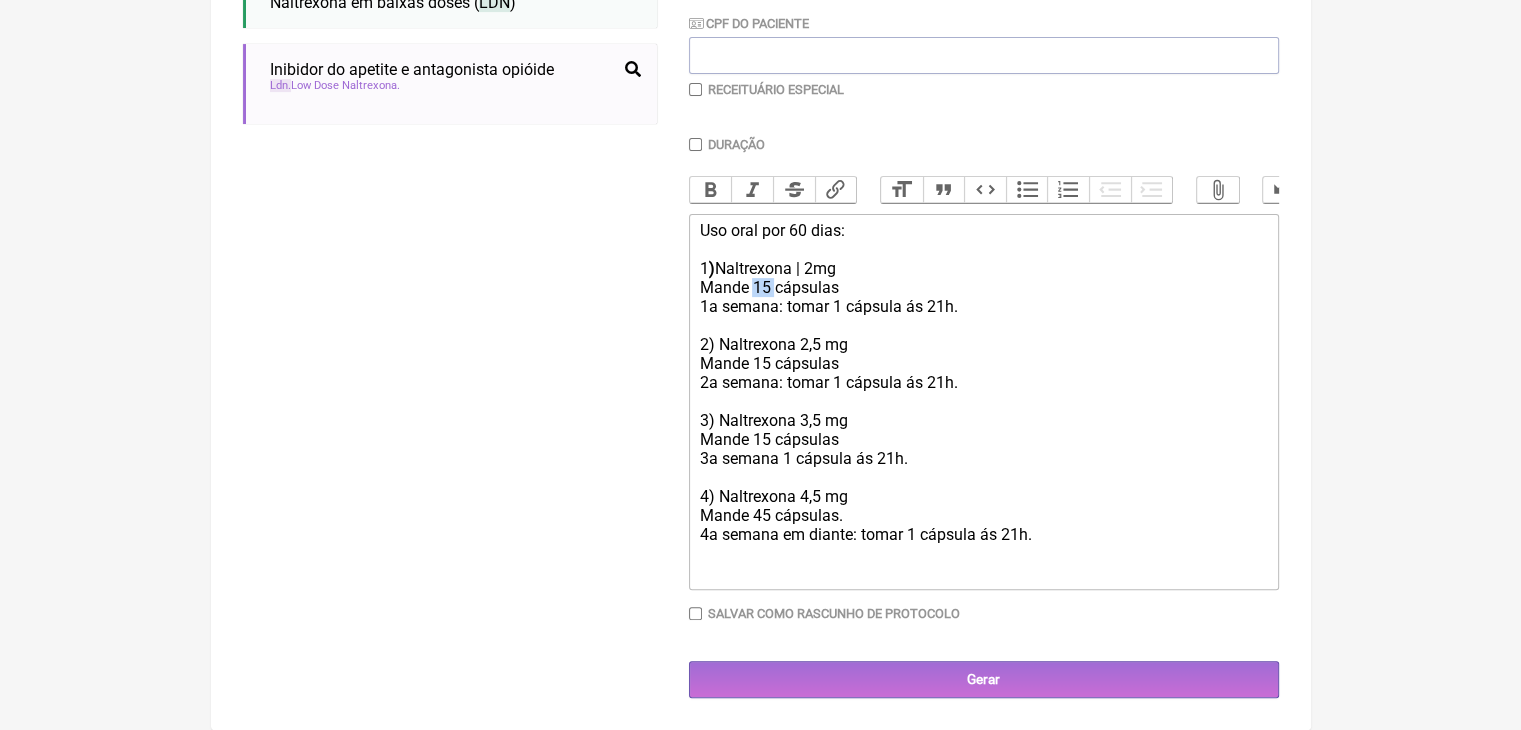 click on "Mande 15 cápsulas 1a semana: tomar 1 cápsula ás 21h. 2) Naltrexona 2,5 mg Mande 15 cápsulas 2a semana: tomar 1 cápsula ás 21h. 3) Naltrexona 3,5 mg Mande 15 cápsulas 3a semana 1 cápsula ás 21h. 4) Naltrexona 4,5 mg Mande 45 cápsulas. 4a semana em diante: tomar 1 cápsula ás 21h." 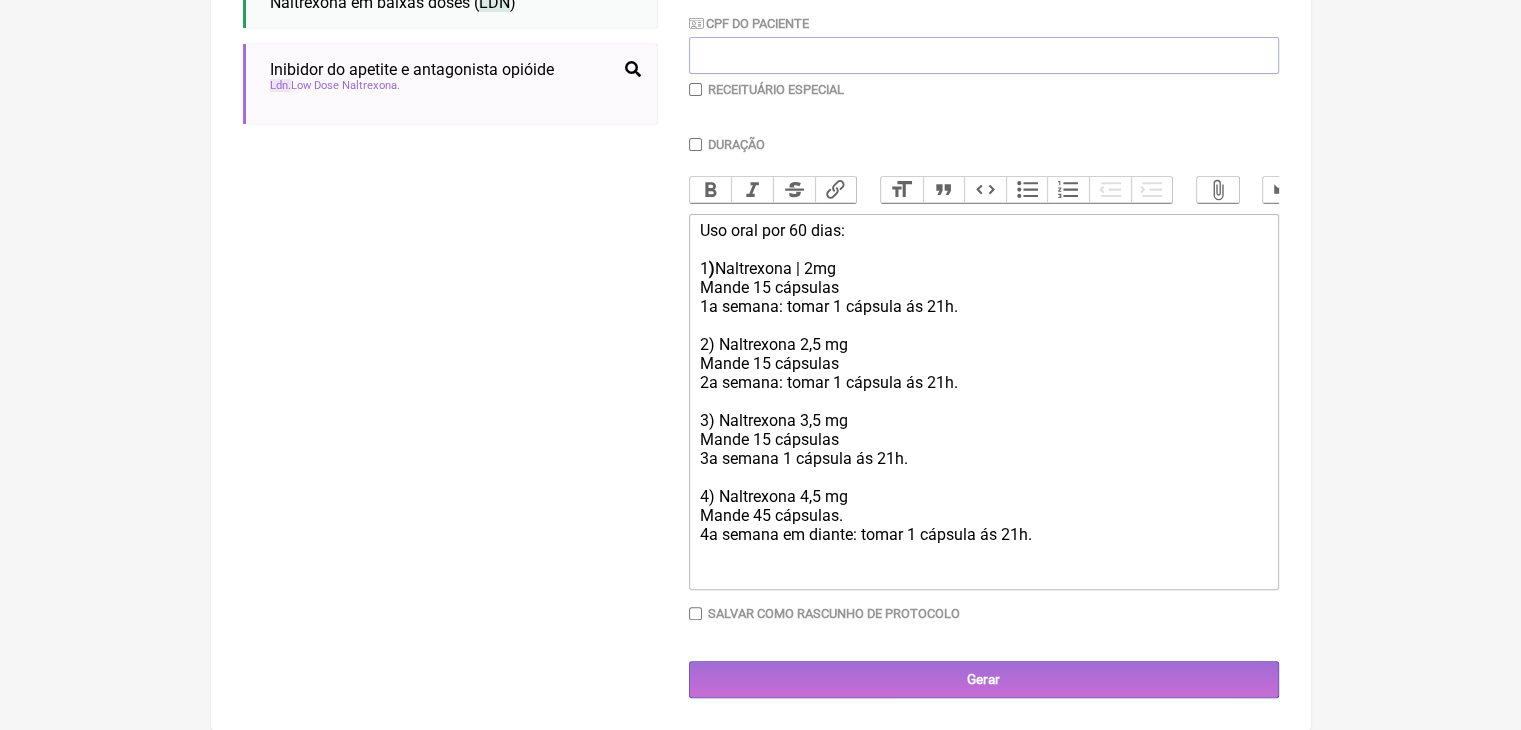click on "Mande 15 cápsulas 1a semana: tomar 1 cápsula ás 21h. 2) Naltrexona 2,5 mg Mande 15 cápsulas 2a semana: tomar 1 cápsula ás 21h. 3) Naltrexona 3,5 mg Mande 15 cápsulas 3a semana 1 cápsula ás 21h. 4) Naltrexona 4,5 mg Mande 45 cápsulas. 4a semana em diante: tomar 1 cápsula ás 21h." 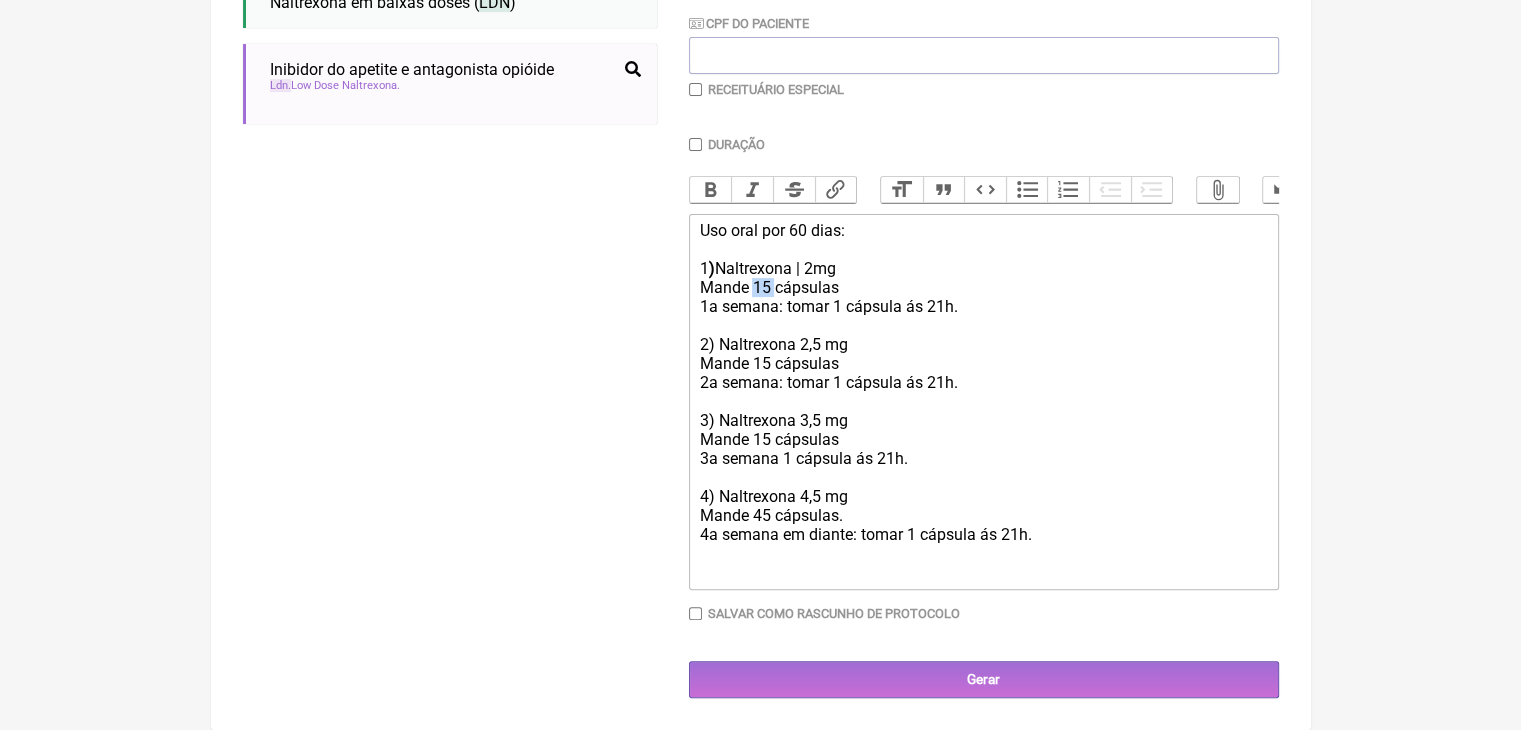 click on "Mande 15 cápsulas 1a semana: tomar 1 cápsula ás 21h. 2) Naltrexona 2,5 mg Mande 15 cápsulas 2a semana: tomar 1 cápsula ás 21h. 3) Naltrexona 3,5 mg Mande 15 cápsulas 3a semana 1 cápsula ás 21h. 4) Naltrexona 4,5 mg Mande 45 cápsulas. 4a semana em diante: tomar 1 cápsula ás 21h." 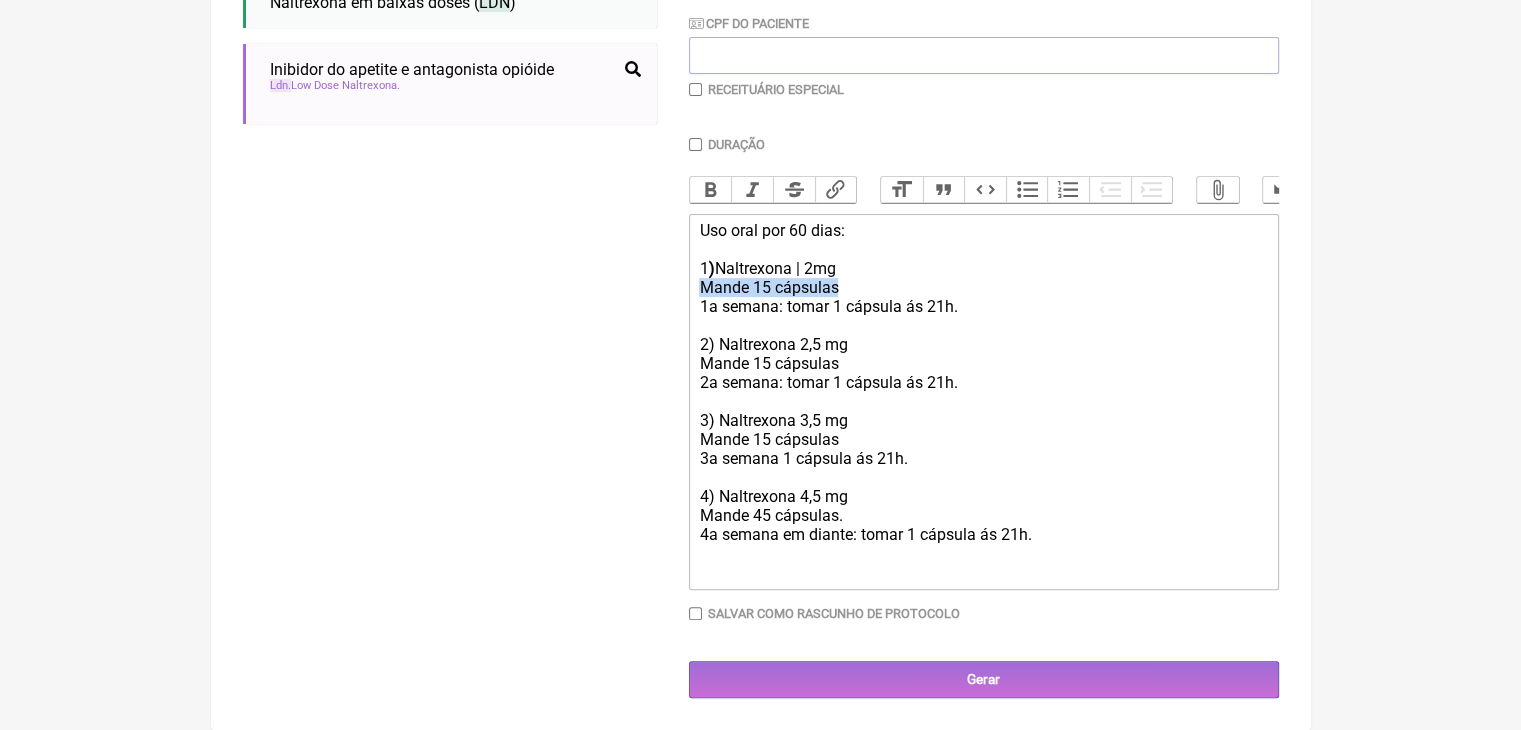 drag, startPoint x: 706, startPoint y: 293, endPoint x: 926, endPoint y: 293, distance: 220 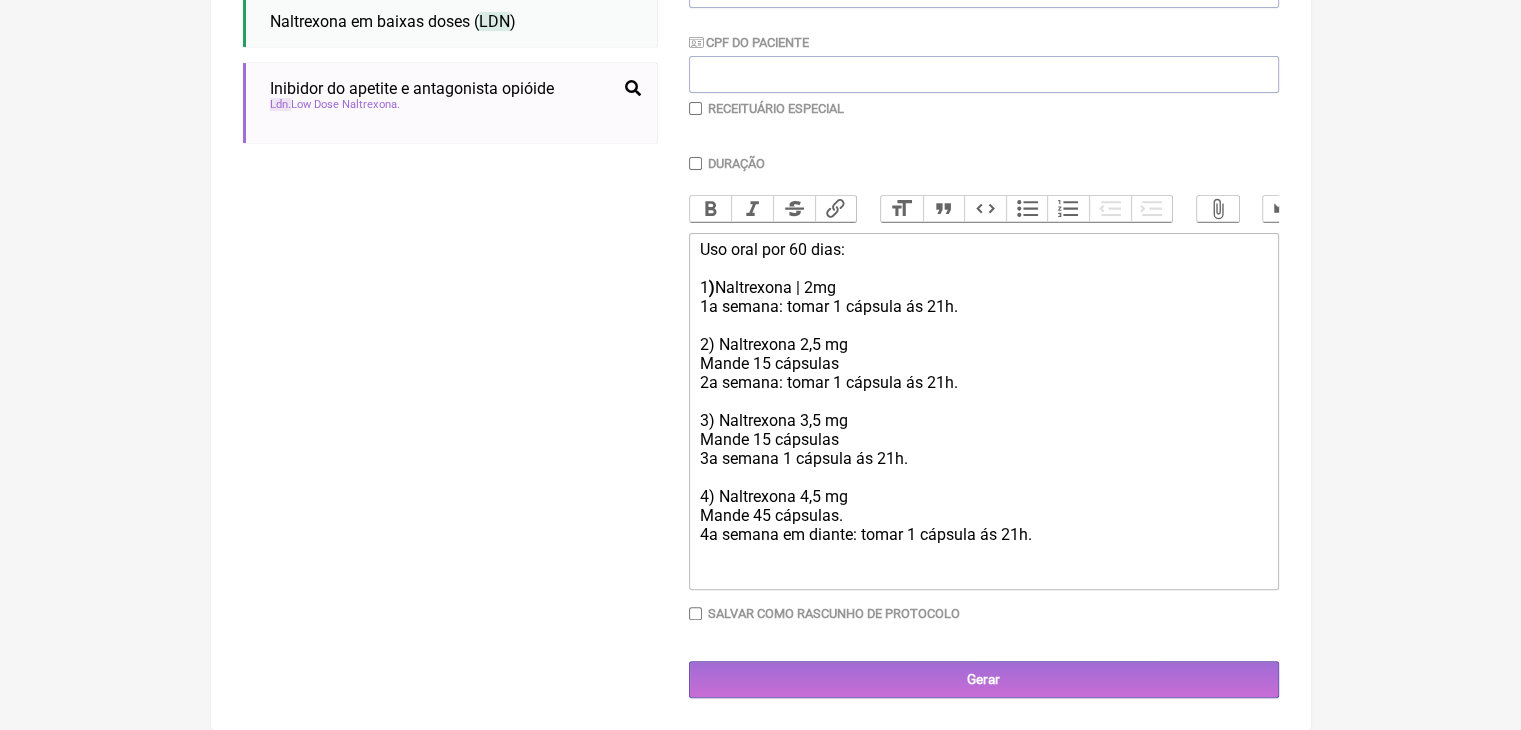 click on "1a semana: tomar 1 cápsula ás 21h. 2) Naltrexona 2,5 mg Mande 15 cápsulas 2a semana: tomar 1 cápsula ás 21h. 3) Naltrexona 3,5 mg Mande 15 cápsulas 3a semana 1 cápsula ás 21h. 4) Naltrexona 4,5 mg Mande 45 cápsulas. 4a semana em diante: tomar 1 cápsula ás 21h." 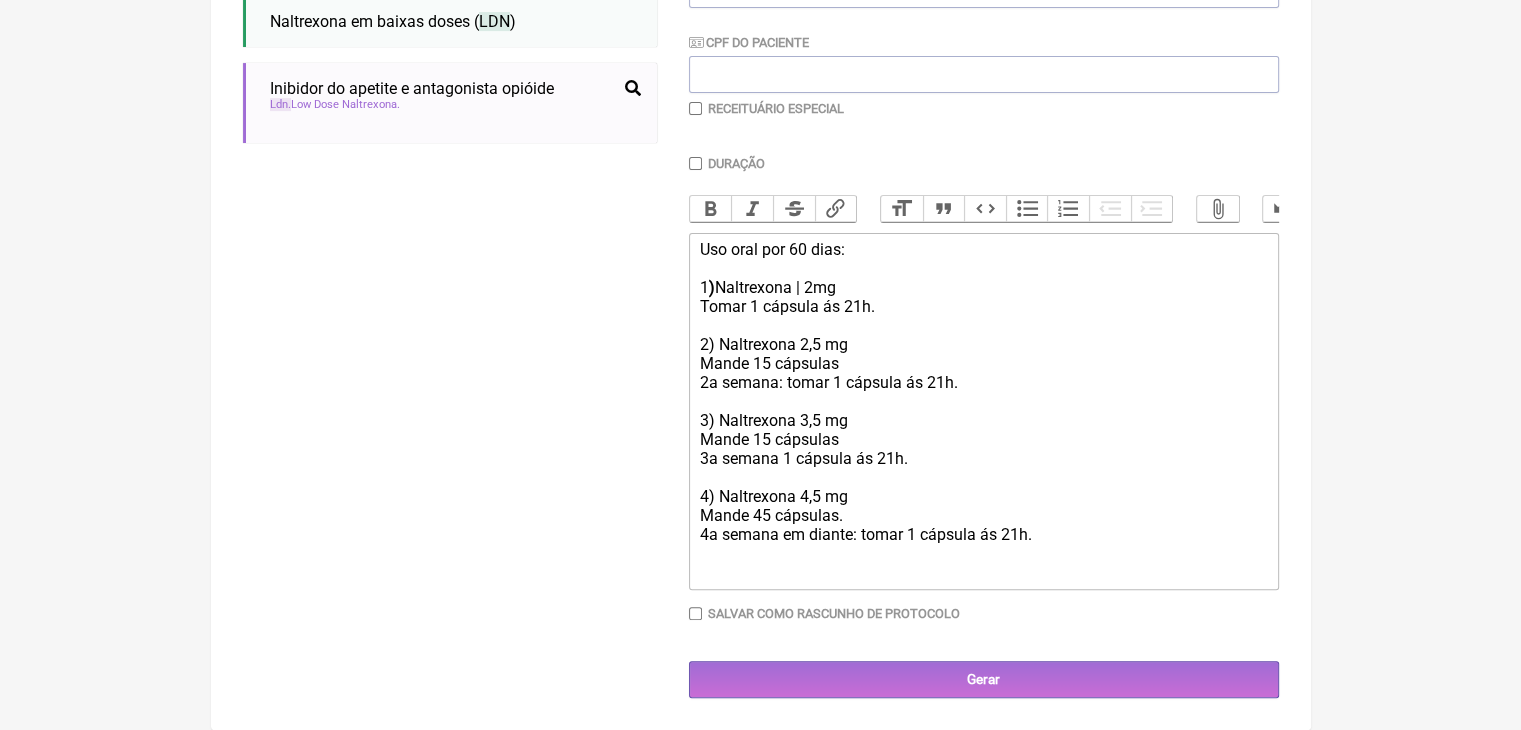 click on "Tomar 1 cápsula ás 21h. 2) Naltrexona 2,5 mg Mande 15 cápsulas 2a semana: tomar 1 cápsula ás 21h. 3) Naltrexona 3,5 mg Mande 15 cápsulas 3a semana 1 cápsula ás 21h. 4) Naltrexona 4,5 mg Mande 45 cápsulas. 4a semana em diante: tomar 1 cápsula ás 21h." 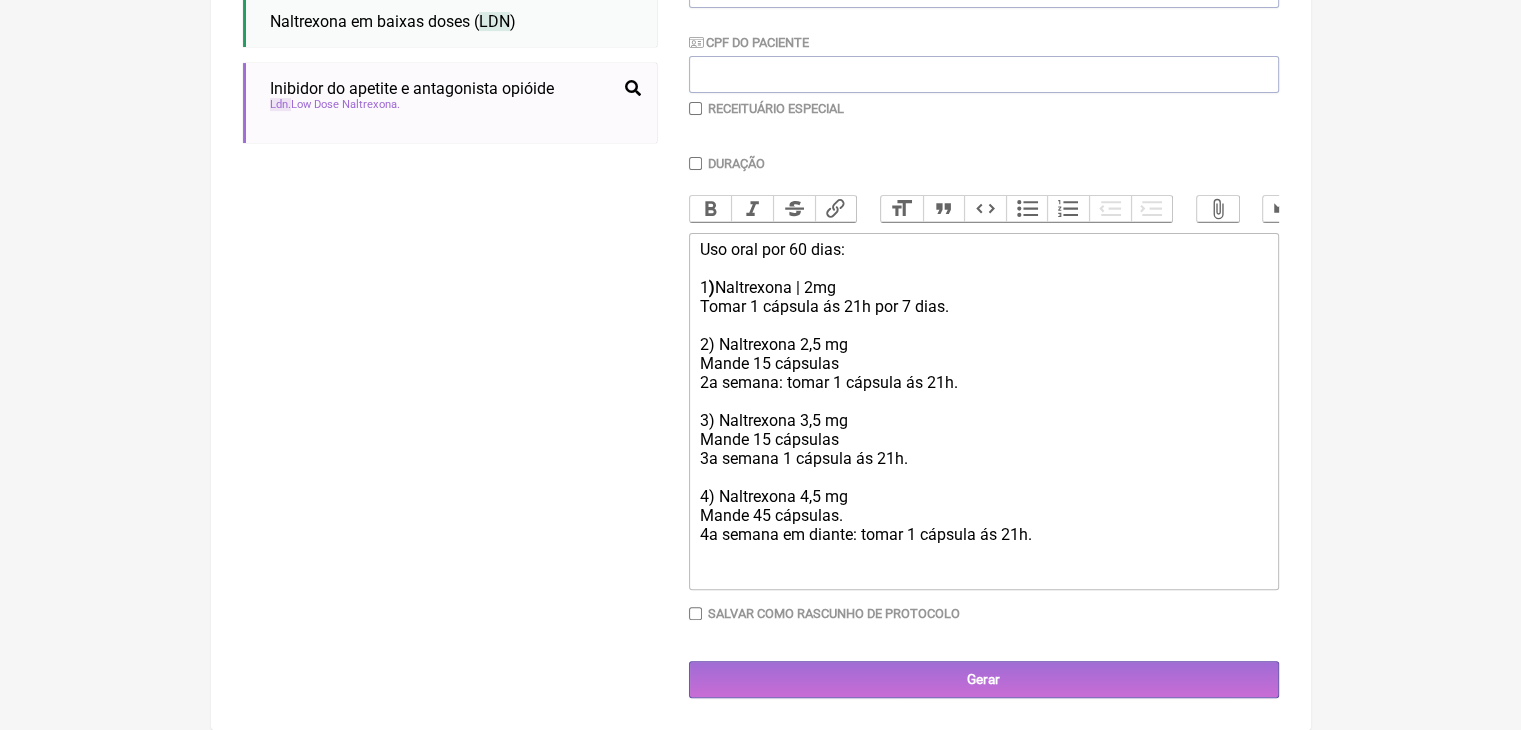 click on "Tomar 1 cápsula ás 21h por 7 dias. 2) Naltrexona 2,5 mg Mande 15 cápsulas 2a semana: tomar 1 cápsula ás 21h. 3) Naltrexona 3,5 mg Mande 15 cápsulas 3a semana 1 cápsula ás 21h. 4) Naltrexona 4,5 mg Mande 45 cápsulas. 4a semana em diante: tomar 1 cápsula ás 21h." 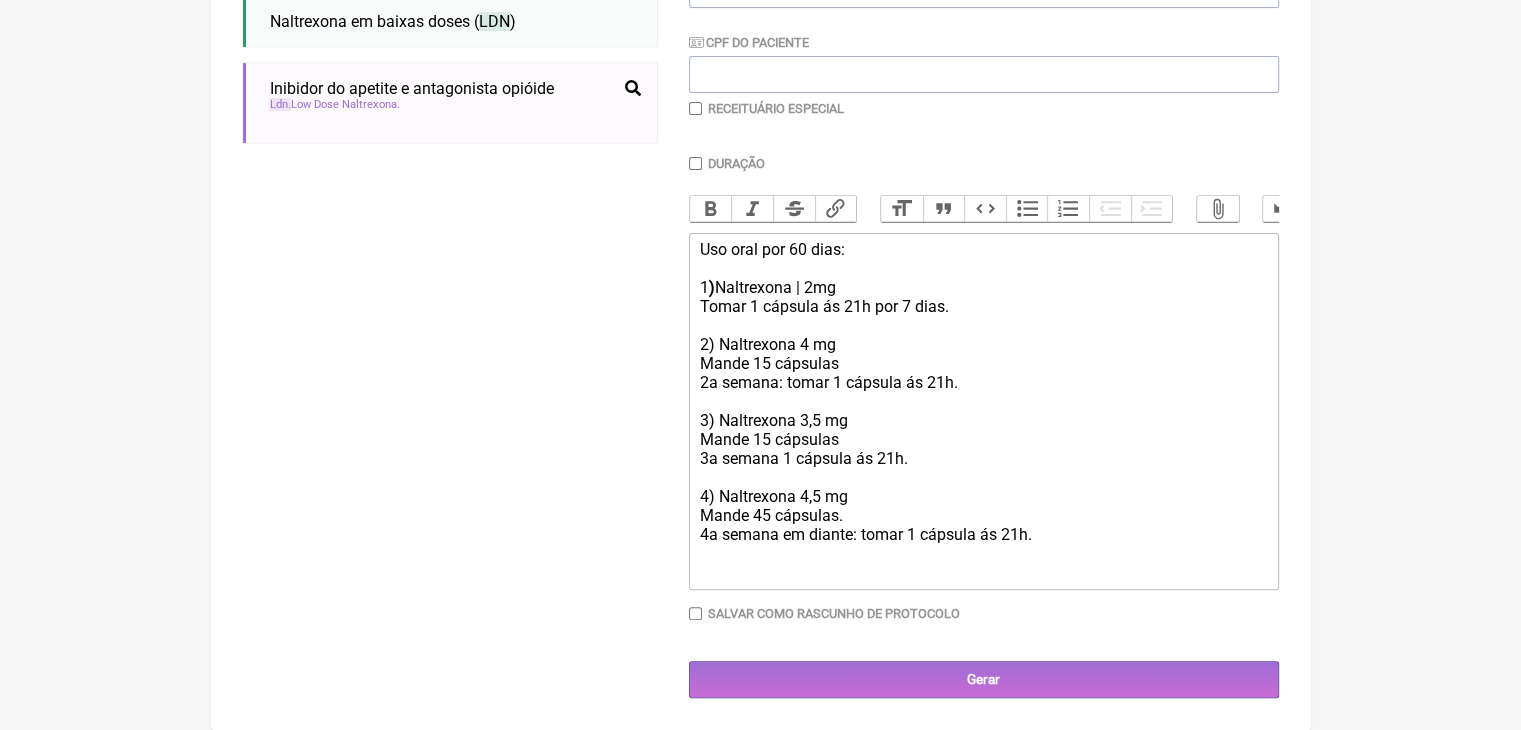 click on "Uso oral por 60 dias: 1 )  Naltrexona | 2mg" 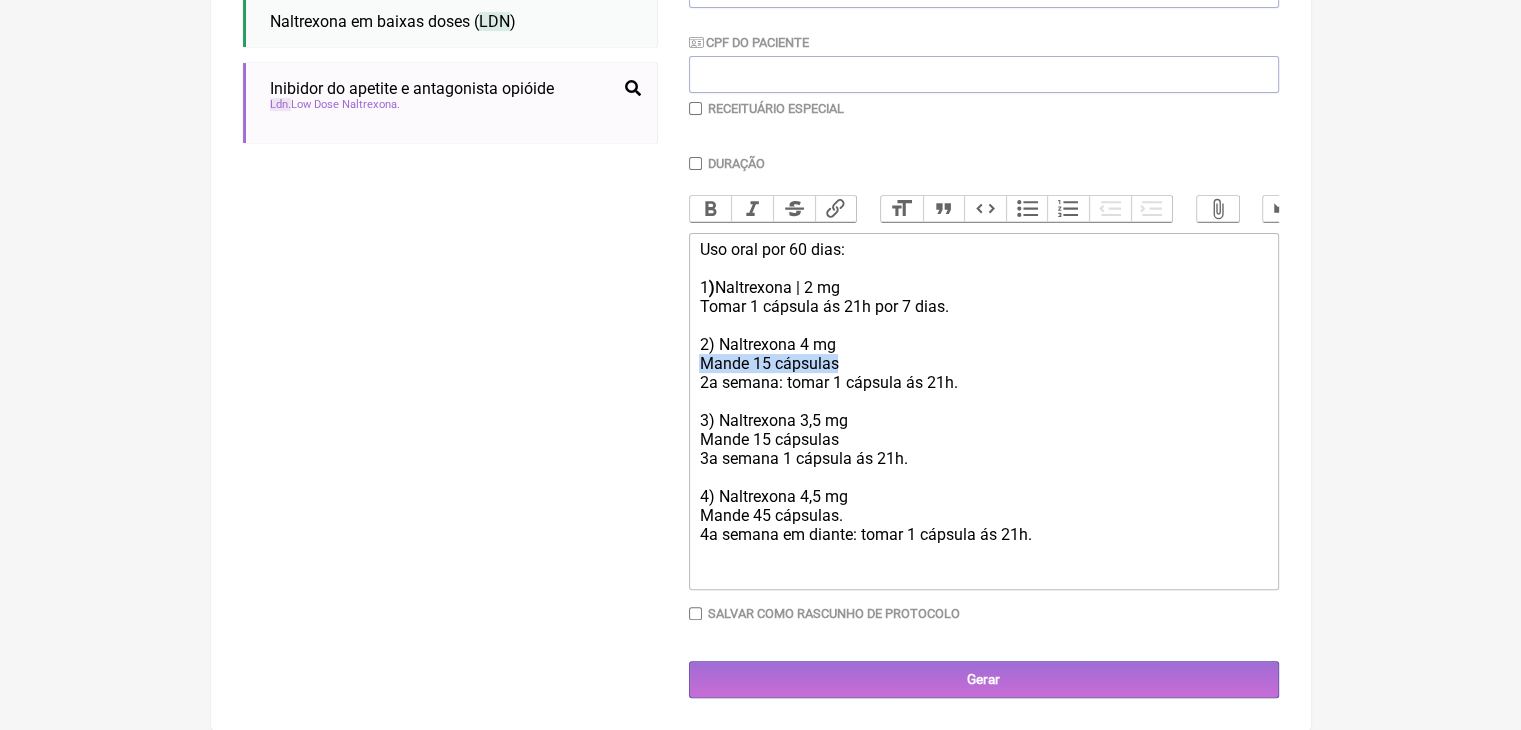 drag, startPoint x: 712, startPoint y: 374, endPoint x: 912, endPoint y: 361, distance: 200.42206 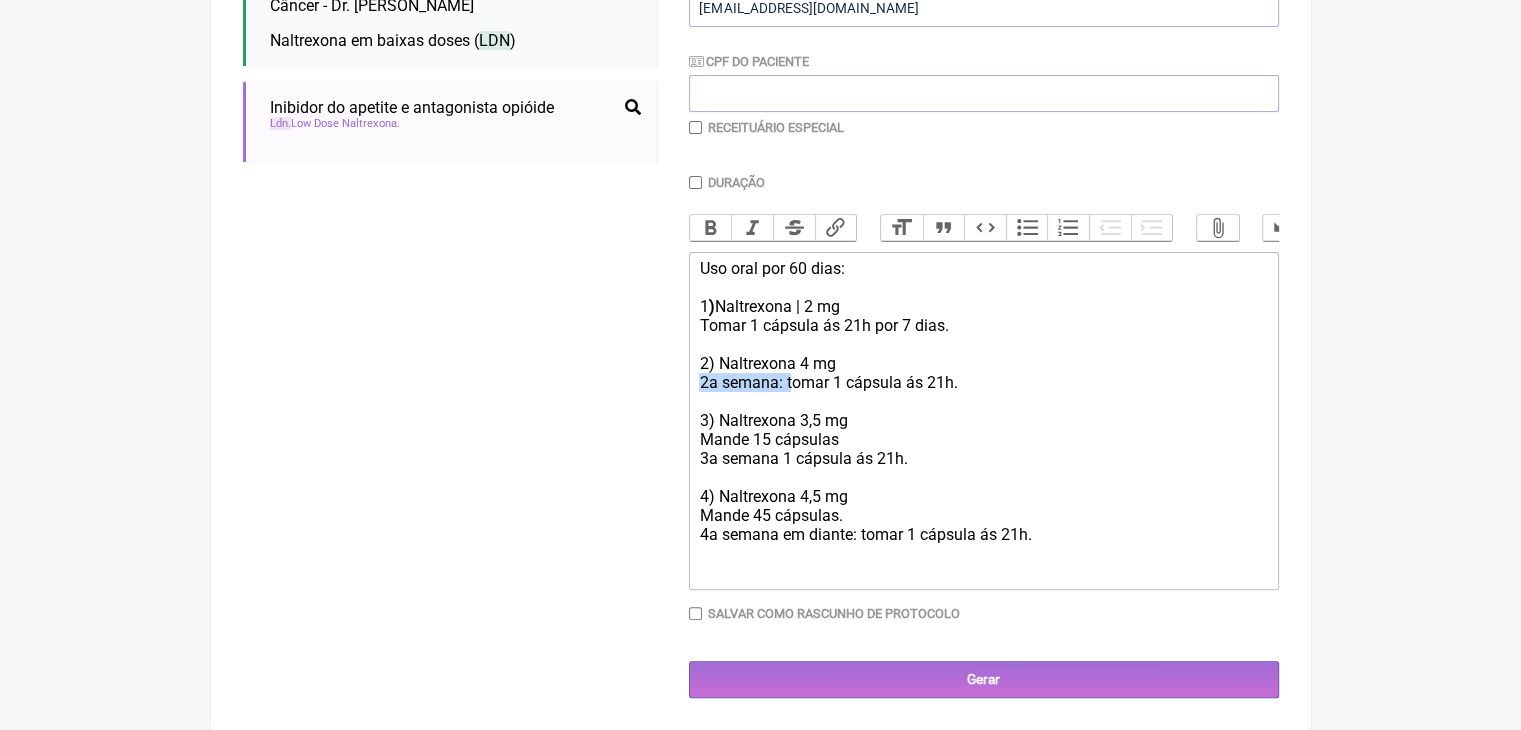 drag, startPoint x: 712, startPoint y: 362, endPoint x: 830, endPoint y: 362, distance: 118 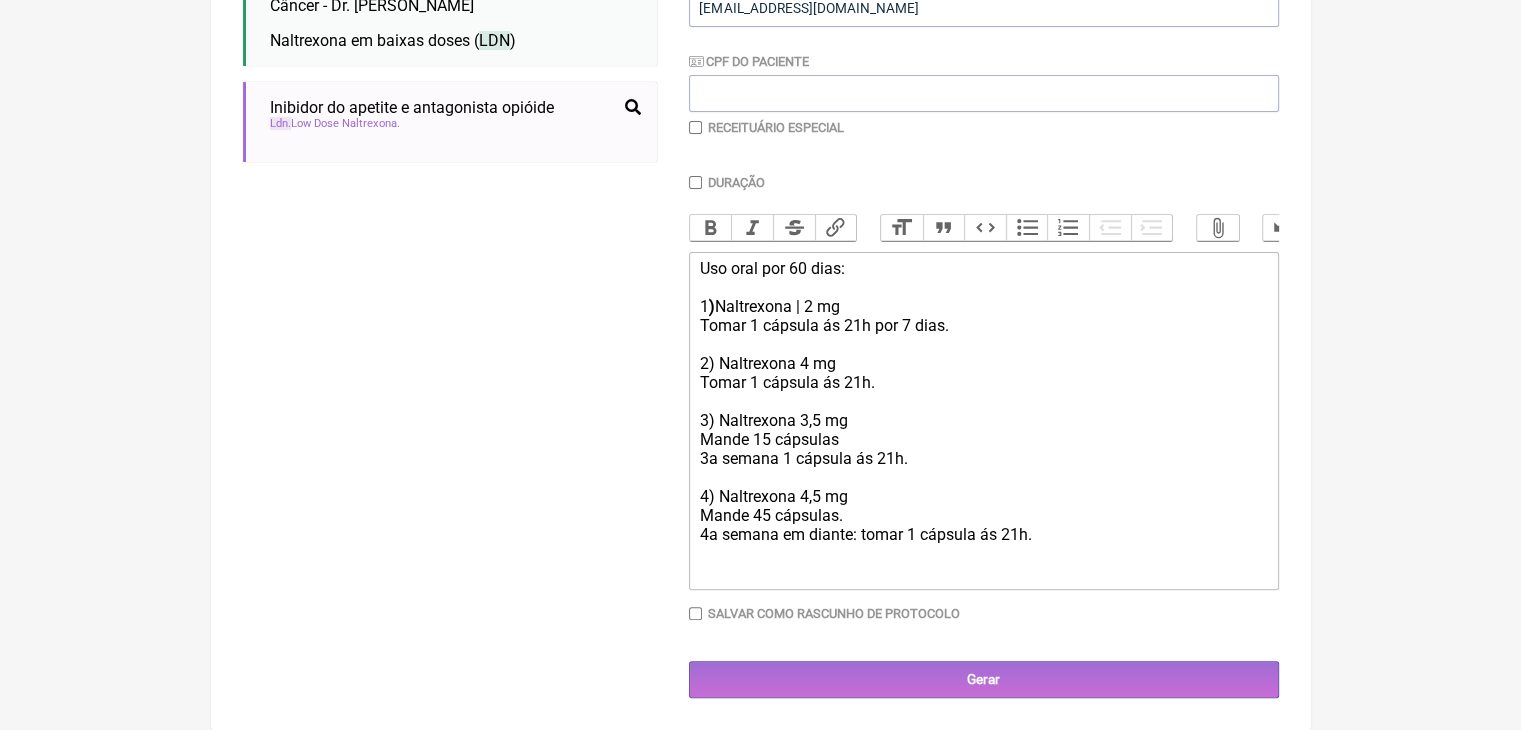 click on "Tomar 1 cápsula ás 21h por 7 dias. 2) Naltrexona 4 mg Tomar 1 cápsula ás 21h. 3) Naltrexona 3,5 mg Mande 15 cápsulas 3a semana 1 cápsula ás 21h. 4) Naltrexona 4,5 mg Mande 45 cápsulas. 4a semana em diante: tomar 1 cápsula ás 21h." 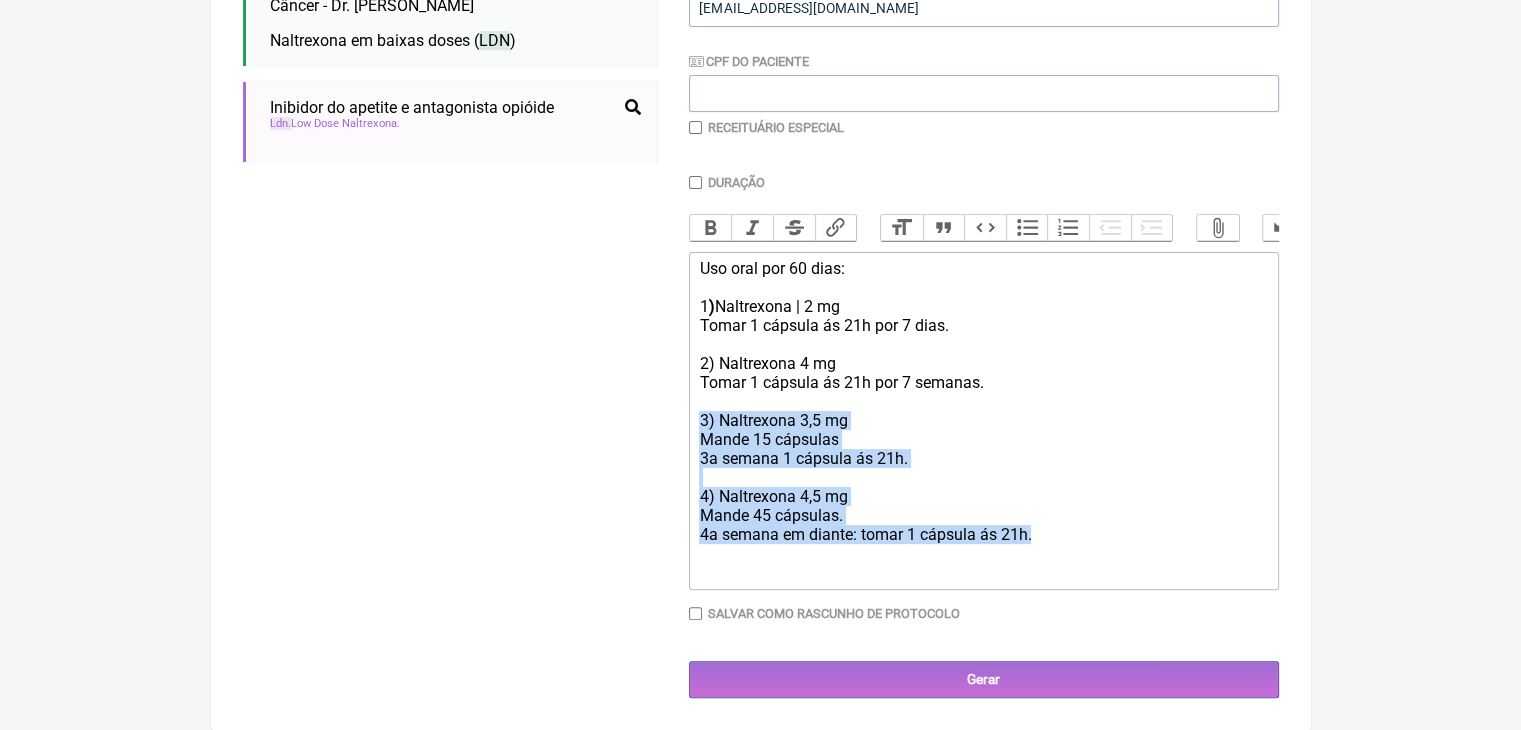 drag, startPoint x: 1155, startPoint y: 577, endPoint x: 692, endPoint y: 408, distance: 492.8793 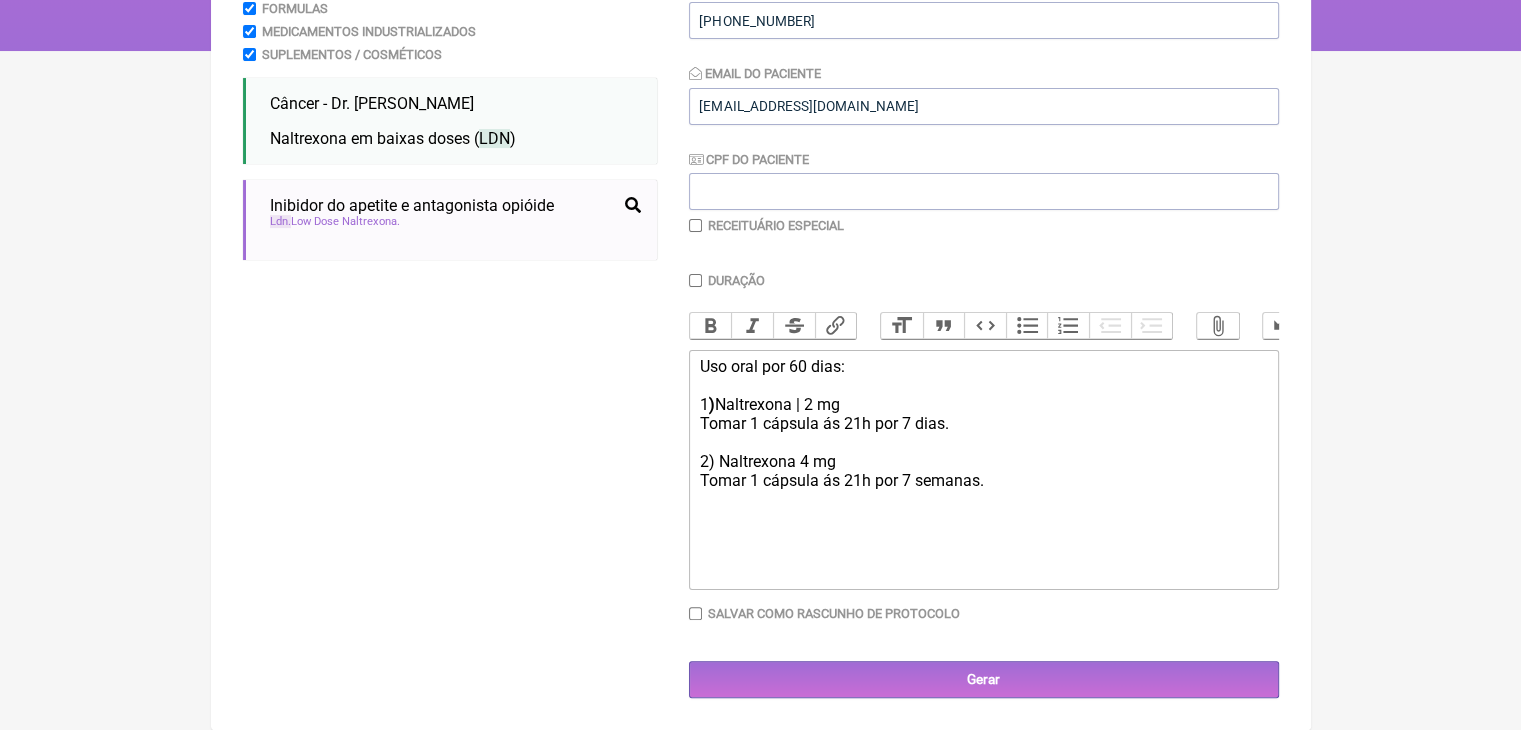 scroll, scrollTop: 596, scrollLeft: 0, axis: vertical 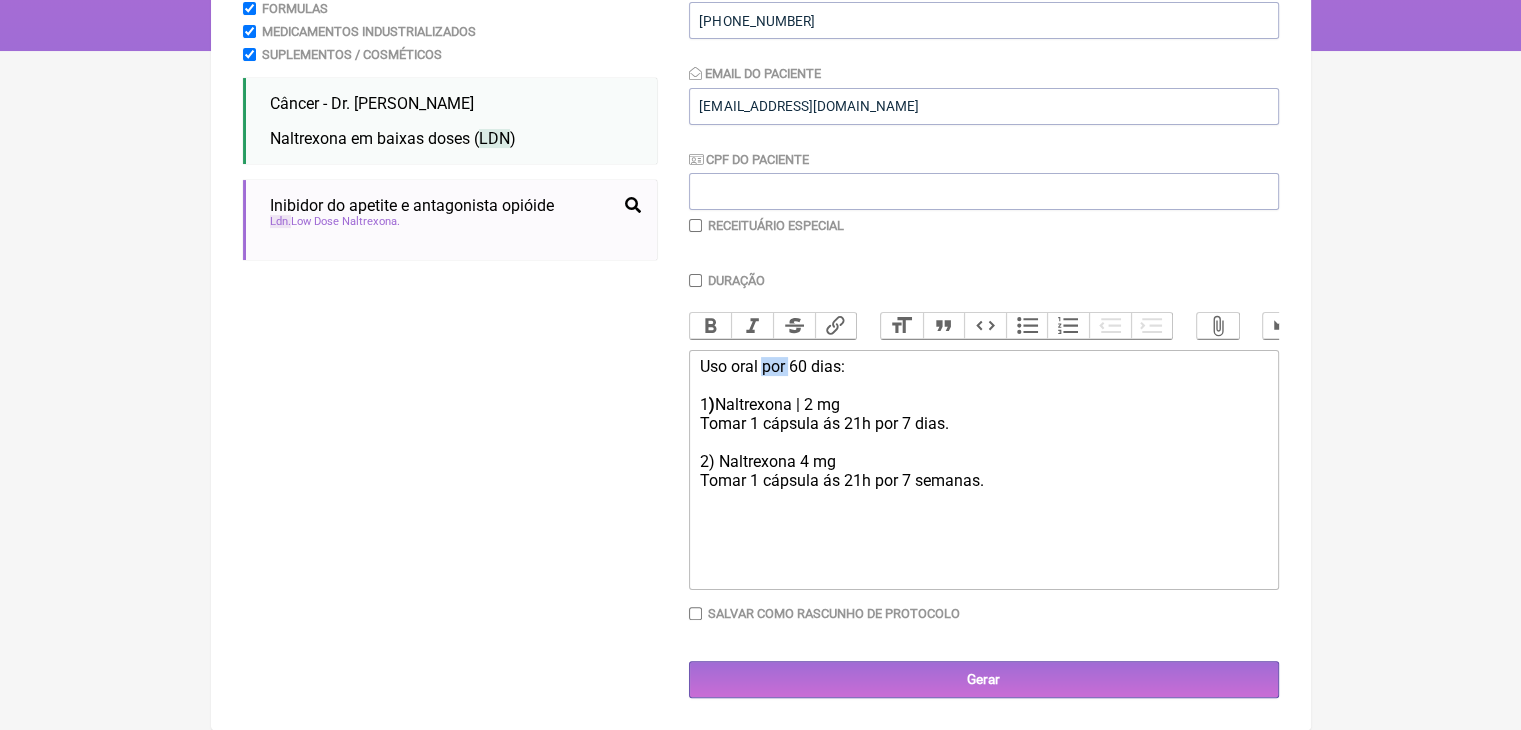 click on "Uso oral por 60 dias: 1 )  Naltrexona | 2 mg" 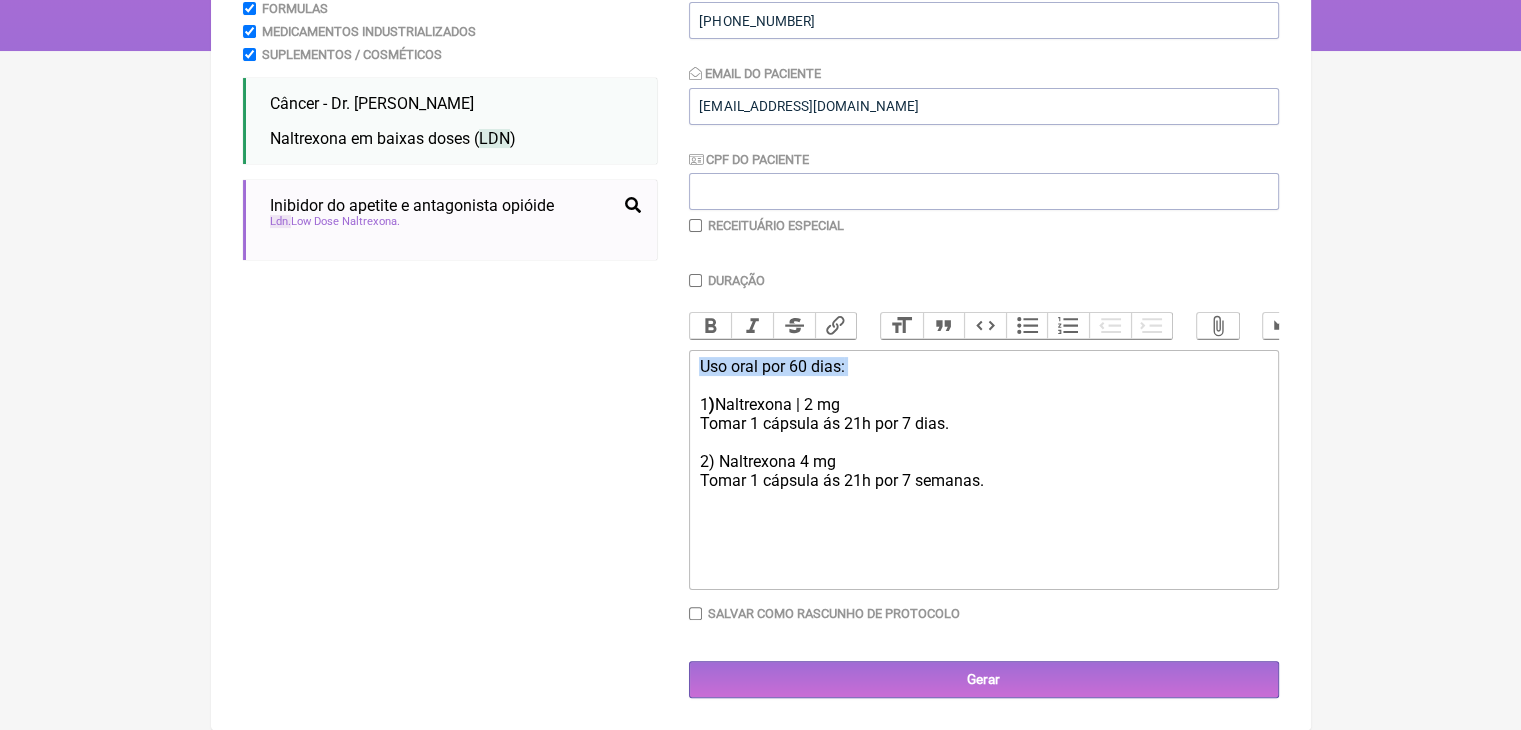 click on "Uso oral por 60 dias: 1 )  Naltrexona | 2 mg" 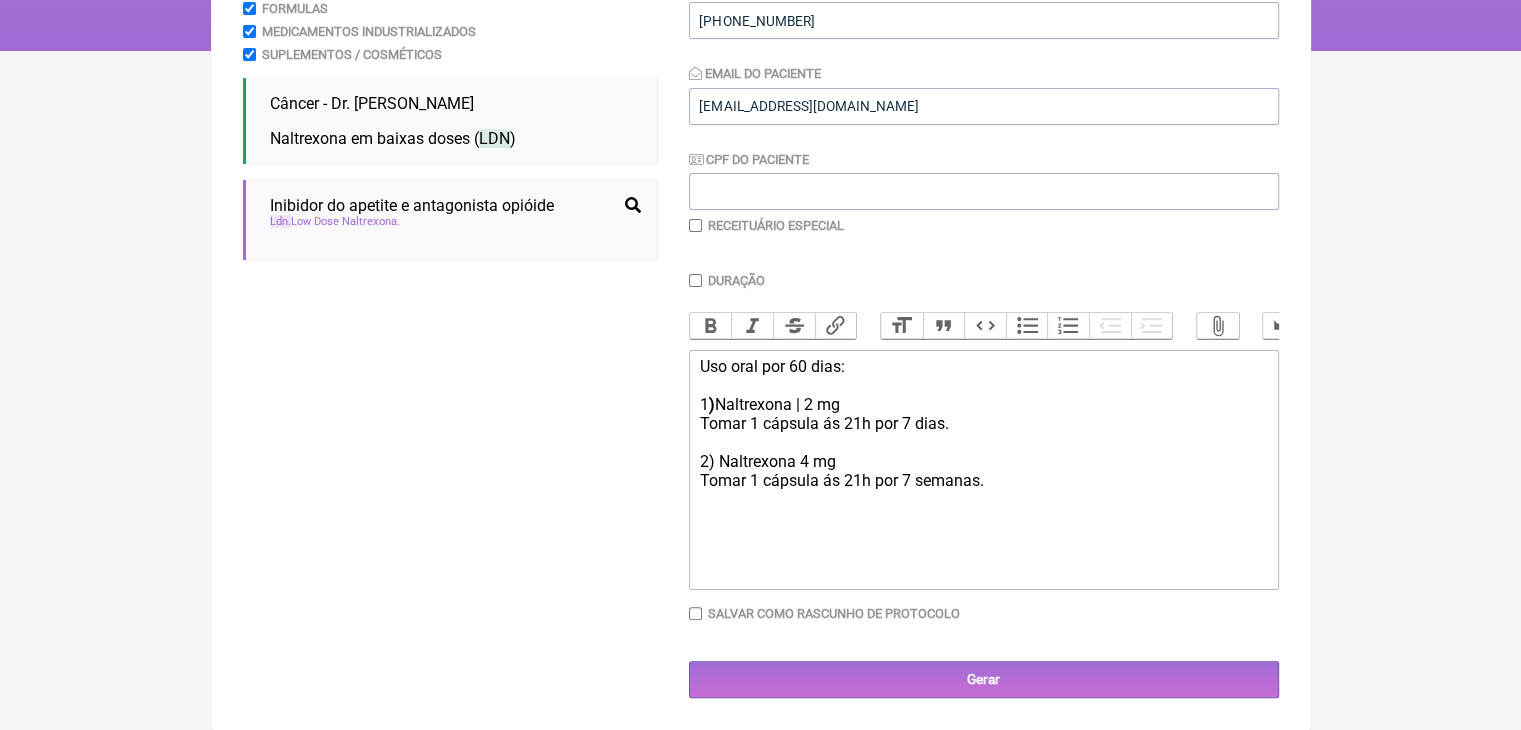 click on "Uso oral por 60 dias: 1 )  Naltrexona | 2 mg" 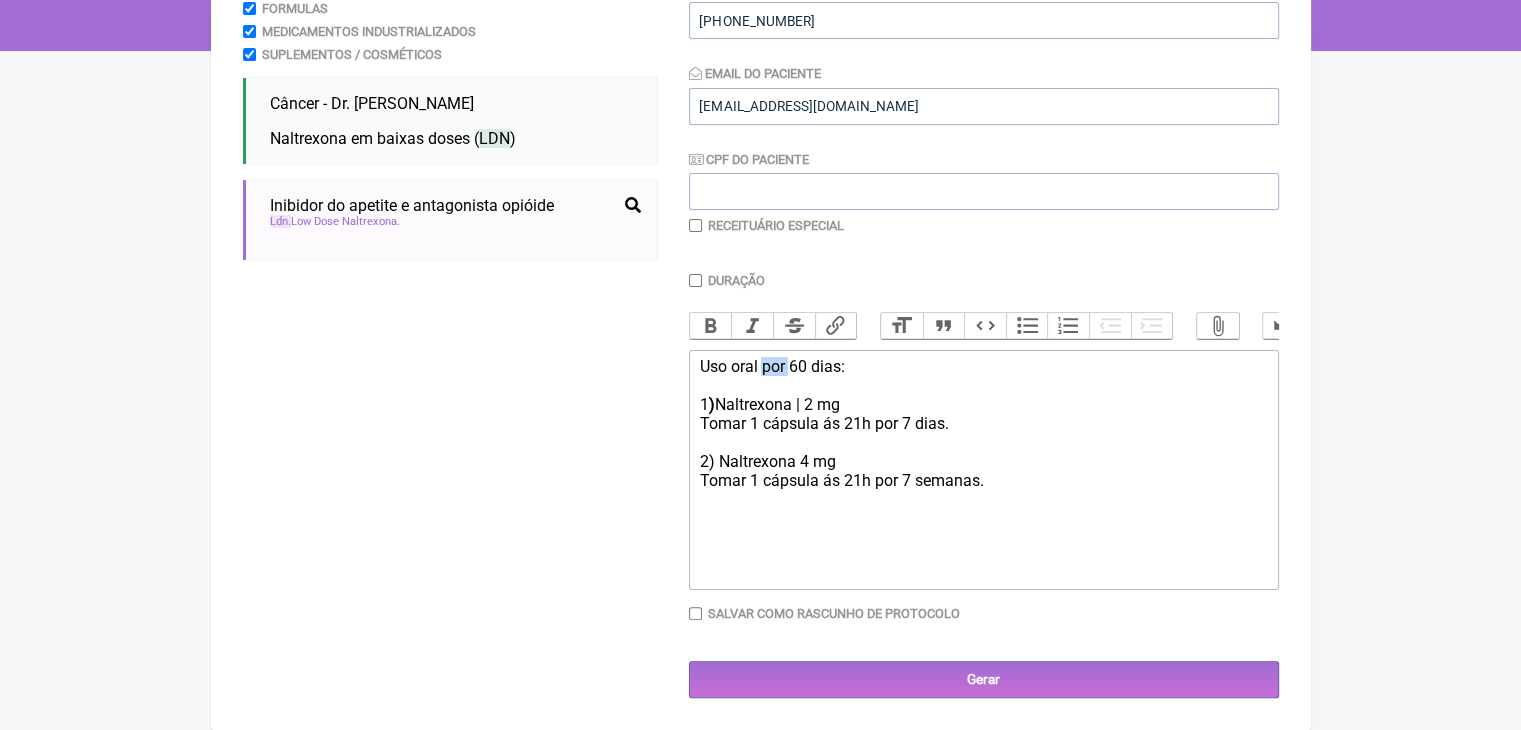 click on "Uso oral por 60 dias: 1 )  Naltrexona | 2 mg" 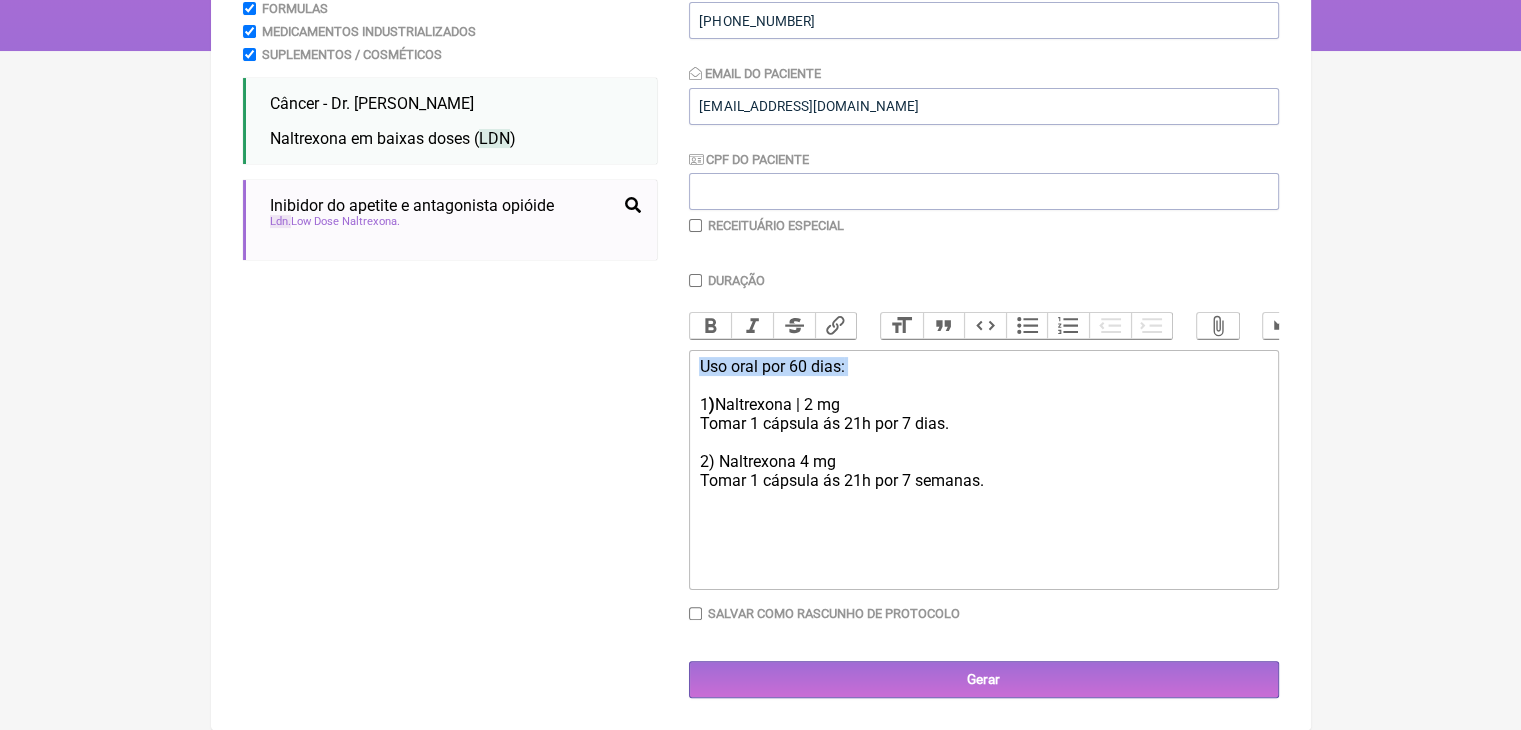 click on "Uso oral por 60 dias: 1 )  Naltrexona | 2 mg" 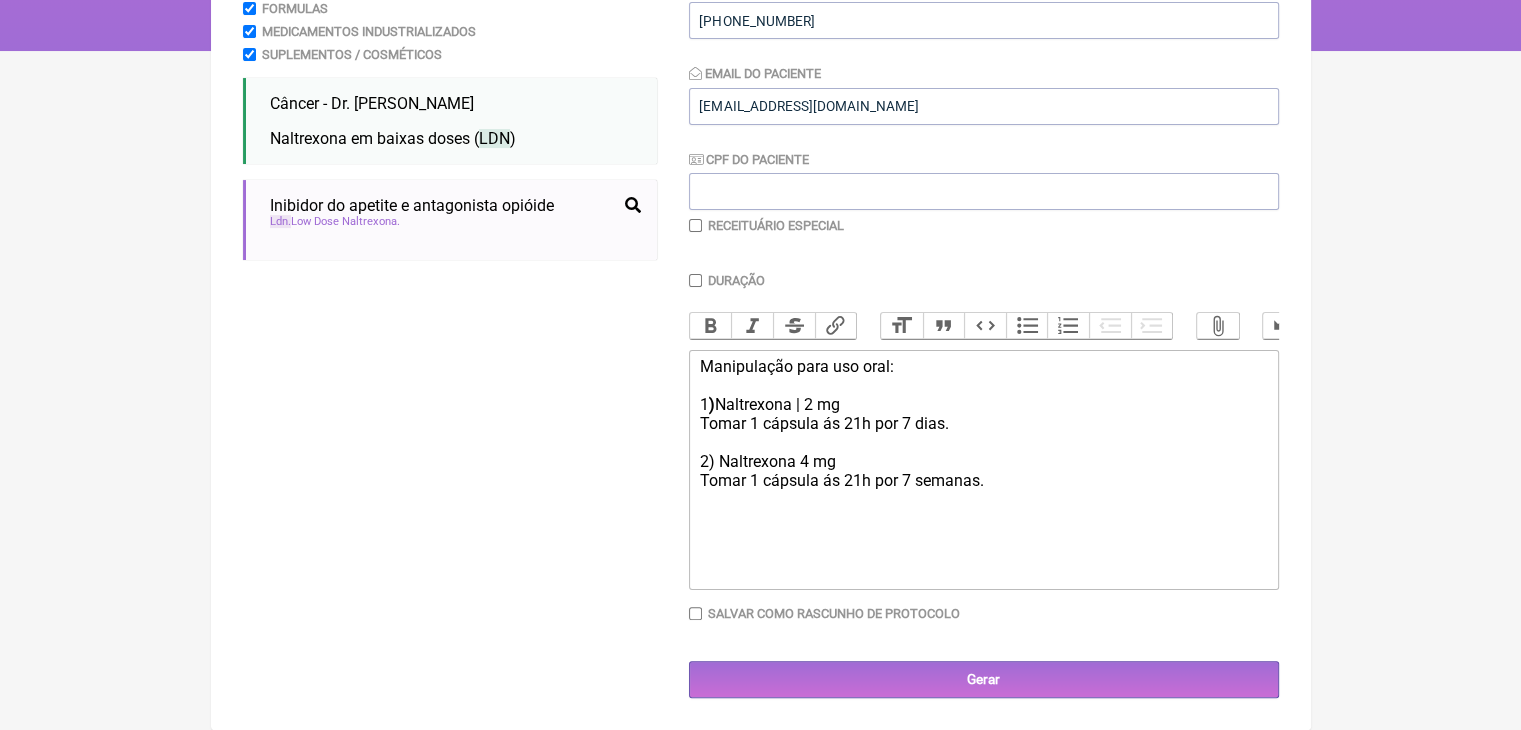 click on "Tomar 1 cápsula ás 21h por 7 dias. 2) Naltrexona 4 mg Tomar 1 cápsula ás 21h por 7 semanas." 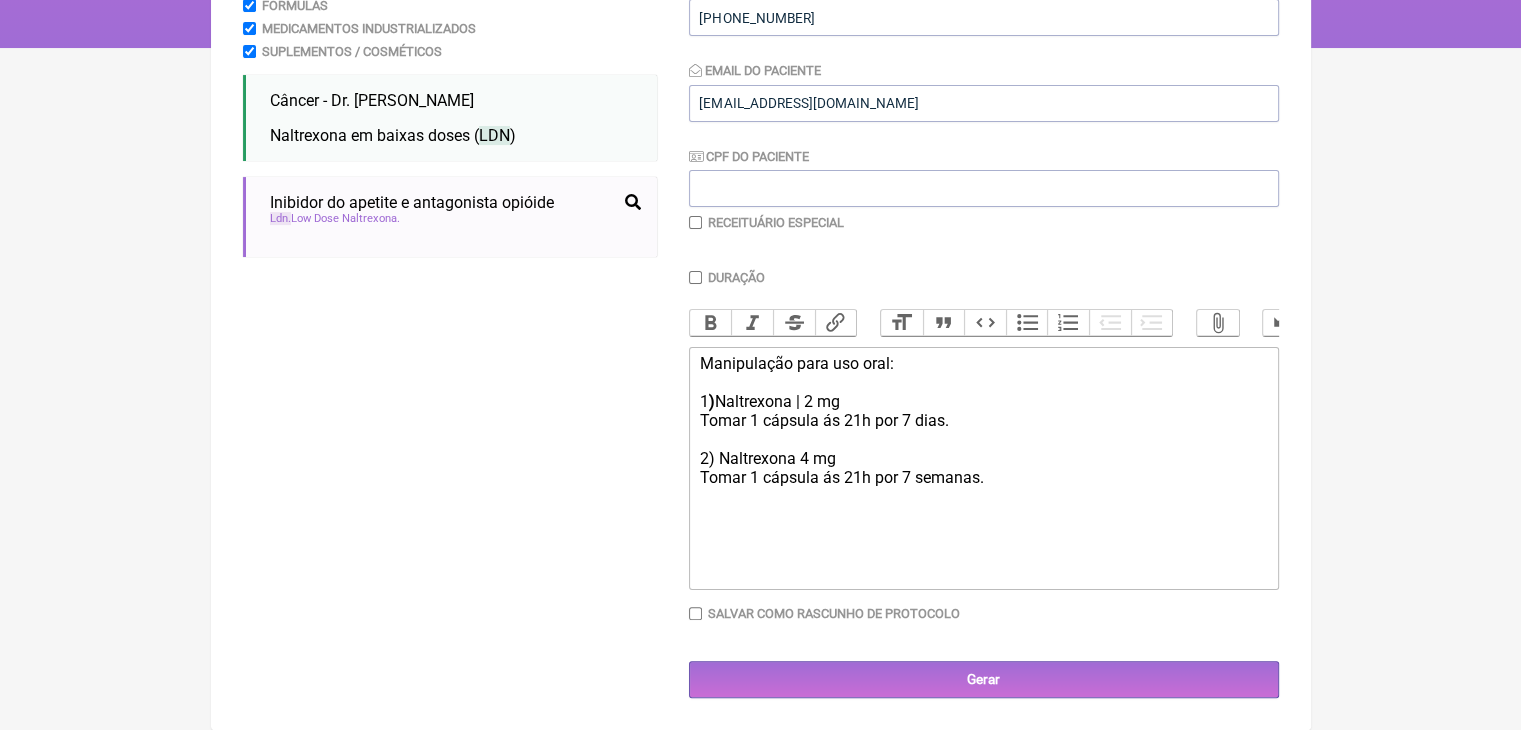 scroll, scrollTop: 602, scrollLeft: 0, axis: vertical 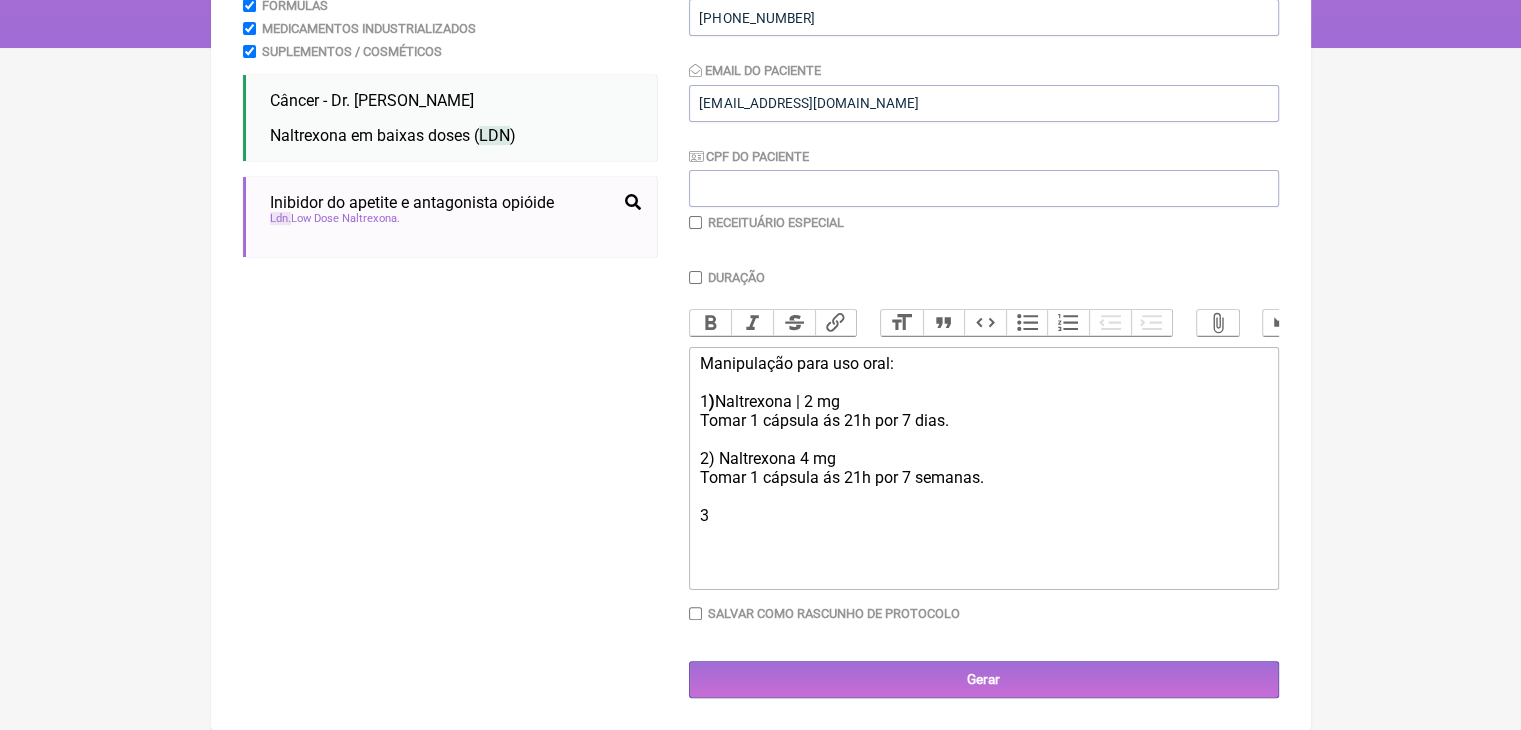 type on "<div>Manipulação para uso oral:<br><br>1<strong>) </strong>Naltrexona | 2 mg</div><div>Tomar 1 cápsula ás 21h por 7 dias.<br><br>2) Naltrexona 4 mg<br>Tomar 1 cápsula ás 21h por 7 semanas.<br><br>3)<br><br></div><div><br><br></div>" 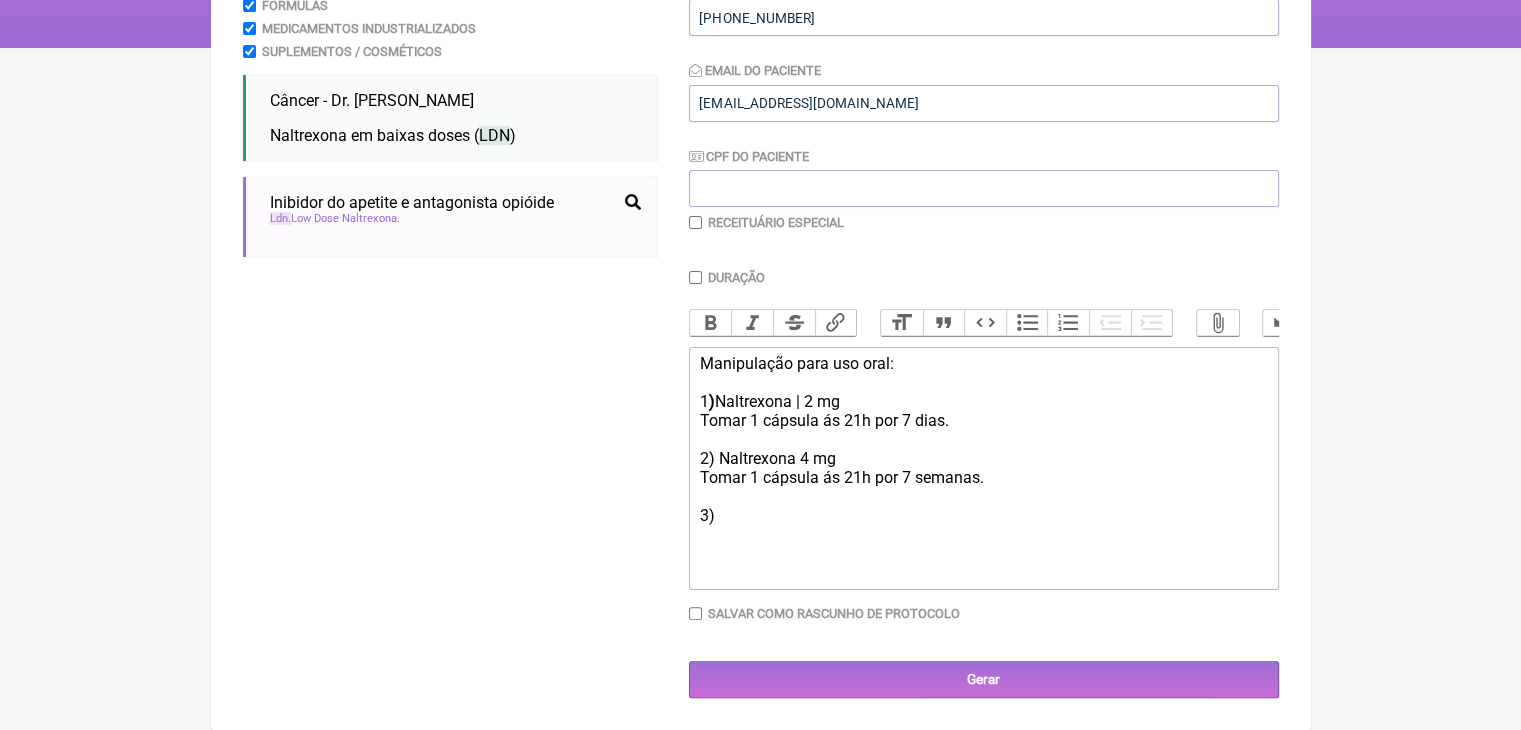 click on "FormulApp
(Clínica Balance - Dra. Bruna Scalco) Sair
Pacientes
Receitas
Protocolos
Fórmulas
Clínica
Sua Conta
Nova Receita
Buscar
ldn
Protocolos
Formulas
Medicamentos Industrializados
Suplementos / Cosméticos
Câncer - Dr. Arthur Lemos
câncer   quimioterapia   qt   ldn   naltrexona
Naltrexona em baixas doses ( LDN )" at bounding box center (760, -152) 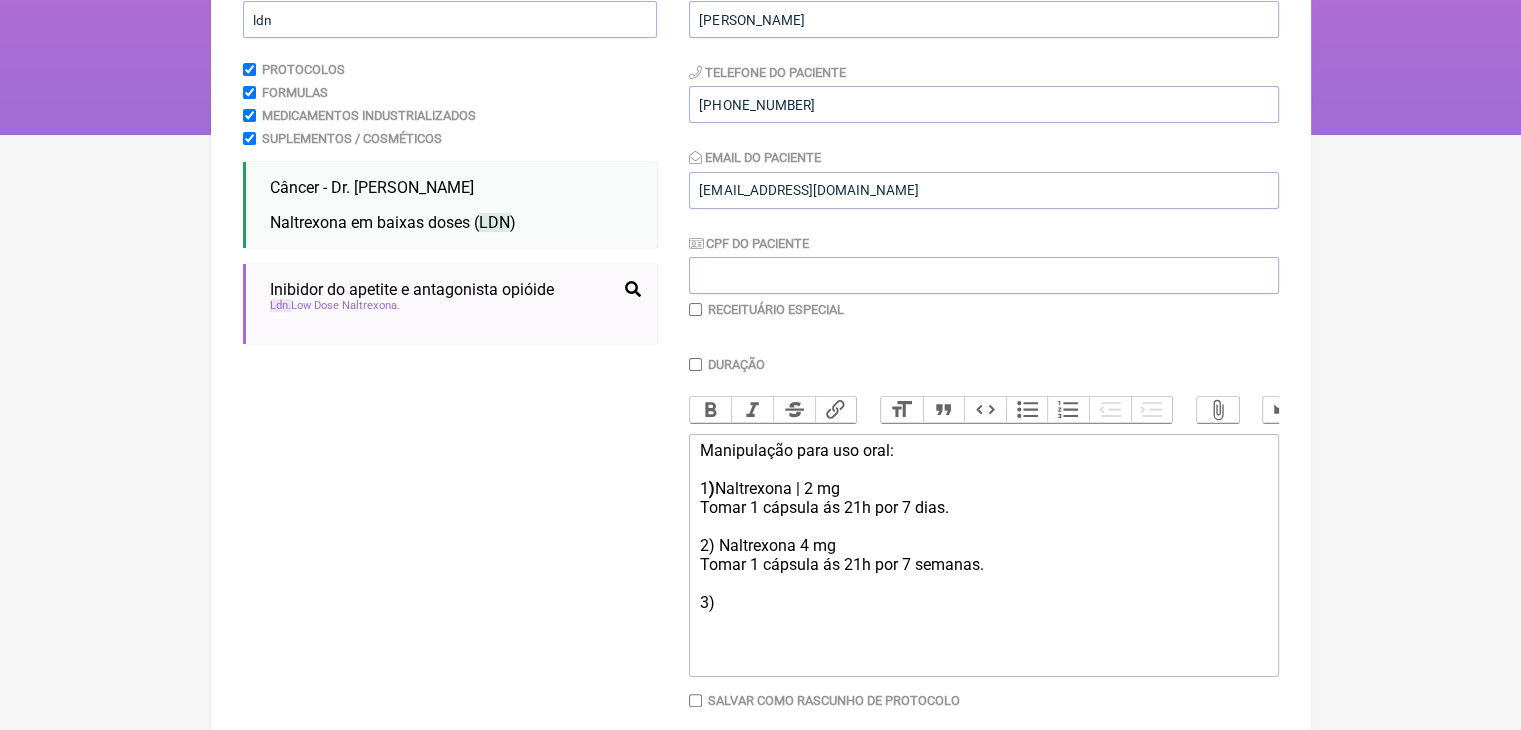 scroll, scrollTop: 225, scrollLeft: 0, axis: vertical 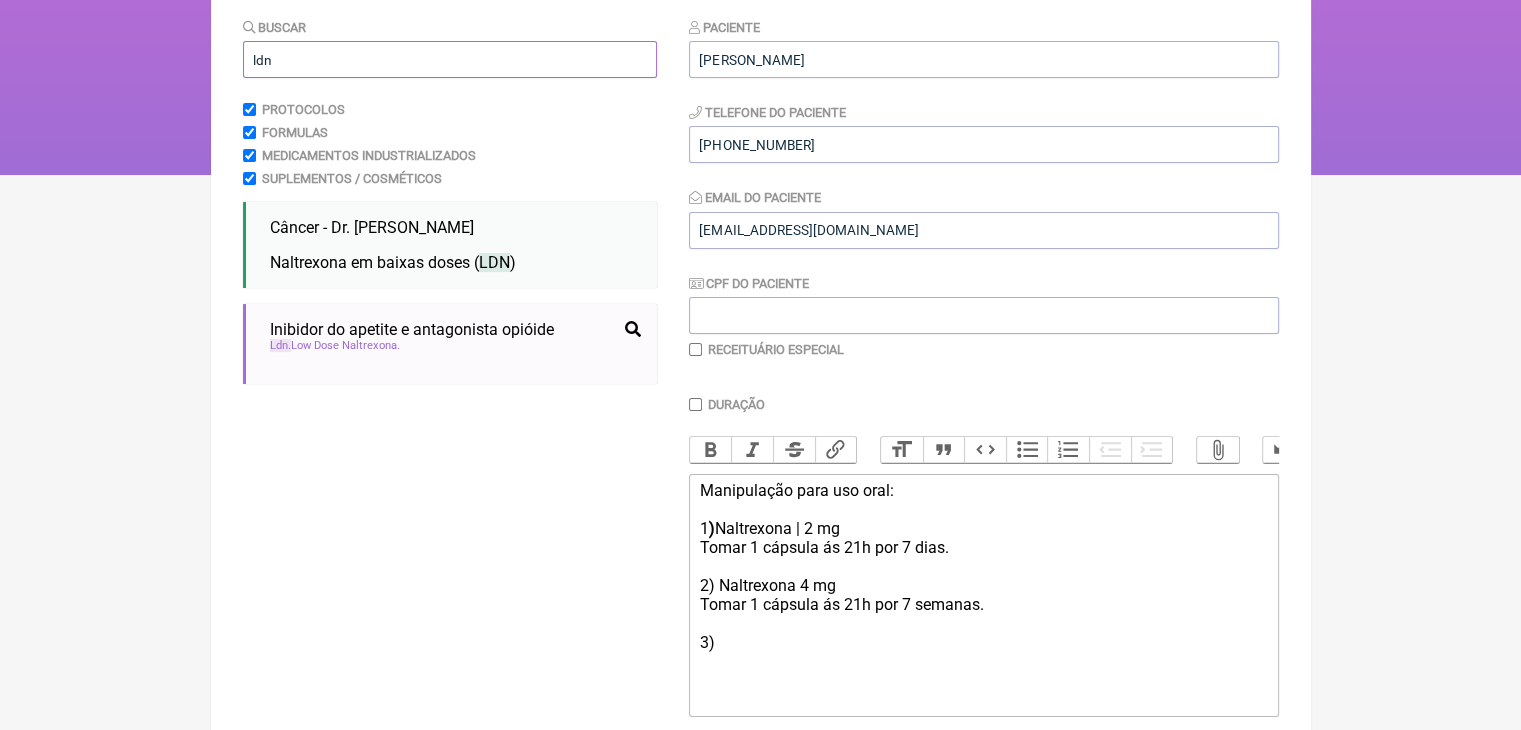 click on "ldn" at bounding box center (450, 59) 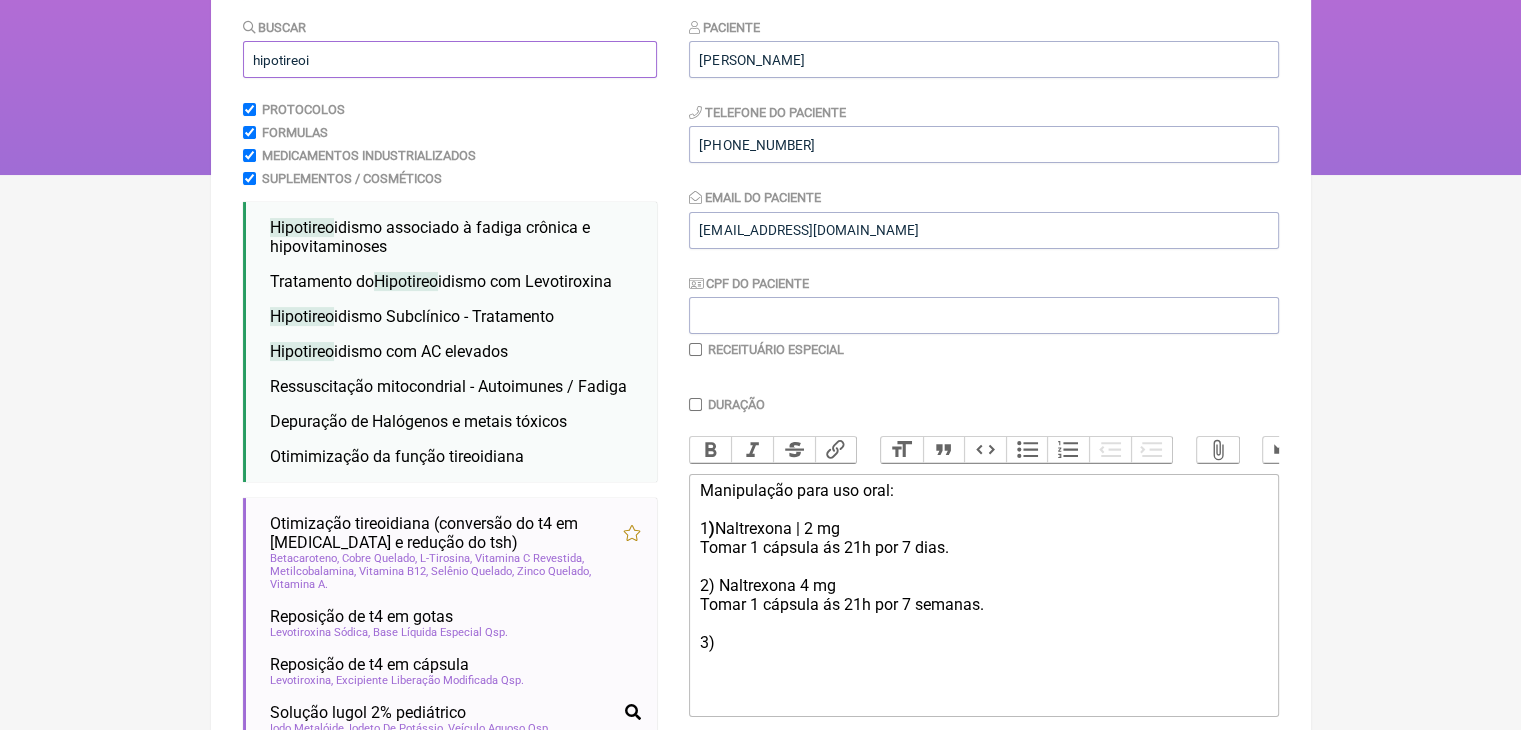 type on "hipotireoi" 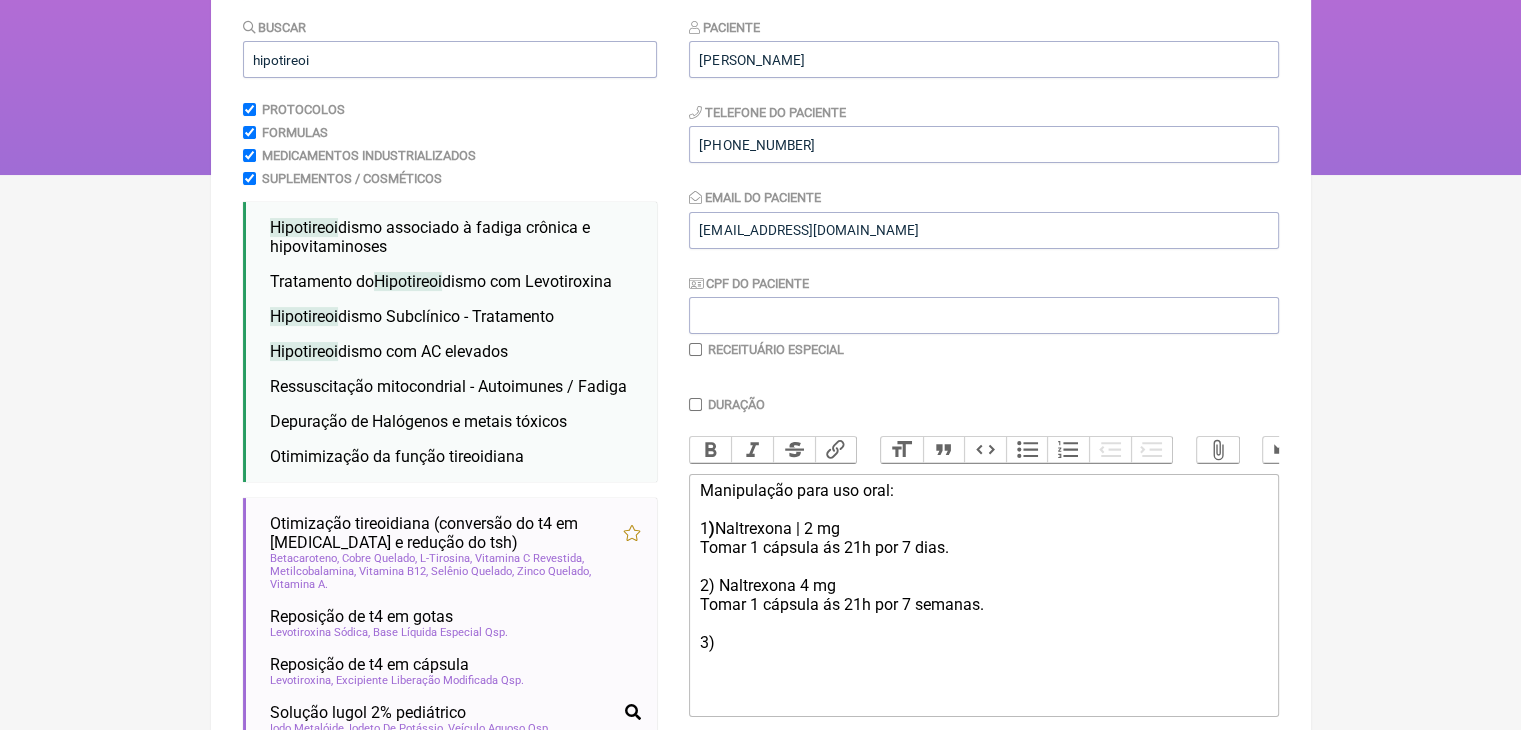 click on "FormulApp
(Clínica Balance - Dra. Bruna Scalco) Sair
Pacientes
Receitas
Protocolos
Fórmulas
Clínica
Sua Conta
Nova Receita
Buscar
hipotireoi
Protocolos
Formulas
Medicamentos Industrializados
Suplementos / Cosméticos
Hipotireoi dismo associado à fadiga crônica e hipovitaminoses
hipotireoi dismo
Tratamento do  Hipotireoi dismo com Levotiroxina
hipotireoi dismo   tireóide   nutrologia     dismo" at bounding box center [760, -25] 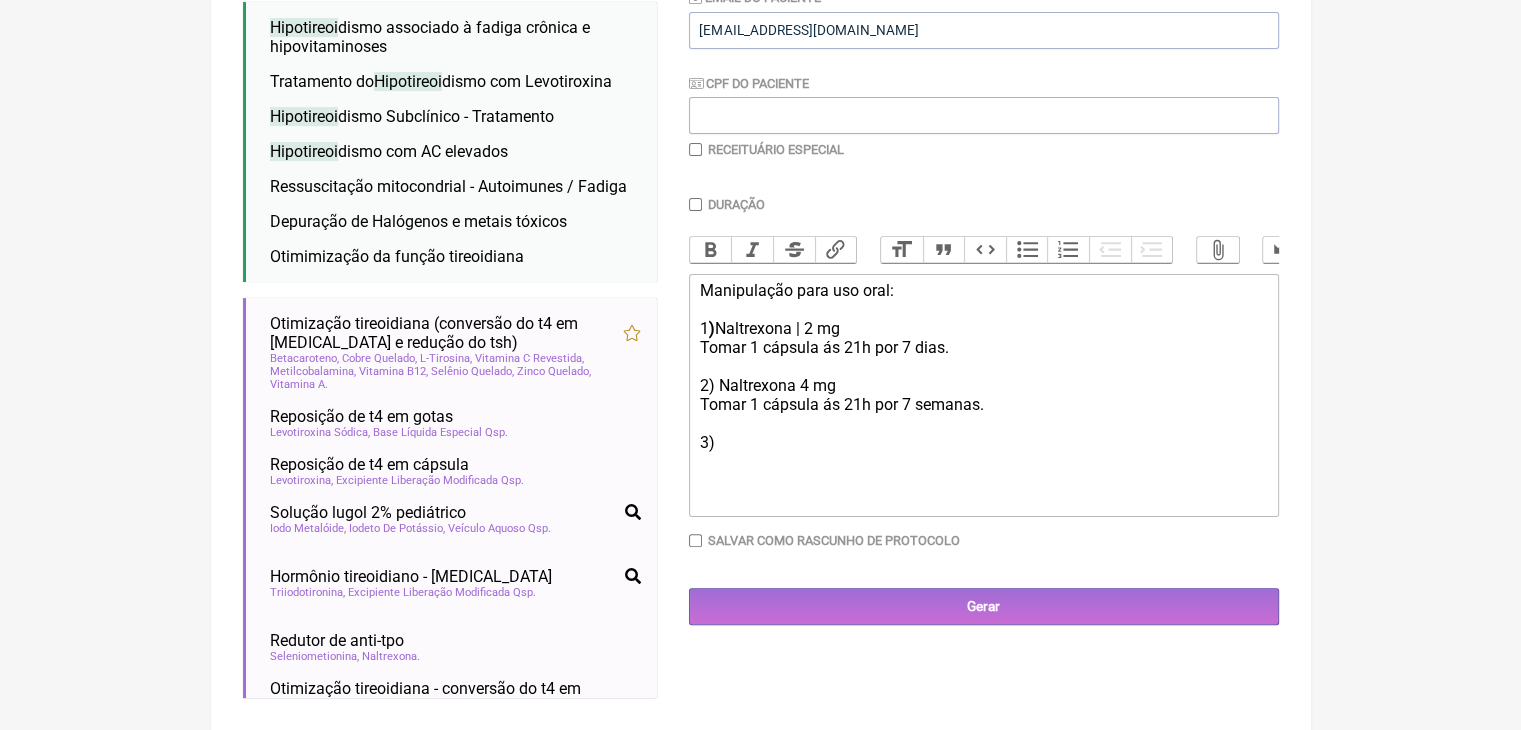 scroll, scrollTop: 465, scrollLeft: 0, axis: vertical 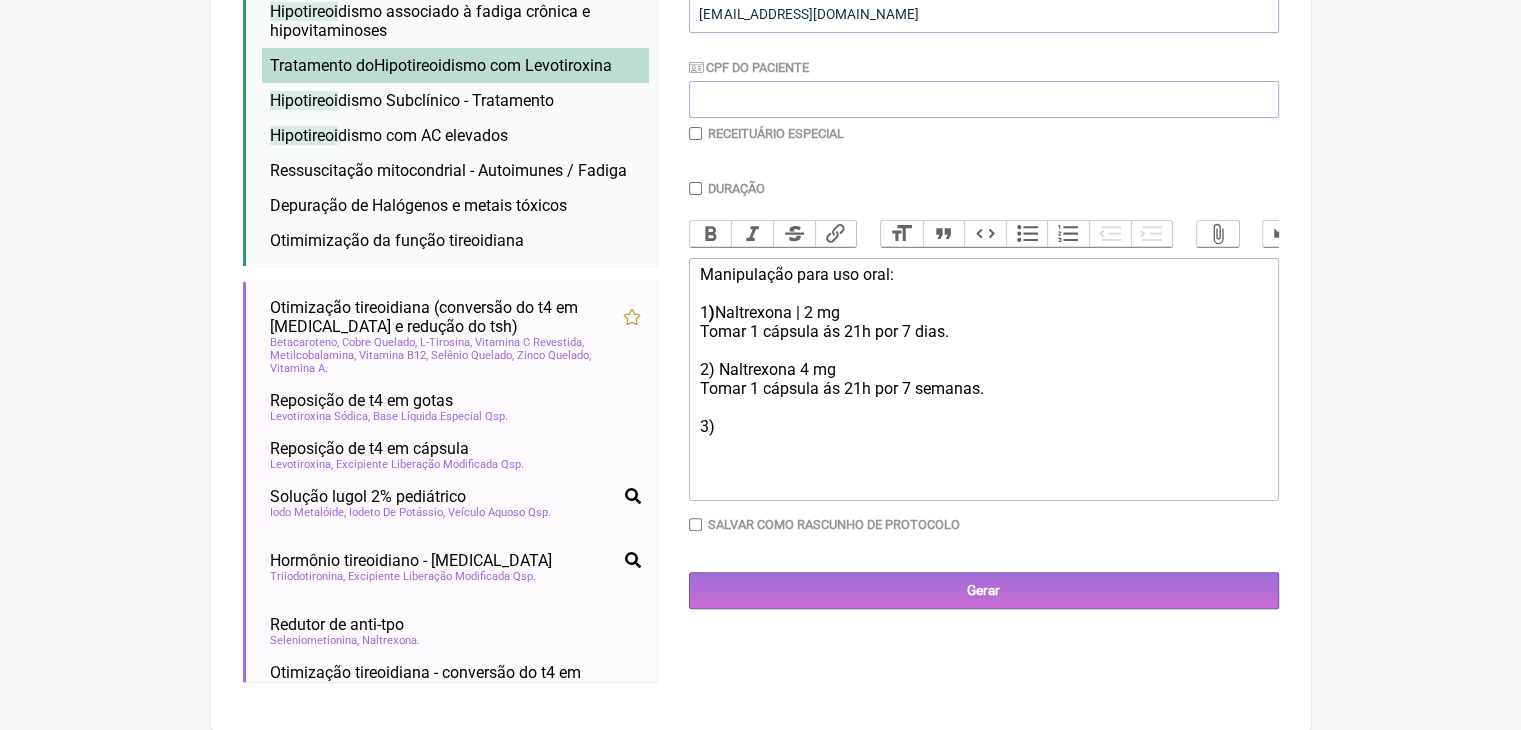 click on "Tratamento do  Hipotireoi dismo com Levotiroxina" at bounding box center [441, 65] 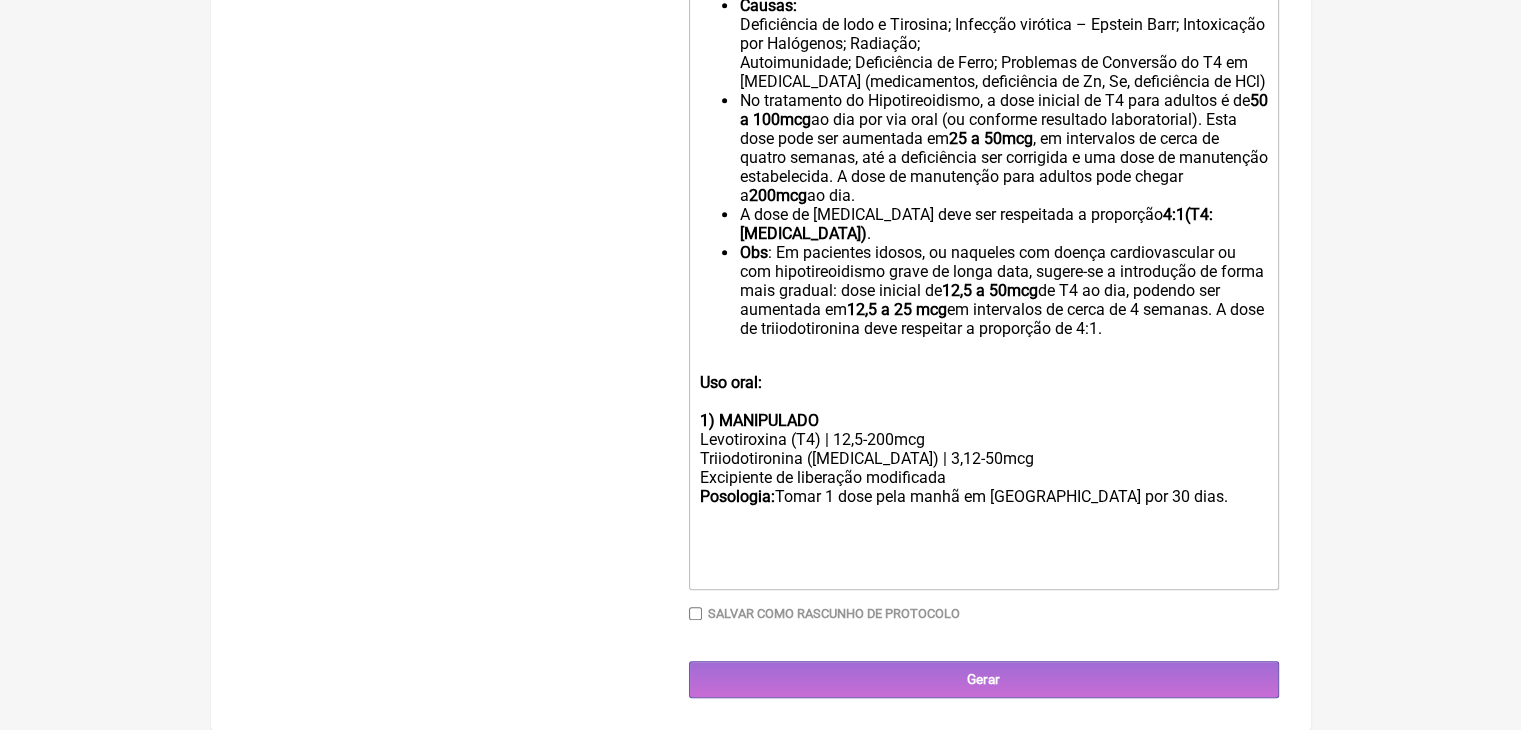 scroll, scrollTop: 1328, scrollLeft: 0, axis: vertical 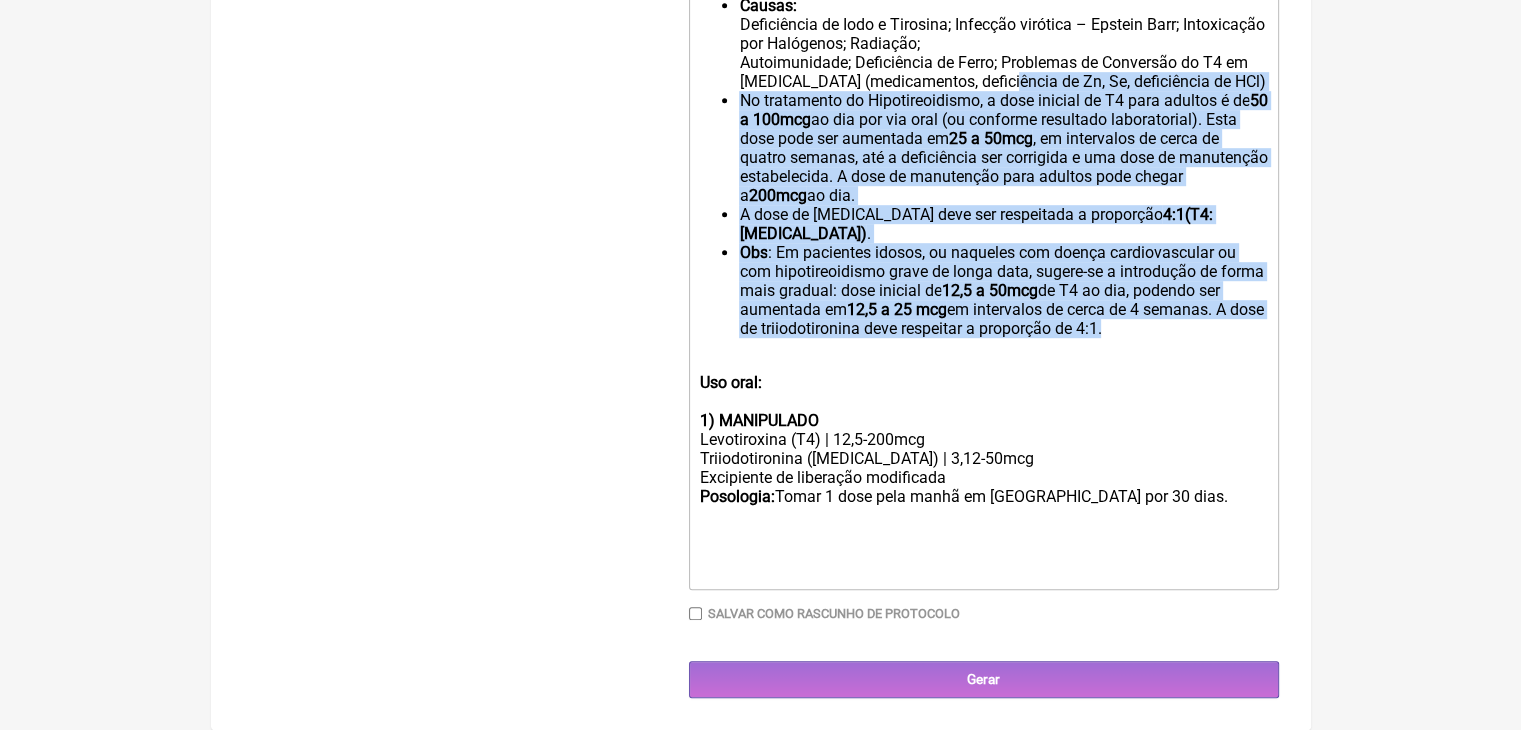 drag, startPoint x: 875, startPoint y: 672, endPoint x: 779, endPoint y: 236, distance: 446.44373 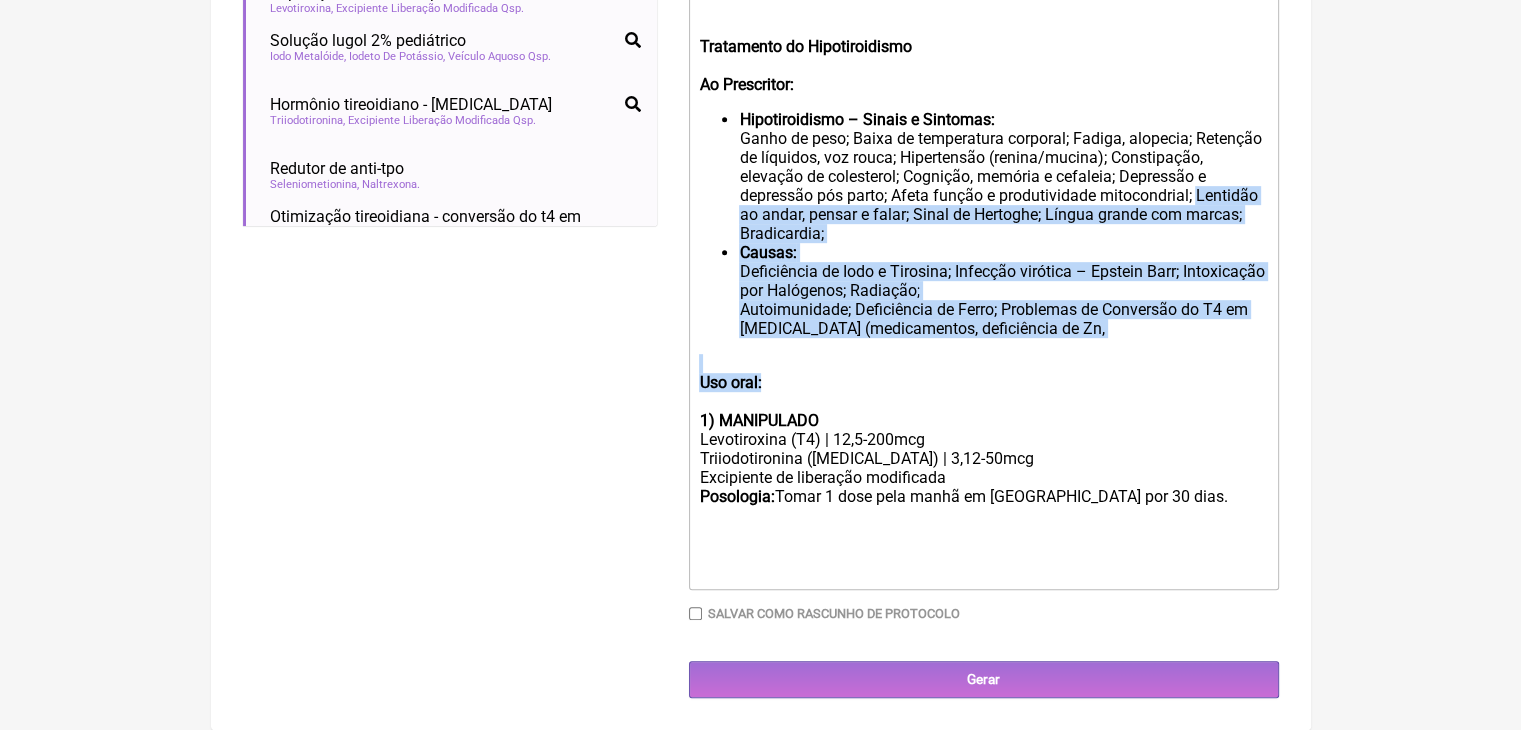 drag, startPoint x: 810, startPoint y: 302, endPoint x: 702, endPoint y: 61, distance: 264.09277 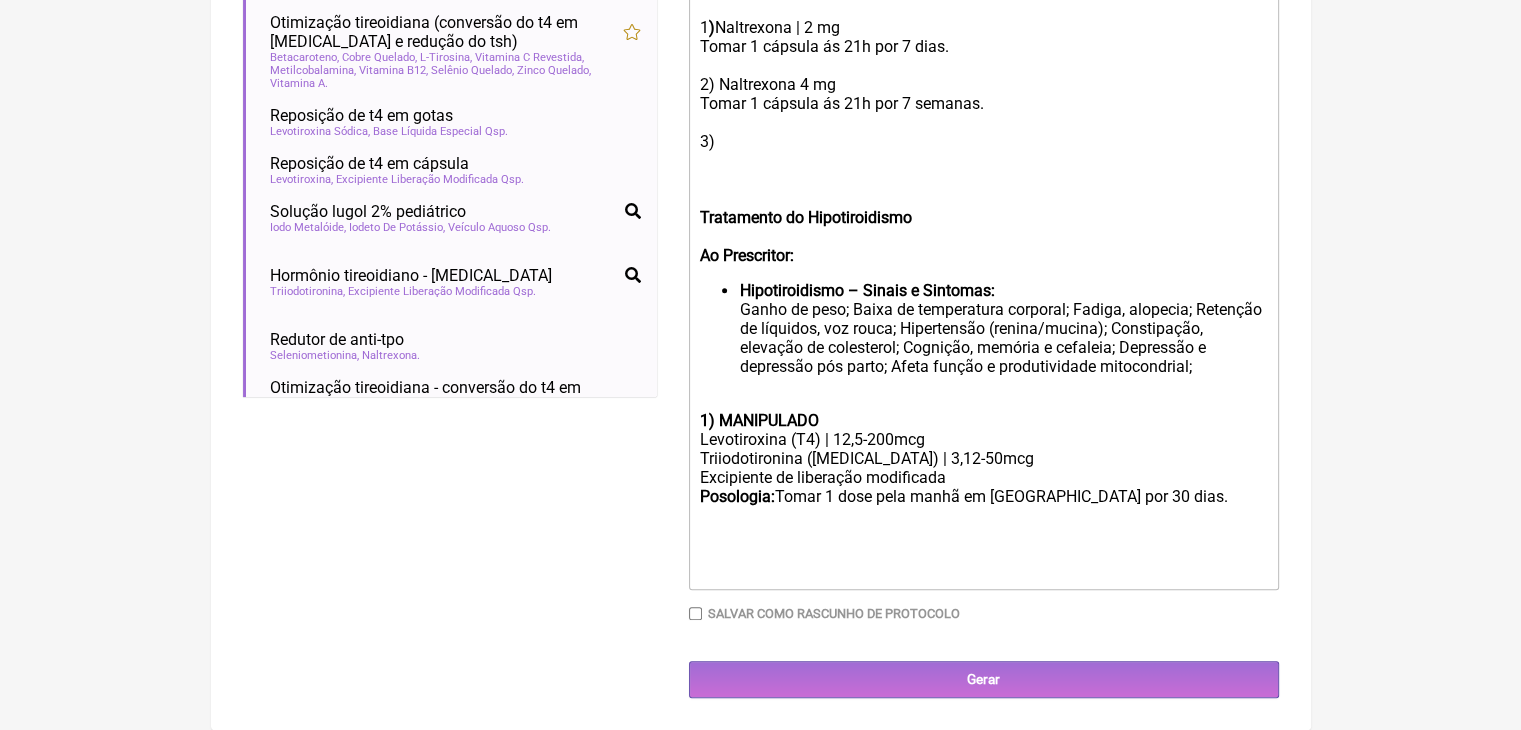 scroll, scrollTop: 779, scrollLeft: 0, axis: vertical 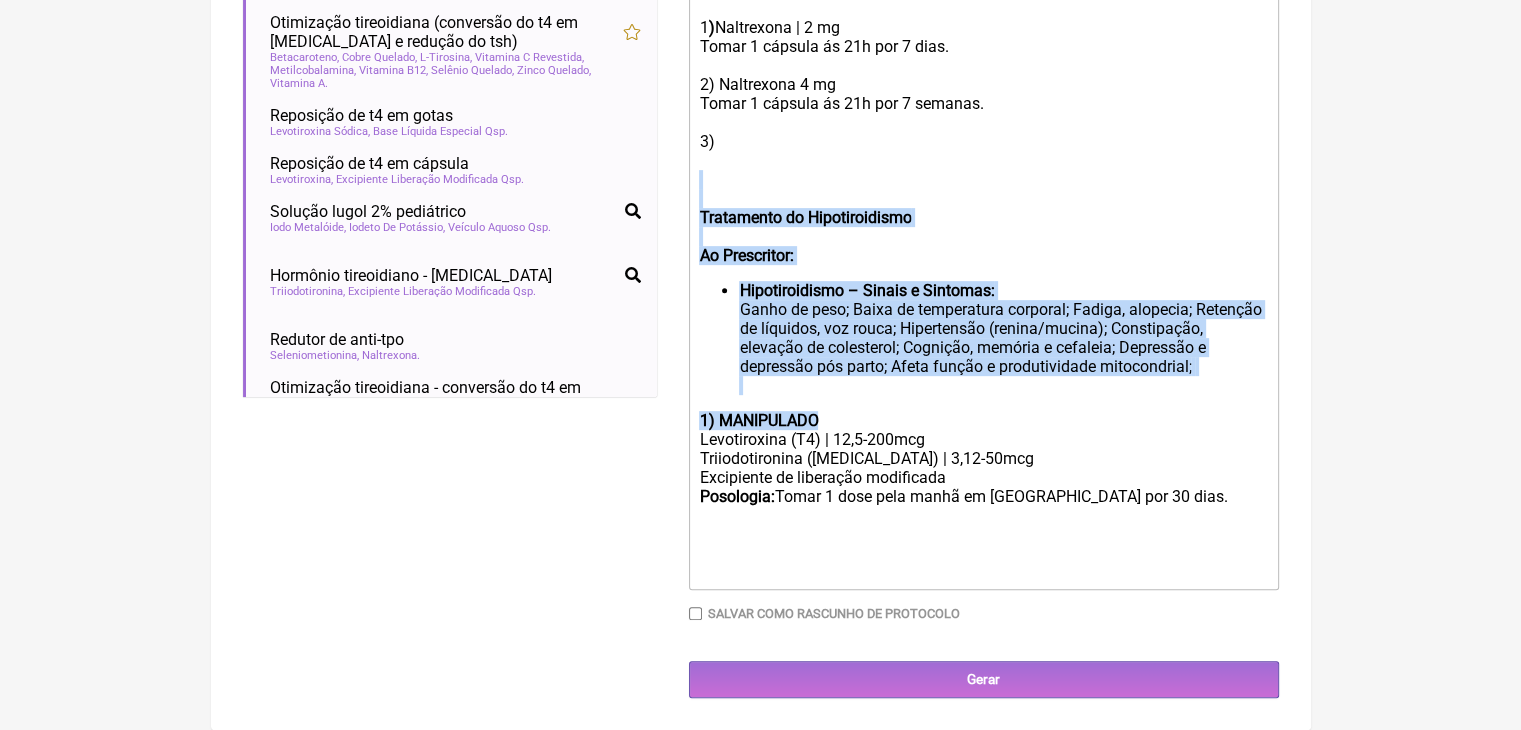 drag, startPoint x: 864, startPoint y: 653, endPoint x: 714, endPoint y: 354, distance: 334.51608 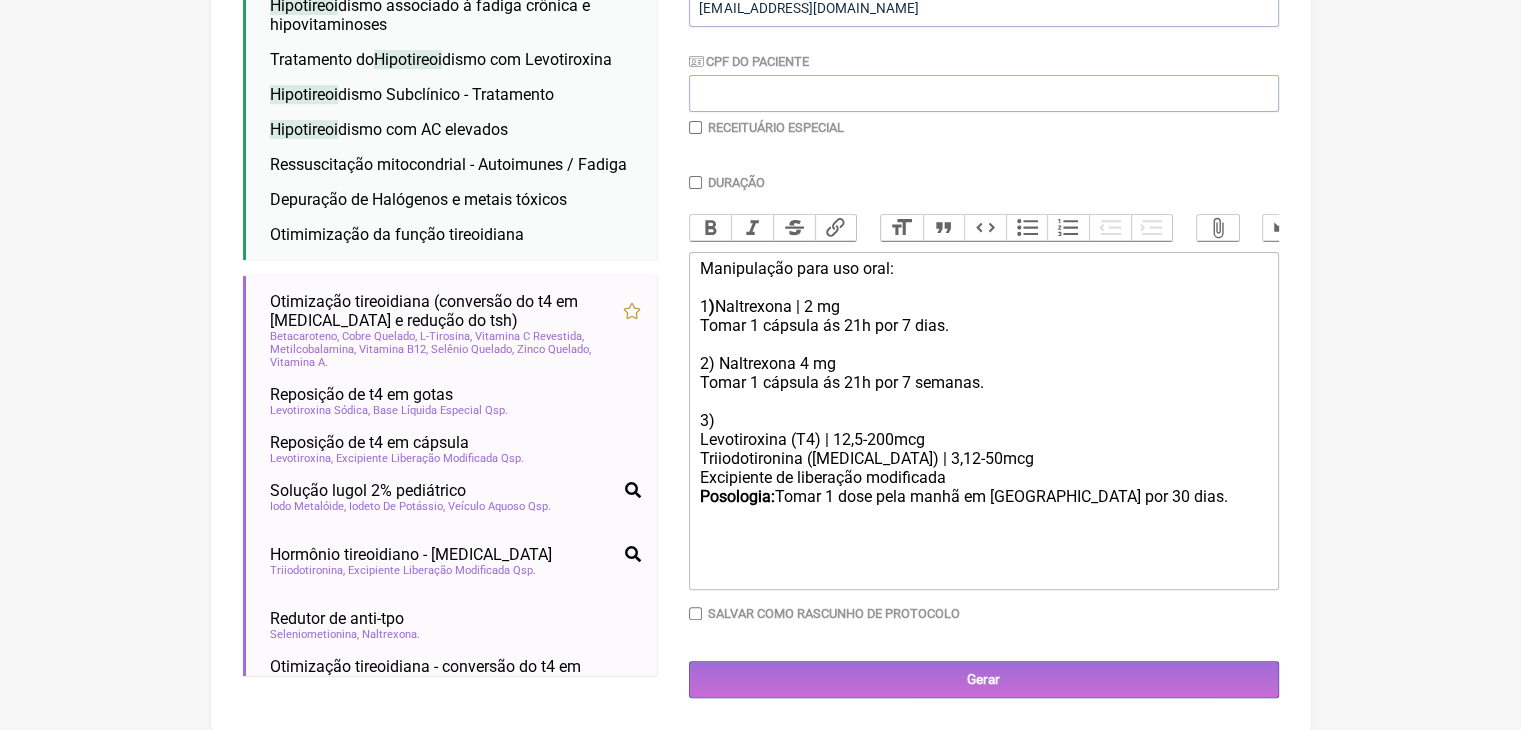 scroll, scrollTop: 698, scrollLeft: 0, axis: vertical 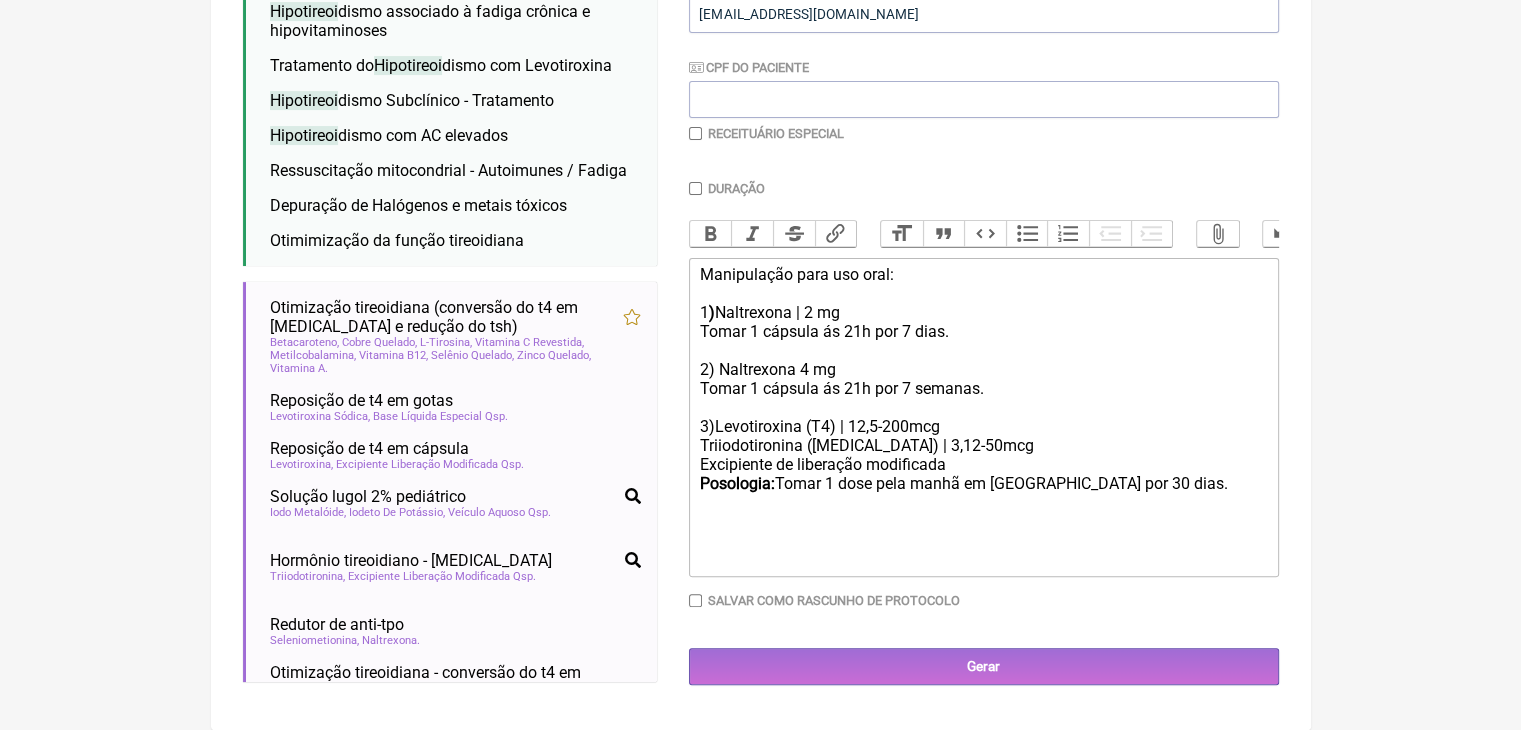 click on "Tomar 1 cápsula ás 21h por 7 dias. 2) Naltrexona 4 mg Tomar 1 cápsula ás 21h por 7 semanas. 3)  Levotiroxina (T4) | 12,5-200mcg Triiodotironina (T3) | 3,12-50mcg Excipiente de liberação modificada Posologia:  Tomar 1 dose pela manhã em jejum por 30 dias." 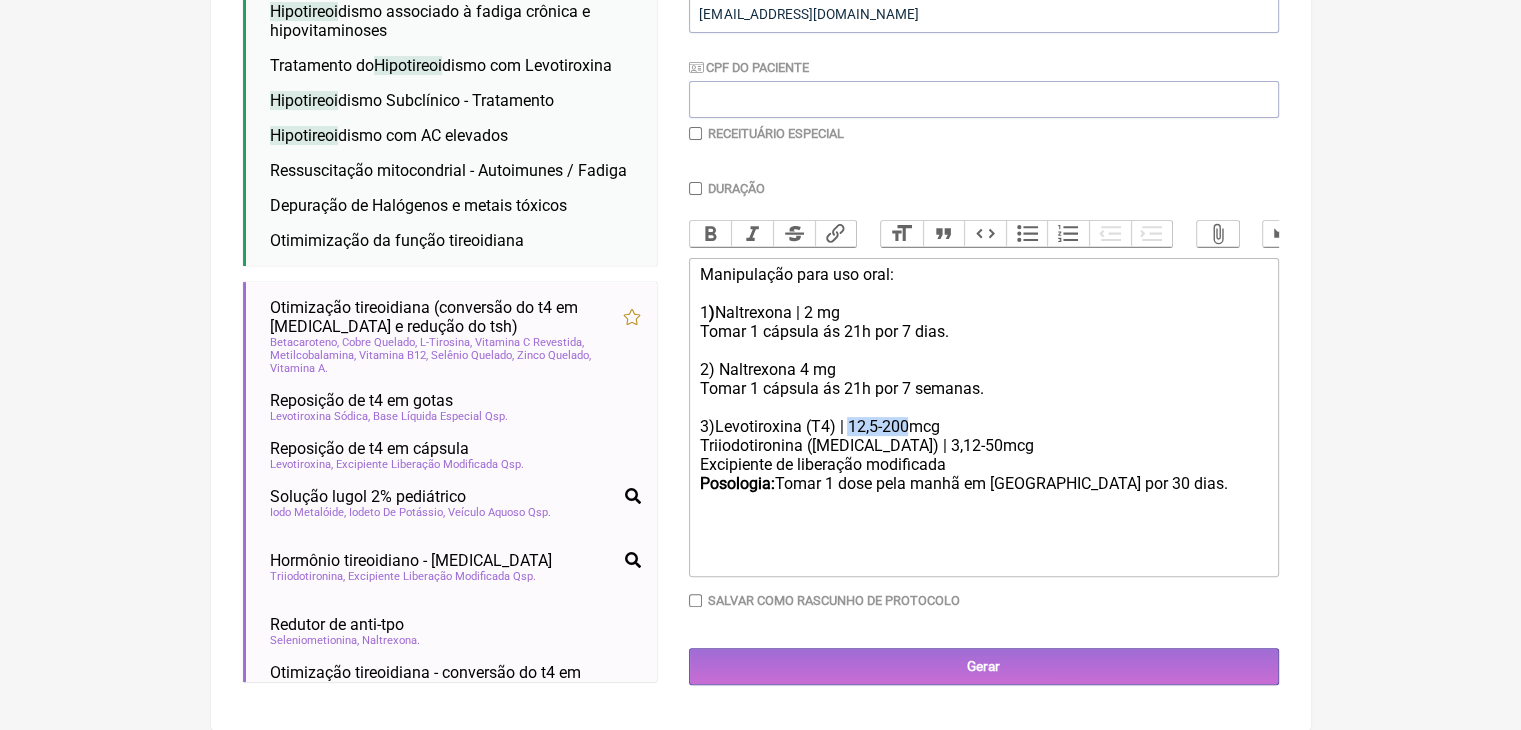 drag, startPoint x: 904, startPoint y: 365, endPoint x: 973, endPoint y: 363, distance: 69.02898 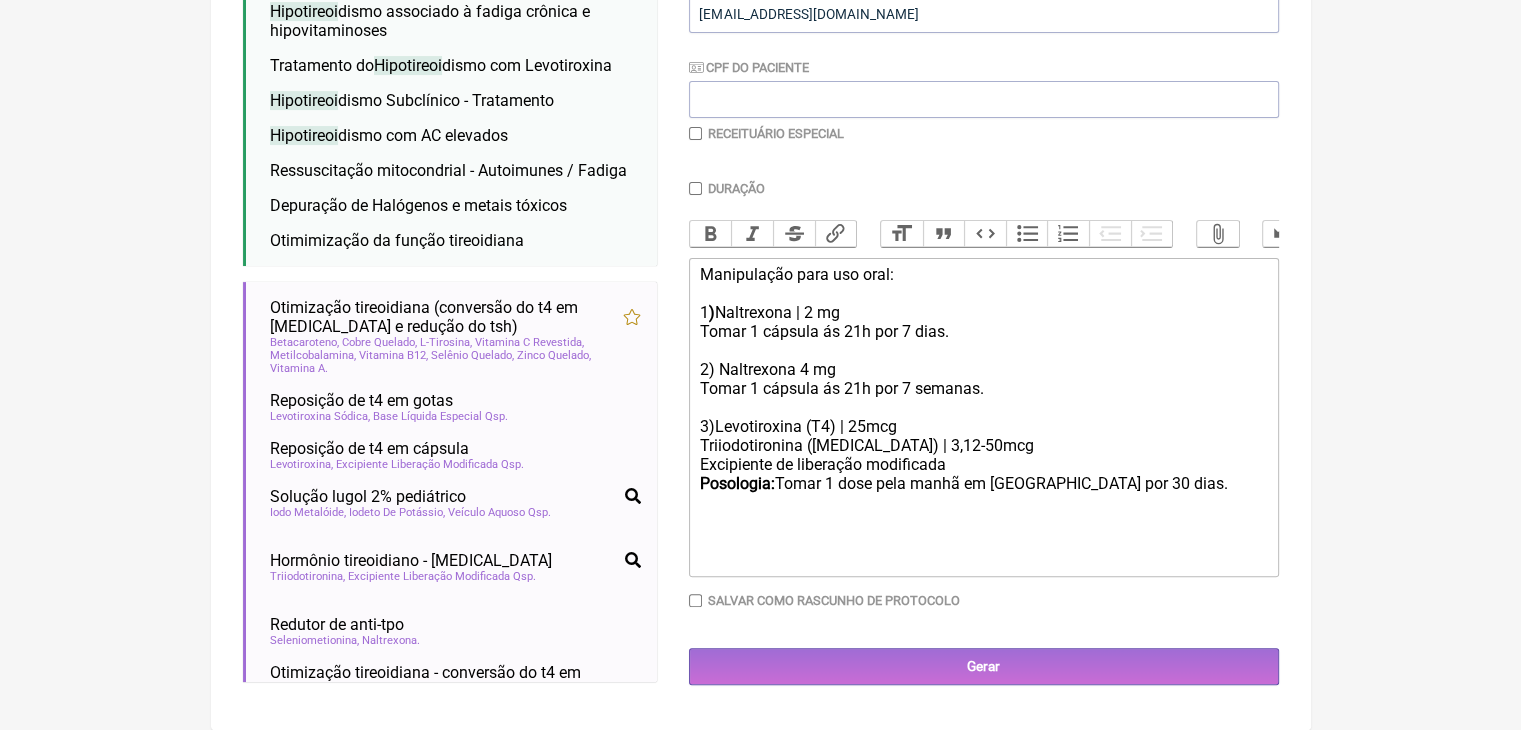 click on "Tomar 1 cápsula ás 21h por 7 dias. 2) Naltrexona 4 mg Tomar 1 cápsula ás 21h por 7 semanas. 3)  Levotiroxina (T4) | 25mcg Triiodotironina (T3) | 3,12-50mcg Excipiente de liberação modificada Posologia:  Tomar 1 dose pela manhã em jejum por 30 dias." 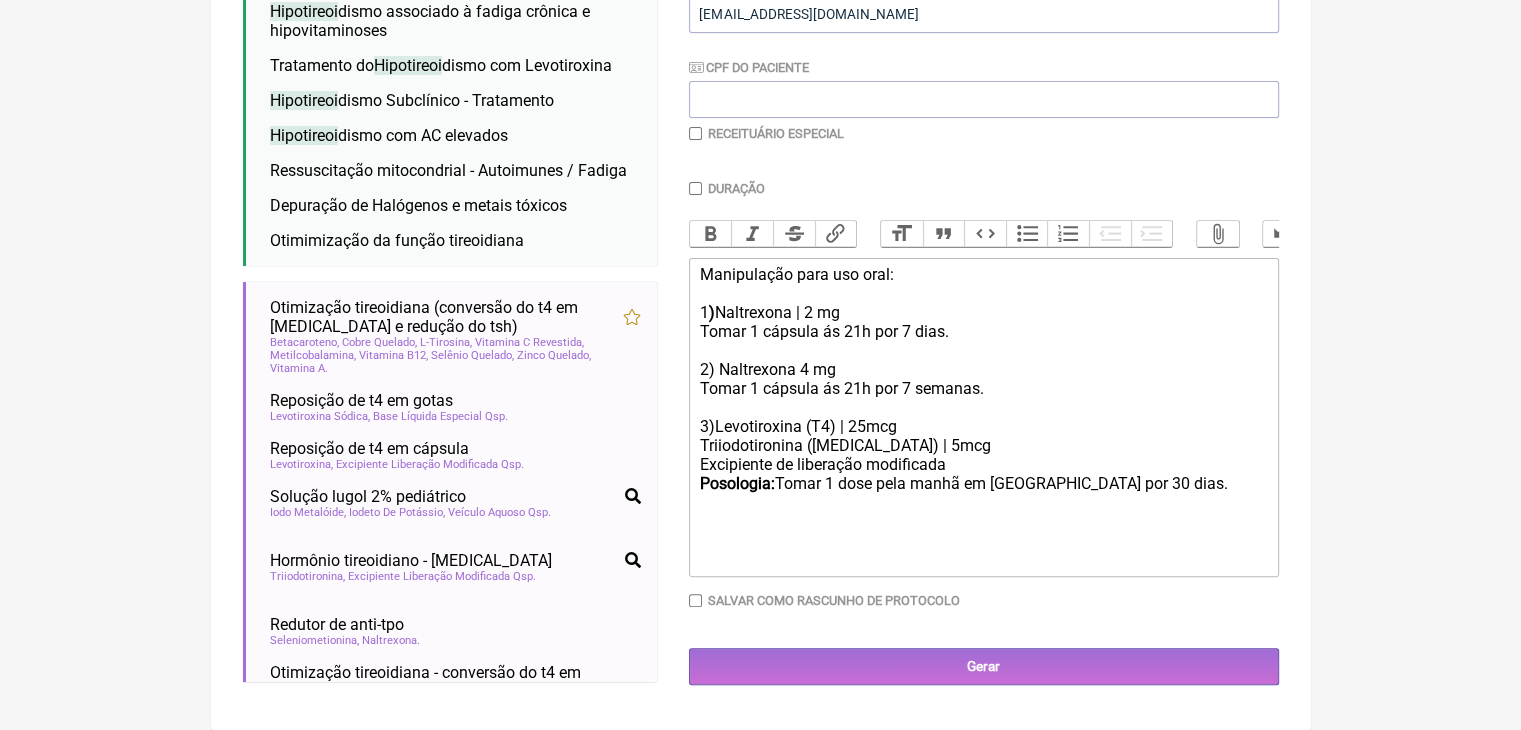 click on "Tomar 1 cápsula ás 21h por 7 dias. 2) Naltrexona 4 mg Tomar 1 cápsula ás 21h por 7 semanas. 3)  Levotiroxina (T4) | 25mcg Triiodotironina (T3) | 5mcg Excipiente de liberação modificada Posologia:  Tomar 1 dose pela manhã em jejum por 30 dias." 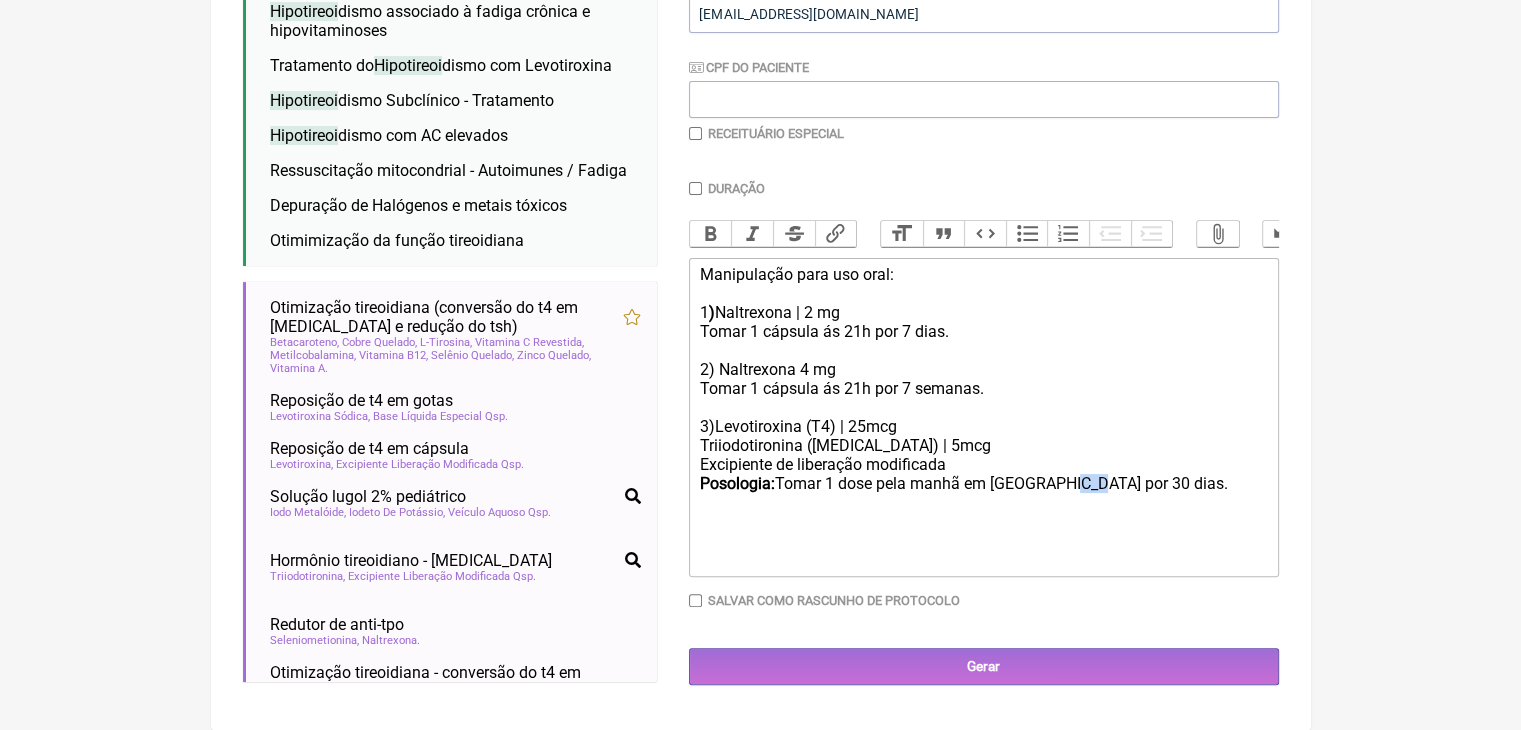 click on "Tomar 1 cápsula ás 21h por 7 dias. 2) Naltrexona 4 mg Tomar 1 cápsula ás 21h por 7 semanas. 3)  Levotiroxina (T4) | 25mcg Triiodotironina (T3) | 5mcg Excipiente de liberação modificada Posologia:  Tomar 1 dose pela manhã em jejum por 30 dias." 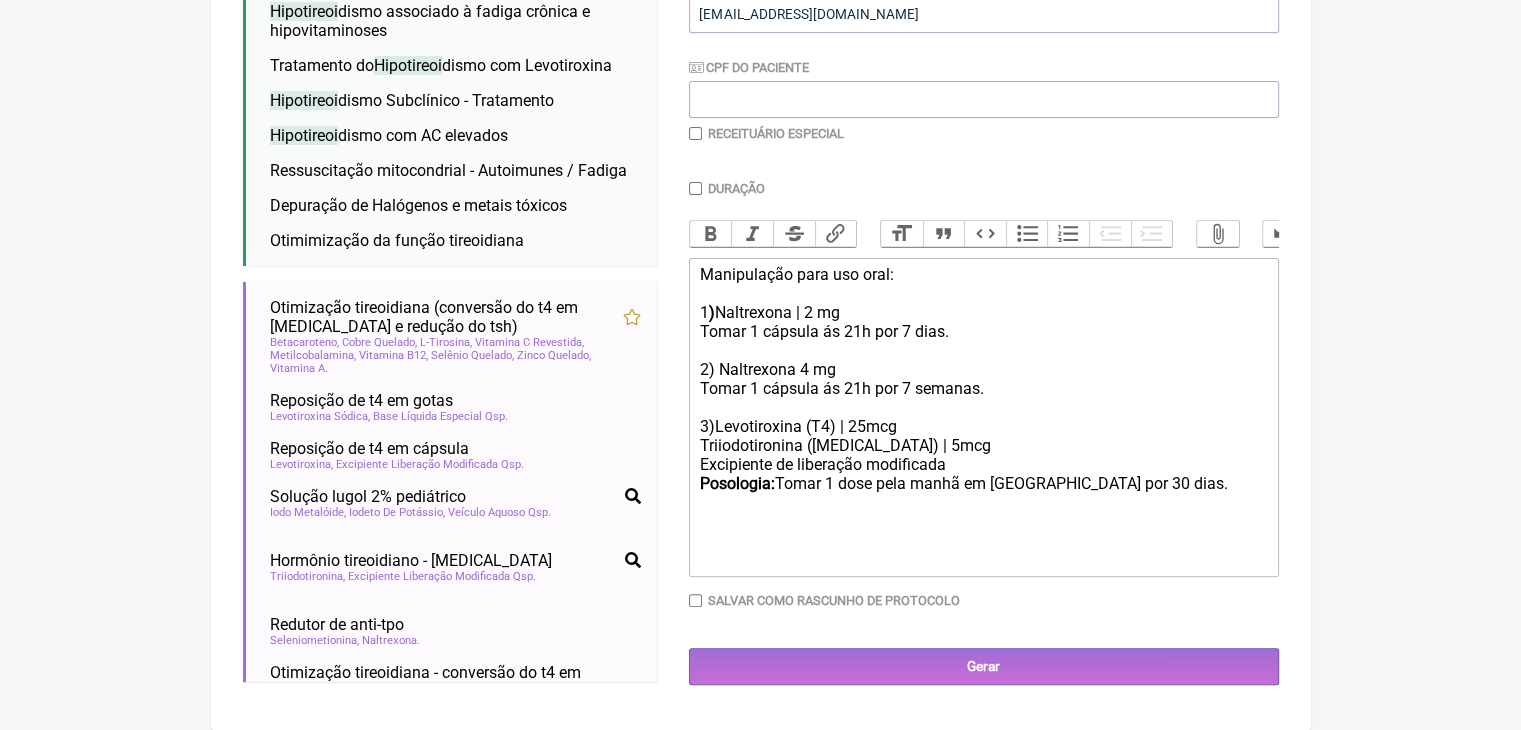 click on "Tomar 1 cápsula ás 21h por 7 dias. 2) Naltrexona 4 mg Tomar 1 cápsula ás 21h por 7 semanas. 3)  Levotiroxina (T4) | 25mcg Triiodotironina (T3) | 5mcg Excipiente de liberação modificada Posologia:  Tomar 1 dose pela manhã em jejum por 30 dias." 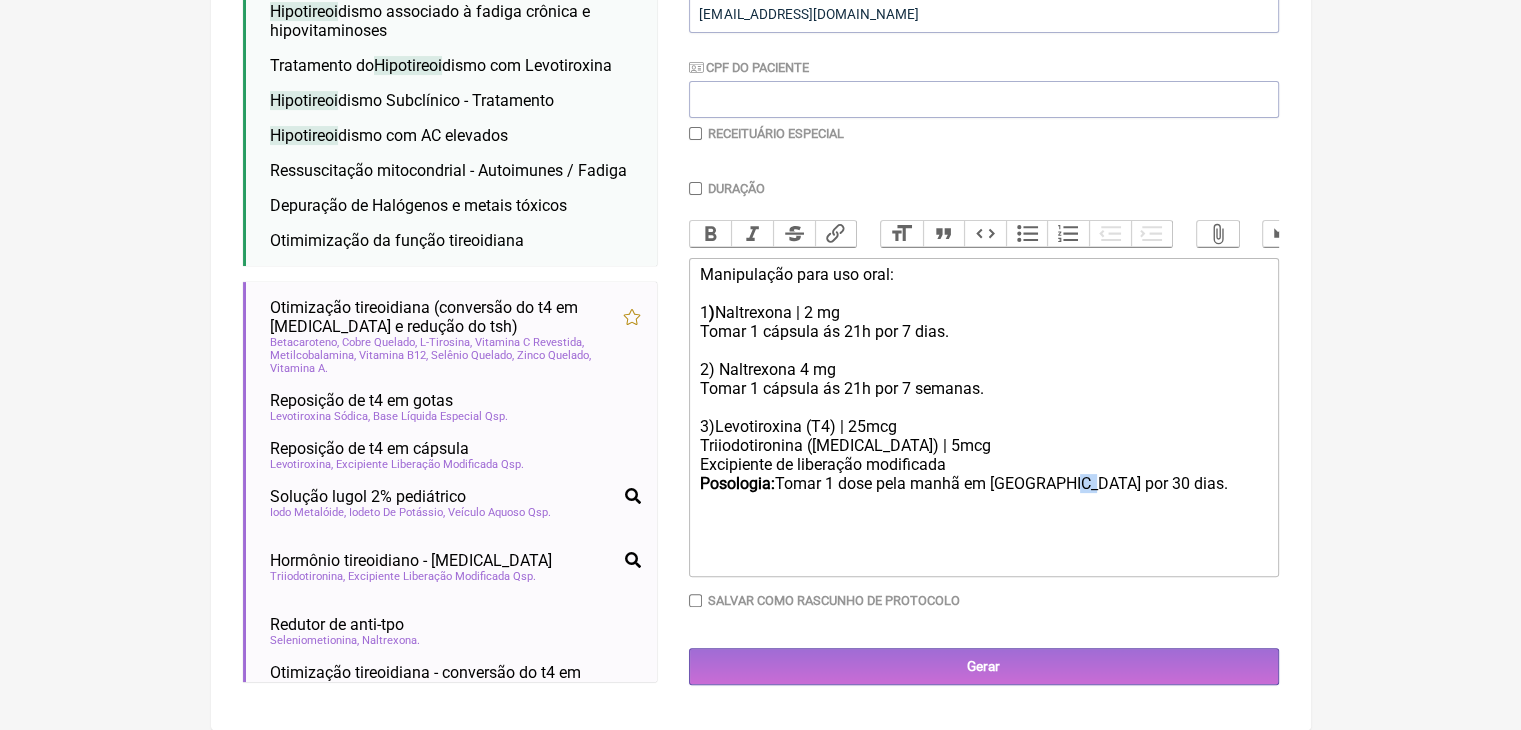 click on "Tomar 1 cápsula ás 21h por 7 dias. 2) Naltrexona 4 mg Tomar 1 cápsula ás 21h por 7 semanas. 3)  Levotiroxina (T4) | 25mcg Triiodotironina (T3) | 5mcg Excipiente de liberação modificada Posologia:  Tomar 1 dose pela manhã em jejum por 30 dias." 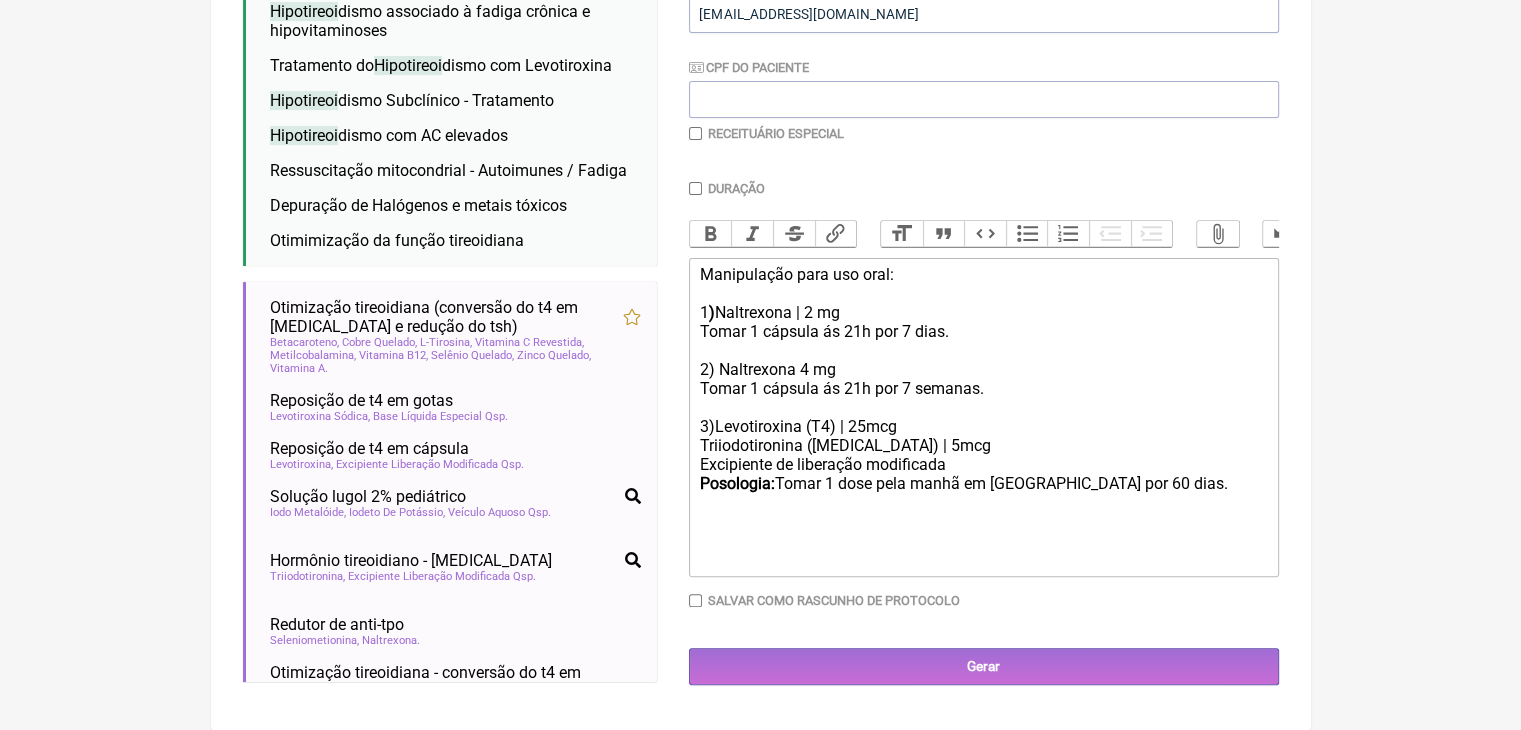click on "Tomar 1 cápsula ás 21h por 7 dias. 2) Naltrexona 4 mg Tomar 1 cápsula ás 21h por 7 semanas. 3)  Levotiroxina (T4) | 25mcg Triiodotironina (T3) | 5mcg Excipiente de liberação modificada Posologia:  Tomar 1 dose pela manhã em jejum por 60 dias." 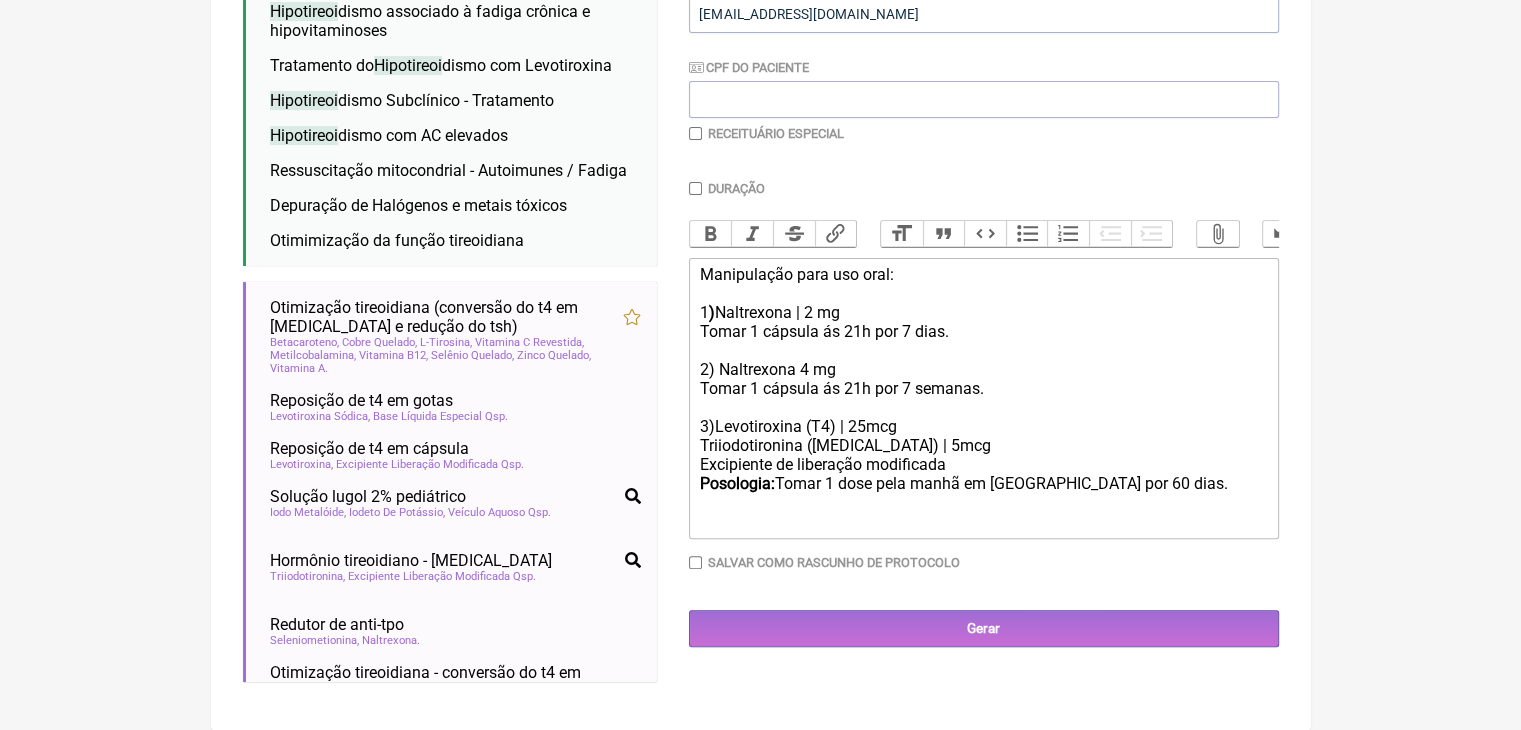 scroll, scrollTop: 650, scrollLeft: 0, axis: vertical 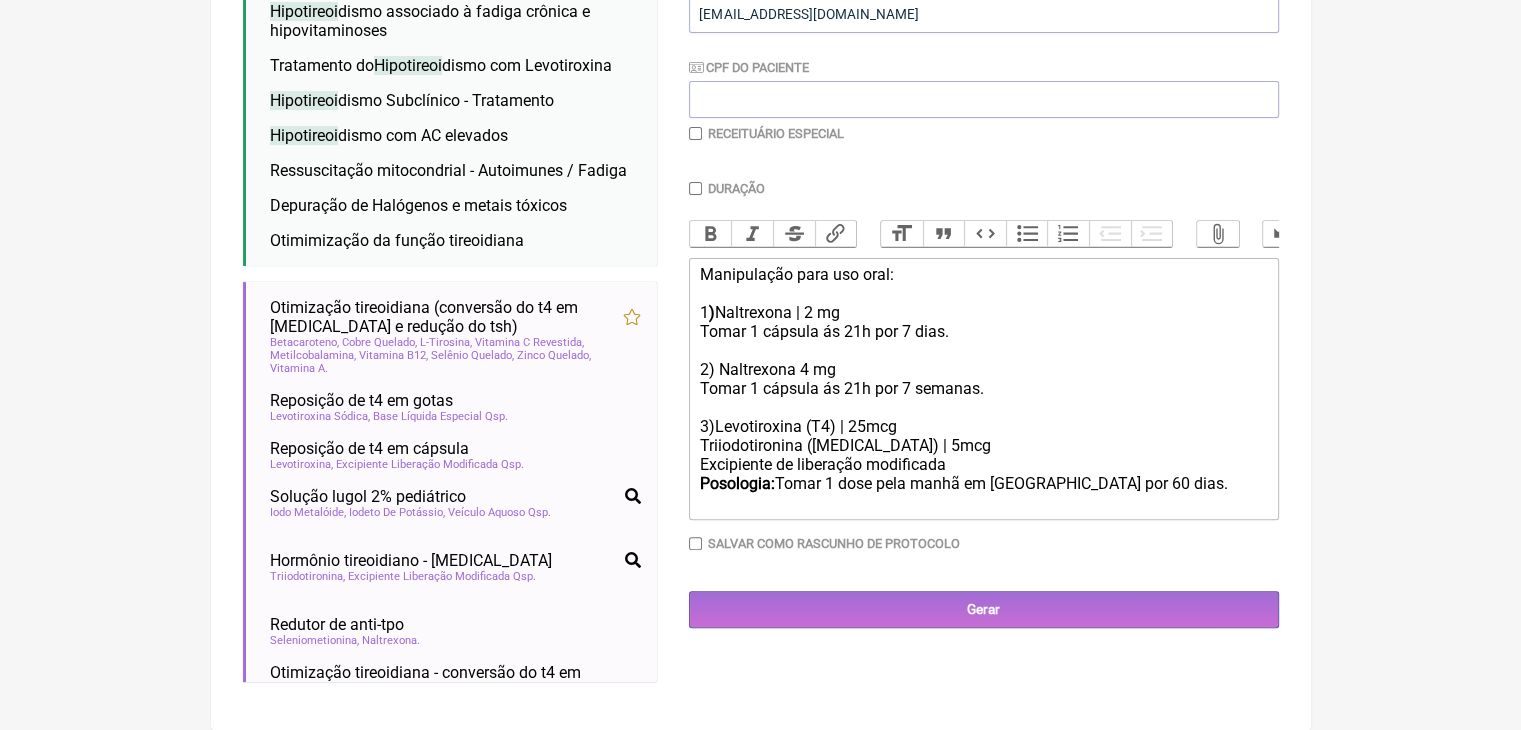 click on "Posologia:" 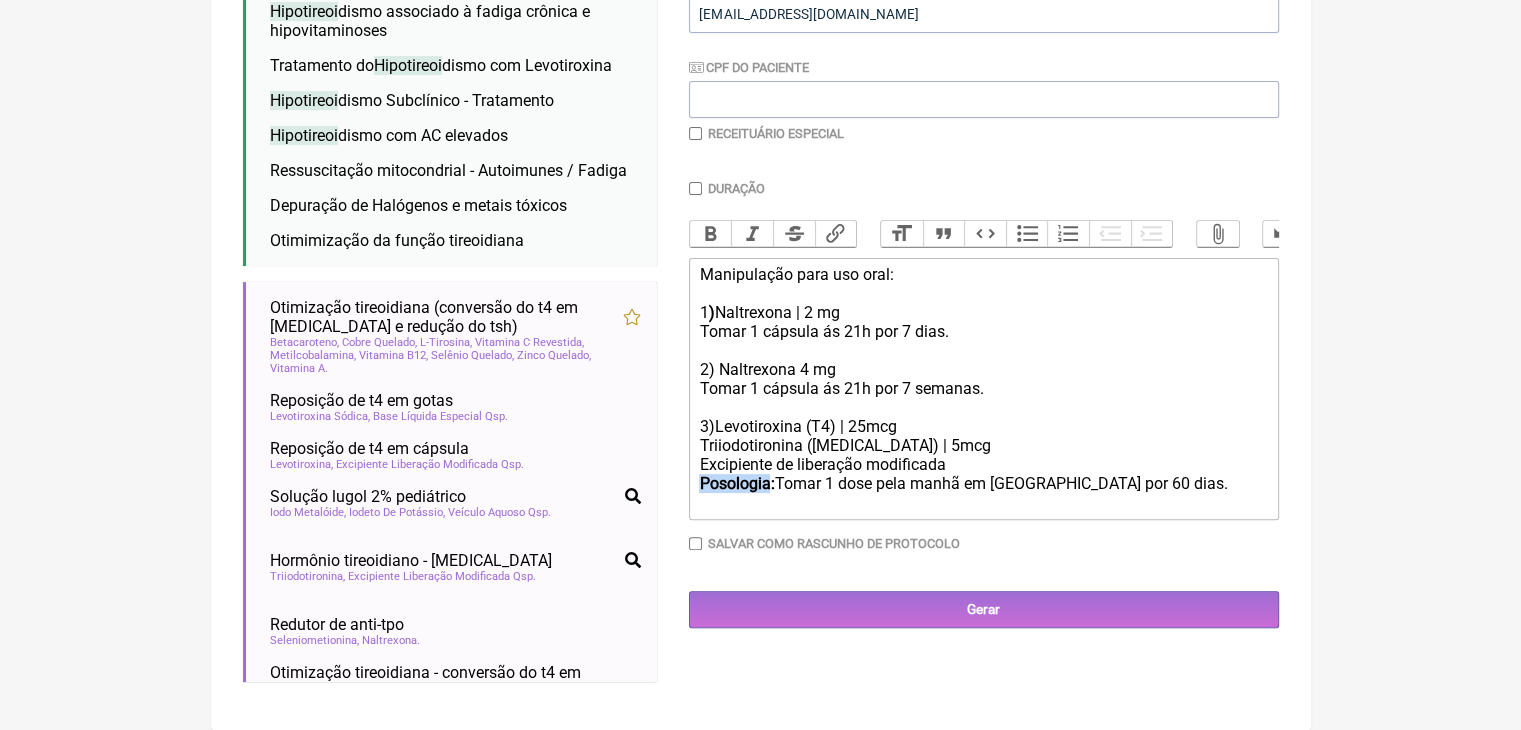 click on "Posologia:" 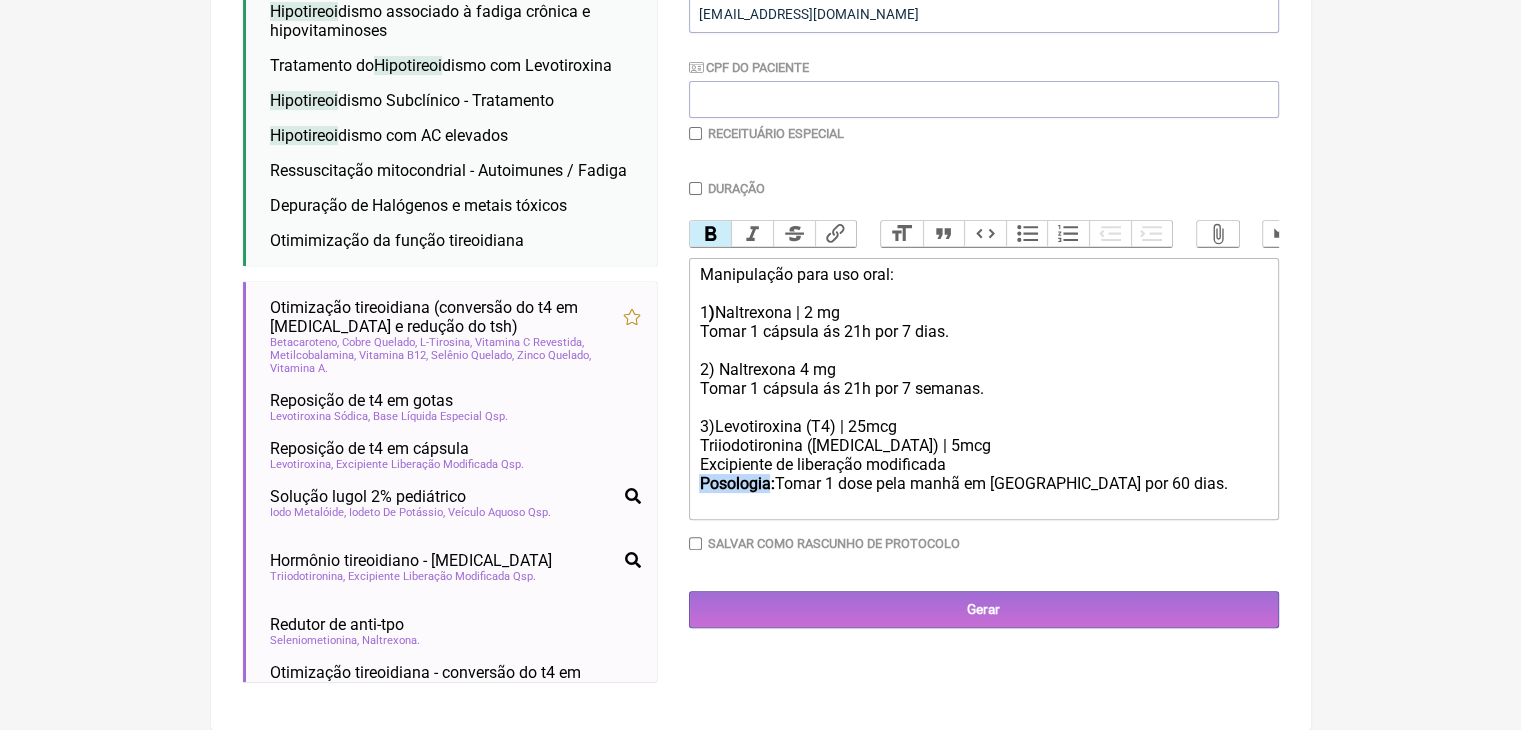 copy on "Posologia" 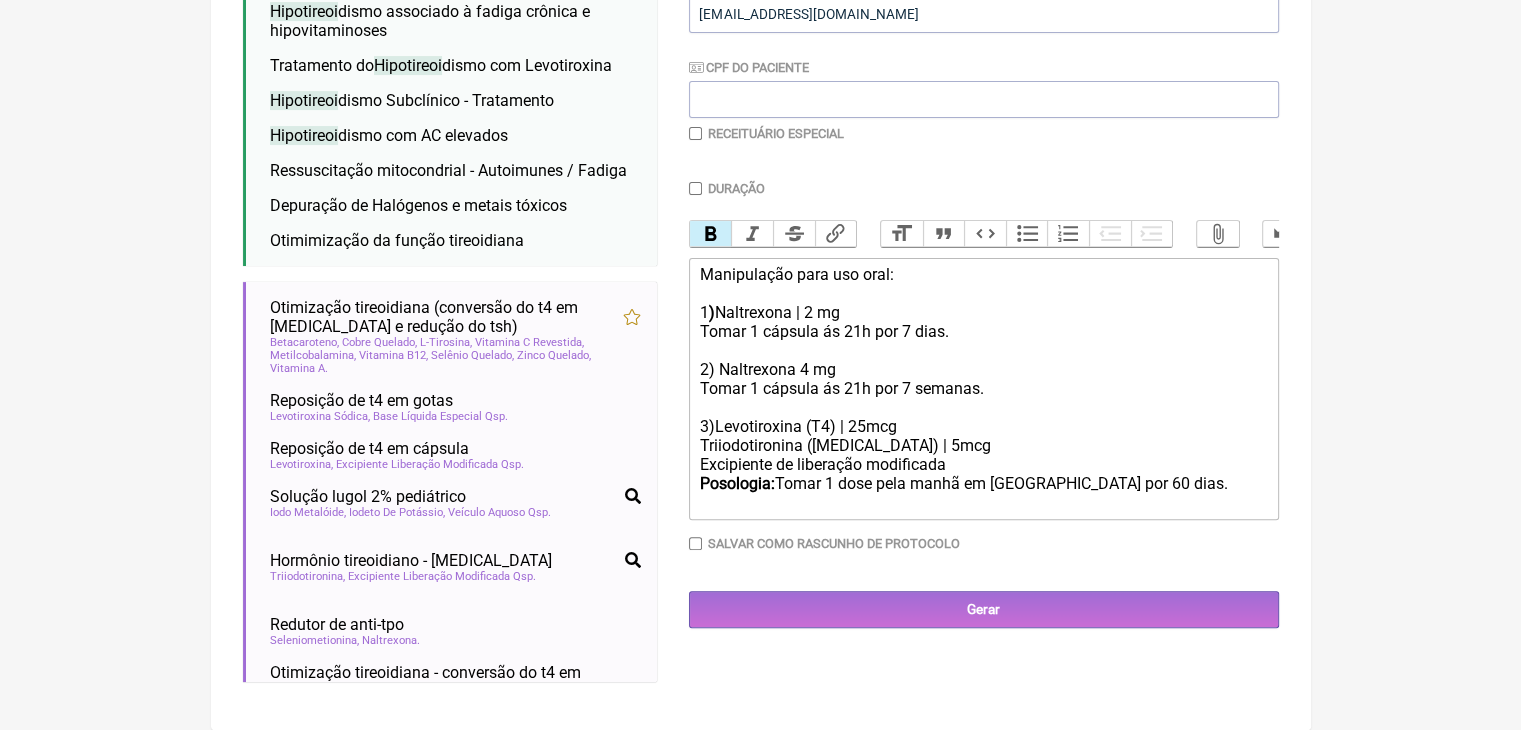 click on "Manipulação para uso oral: 1 )  Naltrexona | 2 mg Tomar 1 cápsula ás 21h por 7 dias. 2) Naltrexona 4 mg Tomar 1 cápsula ás 21h por 7 semanas. 3)  Levotiroxina (T4) | 25mcg Triiodotironina (T3) | 5mcg Excipiente de liberação modificada Posologia:  Tomar 1 dose pela manhã em jejum por 60 dias." 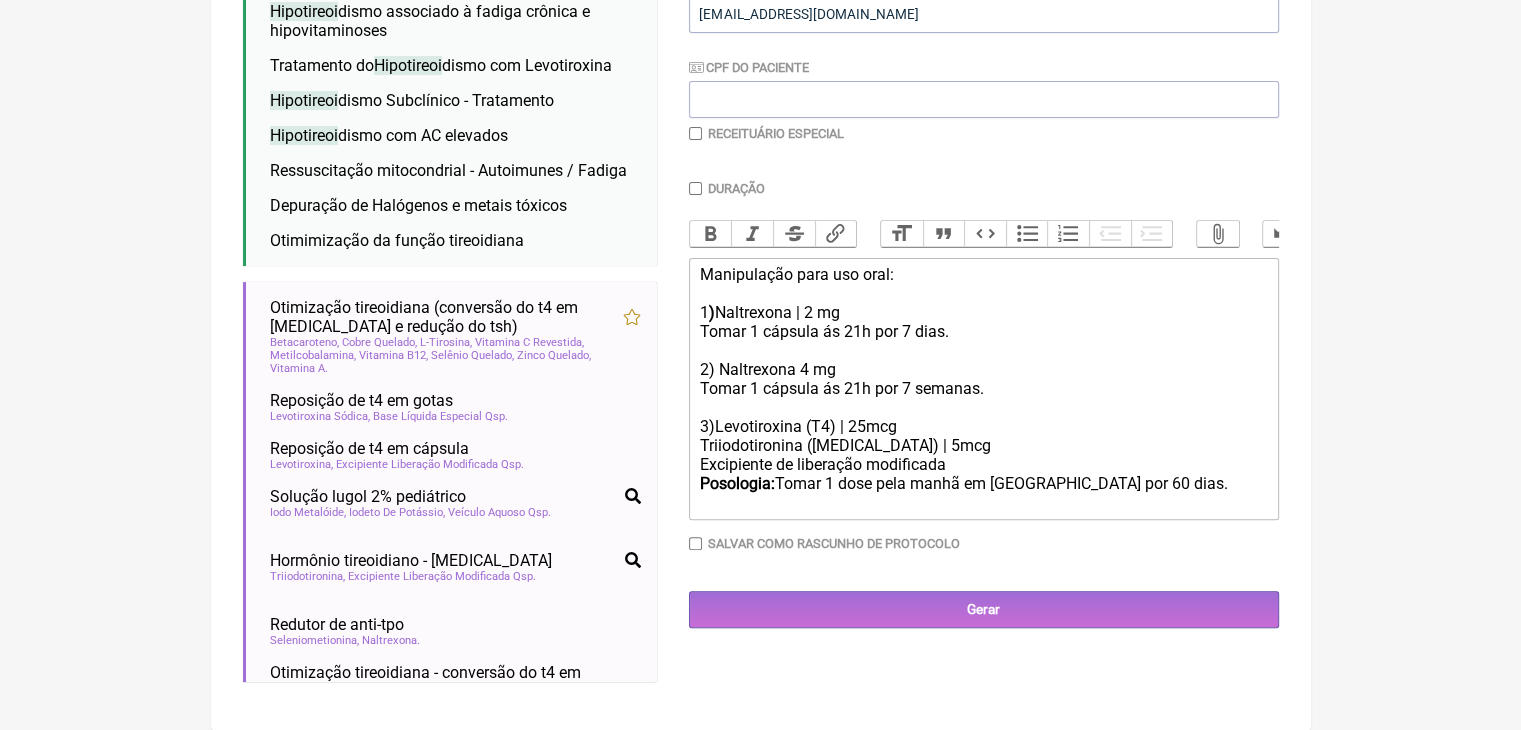 paste on "<strong>Posologia</strong>" 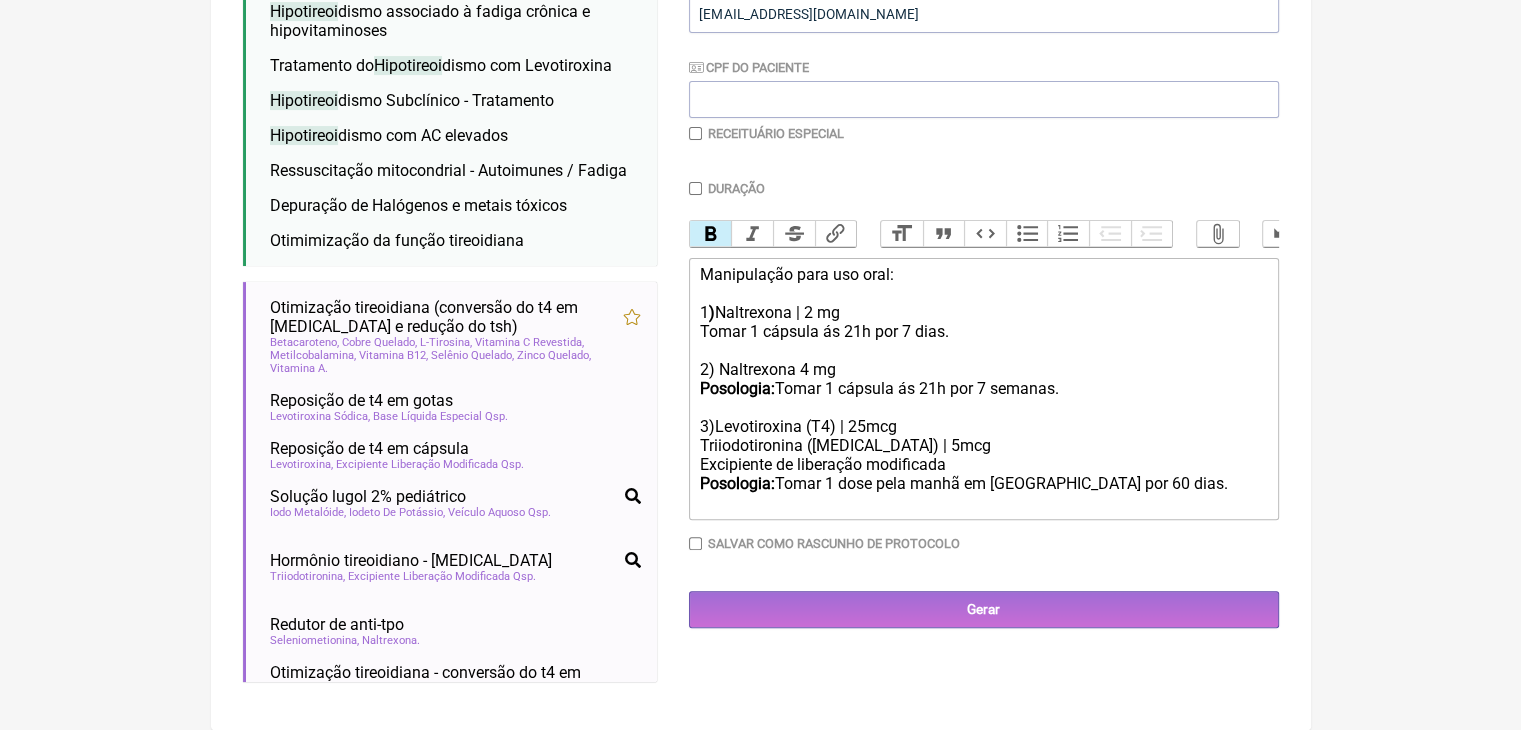 click on "Tomar 1 cápsula ás 21h por 7 dias. 2) Naltrexona 4 mg Posologia:  Tomar 1 cápsula ás 21h por 7 semanas. 3)  Levotiroxina (T4) | 25mcg Triiodotironina (T3) | 5mcg Excipiente de liberação modificada Posologia:  Tomar 1 dose pela manhã em jejum por 60 dias." 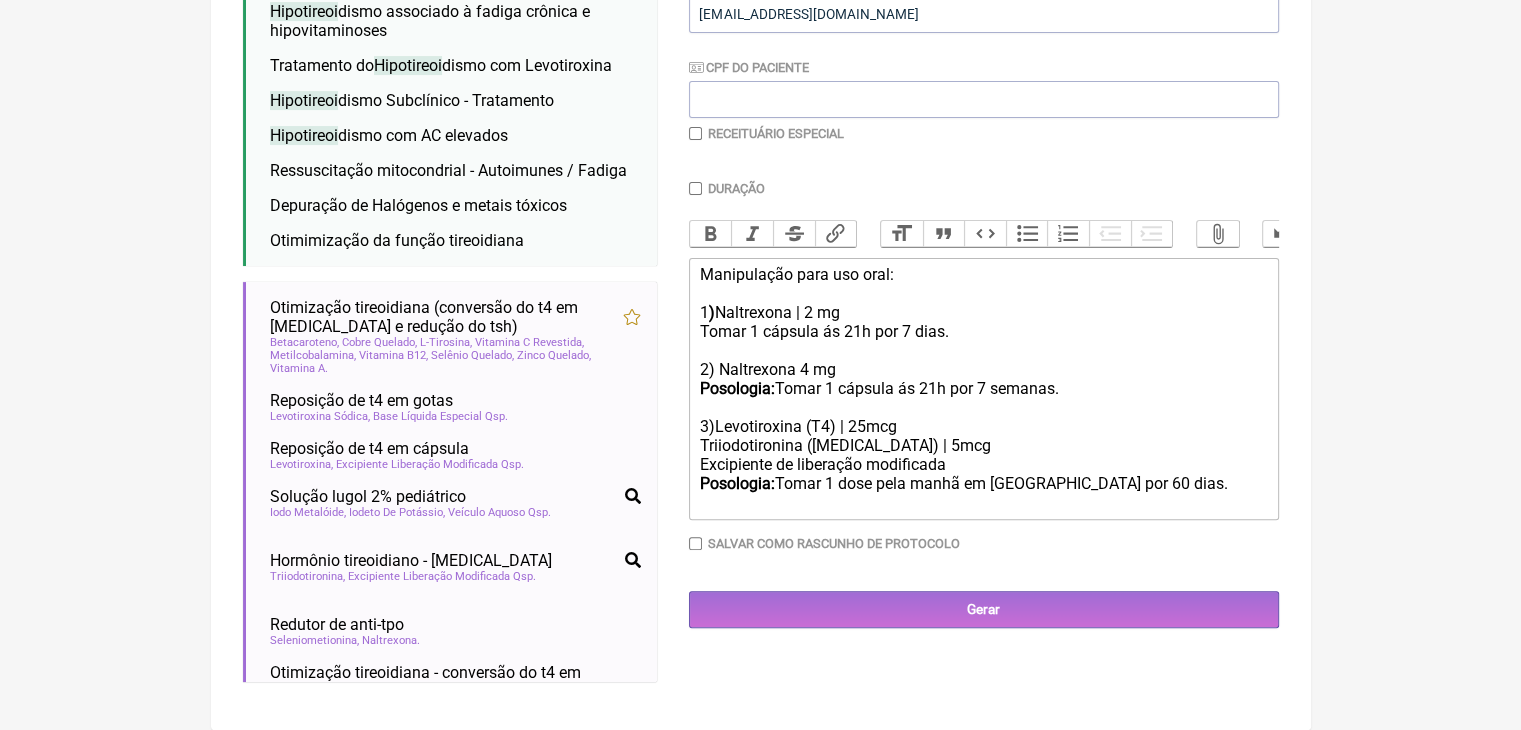 paste on "<strong>Posologia</strong>" 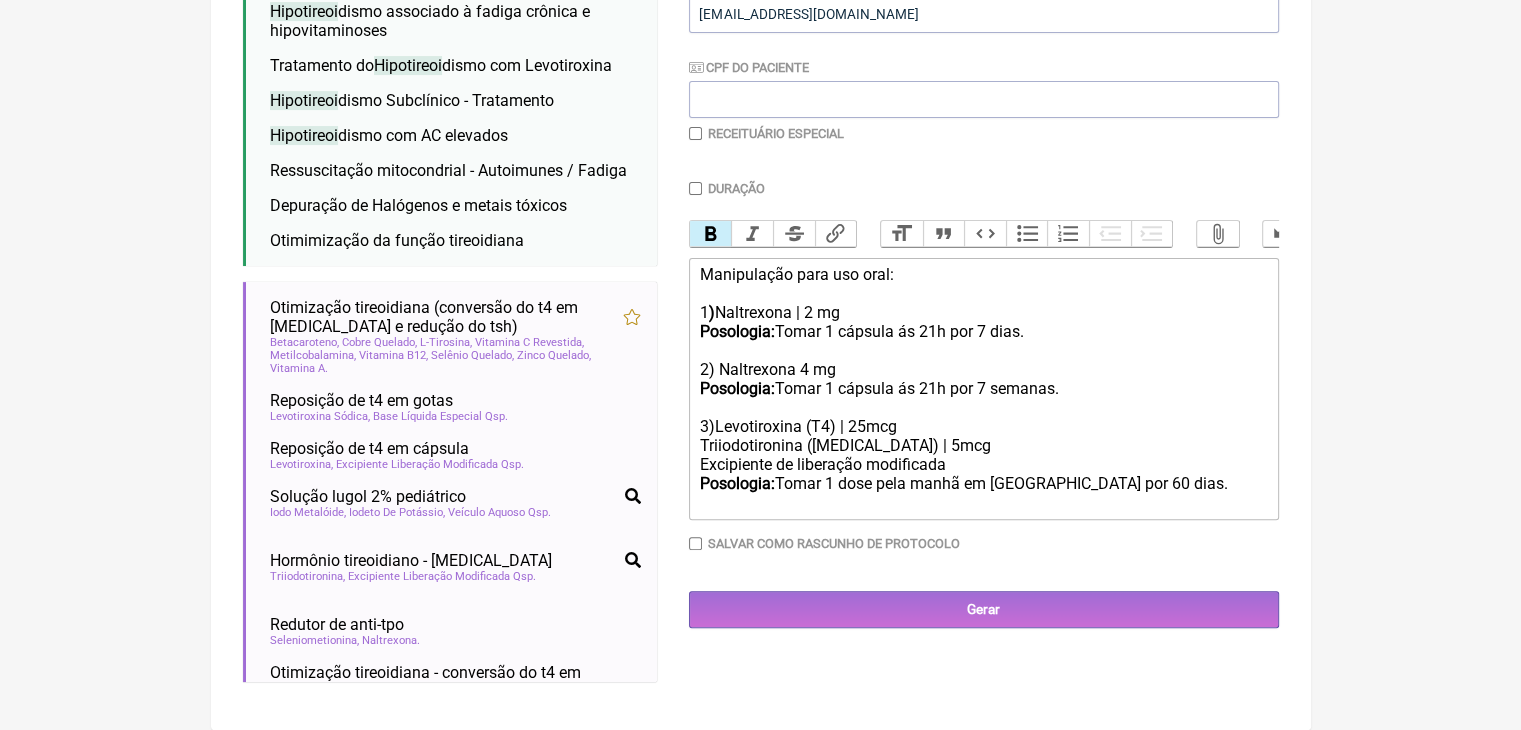 click on "Posologia:  Tomar 1 cápsula ás 21h por 7 dias. 2) Naltrexona 4 mg Posologia:  Tomar 1 cápsula ás 21h por 7 semanas. 3)  Levotiroxina (T4) | 25mcg Triiodotironina (T3) | 5mcg Excipiente de liberação modificada Posologia:  Tomar 1 dose pela manhã em jejum por 60 dias." 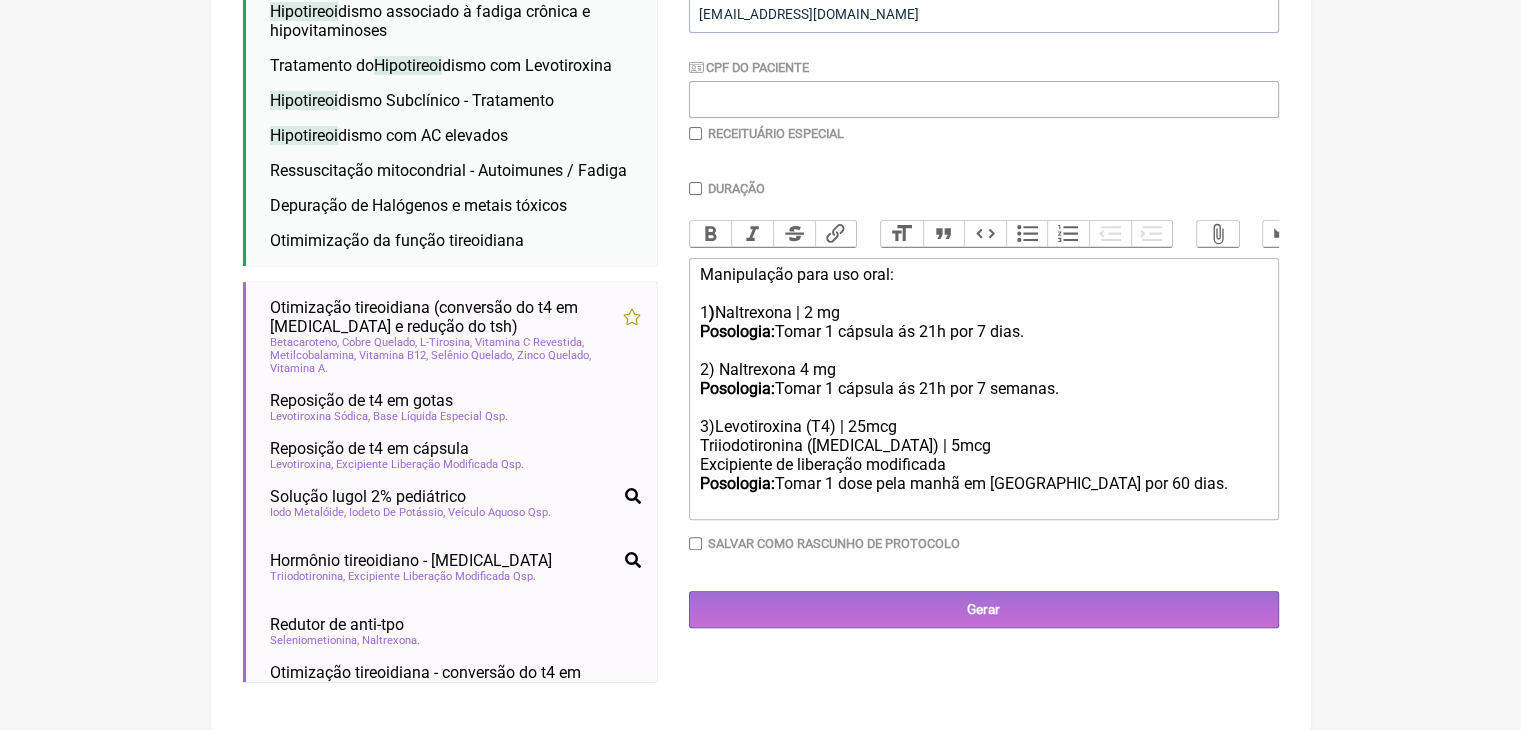 type on "<div>Manipulação para uso oral:<br><br>1<strong>) </strong>Naltrexona | 2 mg</div><div><strong>Posologia: </strong>Tomar 1 cápsula ás 21h por 7 dias.<br><br>2) Naltrexona 4 mg<br><strong>Posologia: </strong>Tomar 1 cápsula ás 21h por 7 semanas.<br><br>3) Levotiroxina (T4) | 25mcg<br>Triiodotironina (T3) | 5mcg<br>Excipiente de liberação modificada<br><strong>Posologia: </strong>Tomar 1 dose pela manhã em jejum por 60 dias.</div>" 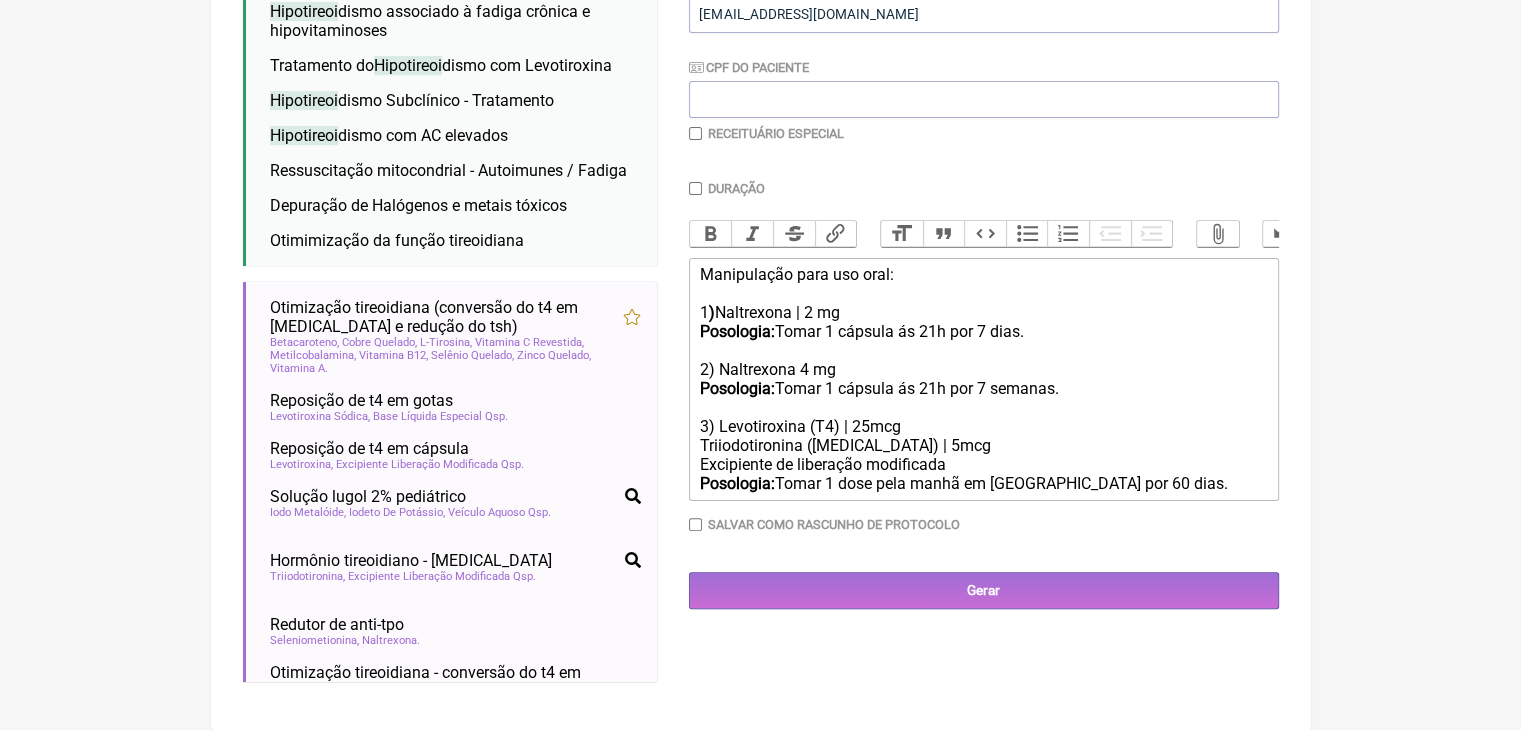 scroll, scrollTop: 650, scrollLeft: 0, axis: vertical 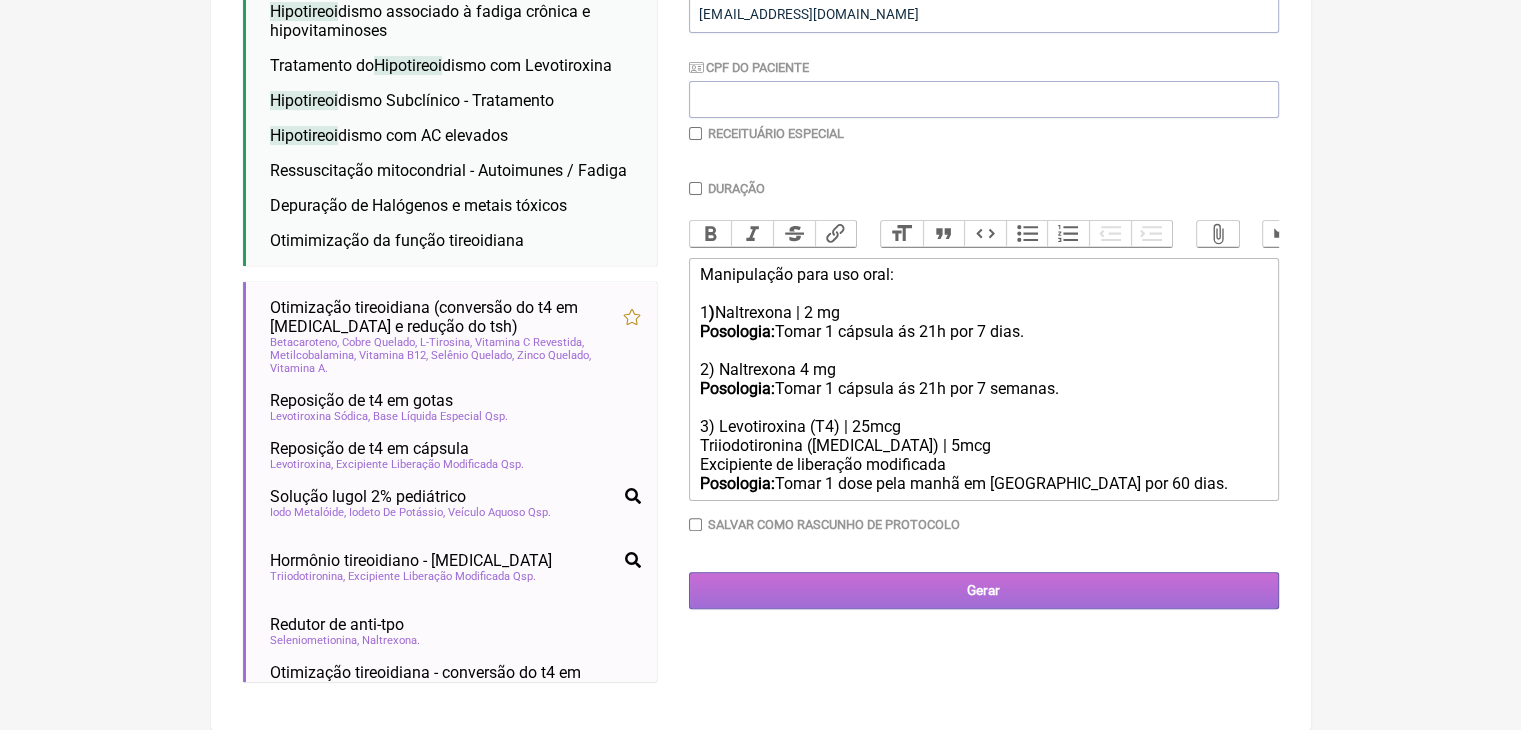 click on "Gerar" at bounding box center [984, 590] 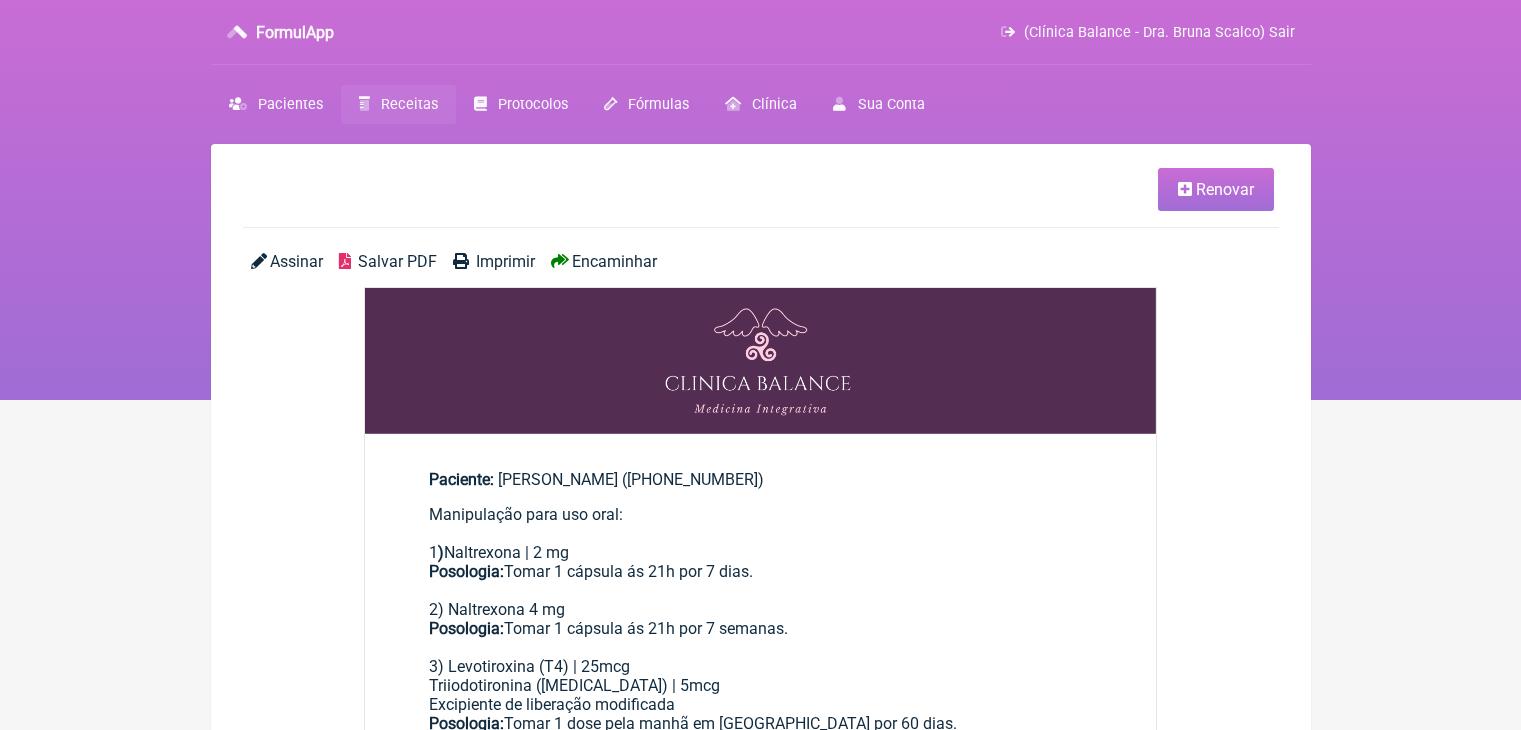 scroll, scrollTop: 0, scrollLeft: 0, axis: both 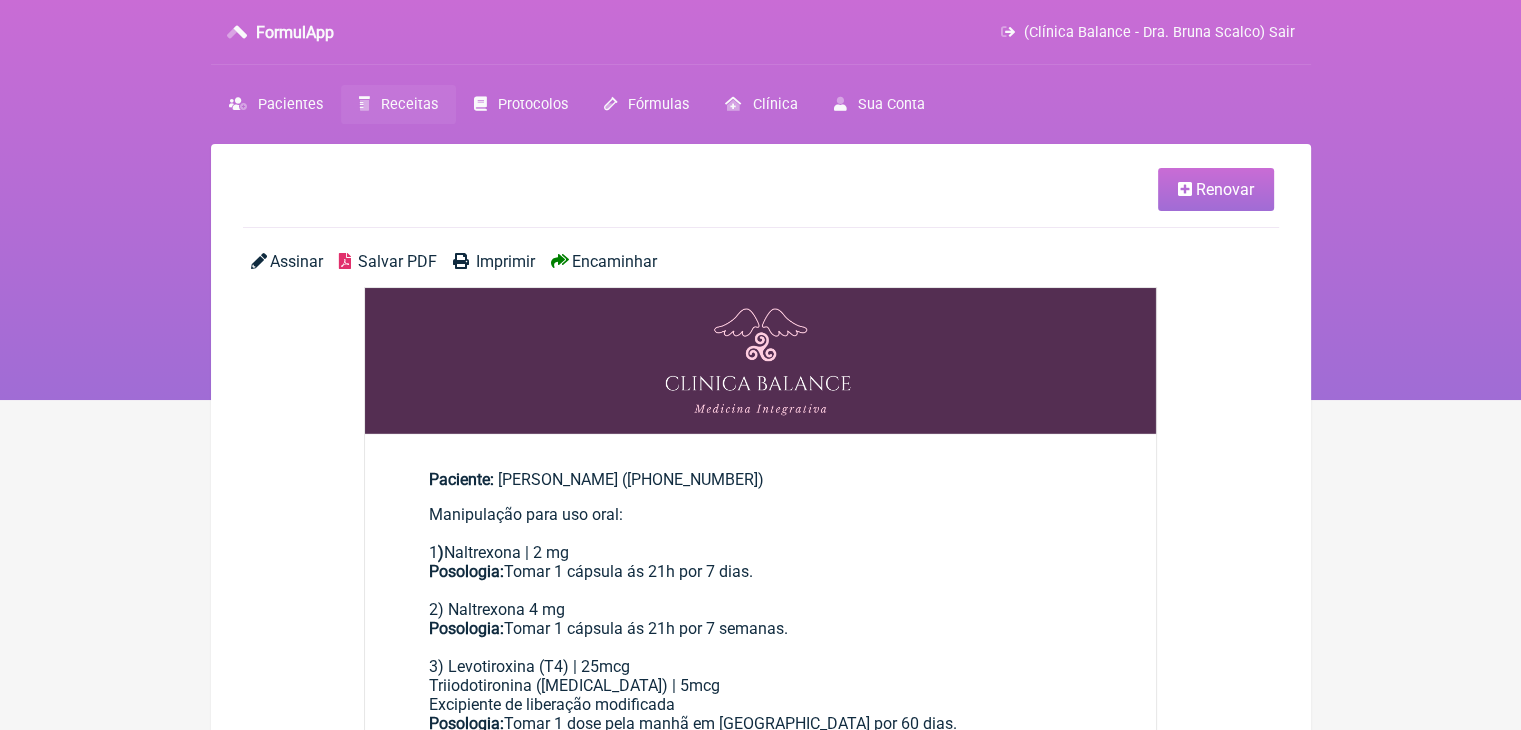 click on "Salvar PDF" at bounding box center [397, 261] 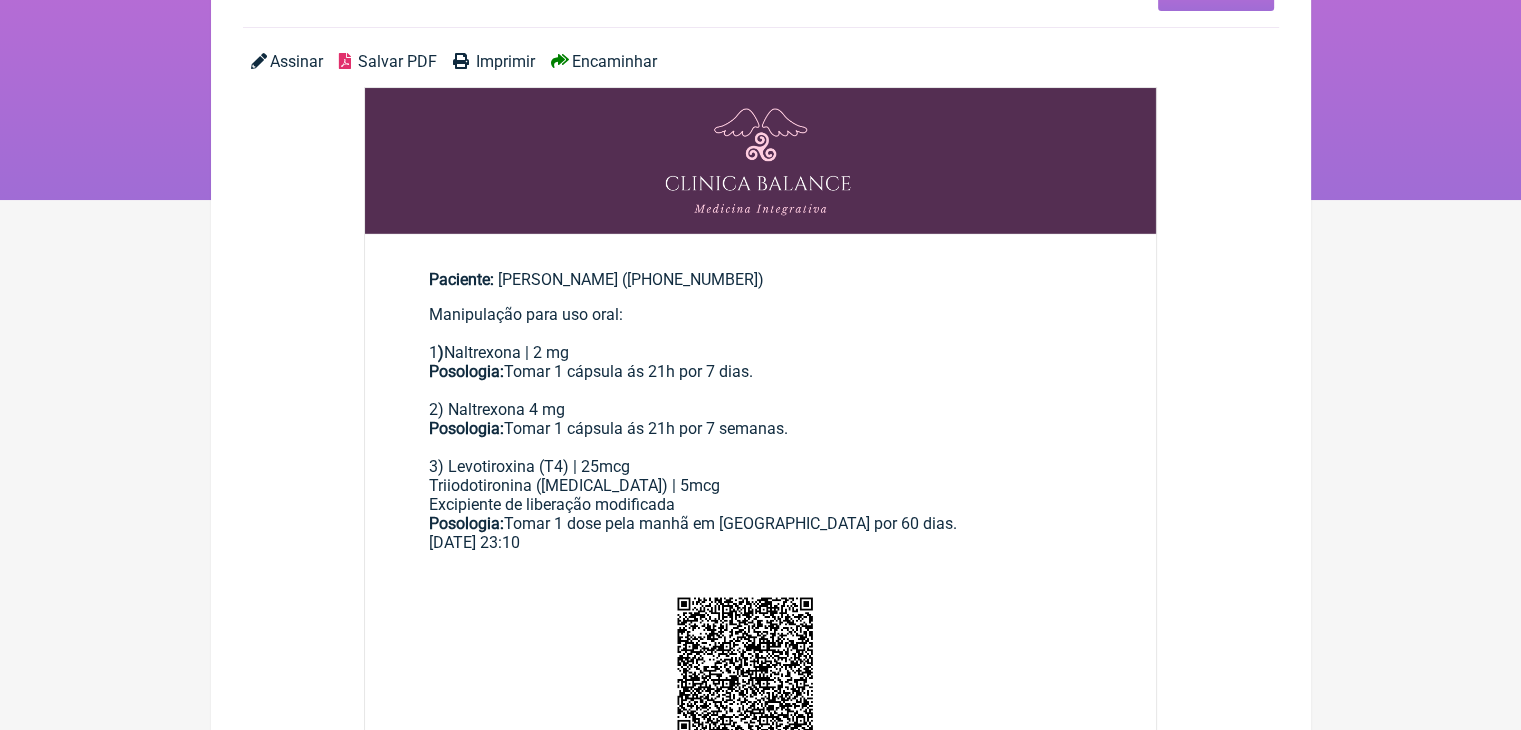 scroll, scrollTop: 240, scrollLeft: 0, axis: vertical 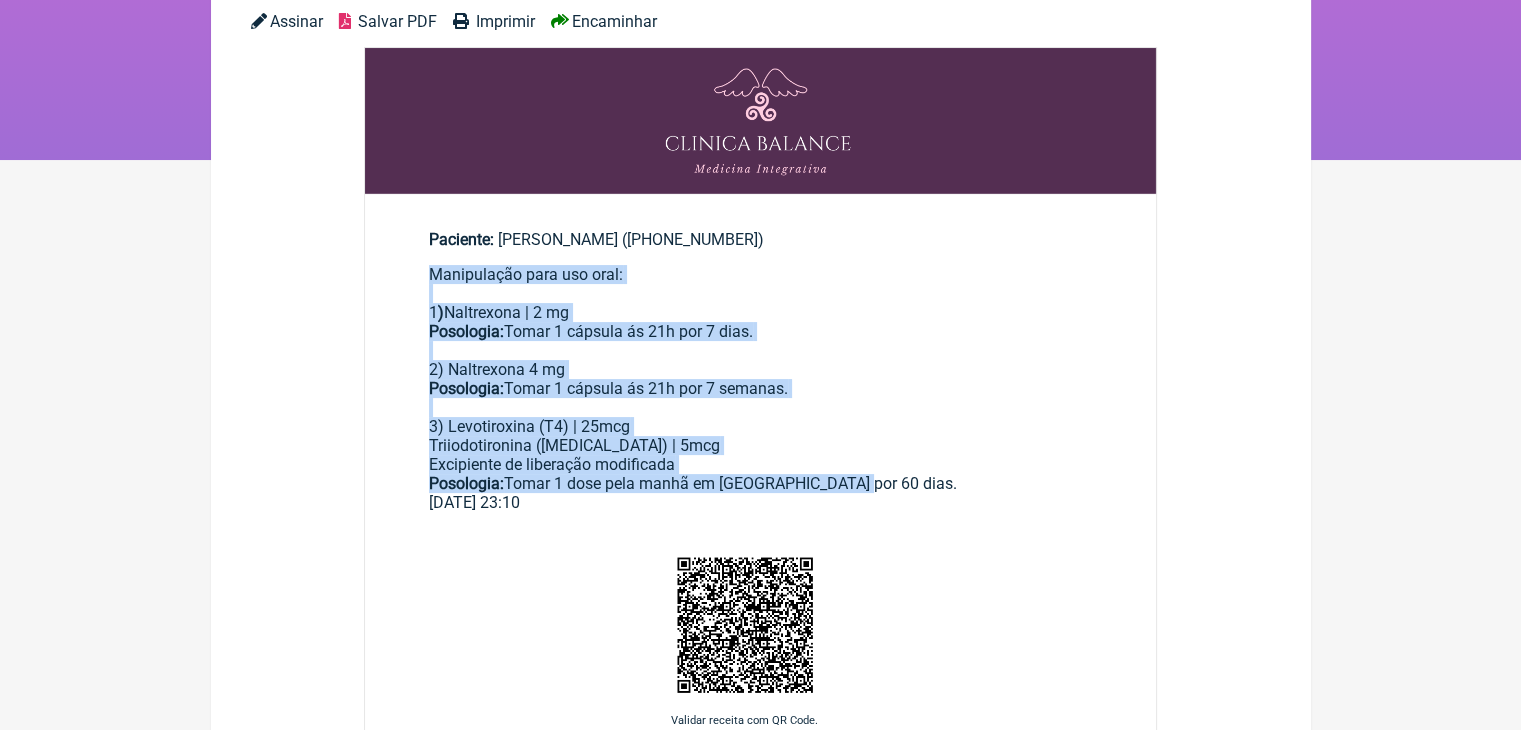 drag, startPoint x: 441, startPoint y: 335, endPoint x: 1000, endPoint y: 590, distance: 614.41516 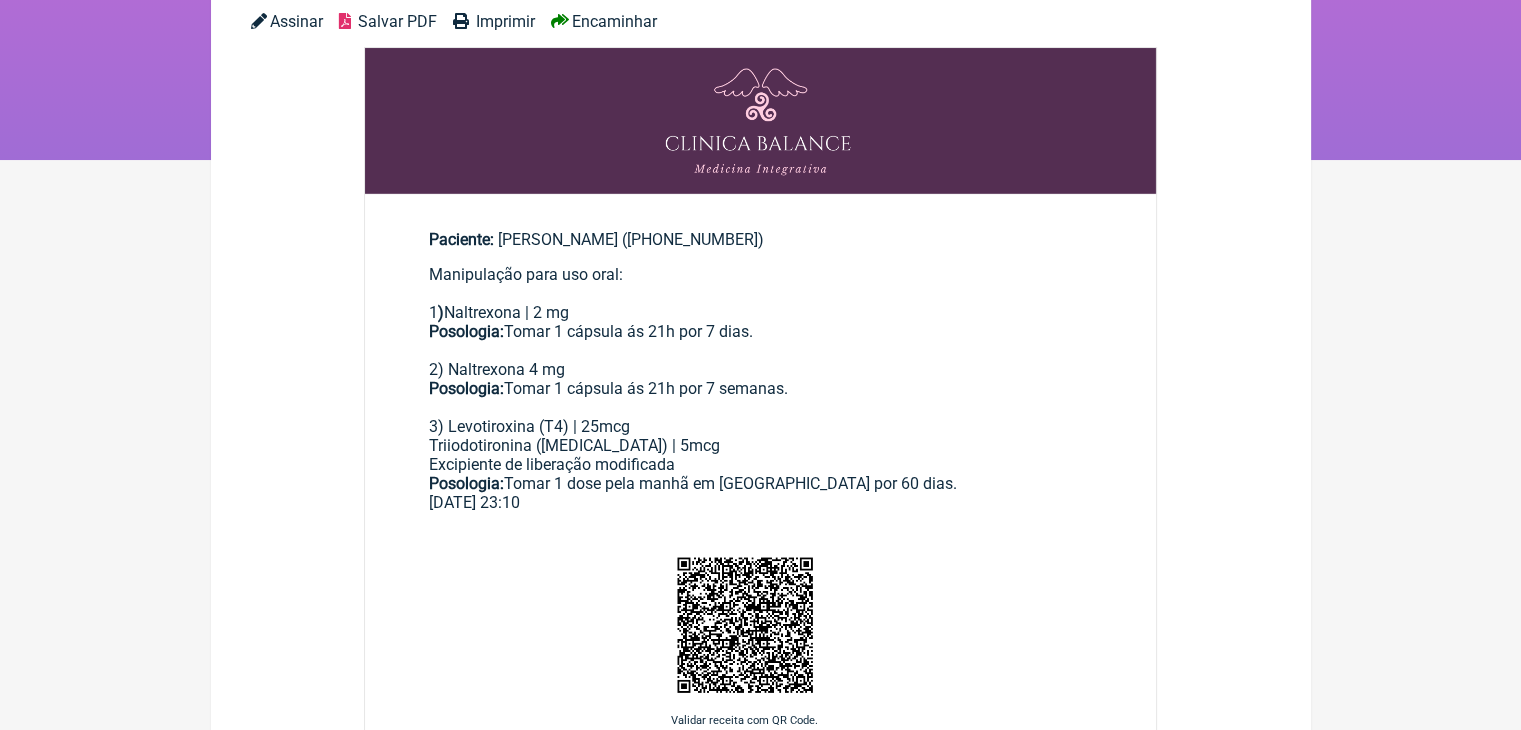 click on "FormulApp
(Clínica Balance - Dra. Bruna Scalco) Sair
Pacientes
Receitas
Protocolos
Fórmulas
Clínica
Sua Conta
Renovar
Assinar
Salvar PDF
Imprimir
Encaminhar
Paciente:
Maria Isabel Porto Brandão ((31) 99767-7055)
Manipulação para uso oral: 1 )  Naltrexona | 2 mg
Posologia:  Tomar 1 cápsula ás 21h por 7 dias. 2) Naltrexona 4 mg Posologia:  Tomar 1 cápsula ás 21h por 7 semanas. Posologia:" at bounding box center (760, -40) 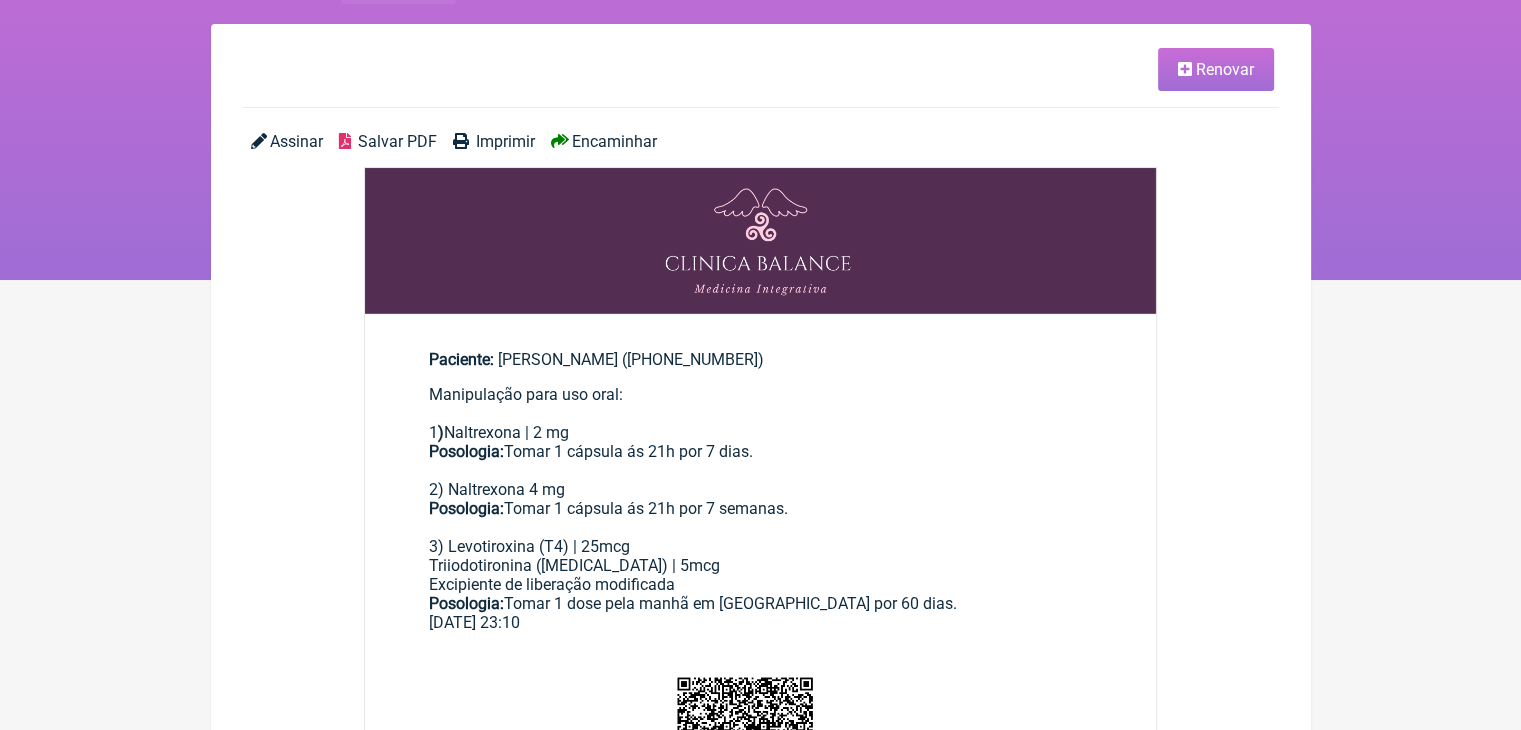 scroll, scrollTop: 40, scrollLeft: 0, axis: vertical 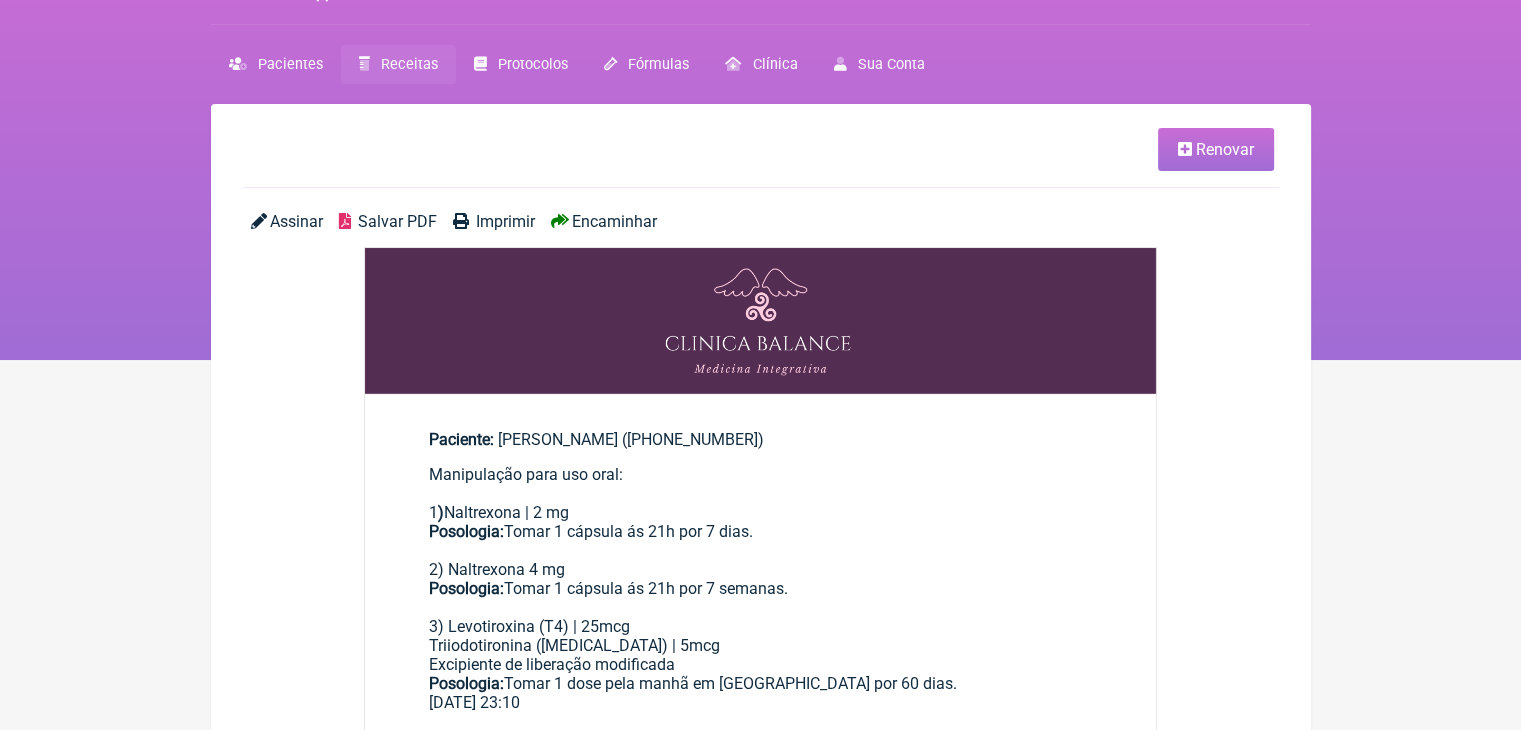 click on "Receitas" at bounding box center (398, 64) 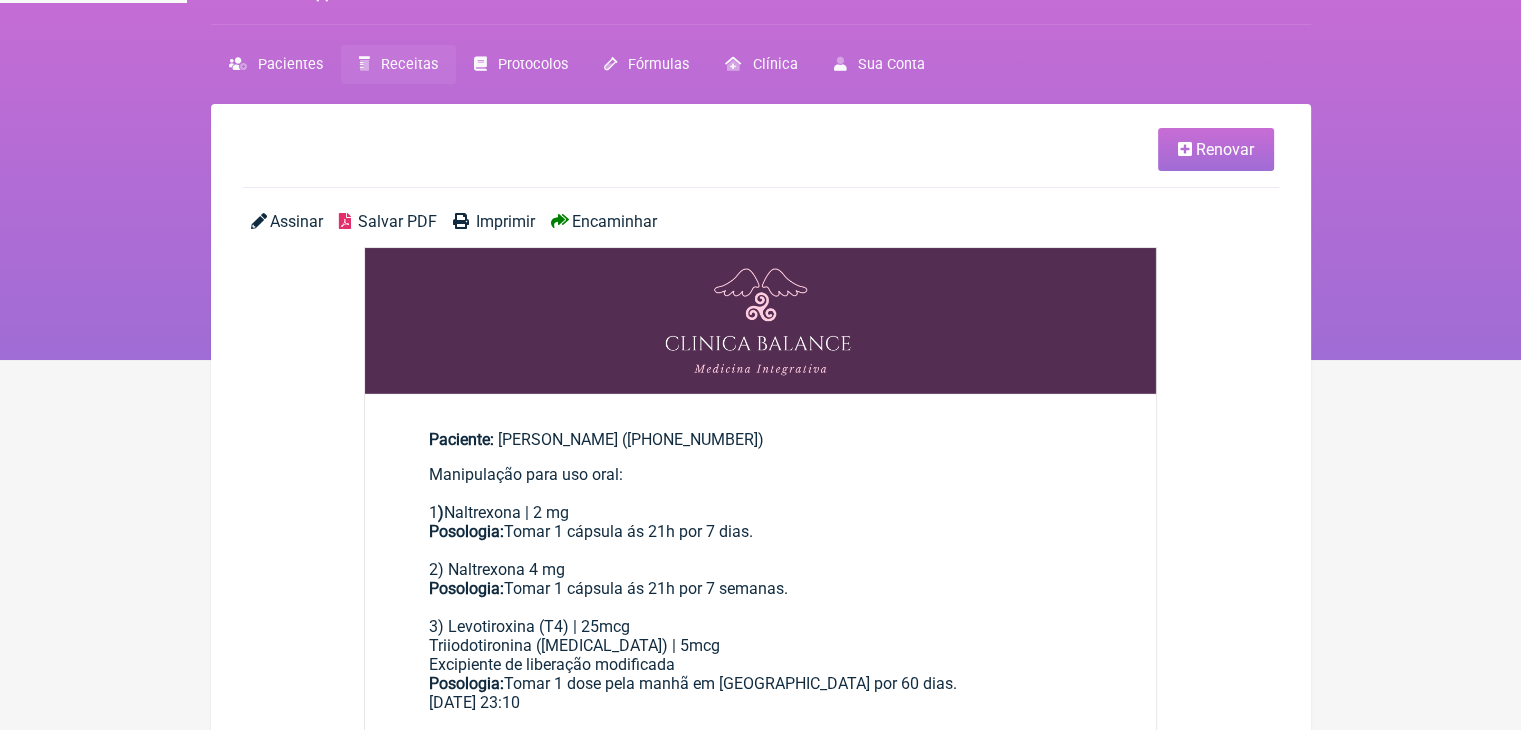 scroll, scrollTop: 0, scrollLeft: 0, axis: both 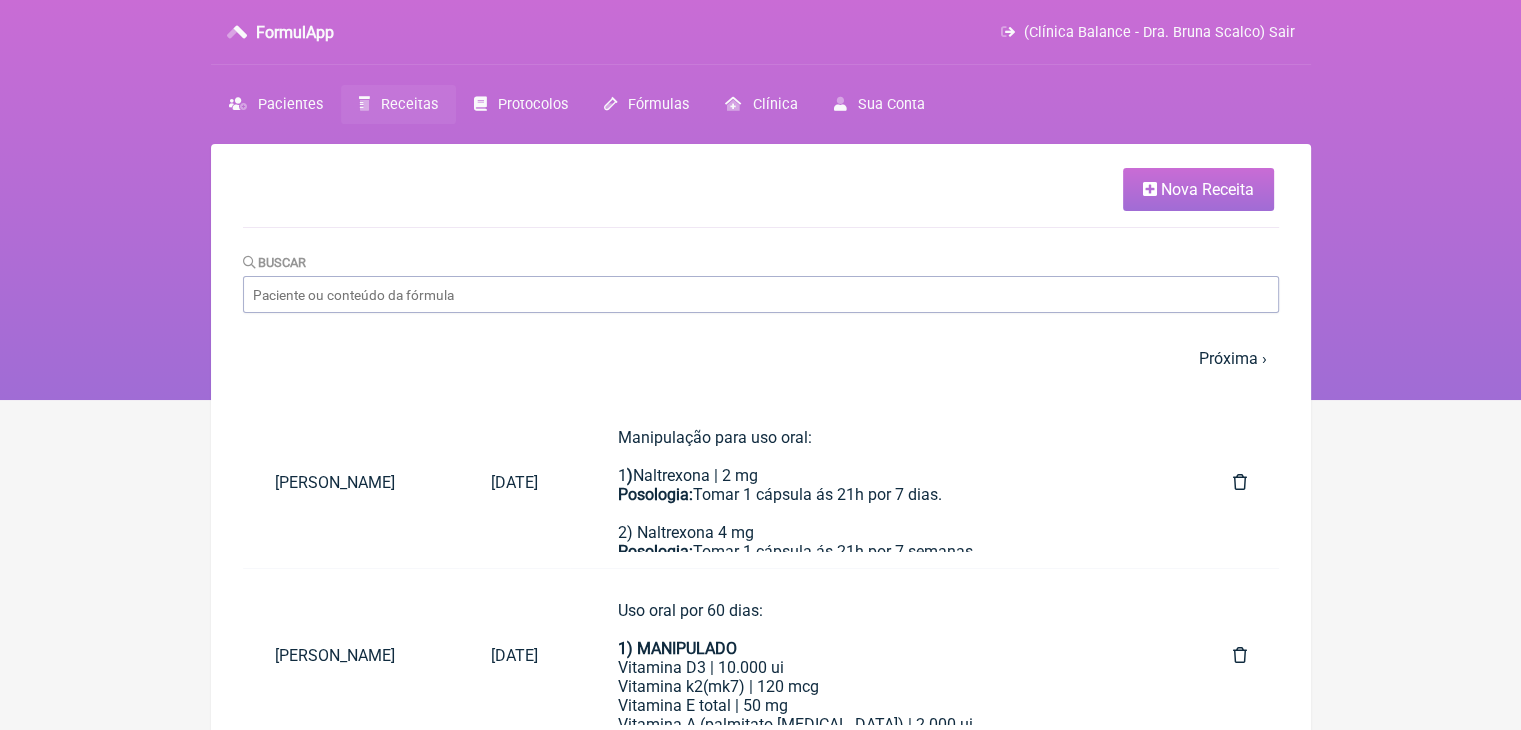 click on "Nova Receita" at bounding box center (1207, 189) 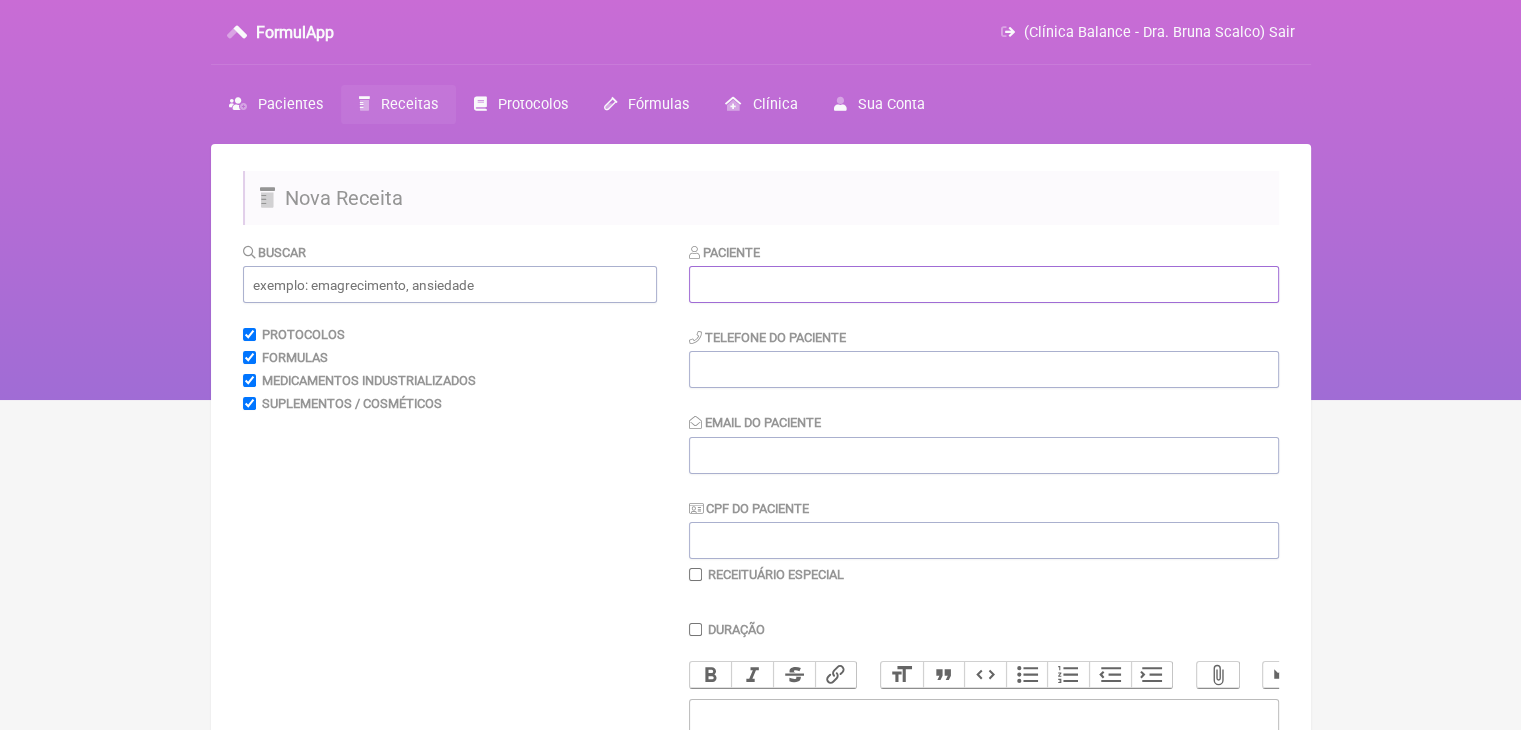 click at bounding box center [984, 284] 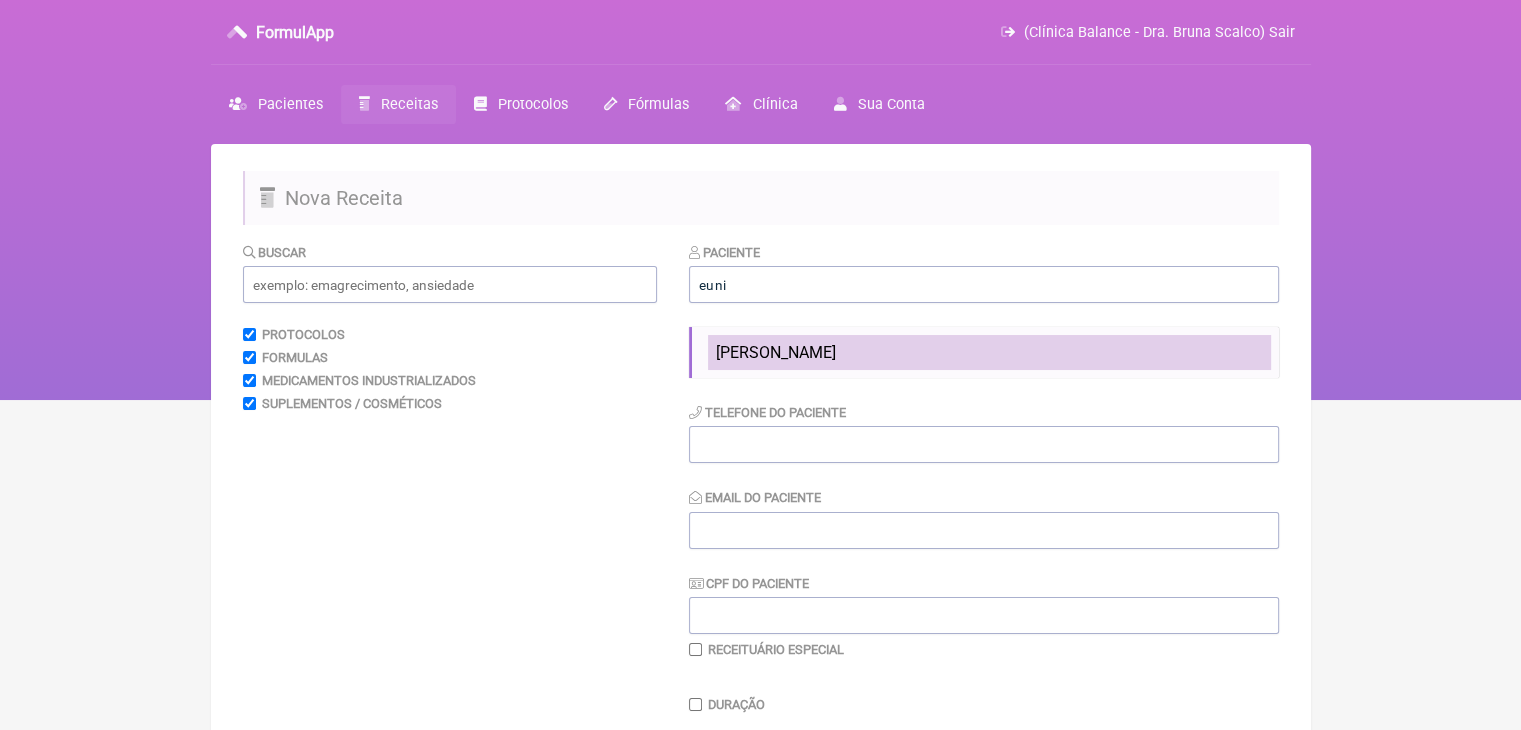 click on "Eunice Balbino de Melo" at bounding box center [776, 352] 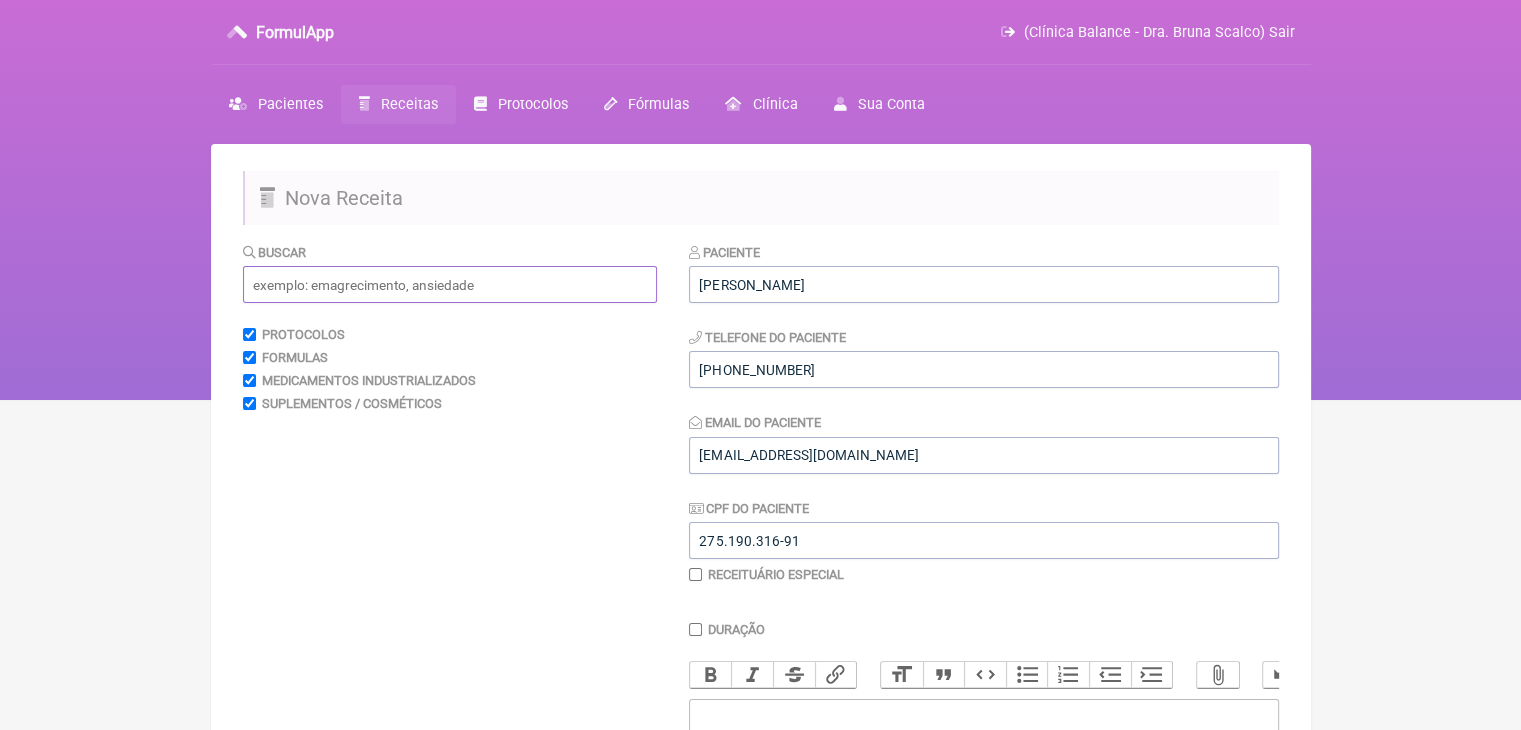 click at bounding box center (450, 284) 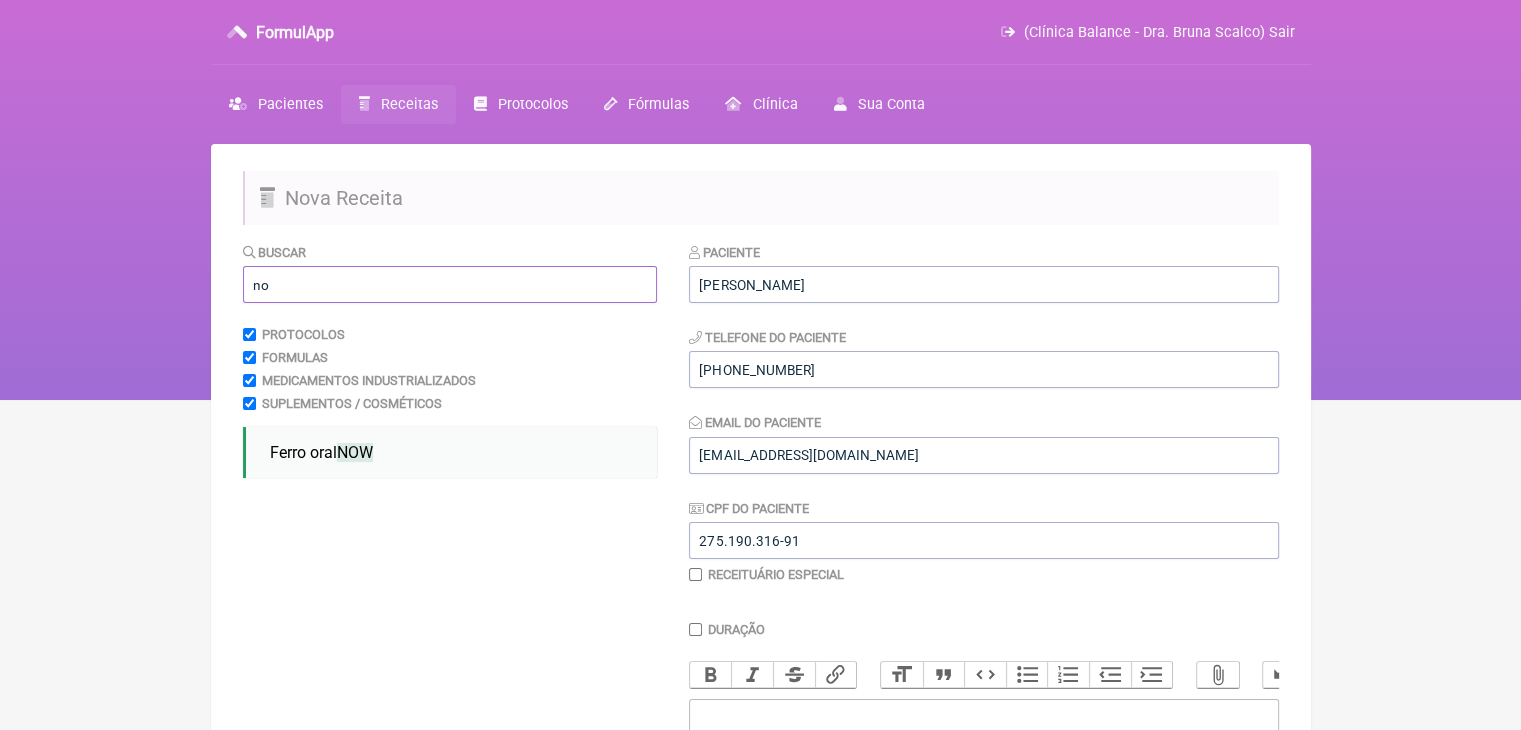 type on "n" 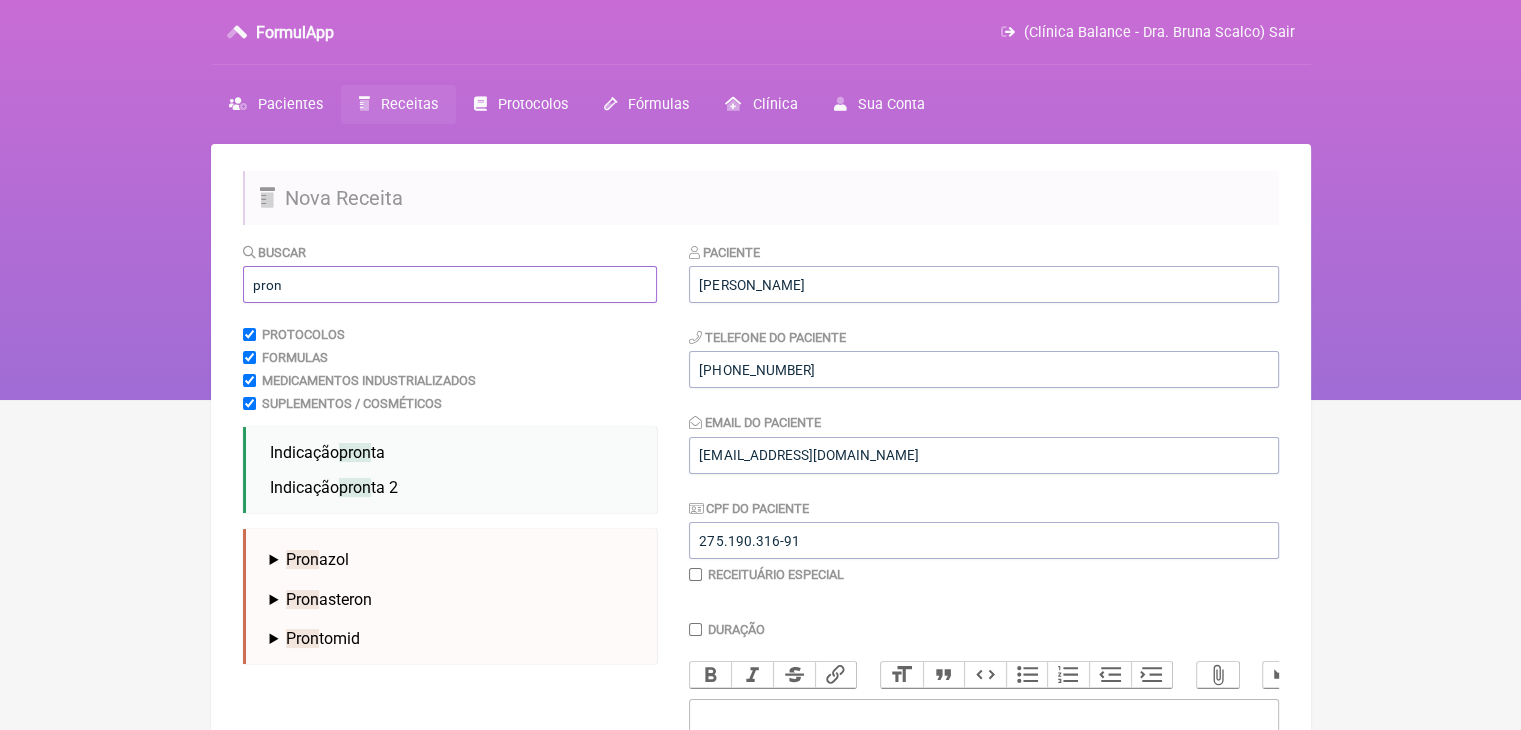 type on "pron" 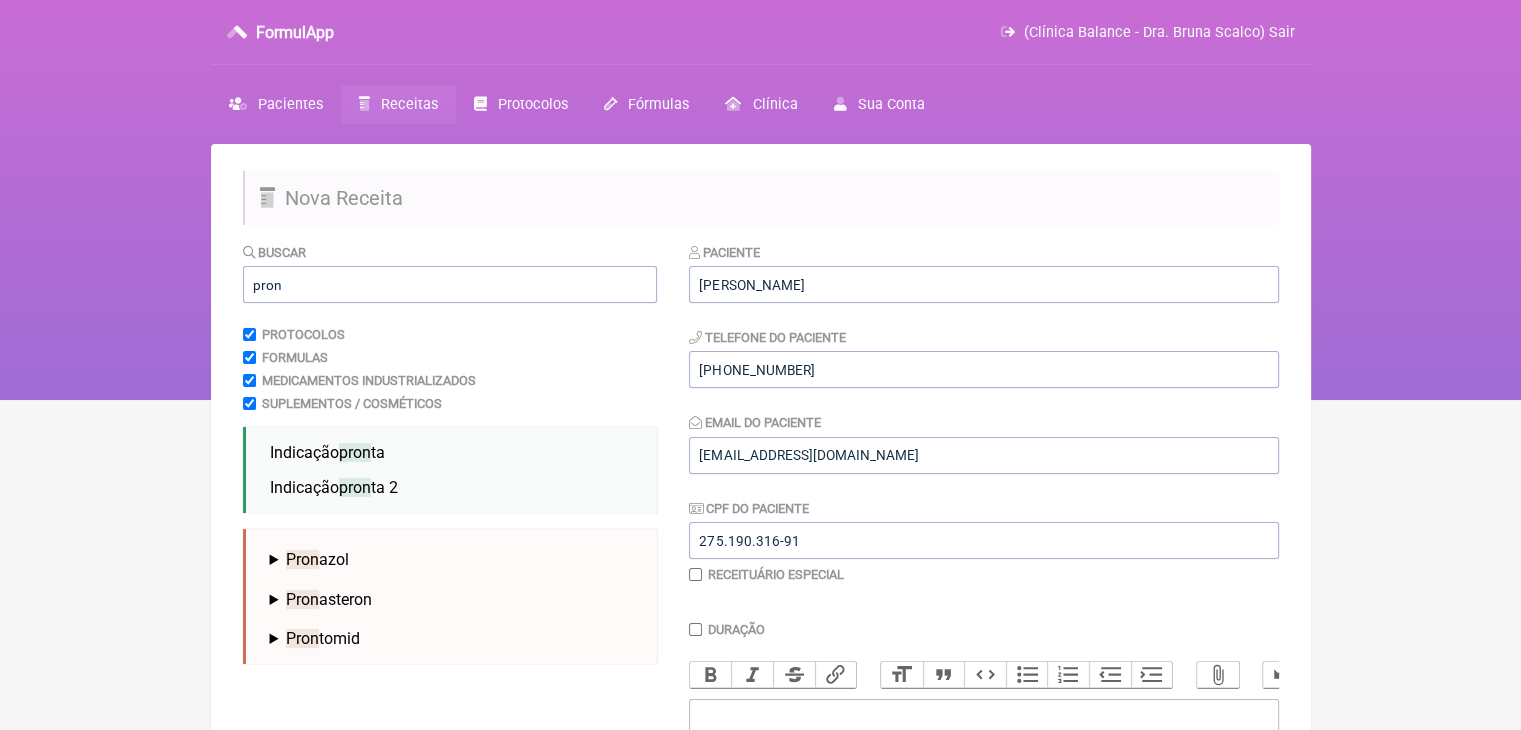 click on "FormulApp
(Clínica Balance - Dra. Bruna Scalco) Sair
Pacientes
Receitas
Protocolos
Fórmulas
Clínica
Sua Conta
Nova Receita
Buscar
pron
Protocolos
Formulas
Medicamentos Industrializados
Suplementos / Cosméticos
Indicação  pron ta
Indicação  pron ta 2
Pron azol" at bounding box center [760, 200] 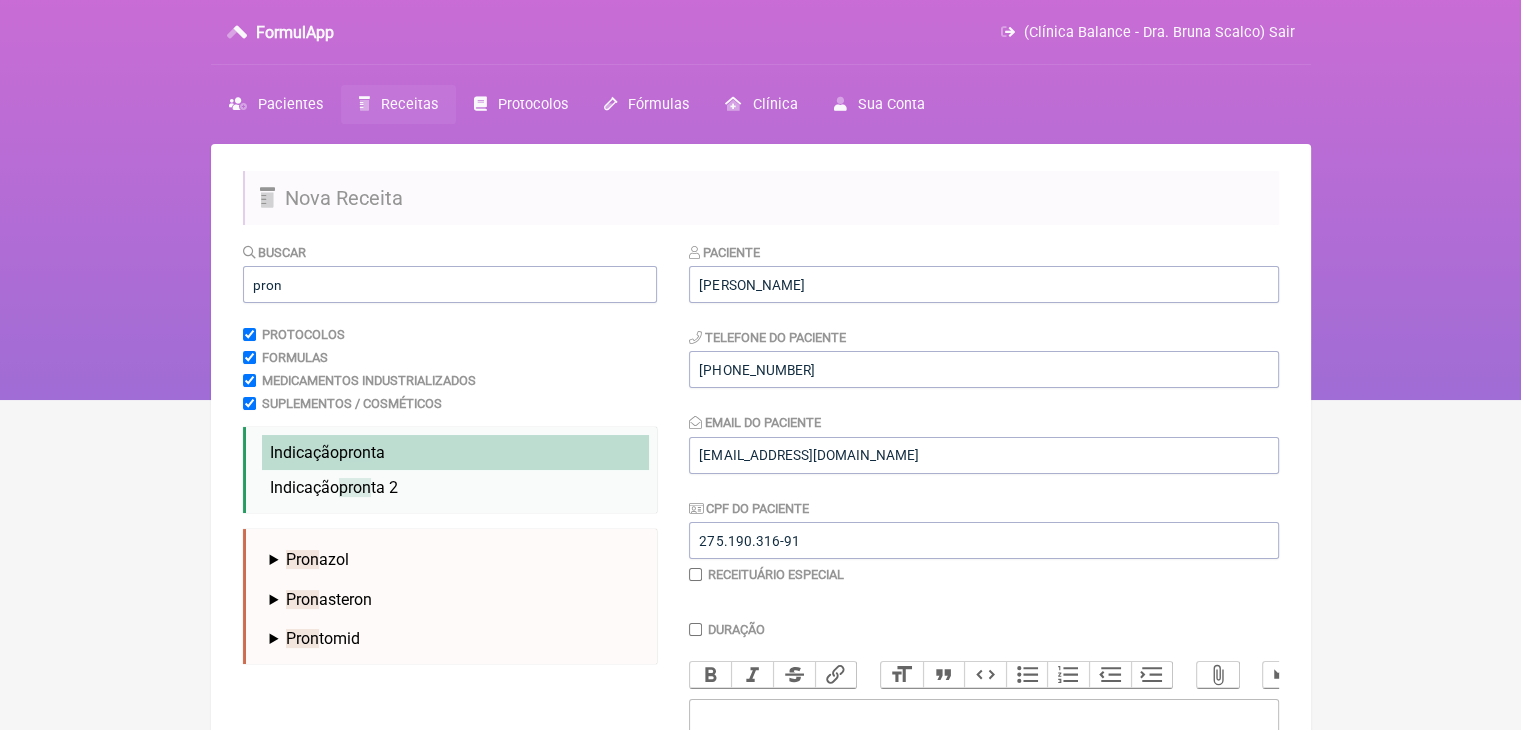 click on "Indicação  pron ta" at bounding box center [327, 452] 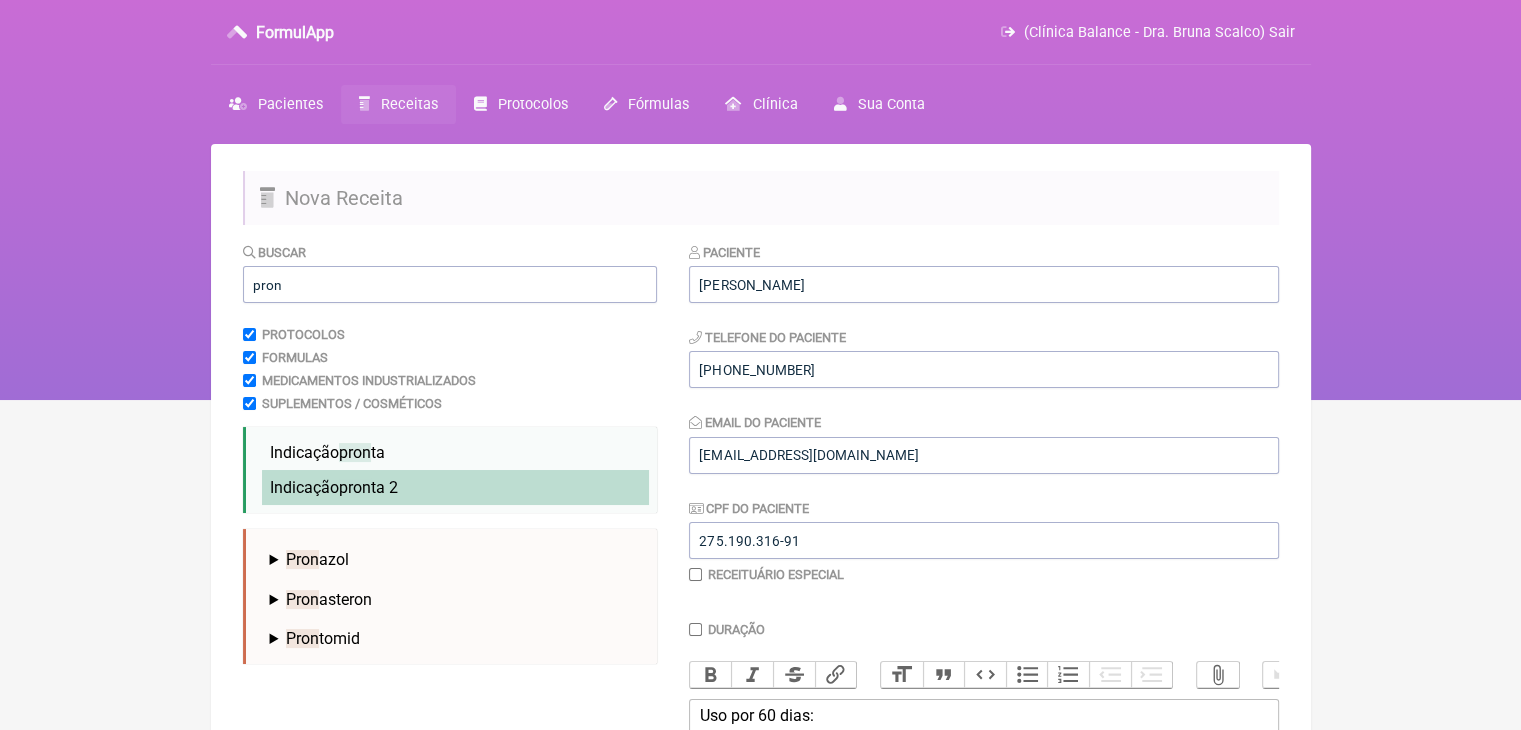 click on "pron" at bounding box center [355, 487] 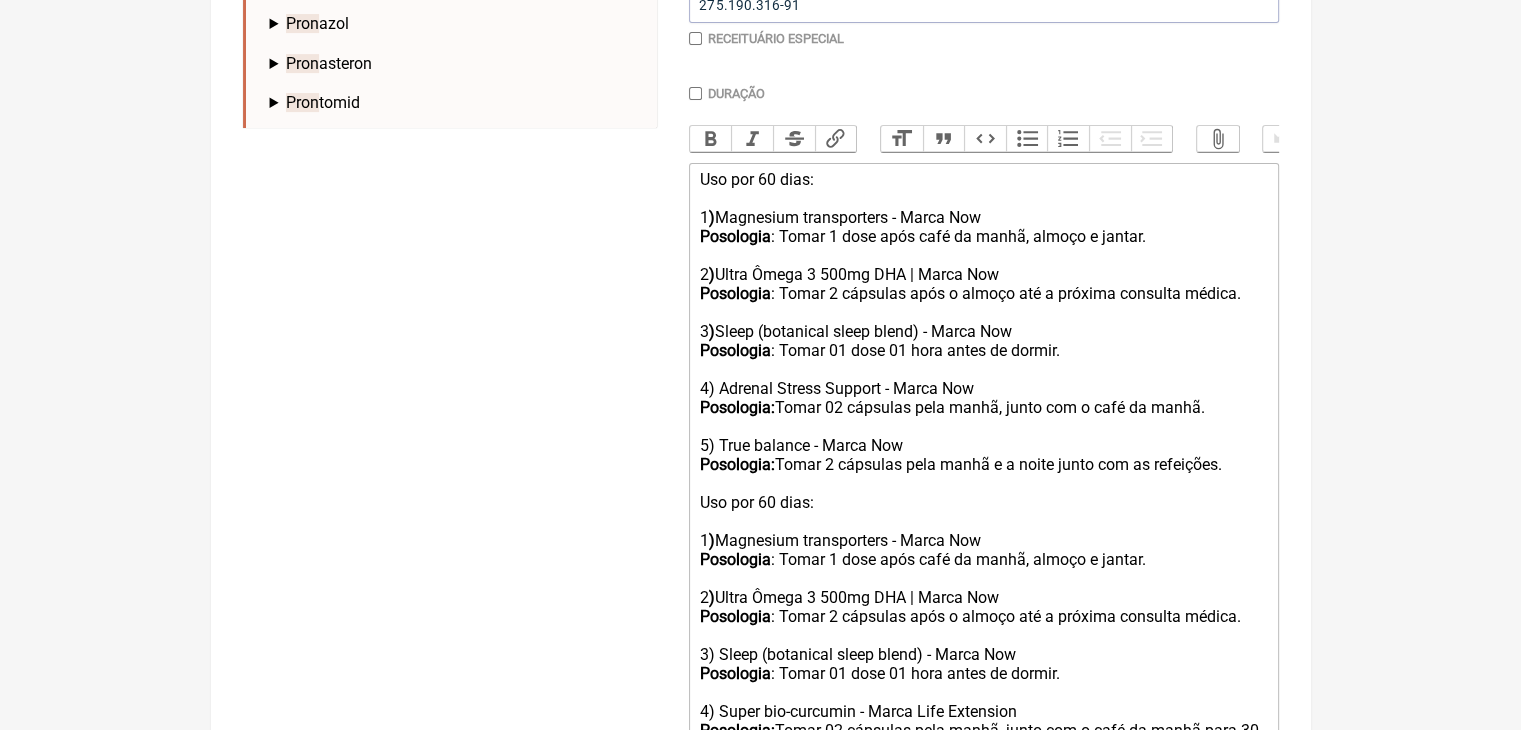 scroll, scrollTop: 567, scrollLeft: 0, axis: vertical 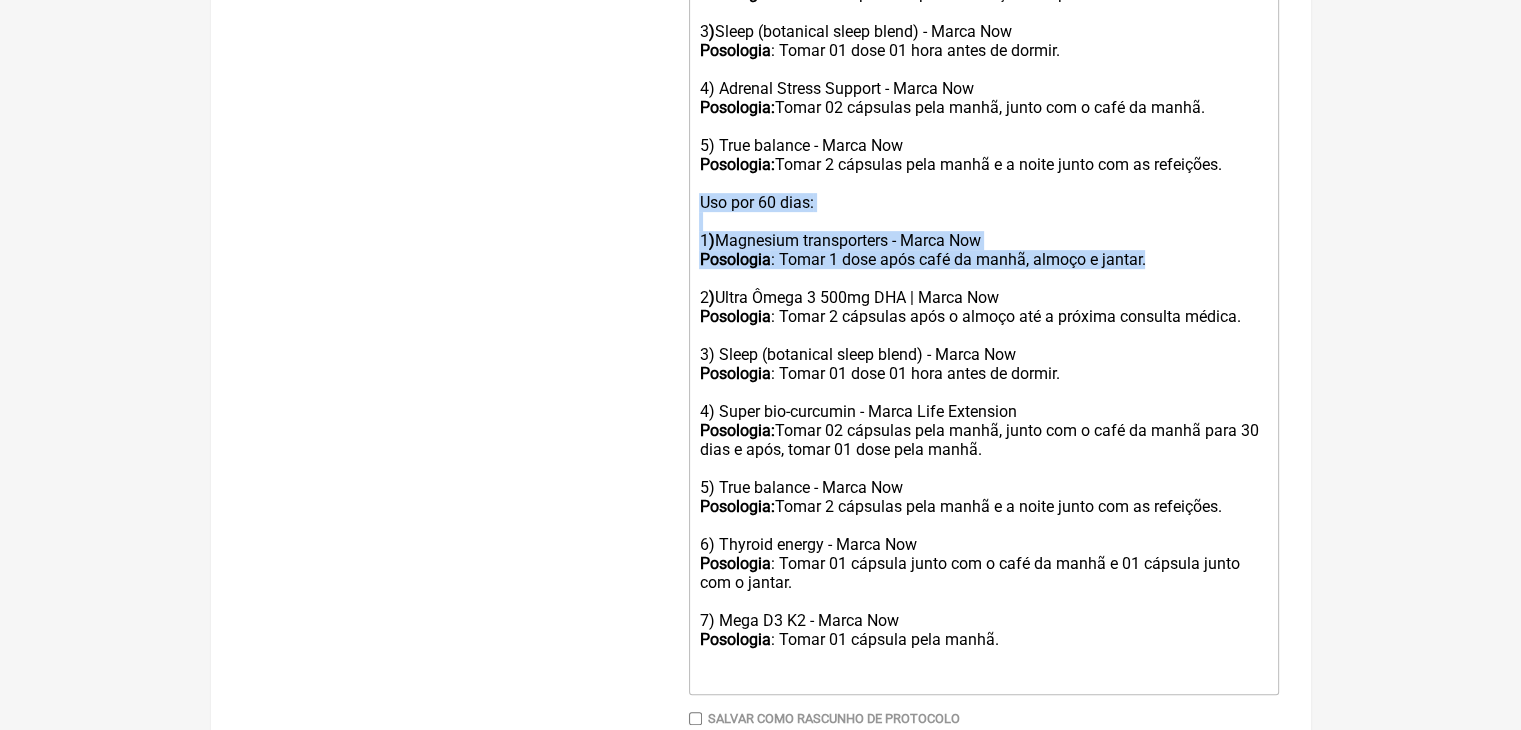 drag, startPoint x: 764, startPoint y: 630, endPoint x: 684, endPoint y: 537, distance: 122.67436 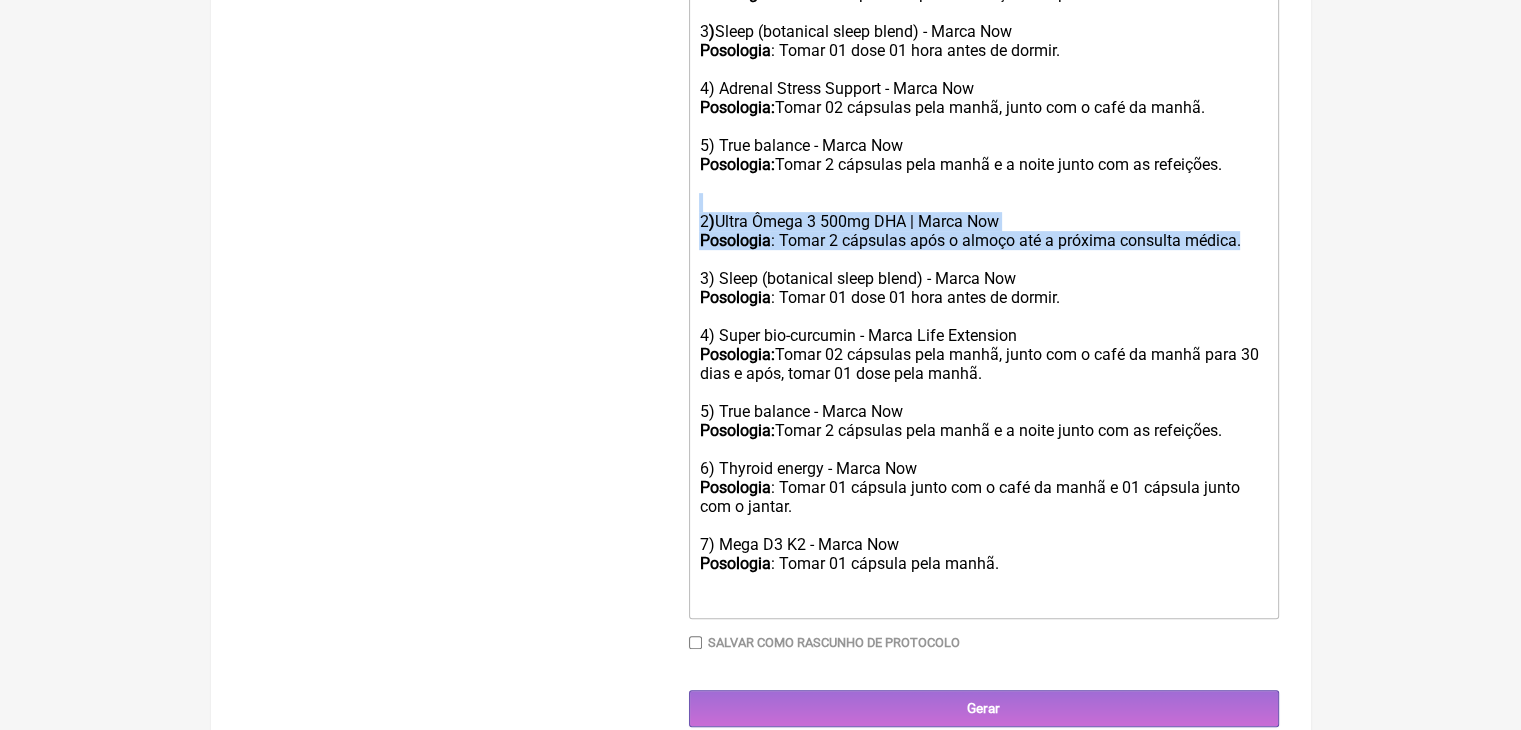 drag, startPoint x: 886, startPoint y: 611, endPoint x: 708, endPoint y: 538, distance: 192.38763 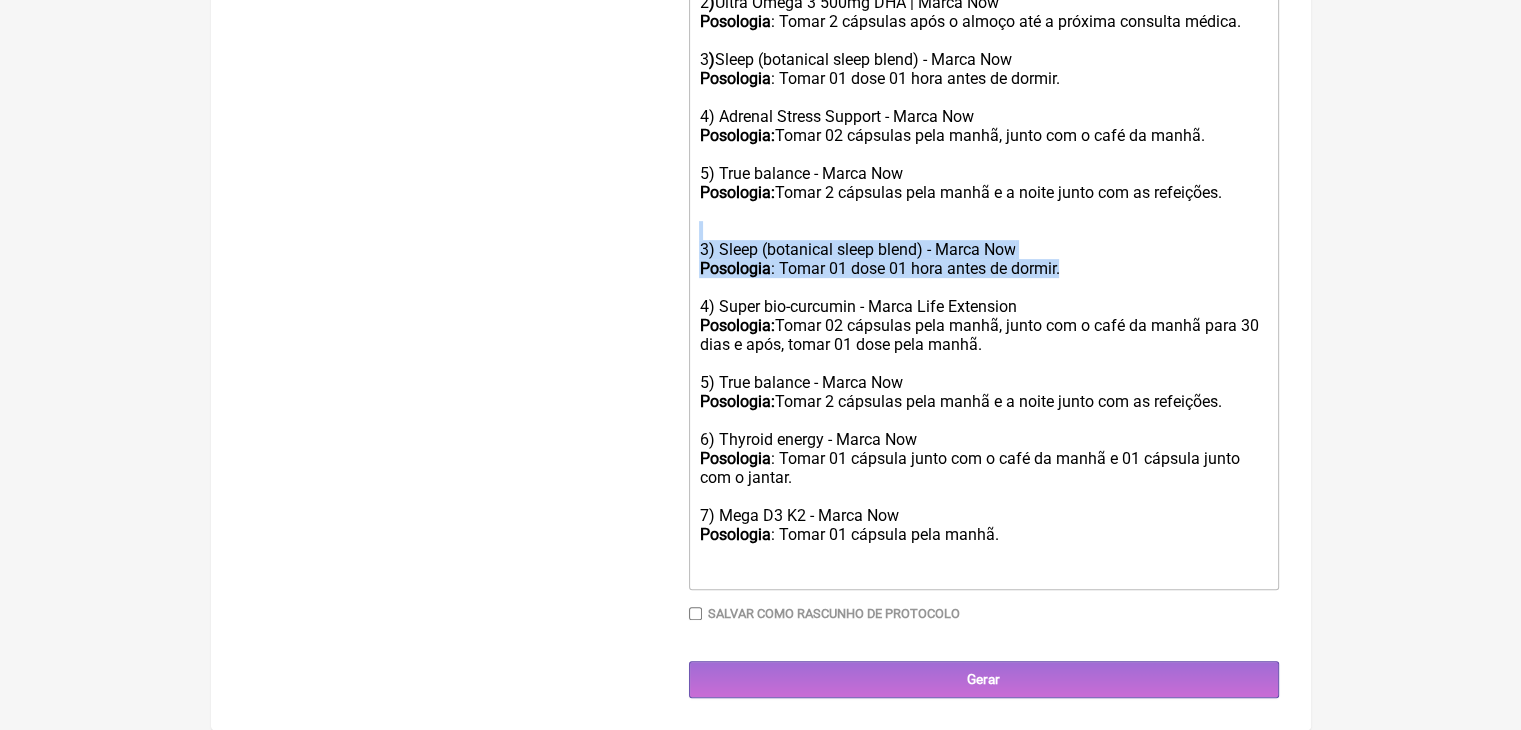 drag, startPoint x: 1172, startPoint y: 599, endPoint x: 699, endPoint y: 527, distance: 478.44855 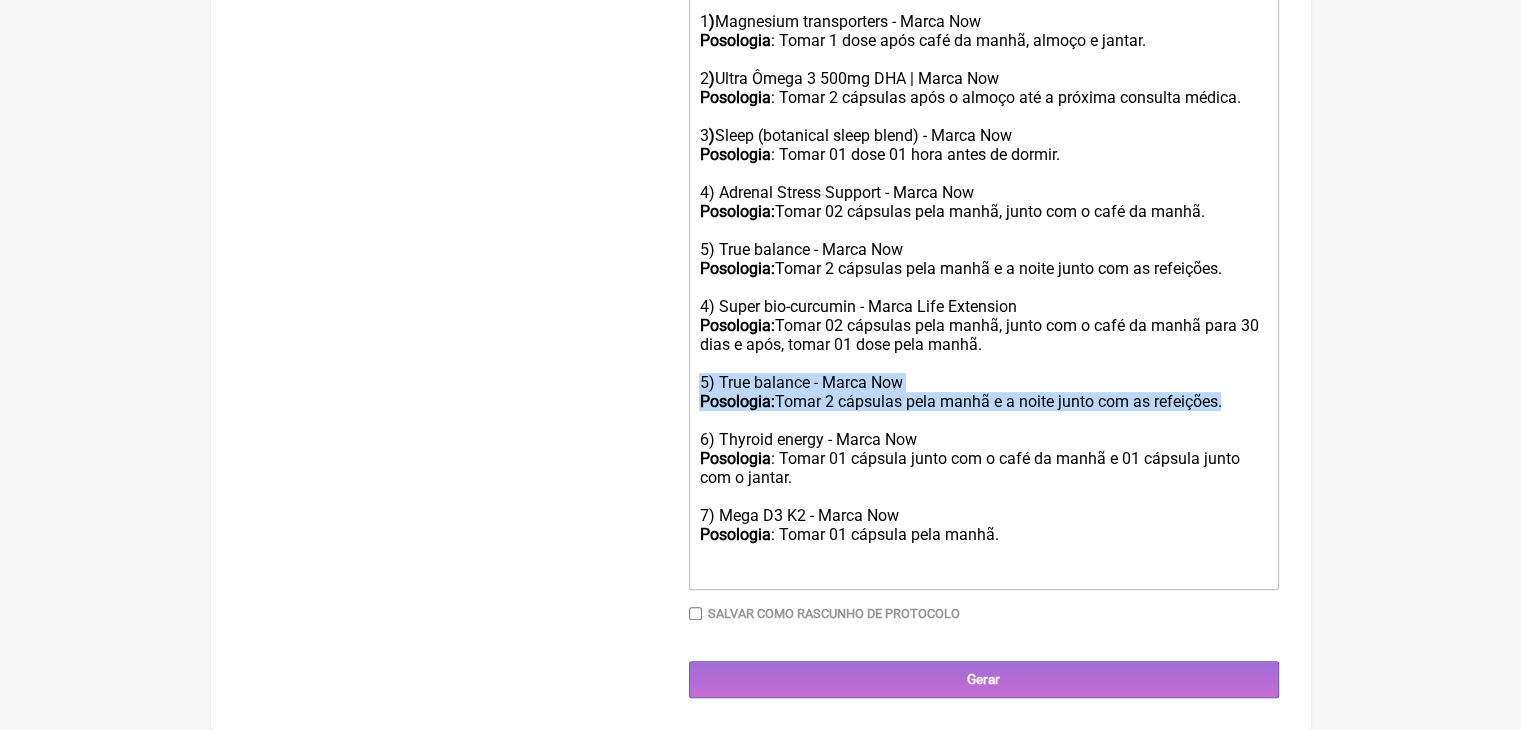 drag, startPoint x: 837, startPoint y: 682, endPoint x: 698, endPoint y: 628, distance: 149.12076 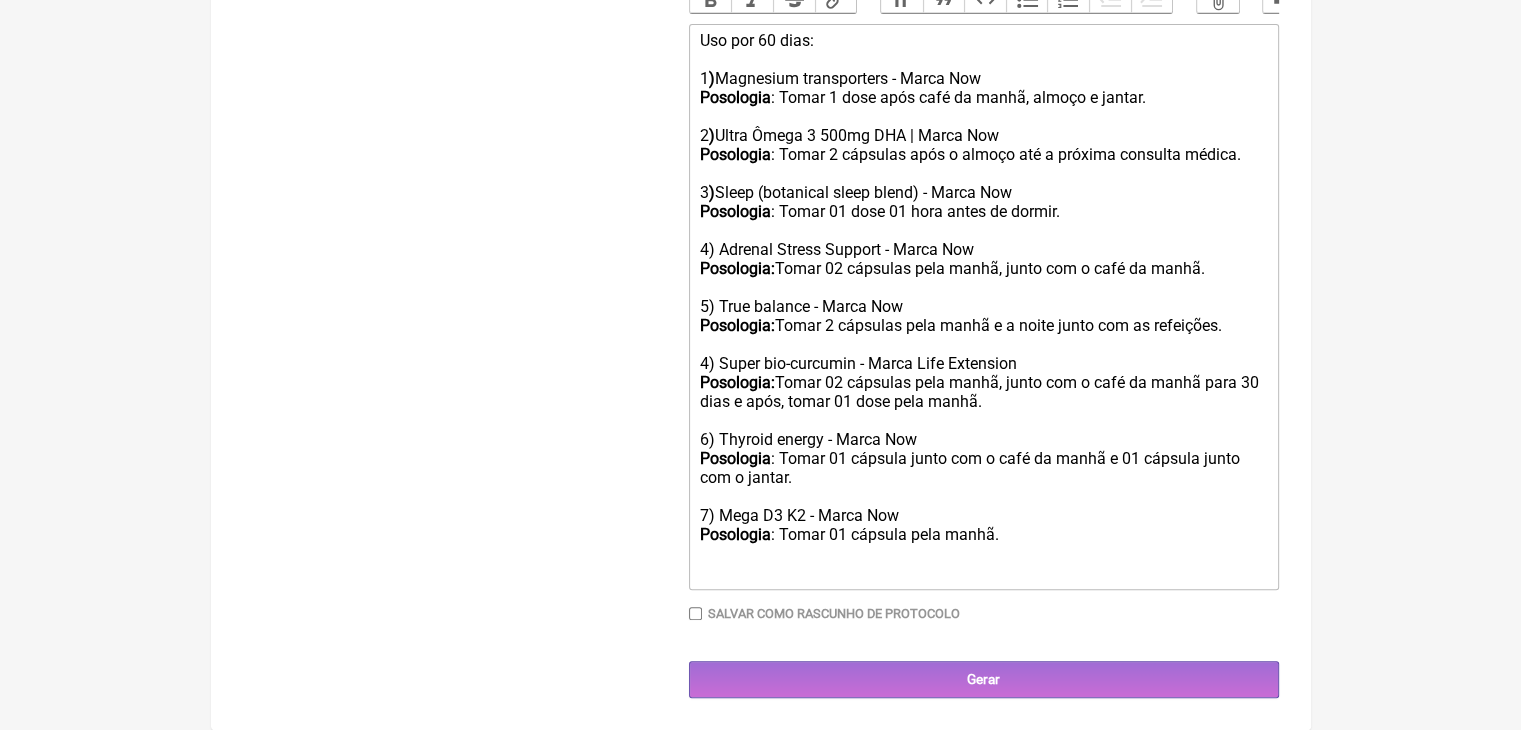 scroll, scrollTop: 751, scrollLeft: 0, axis: vertical 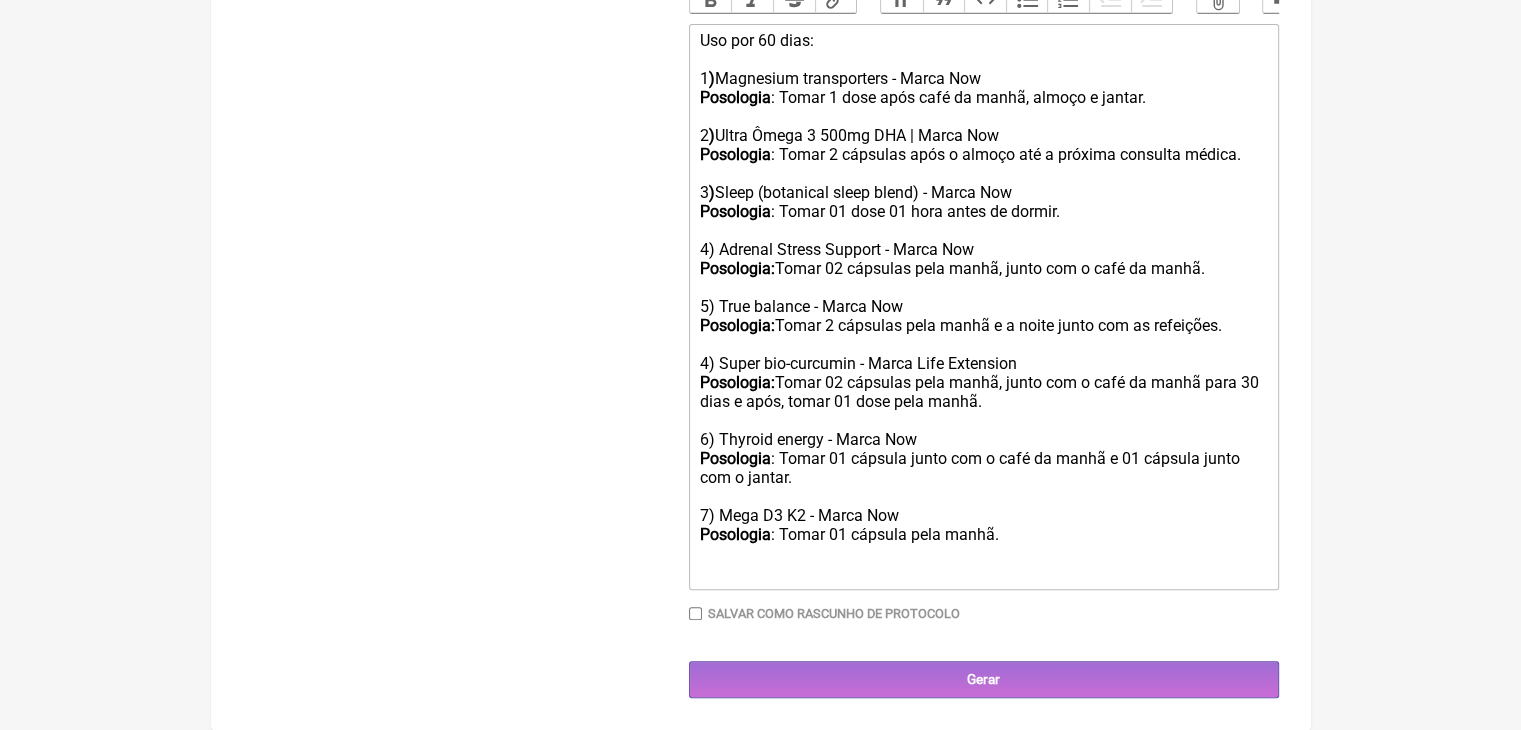 click on "4) Super bio-curcumin - Marca Life Extension" 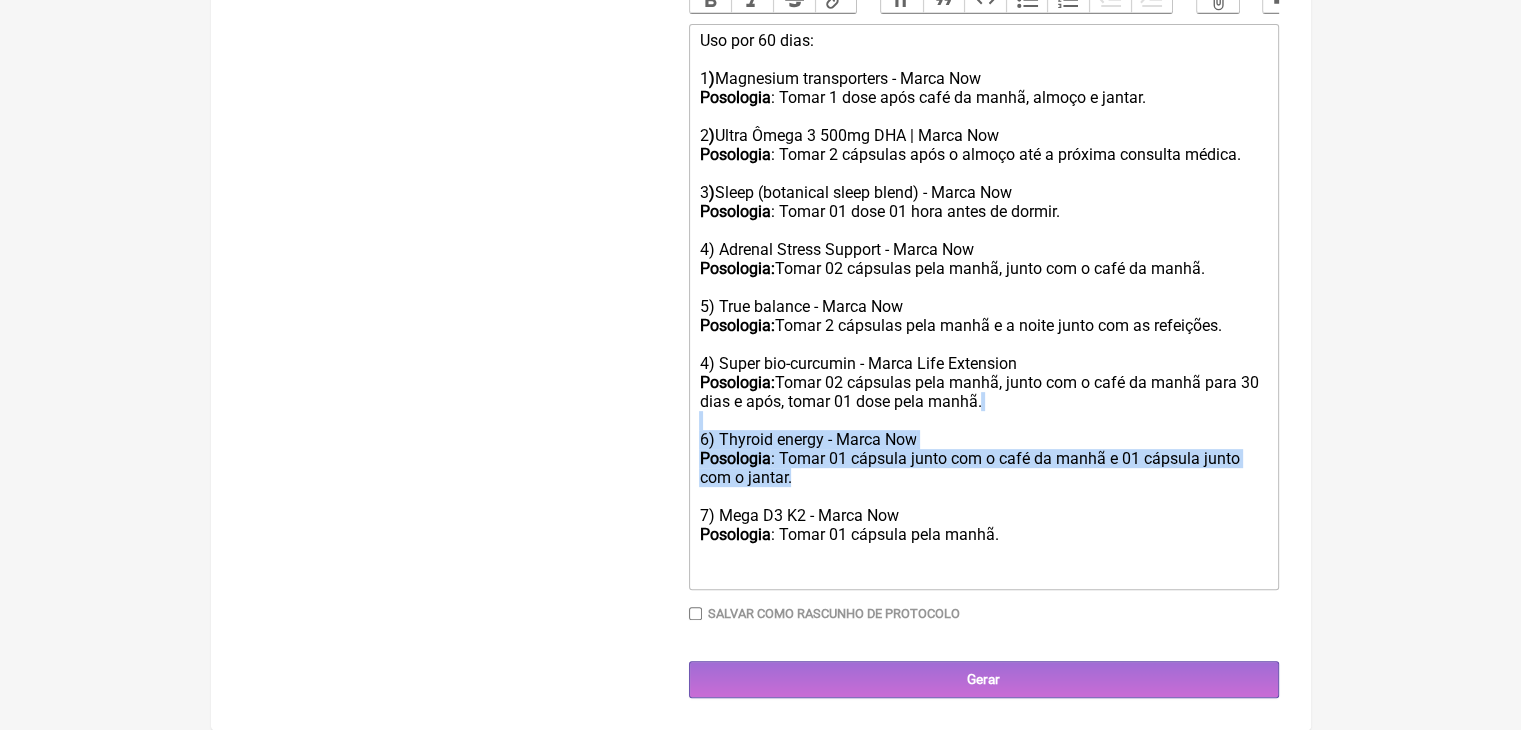 drag, startPoint x: 980, startPoint y: 578, endPoint x: 686, endPoint y: 510, distance: 301.7615 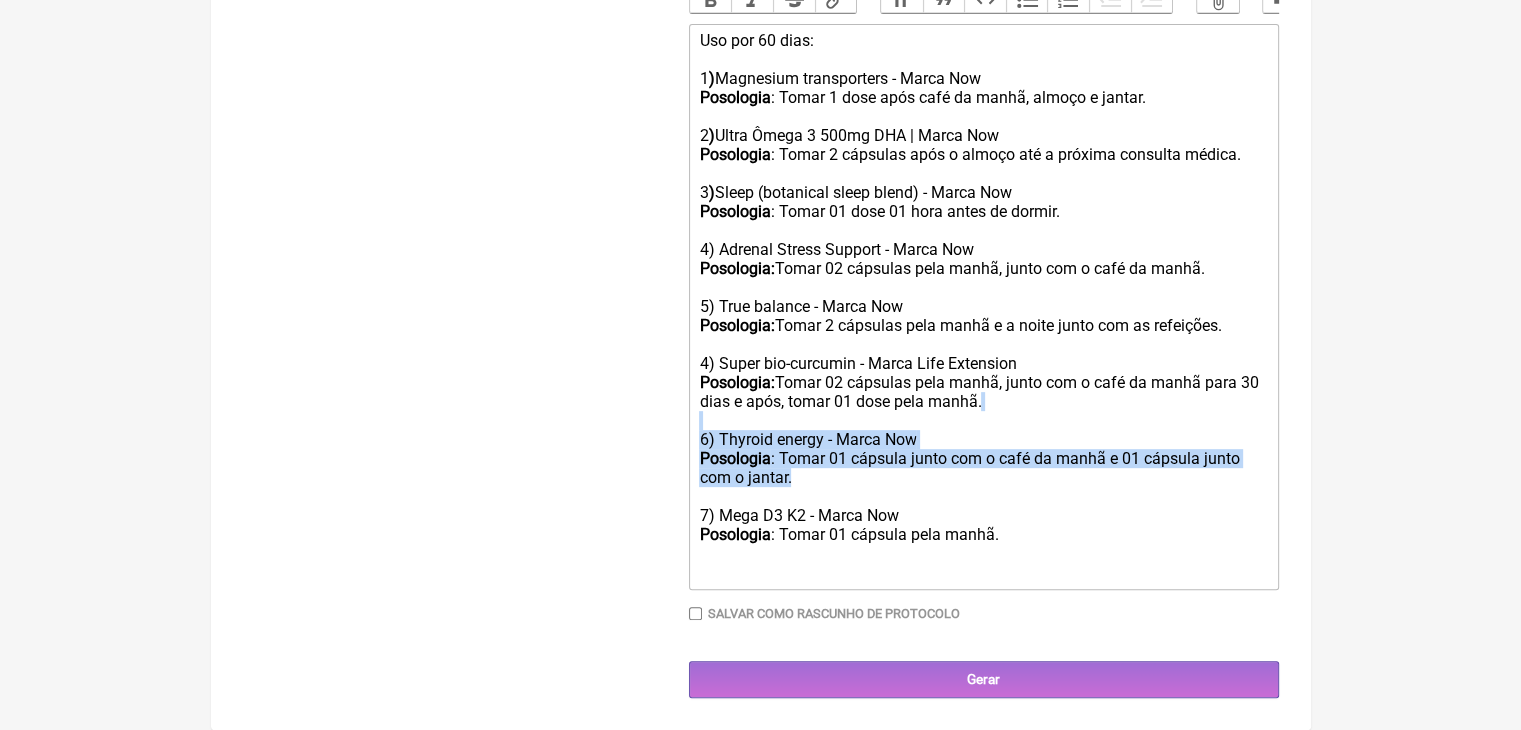 click on "Buscar
pron
Protocolos
Formulas
Medicamentos Industrializados
Suplementos / Cosméticos
Indicação  pron ta
Indicação  pron ta 2
Pron azol
Capsula Gelatinosa Dura | 150 MG
Pron asteron
Comprimido Simples | 1 MG
Comprimido Simples | 5 MG
Pron tomid
Solução P/ Infusão | 1,0 MG/ML" at bounding box center (761, 132) 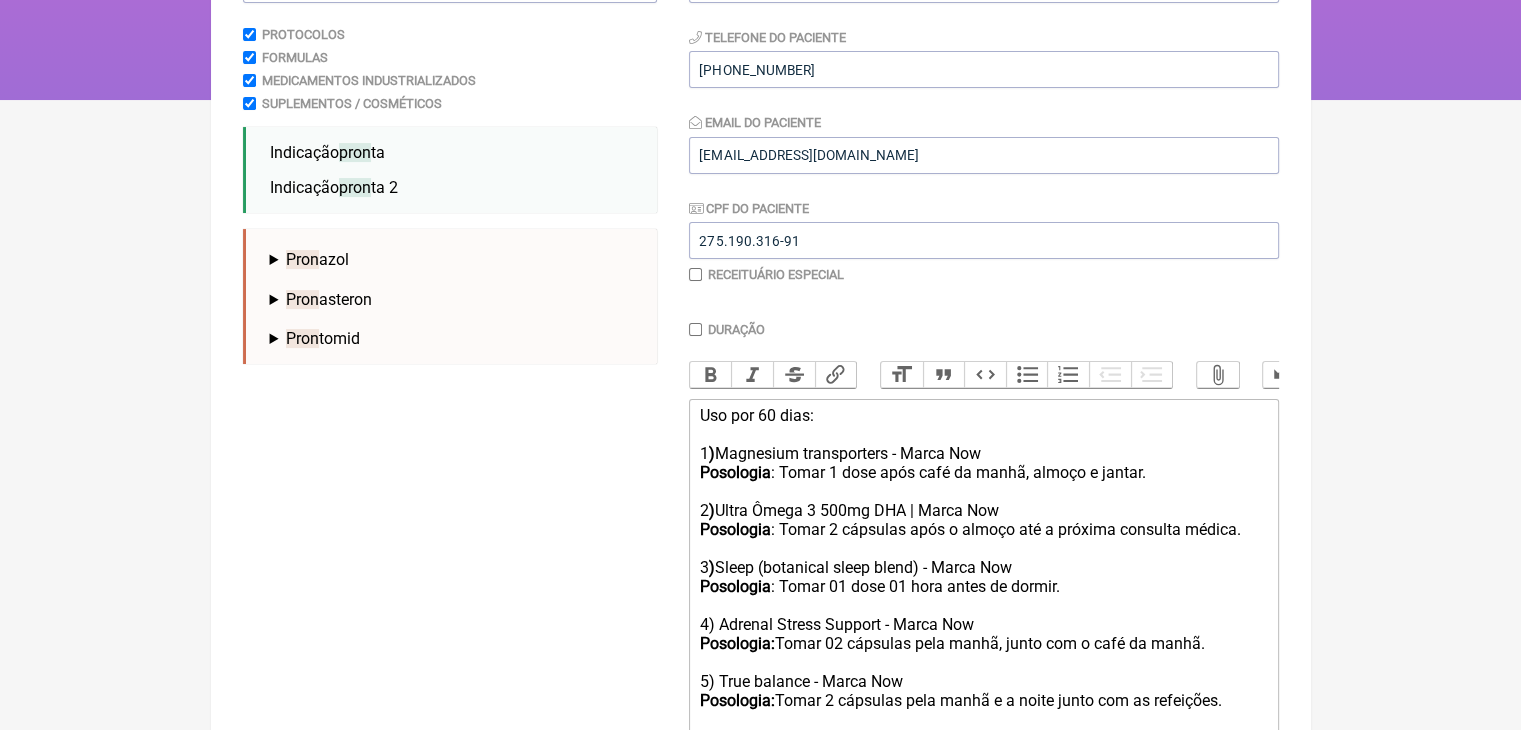 scroll, scrollTop: 298, scrollLeft: 0, axis: vertical 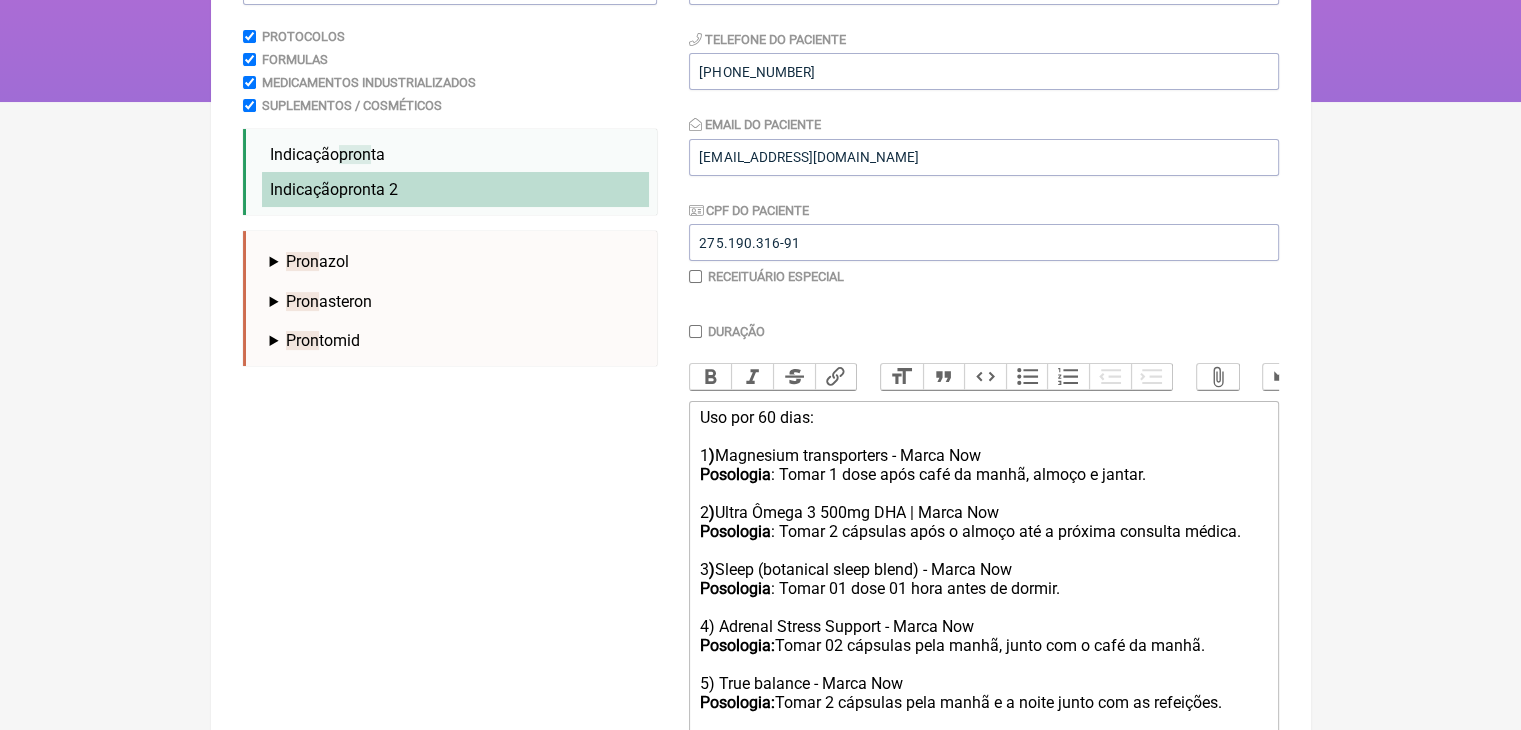 click on "Indicação  pron ta 2" at bounding box center (334, 189) 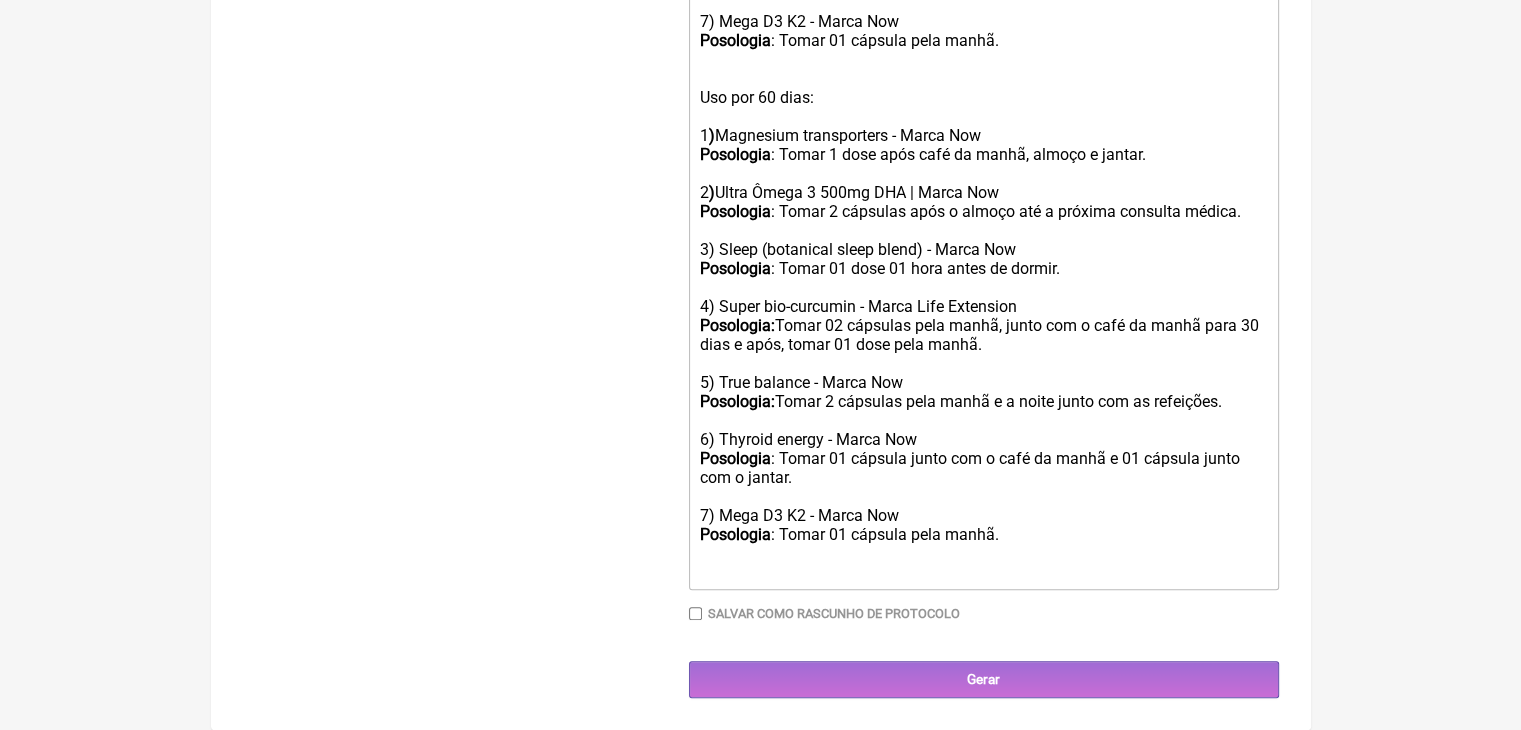 scroll, scrollTop: 1706, scrollLeft: 0, axis: vertical 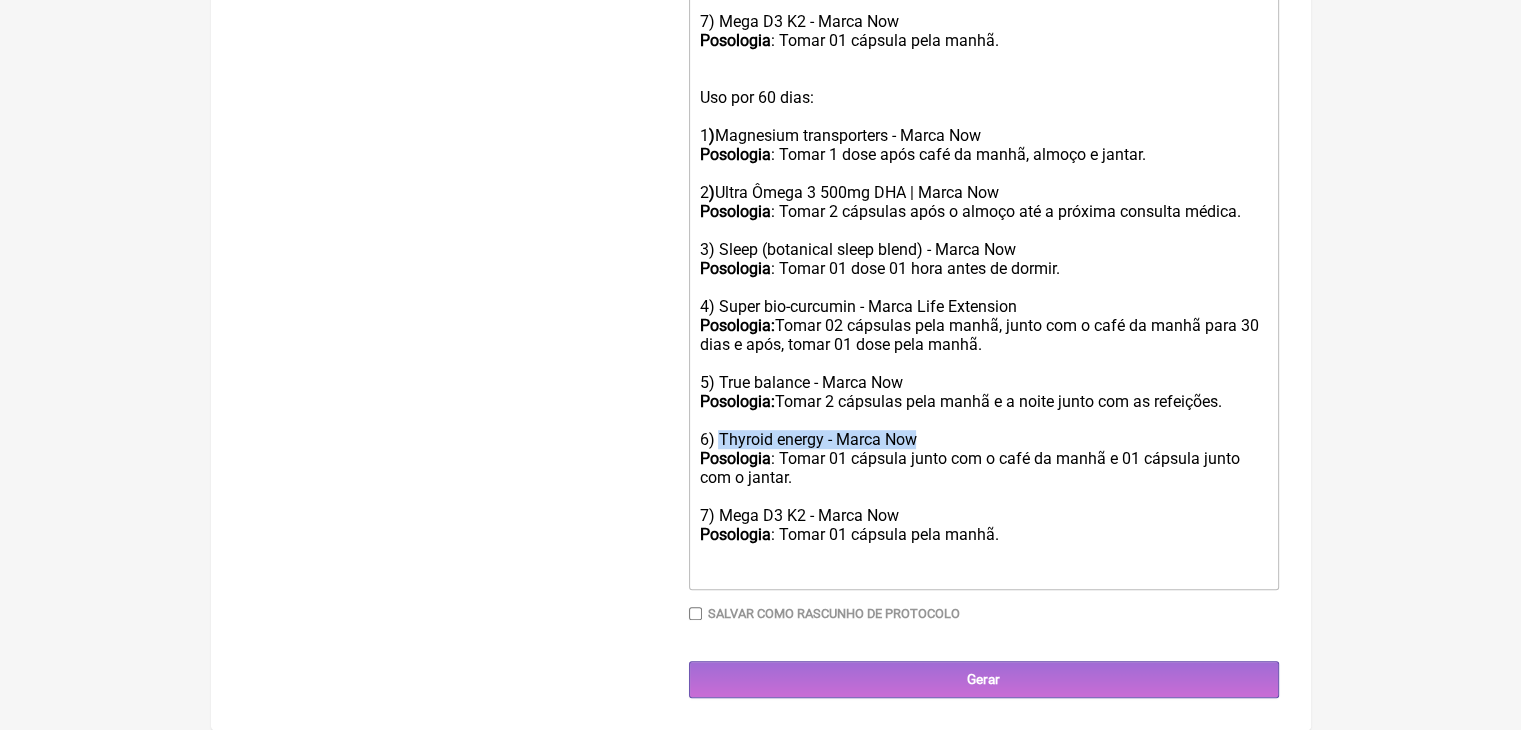 drag, startPoint x: 995, startPoint y: 369, endPoint x: 734, endPoint y: 369, distance: 261 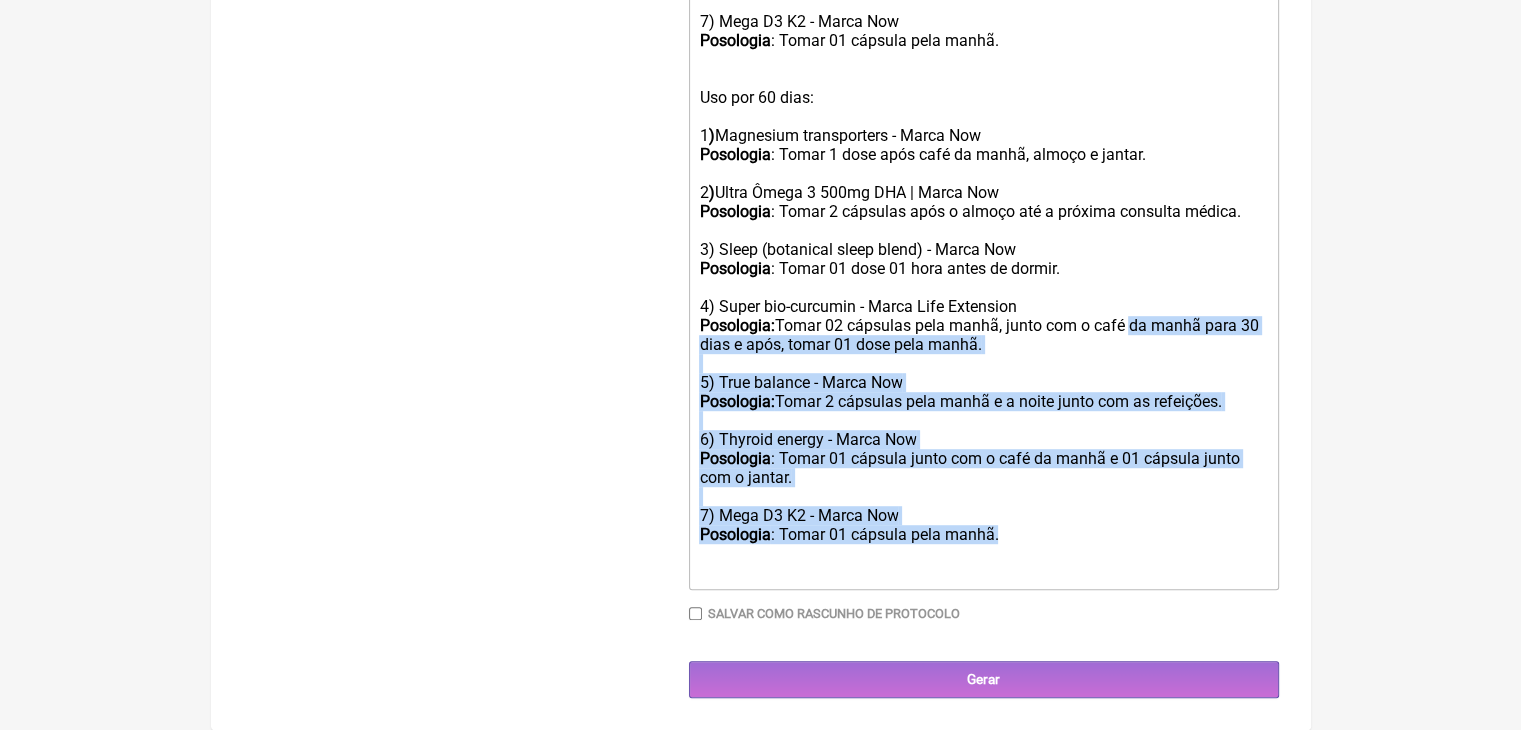 drag, startPoint x: 1087, startPoint y: 486, endPoint x: 715, endPoint y: 209, distance: 463.80276 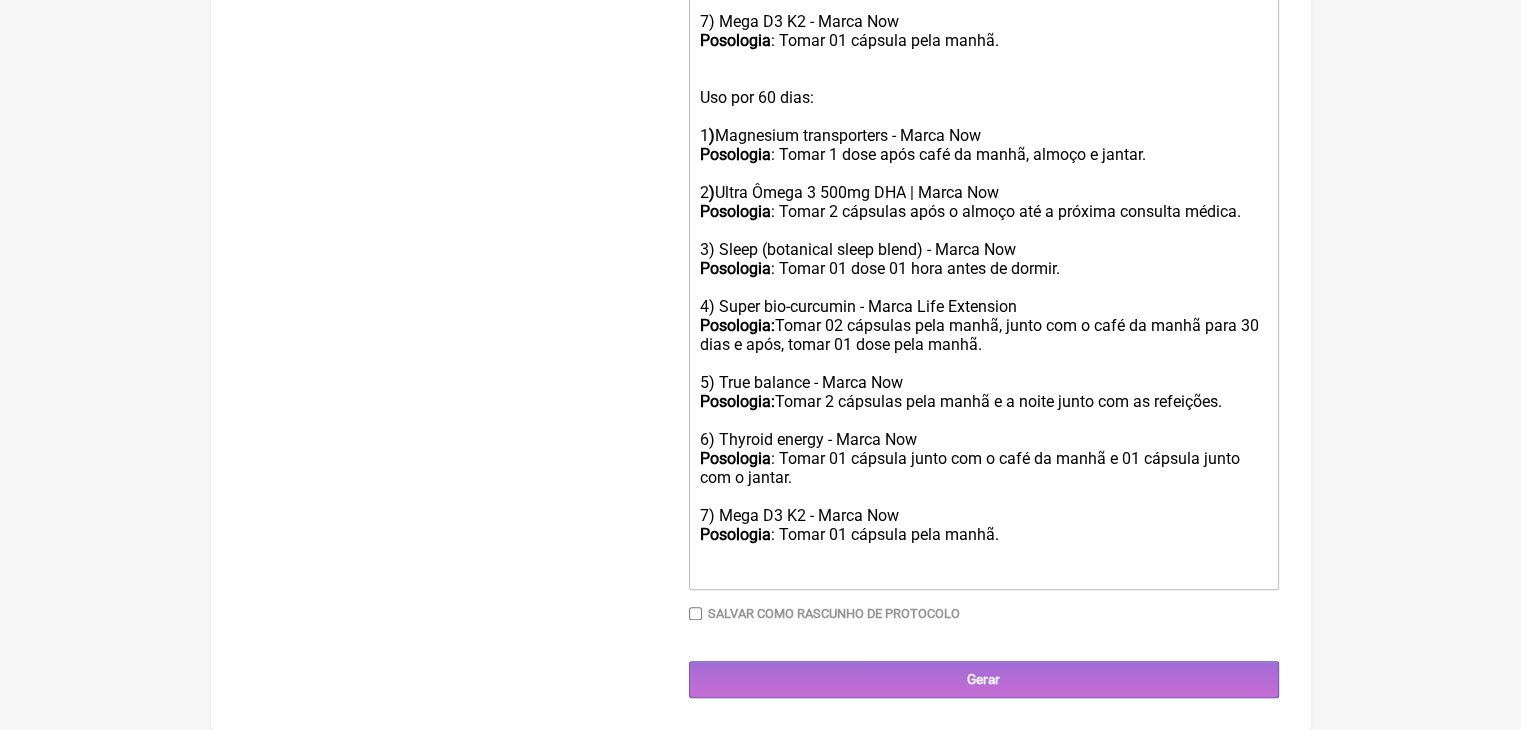 scroll, scrollTop: 1418, scrollLeft: 0, axis: vertical 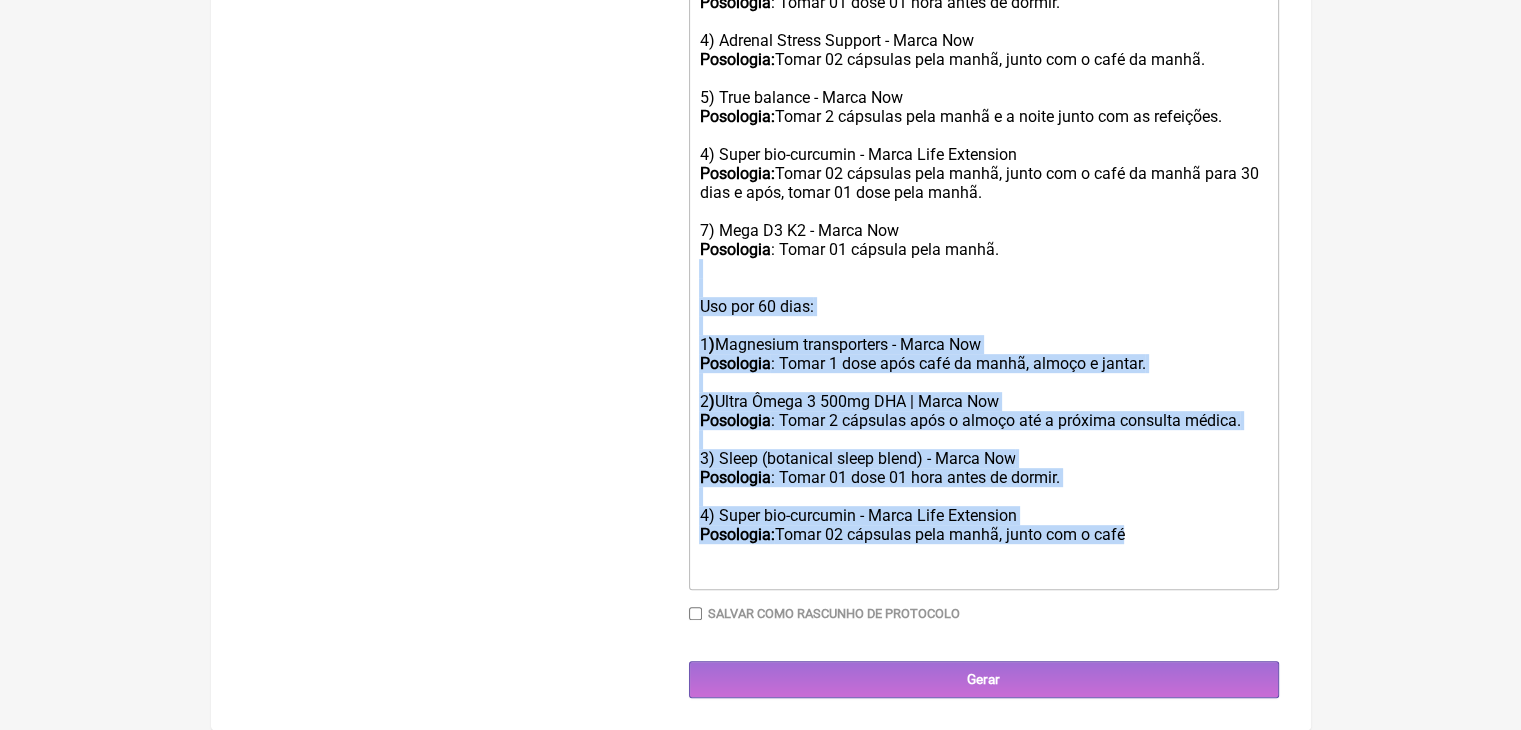 drag, startPoint x: 724, startPoint y: 120, endPoint x: 1112, endPoint y: 506, distance: 547.3025 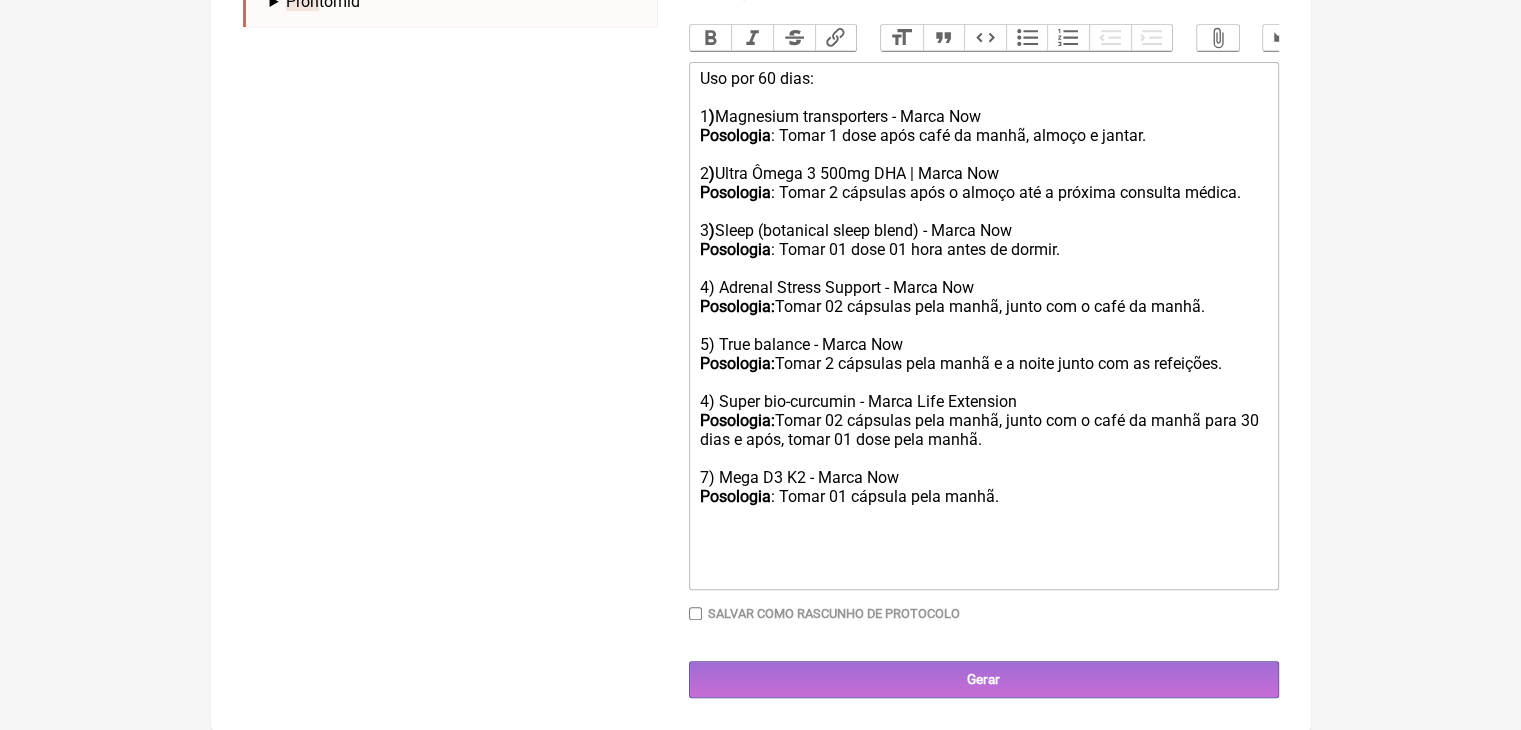 scroll, scrollTop: 951, scrollLeft: 0, axis: vertical 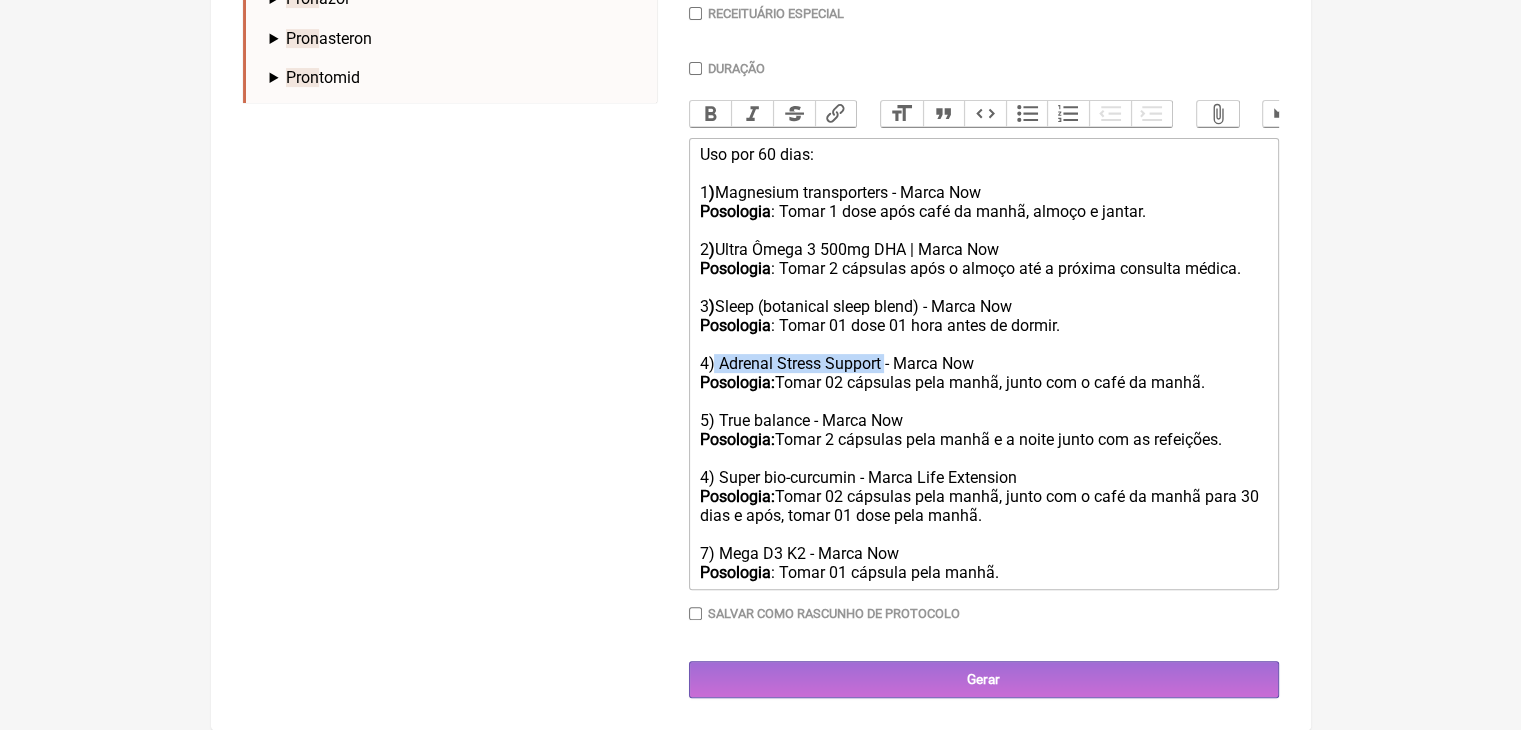drag, startPoint x: 729, startPoint y: 250, endPoint x: 942, endPoint y: 249, distance: 213.00235 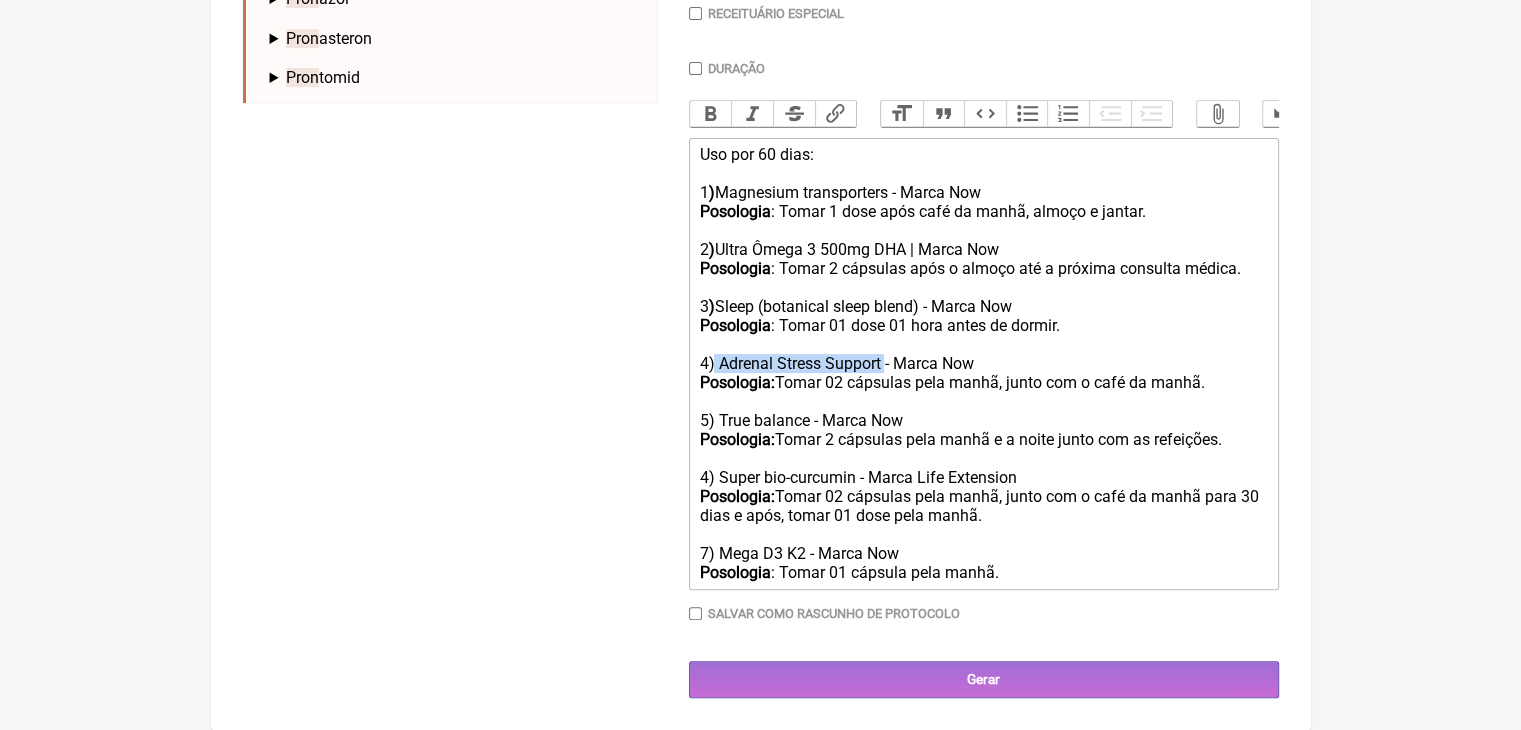 click on "4) Adrenal Stress Support - Marca Now Posologia:  Tomar 02 cápsulas pela manhã, junto com o café da manhã.  5) True balance - Marca Now Posologia:  Tomar 2 cápsulas pela manhã e a noite junto com as refeições." 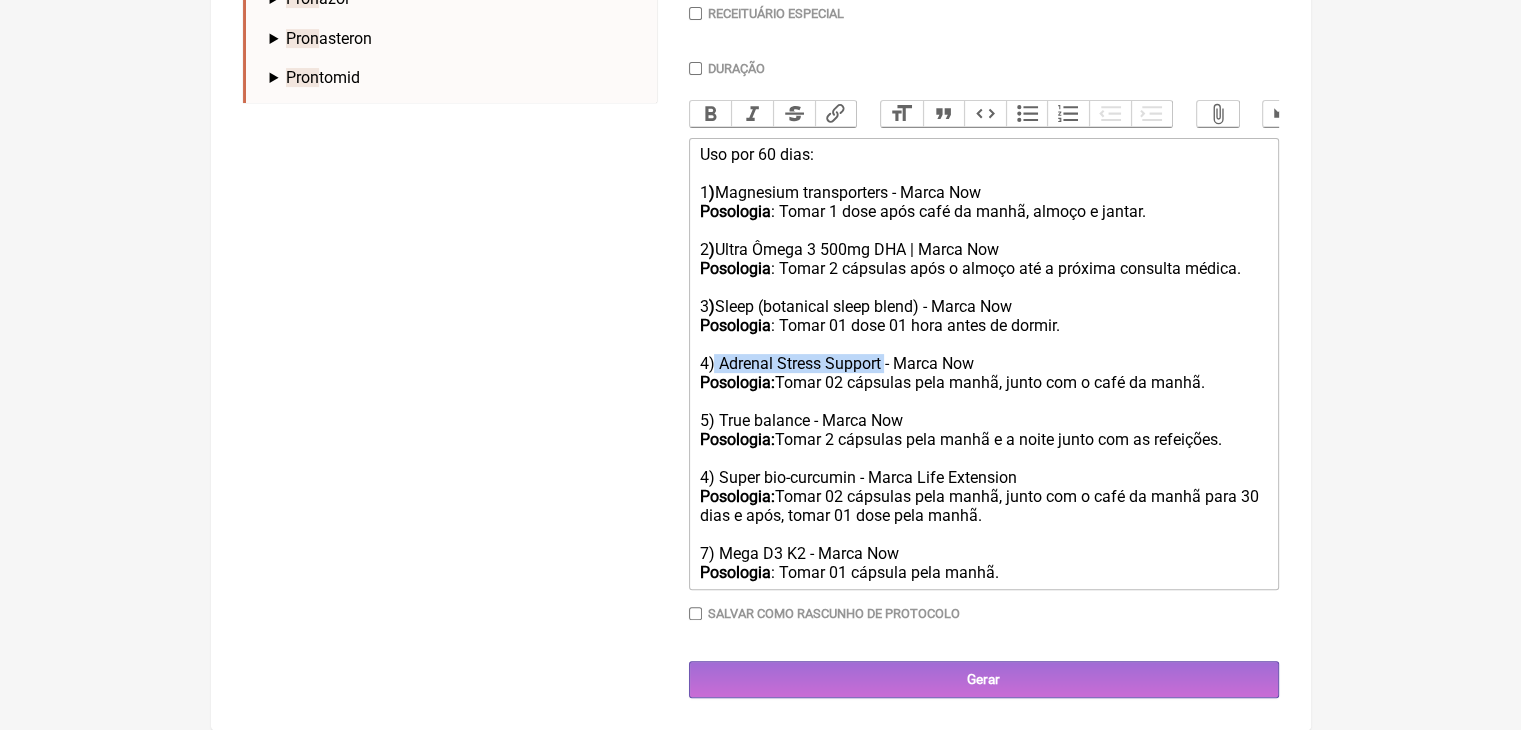 scroll, scrollTop: 877, scrollLeft: 0, axis: vertical 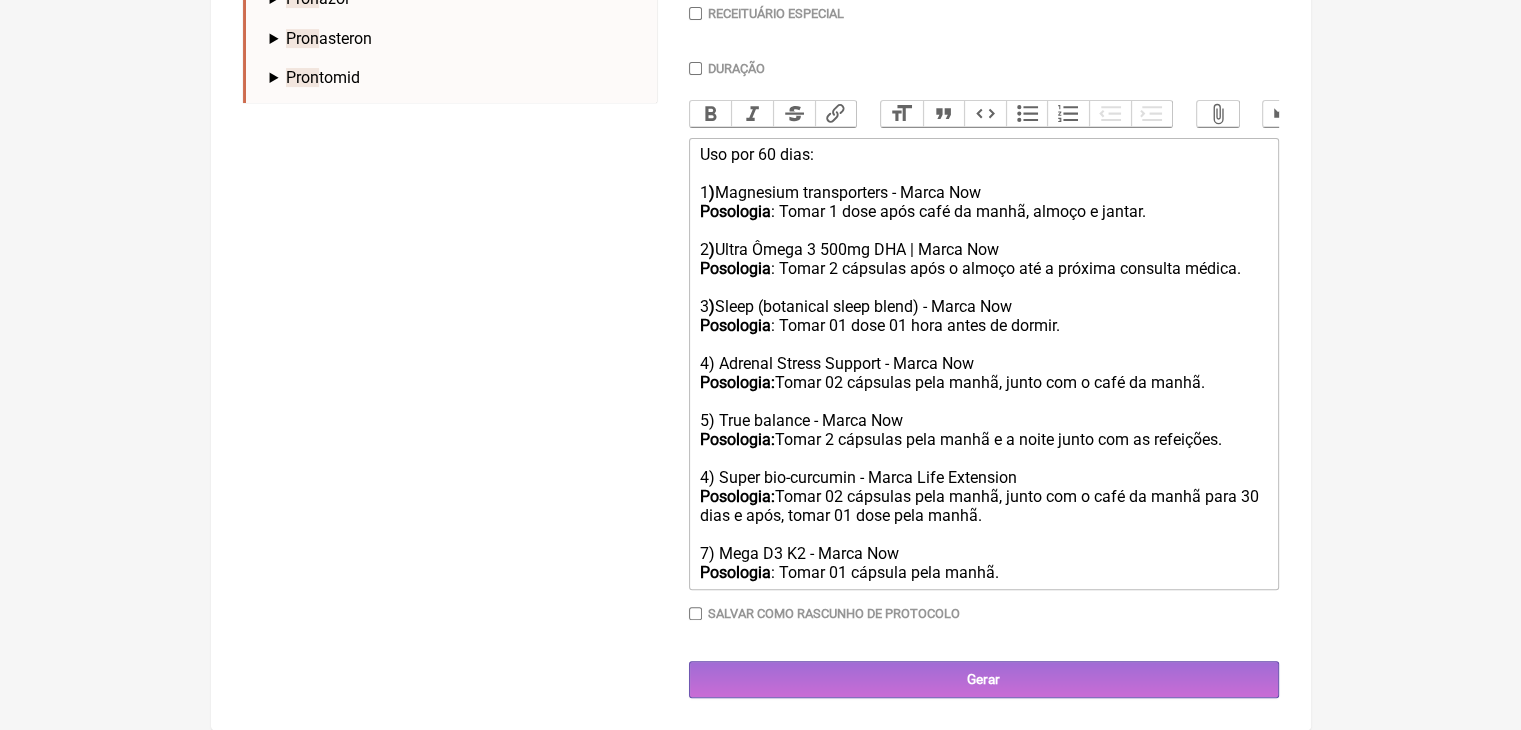 click on "4) Super bio-curcumin - Marca Life Extension" 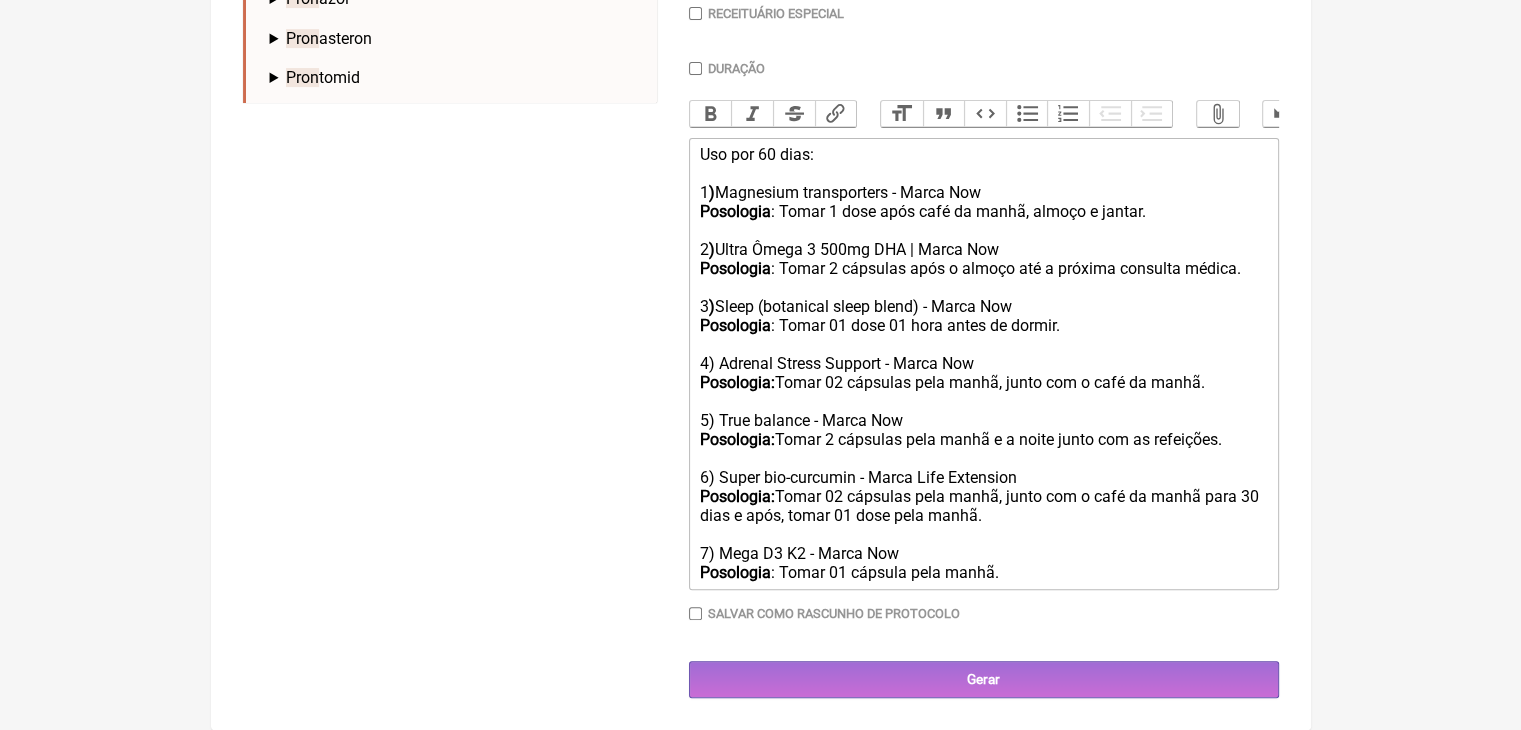 click on "Posologia:  Tomar 02 cápsulas pela manhã, junto com o café da manhã para 30 dias e após, tomar 01 dose pela manhã.  7) Mega D3 K2 - Marca Now Posologia : Tomar 01 cápsula pela manhã." 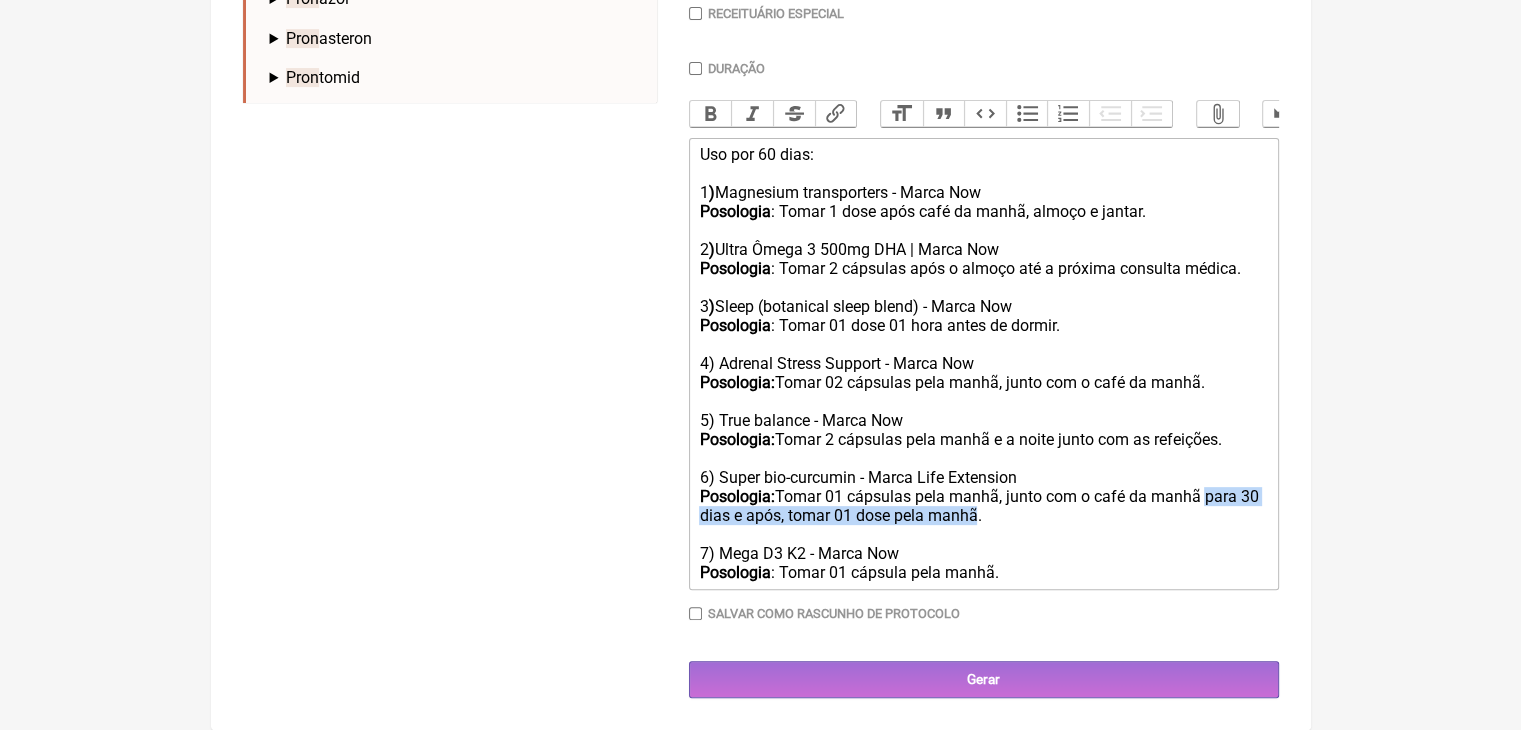 drag, startPoint x: 804, startPoint y: 471, endPoint x: 1220, endPoint y: 475, distance: 416.01923 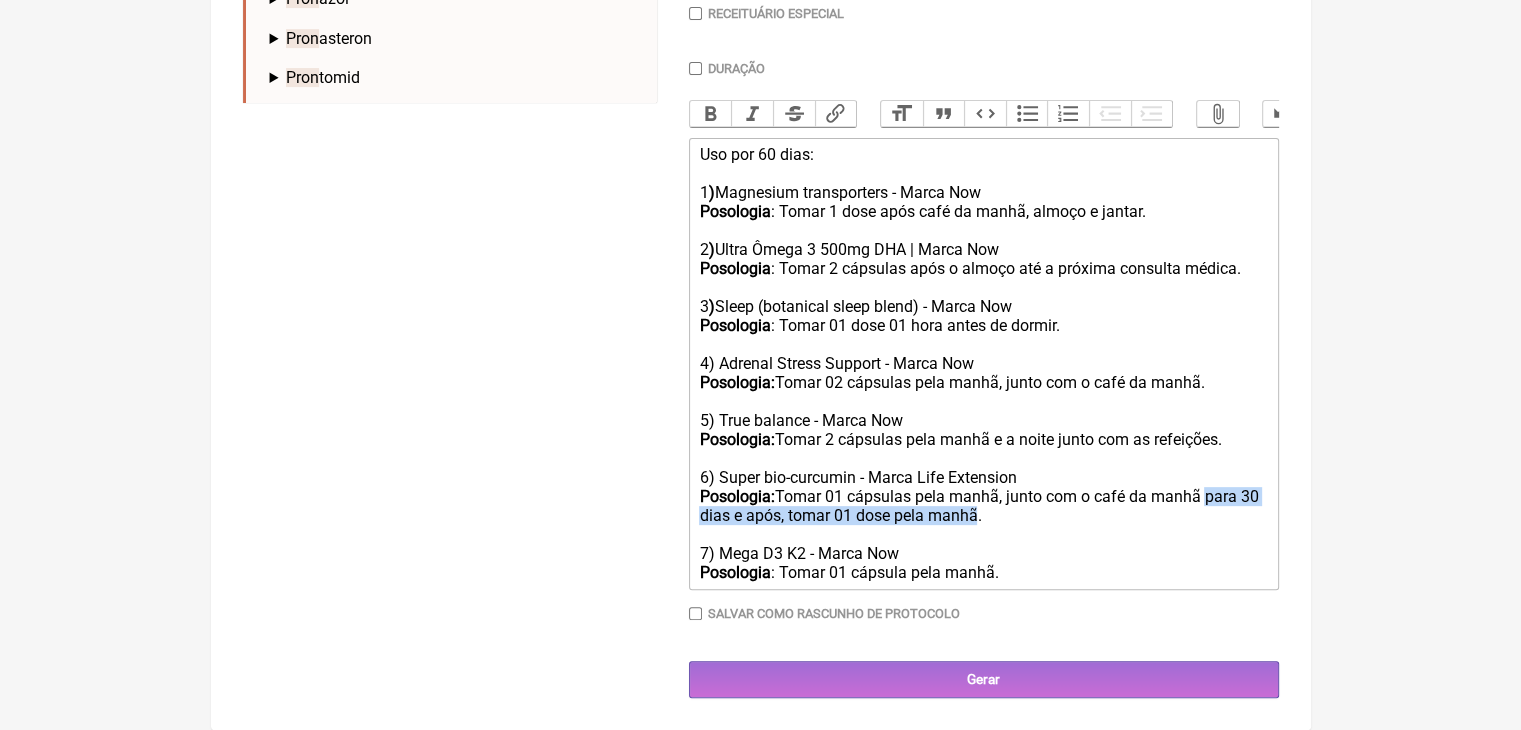 click on "Posologia:  Tomar 01 cápsulas pela manhã, junto com o café da manhã para 30 dias e após, tomar 01 dose pela manhã.  7) Mega D3 K2 - Marca Now Posologia : Tomar 01 cápsula pela manhã." 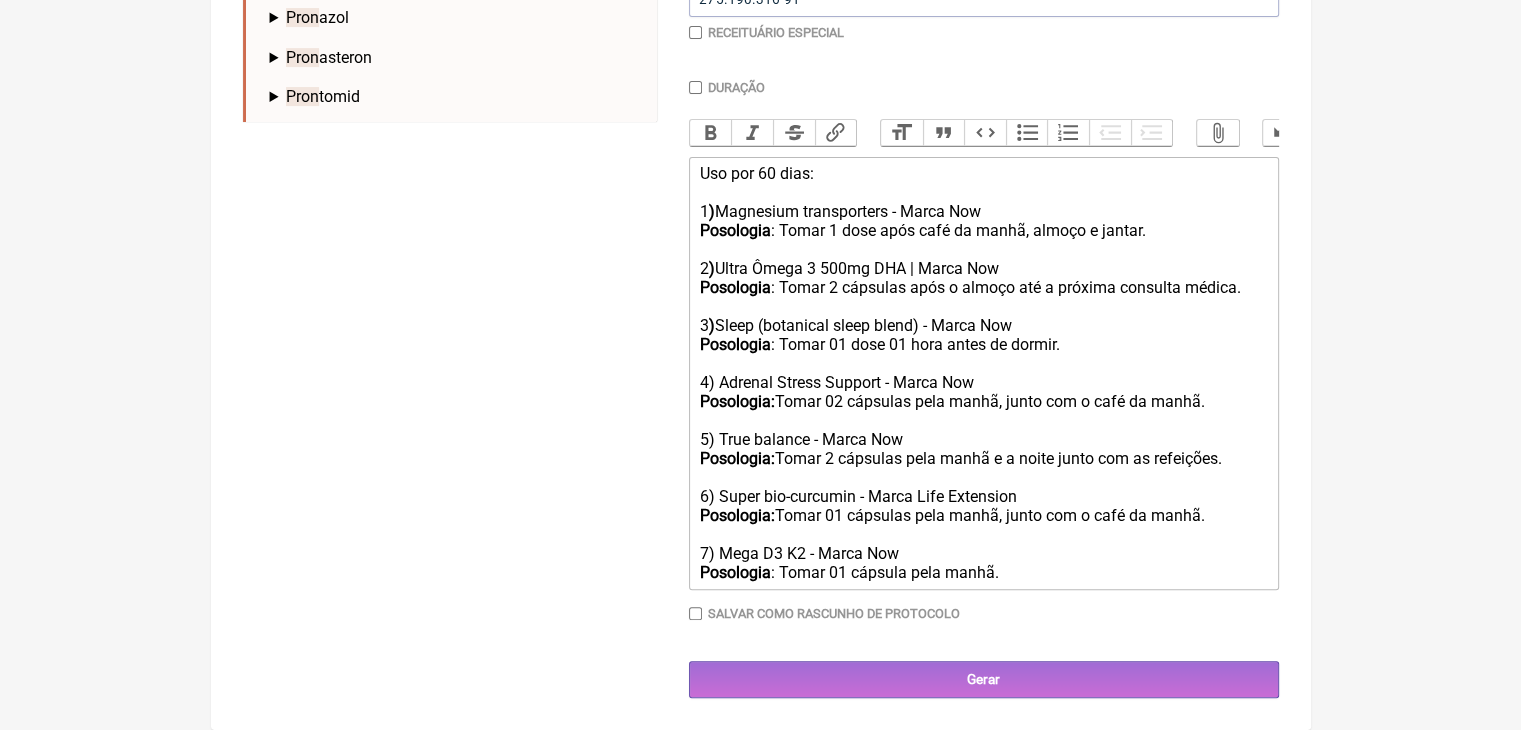 scroll, scrollTop: 742, scrollLeft: 0, axis: vertical 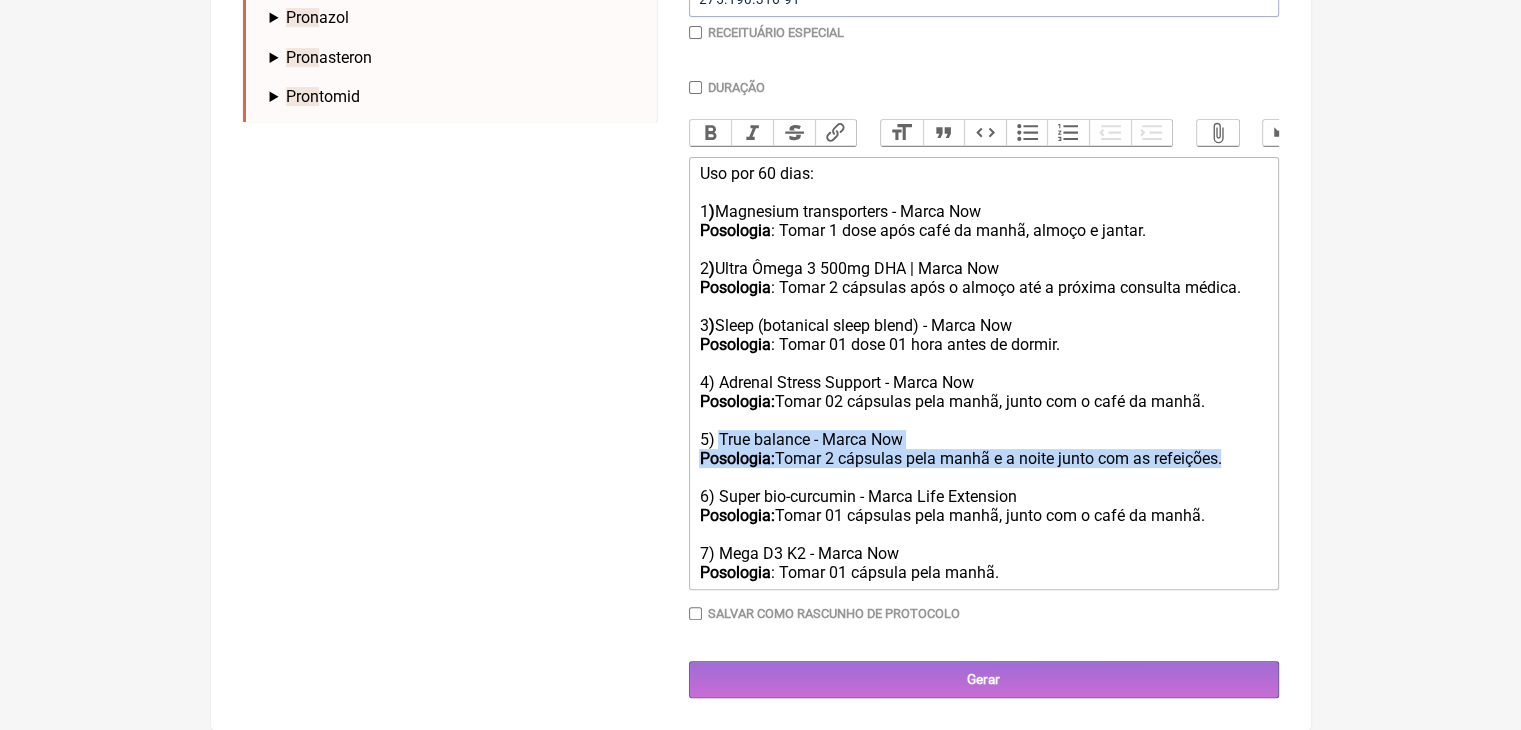 drag, startPoint x: 831, startPoint y: 495, endPoint x: 734, endPoint y: 448, distance: 107.78683 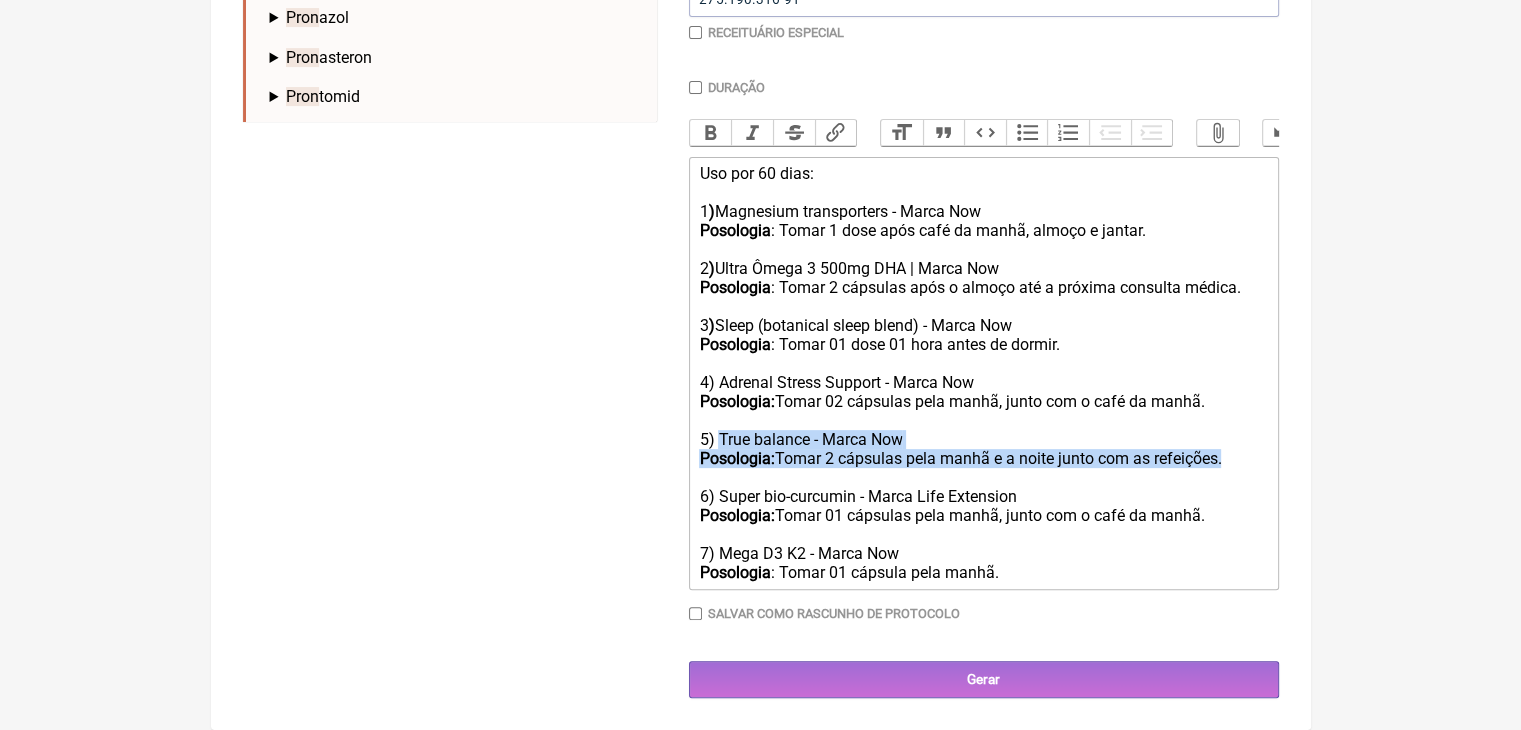 click on "4) Adrenal Stress Support - Marca Now Posologia:  Tomar 02 cápsulas pela manhã, junto com o café da manhã.  5) True balance - Marca Now Posologia:  Tomar 2 cápsulas pela manhã e a noite junto com as refeições." 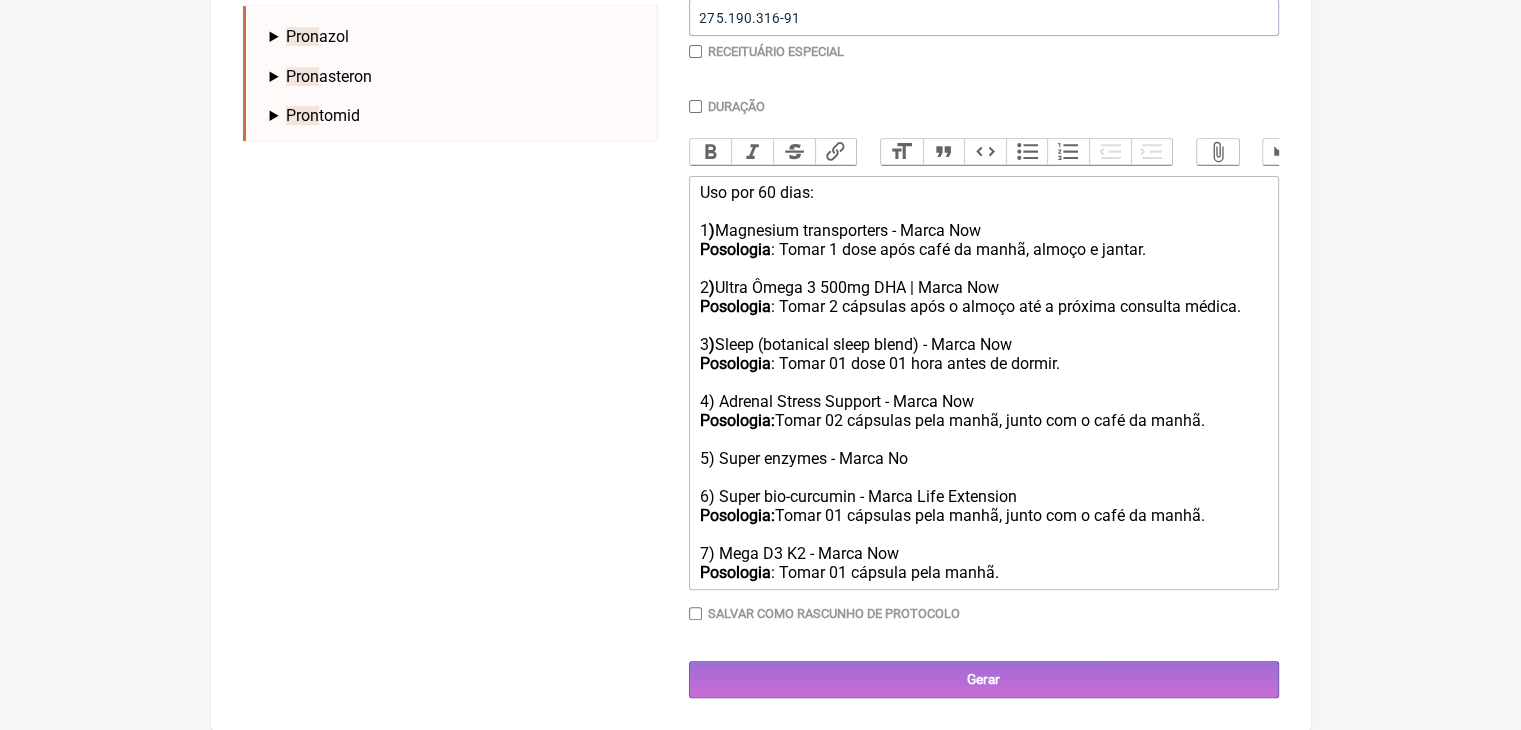 type on "<div>Uso por 60 dias:<br><br></div><div>1<strong>)</strong> Magnesium transporters - Marca Now</div><div><strong>Posologia</strong>: Tomar 1 dose após café da manhã, almoço e jantar.<br><br></div><div>2<strong>) </strong>Ultra Ômega 3 500mg DHA | Marca Now</div><div><strong>Posologia</strong>: Tomar 2 cápsulas após o almoço até a próxima consulta médica.<br><br>3<strong>) </strong>Sleep (botanical sleep blend) - Marca Now<br><strong>Posologia</strong>: Tomar 01 dose 01 hora antes de dormir.</div><div><br>4) Adrenal Stress Support - Marca Now<br><strong>Posologia: </strong>Tomar 02 cápsulas pela manhã, junto com o café da manhã. <br><br>5) Super enzymes - Marca Now&nbsp;</div><div><br>6) Super bio-curcumin - Marca Life Extension</div><div><strong>Posologia: </strong>Tomar 01 cápsulas pela manhã, junto com o café da manhã. <br><br>7) Mega D3 K2 - Marca Now<br><strong>Posologia</strong>: Tomar 01 cápsula pela manhã.</div>" 